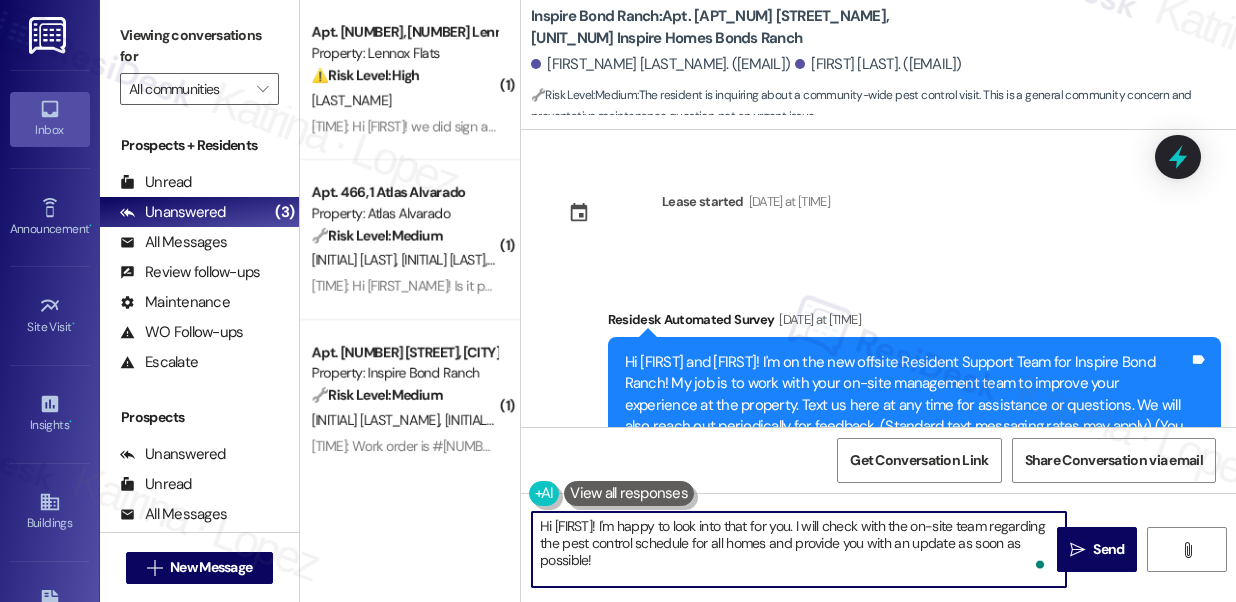 scroll, scrollTop: 0, scrollLeft: 0, axis: both 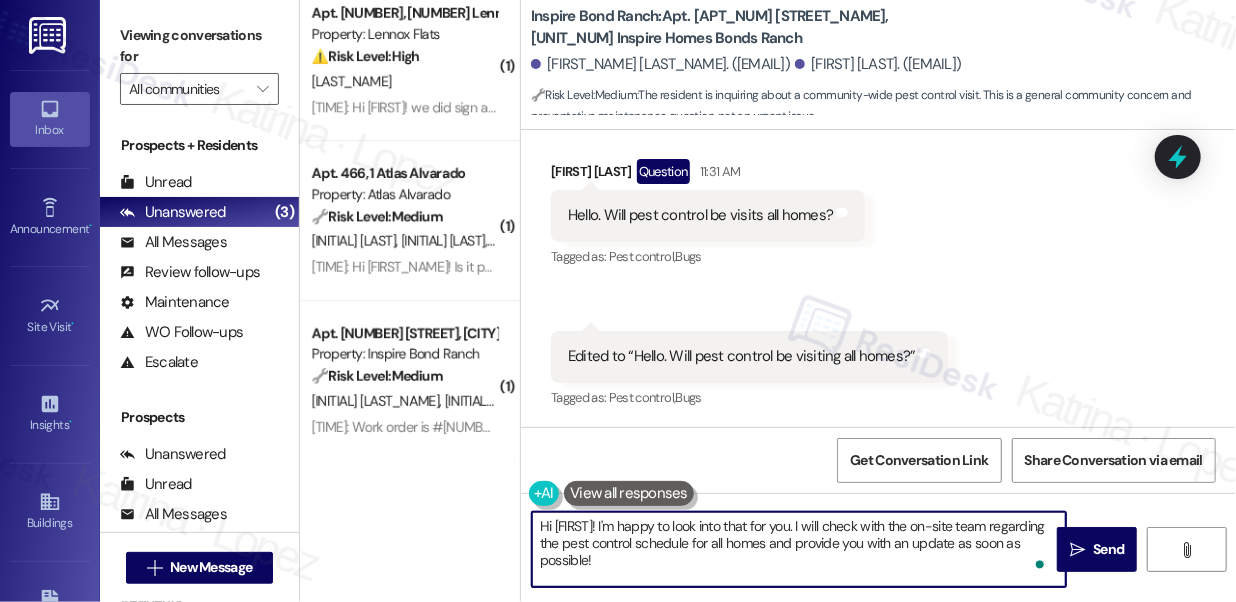 click on "[TIME]: Hi [NAME], we did sign a lease renewal, but we are still waiting for the gift card that was promised. [TIME]: Hi [NAME], we did sign a lease renewal, but we are still waiting for the gift card that was promised." at bounding box center (612, 107) 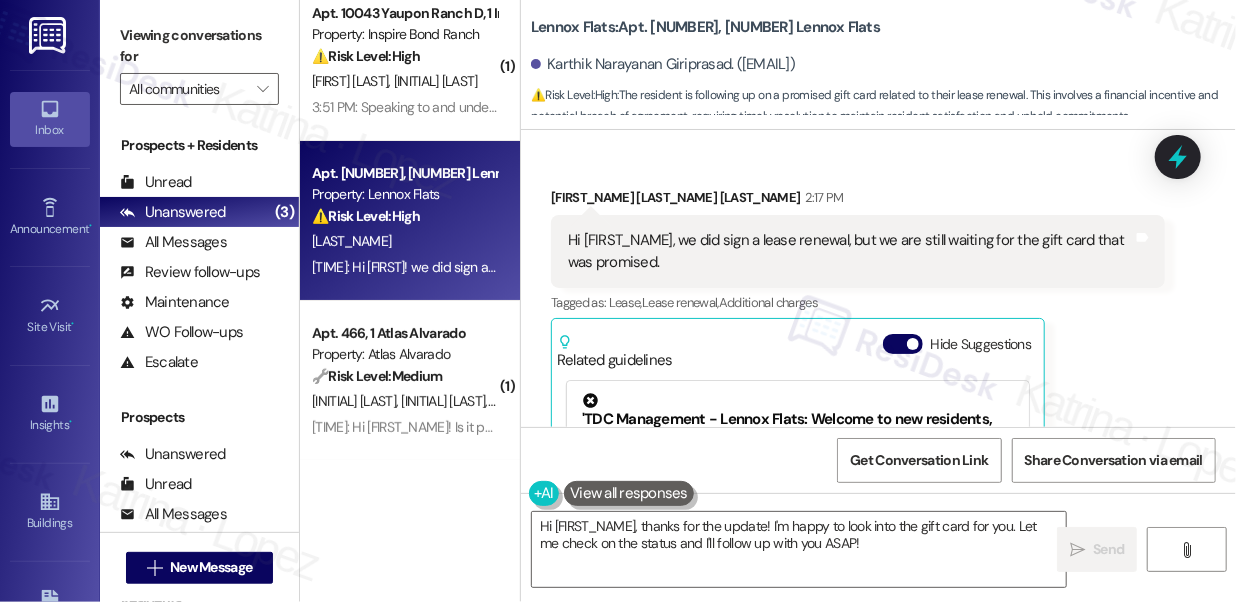 scroll, scrollTop: 2175, scrollLeft: 0, axis: vertical 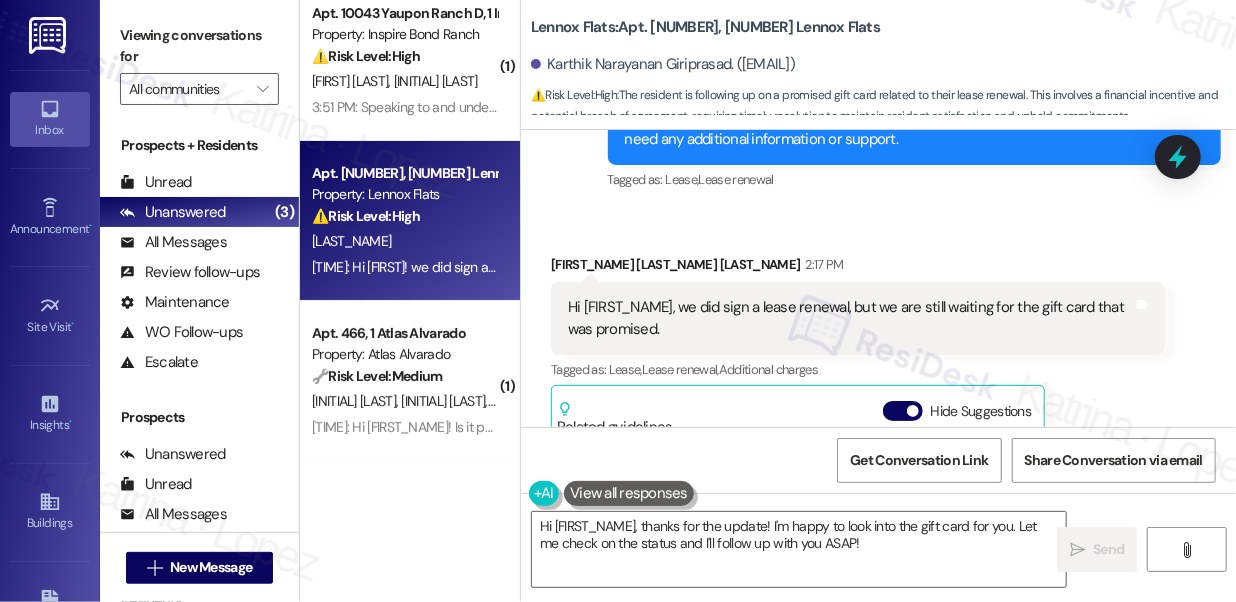 click on "Hi [FIRST_NAME], we did sign a lease renewal, but we are still waiting for the gift card that was promised." at bounding box center (850, 318) 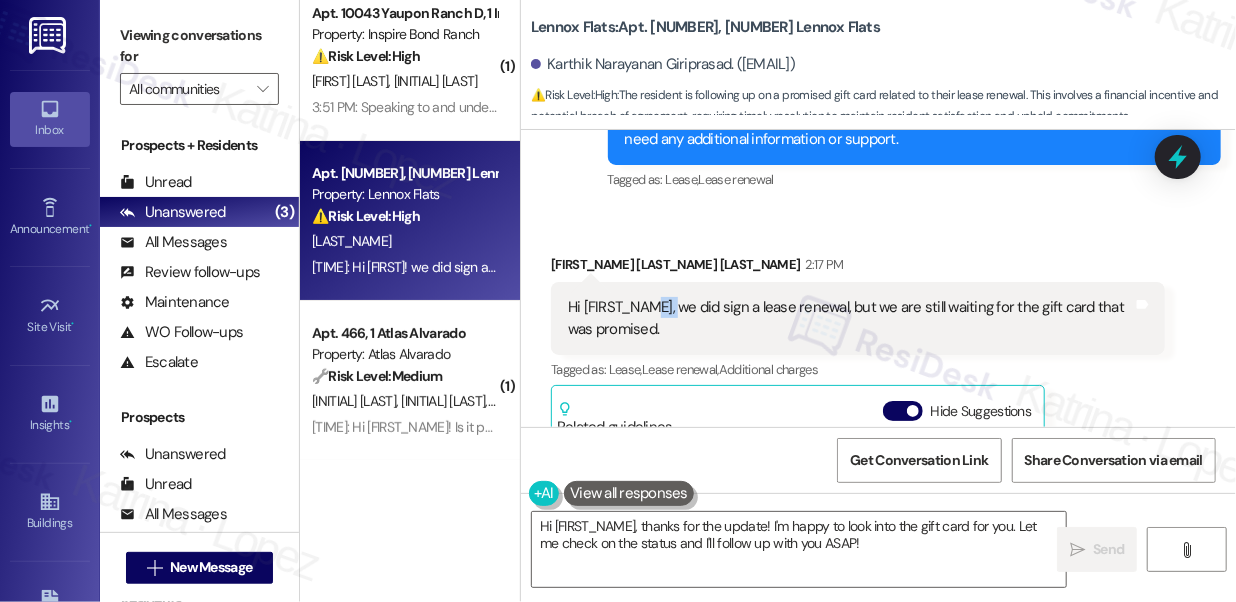 click on "Hi [FIRST_NAME], we did sign a lease renewal, but we are still waiting for the gift card that was promised." at bounding box center (850, 318) 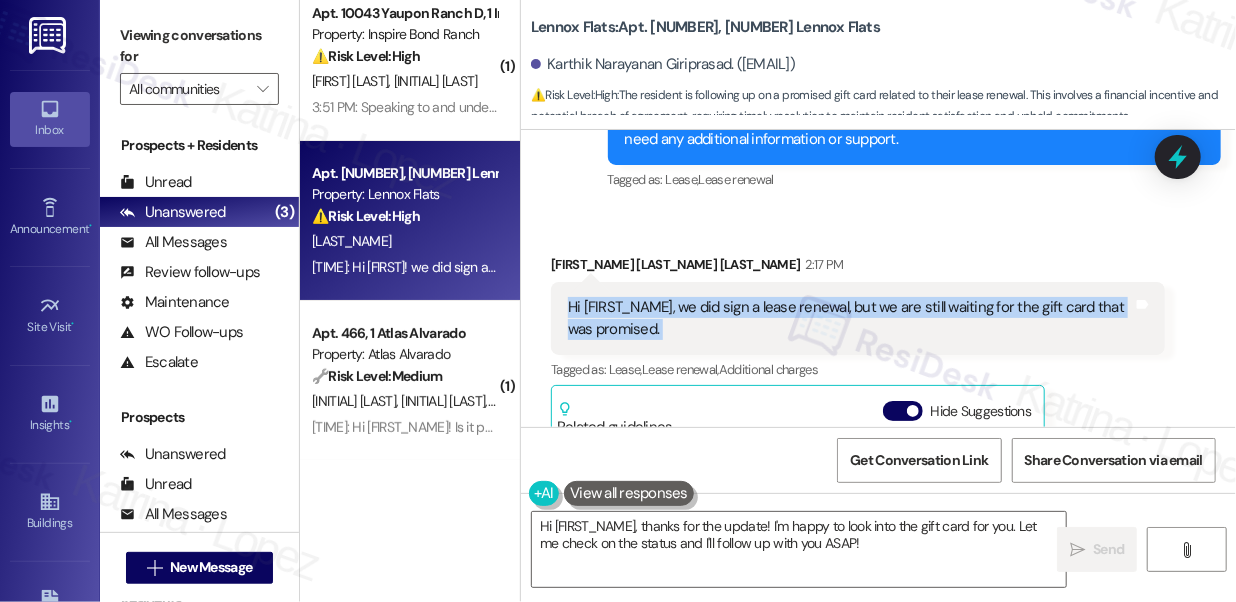 click on "Hi [FIRST_NAME], we did sign a lease renewal, but we are still waiting for the gift card that was promised." at bounding box center [850, 318] 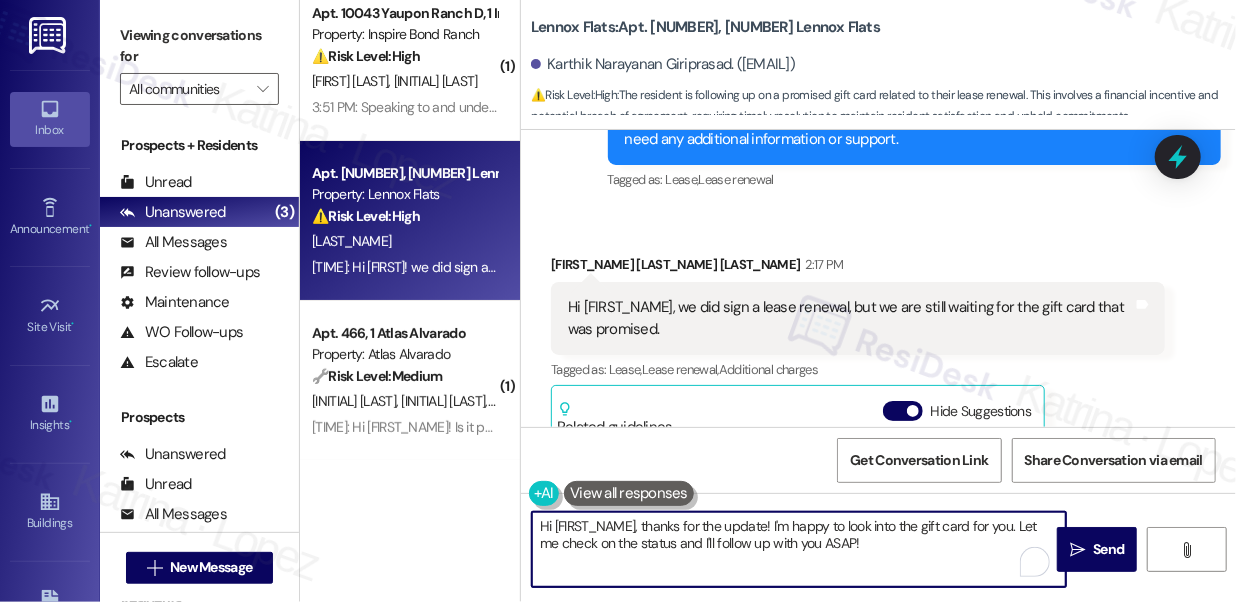 drag, startPoint x: 855, startPoint y: 543, endPoint x: 827, endPoint y: 540, distance: 28.160255 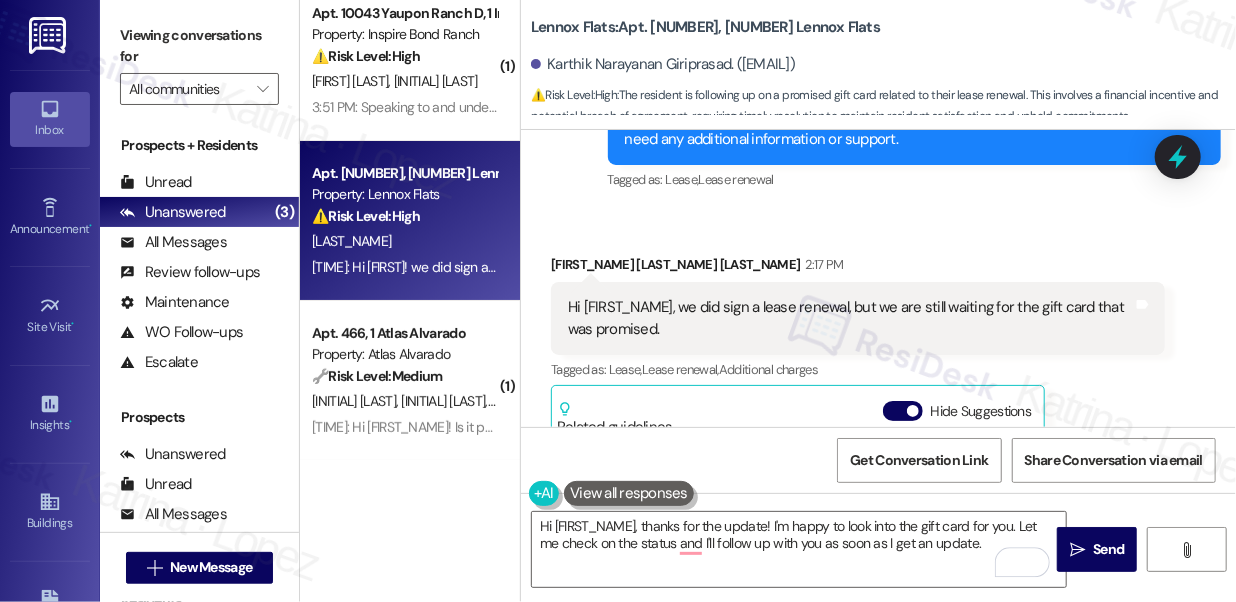 click on "[FIRST_NAME] [LAST_NAME] [LAST_NAME] 2:17 PM" at bounding box center [858, 268] 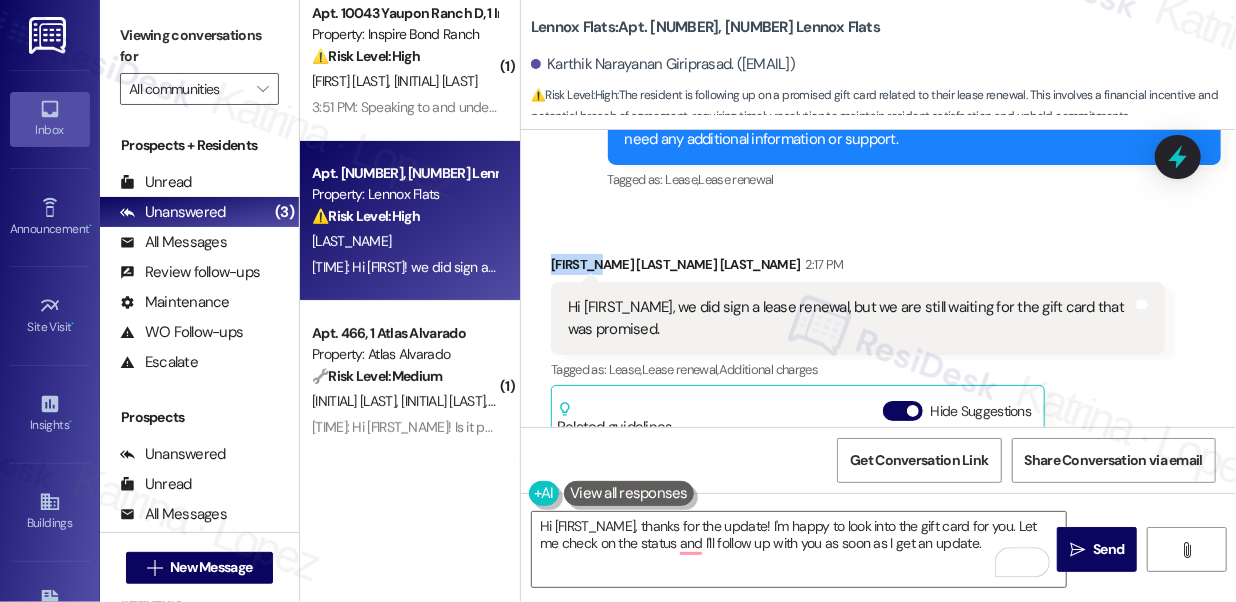 click on "[FIRST_NAME] [LAST_NAME] [LAST_NAME] 2:17 PM" at bounding box center [858, 268] 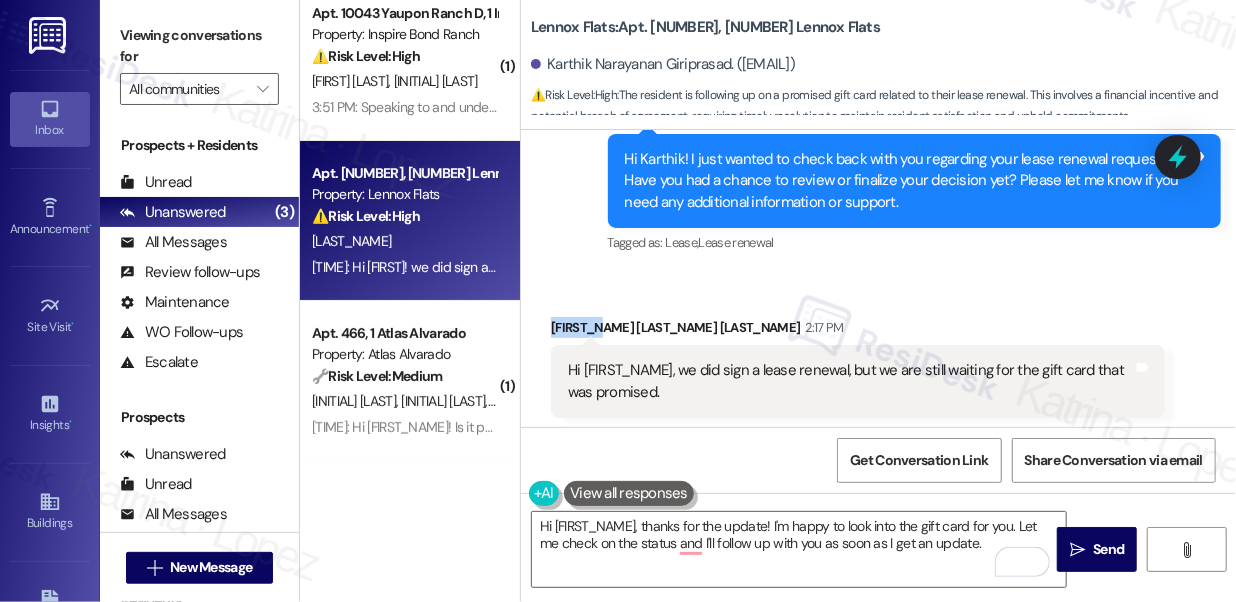 scroll, scrollTop: 1811, scrollLeft: 0, axis: vertical 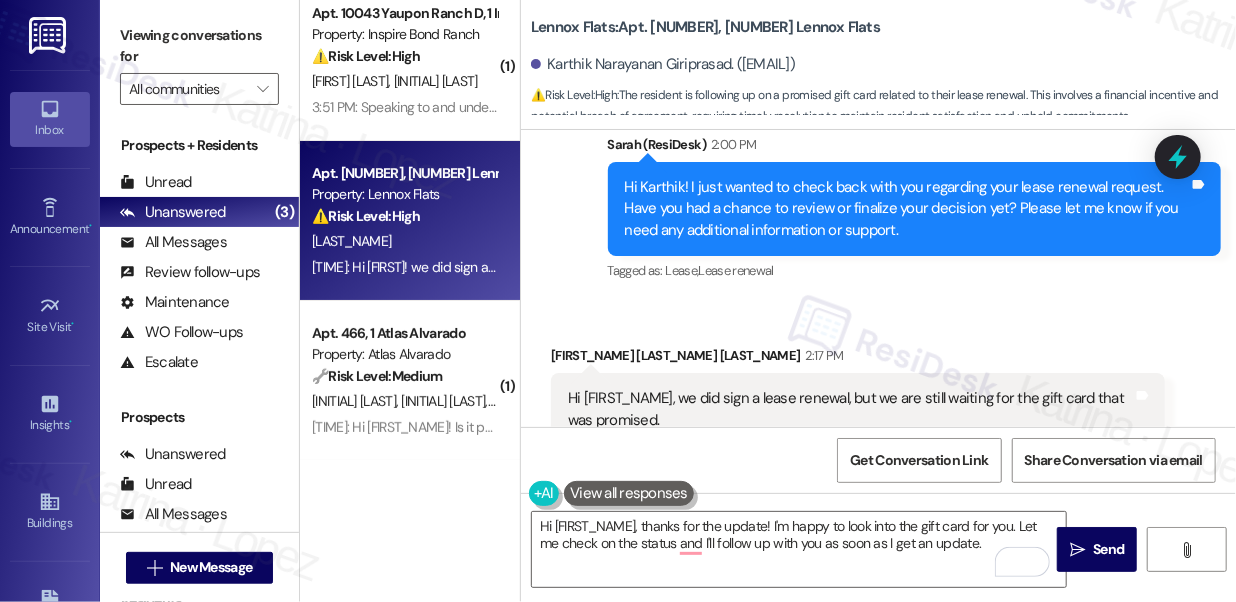 click on "Hi Karthik! I just wanted to check back with you regarding your lease renewal request. Have you had a chance to review or finalize your decision yet? Please let me know if you need any additional information or support." at bounding box center (907, 209) 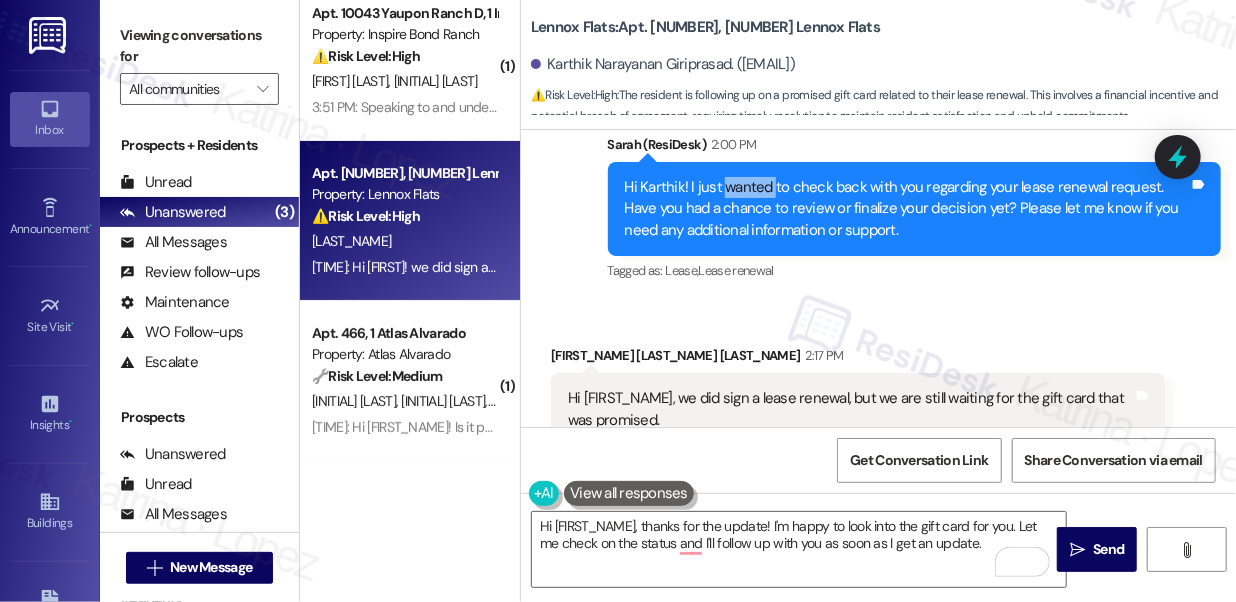 click on "Hi Karthik! I just wanted to check back with you regarding your lease renewal request. Have you had a chance to review or finalize your decision yet? Please let me know if you need any additional information or support." at bounding box center (907, 209) 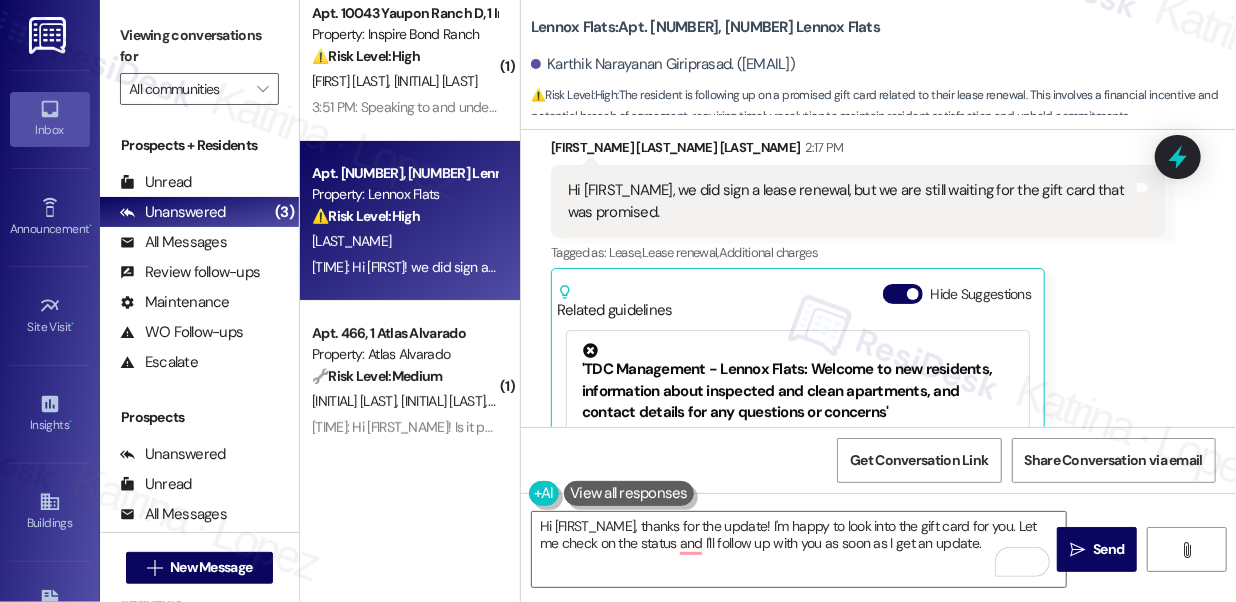 scroll, scrollTop: 1993, scrollLeft: 0, axis: vertical 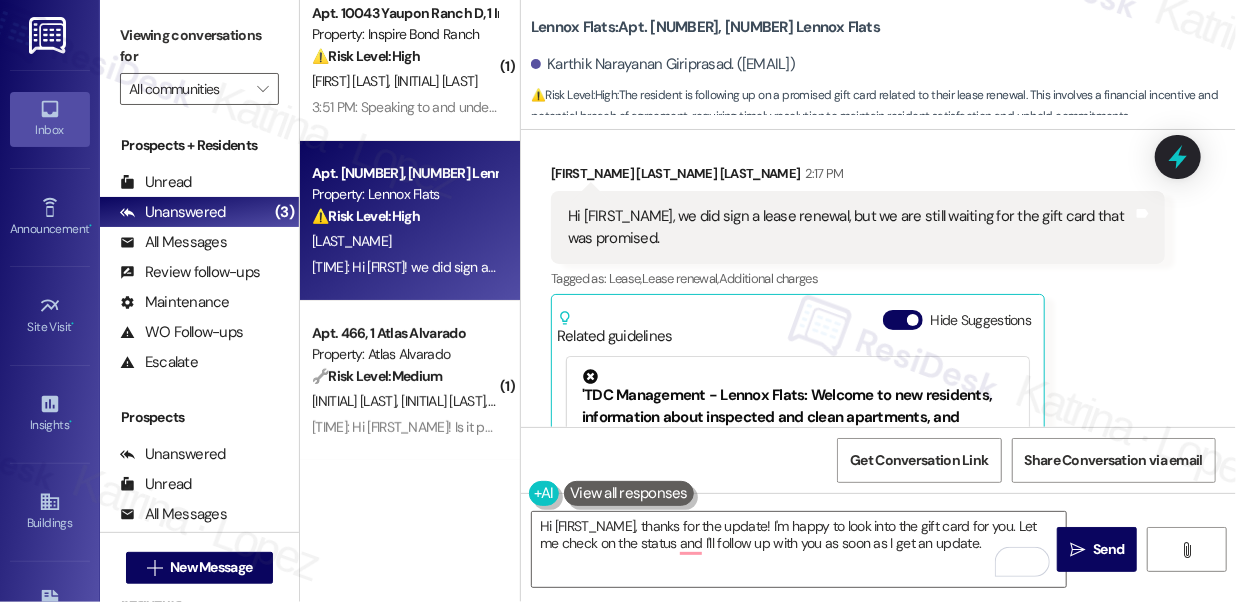 click on "[FIRST_NAME] [LAST_NAME] [LAST_NAME] 2:17 PM" at bounding box center (858, 177) 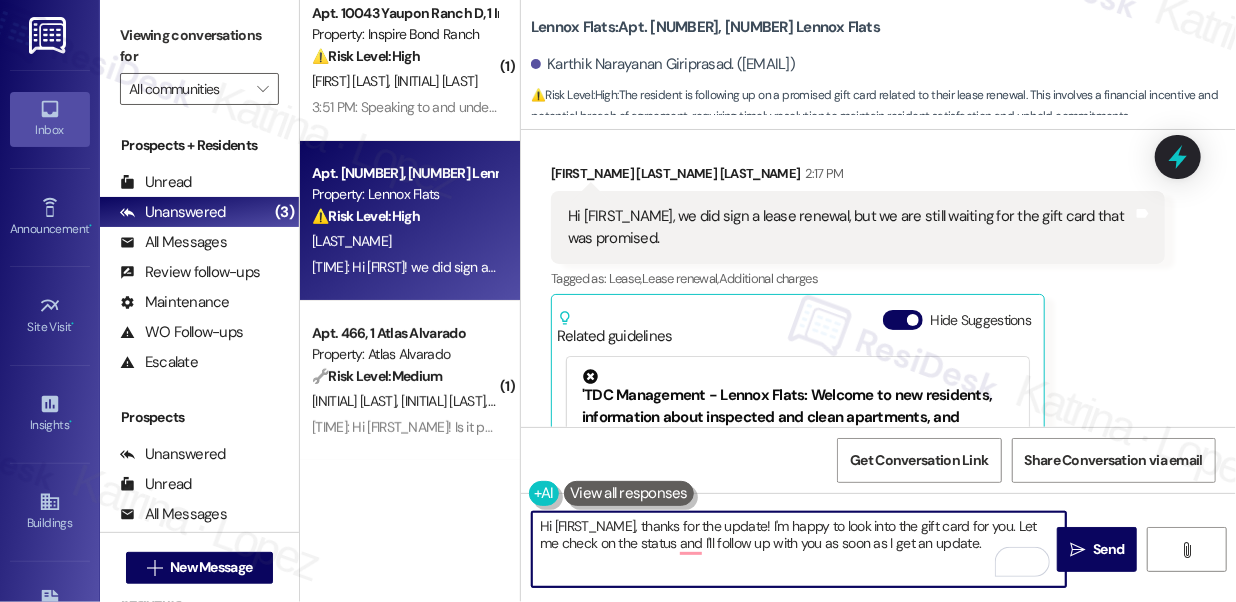 drag, startPoint x: 645, startPoint y: 527, endPoint x: 467, endPoint y: 519, distance: 178.17969 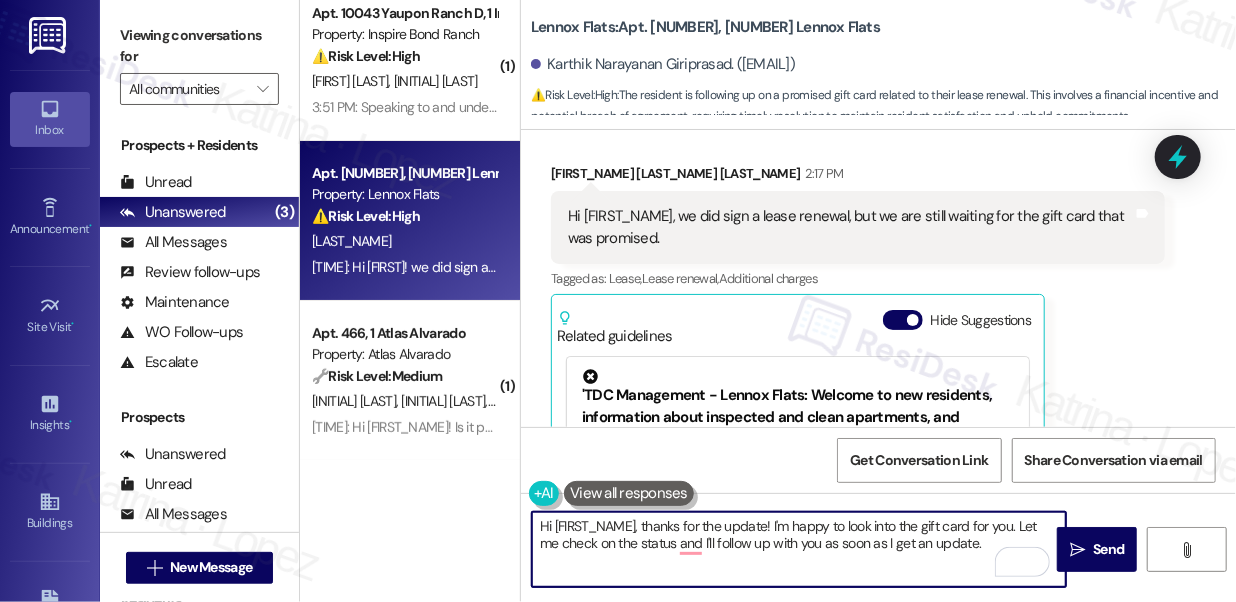 click on "( 1 ) Apt. 10043 Yaupon Ranch D, 1 Inspire Homes Bonds Ranch Property: Inspire Bond Ranch ⚠️ Risk Level: High The resident is experiencing significant issues with AT&T internet setup, specifically with communication and understanding the representatives. The phrase 'Total cluster' indicates a high level of frustration and a breakdown in communication, which impacts essential services and requires urgent attention to mitigate resident dissatisfaction and potential lease complications. [INITIALS]. [LAST_NAME] [INITIALS]. [LAST_NAME] [TIME]: Speaking to and understanding the people on the line. They don't seem to know what they are doing or how to find the bulk account information - or the reason for a bulk account set up. Total cluster with service at up. [TIME]: Speaking to and understanding the people on the line. They don't seem to know what they are doing or how to find the bulk account information - or the reason for a bulk account set up. Total cluster with service at up. Apt. 1630, 9 [LOCATION] Flats Property: [LOCATION] Flats ("" at bounding box center [768, 301] 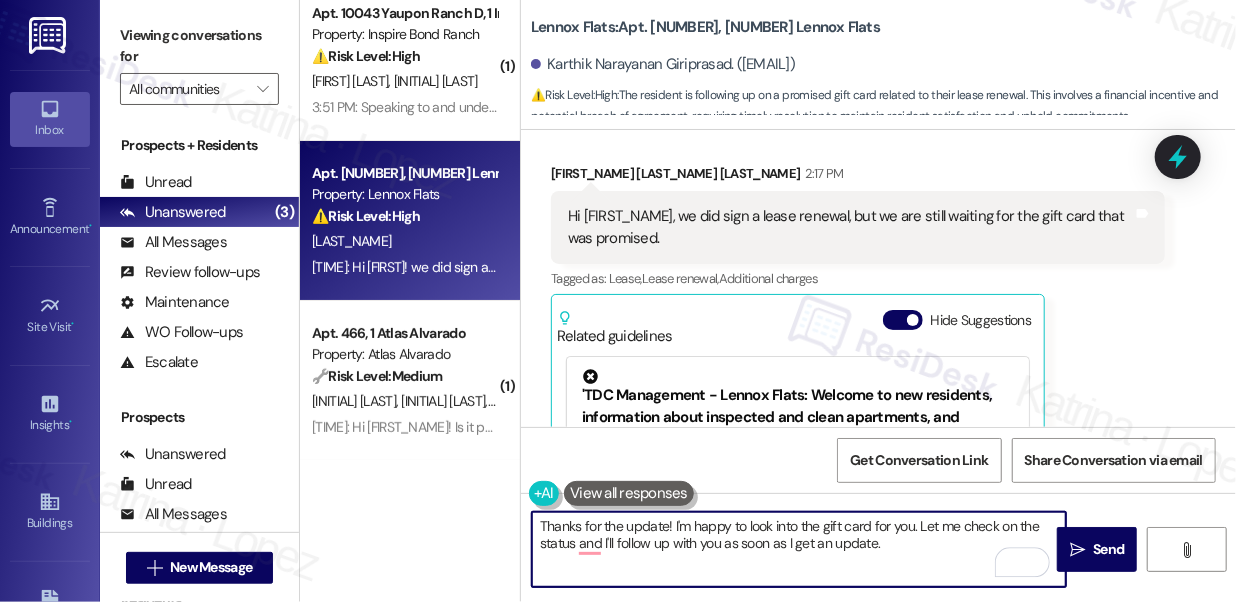 click on "Thanks for the update! I'm happy to look into the gift card for you. Let me check on the status and I'll follow up with you as soon as I get an update." at bounding box center [799, 549] 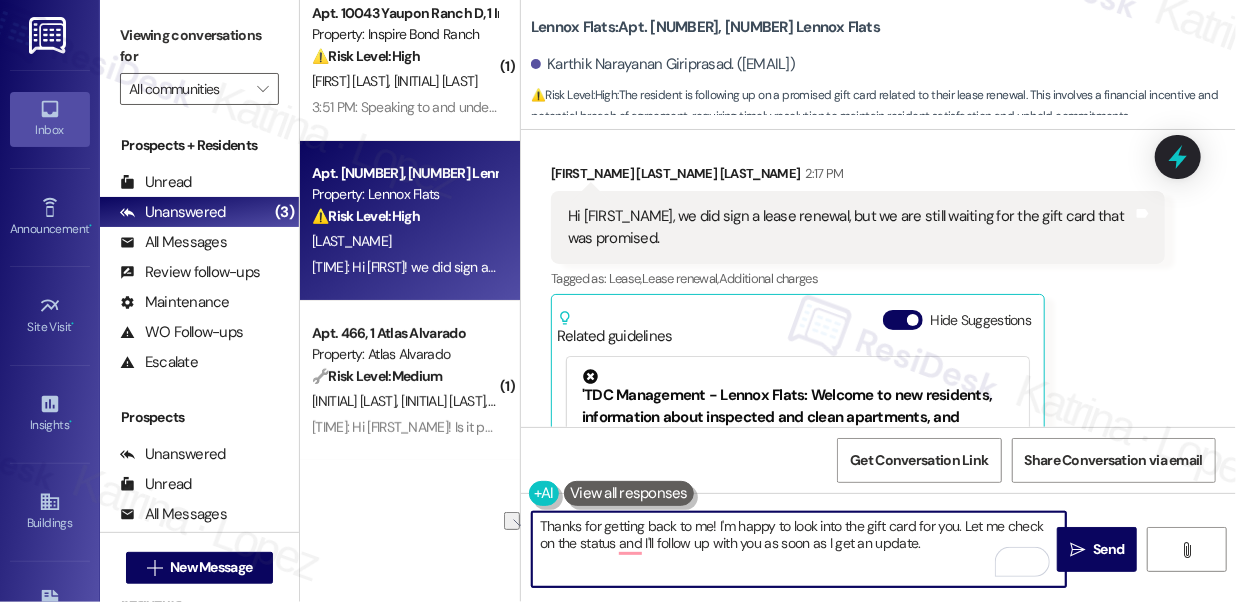 drag, startPoint x: 720, startPoint y: 524, endPoint x: 955, endPoint y: 527, distance: 235.01915 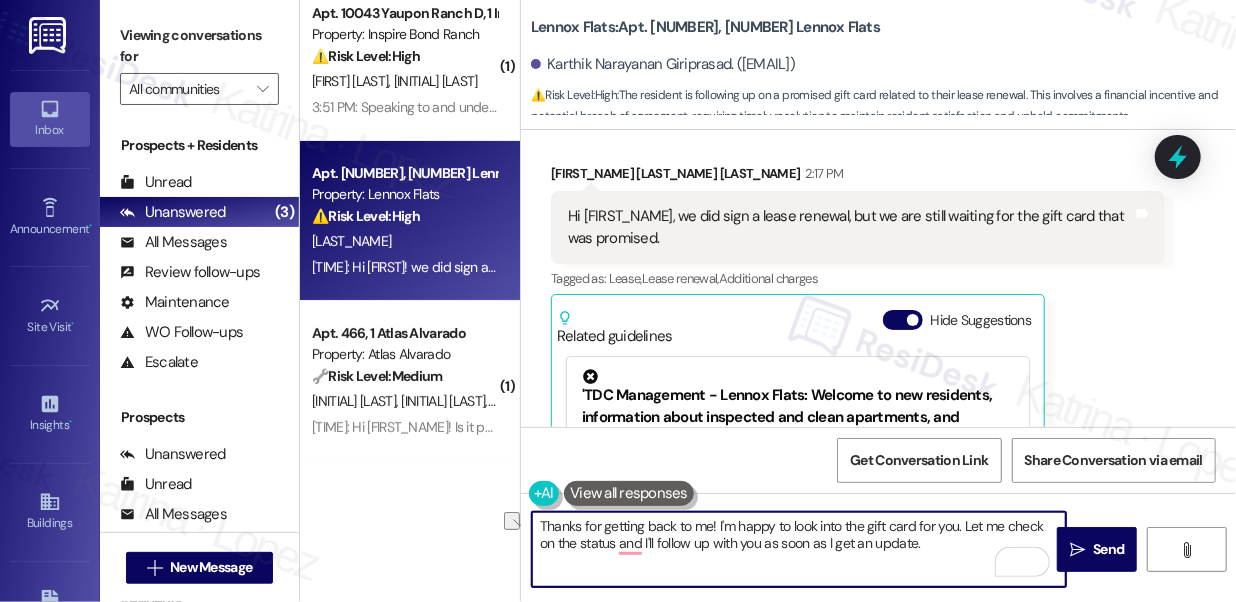 click on "Thanks for getting back to me! I'm happy to look into the gift card for you. Let me check on the status and I'll follow up with you as soon as I get an update." at bounding box center (799, 549) 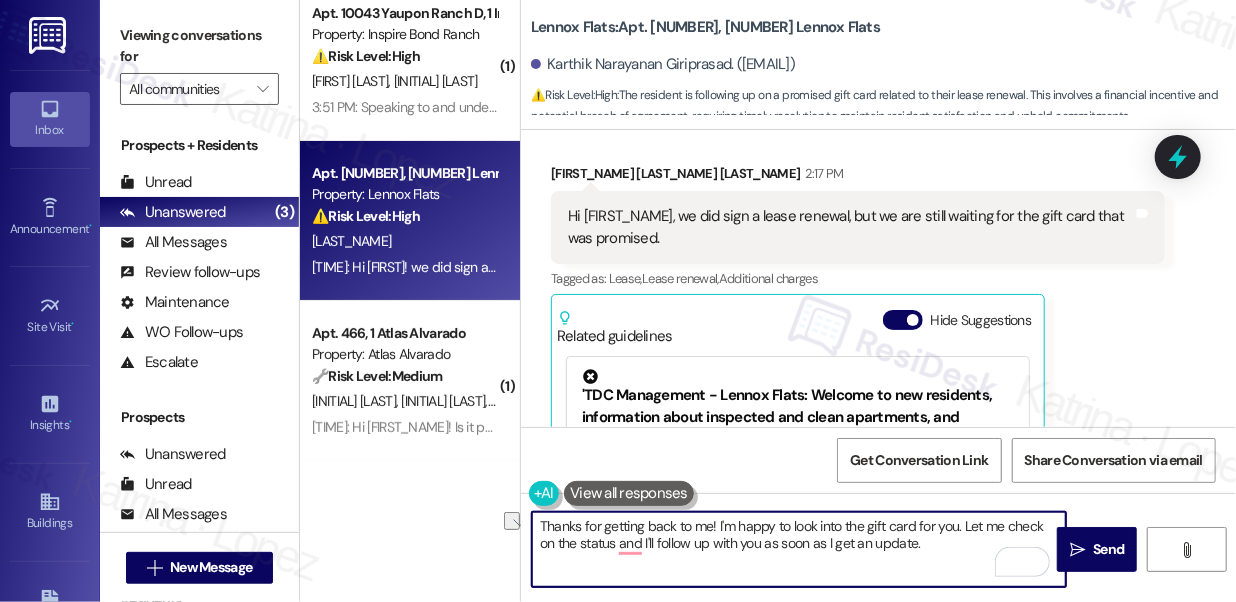 click on "Thanks for getting back to me! I'm happy to look into the gift card for you. Let me check on the status and I'll follow up with you as soon as I get an update." at bounding box center (799, 549) 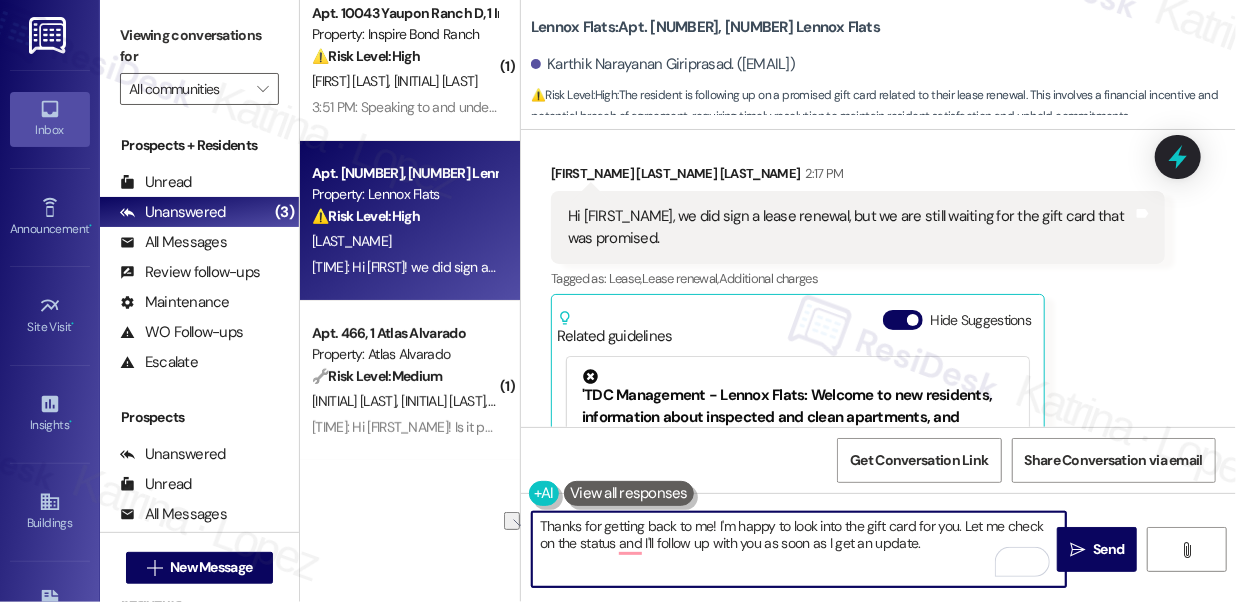click on "Thanks for getting back to me! I'm happy to look into the gift card for you. Let me check on the status and I'll follow up with you as soon as I get an update." at bounding box center [799, 549] 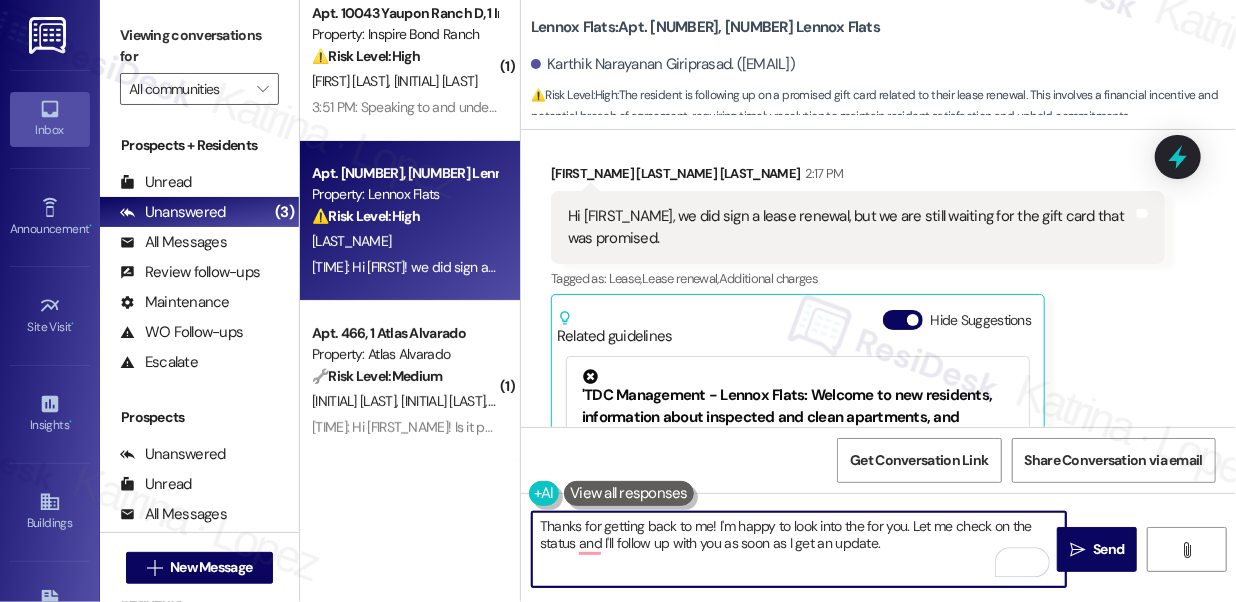 click on "Thanks for getting back to me! I'm happy to look into the for you. Let me check on the status and I'll follow up with you as soon as I get an update." at bounding box center [799, 549] 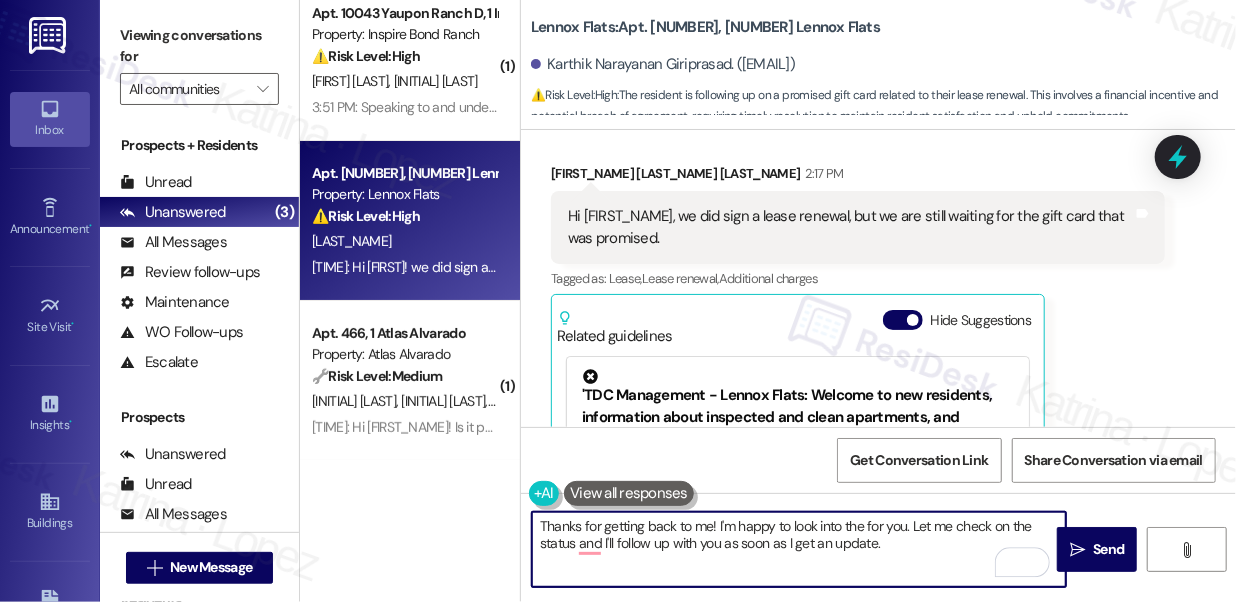 click on "Thanks for getting back to me! I'm happy to look into the for you. Let me check on the status and I'll follow up with you as soon as I get an update." at bounding box center [799, 549] 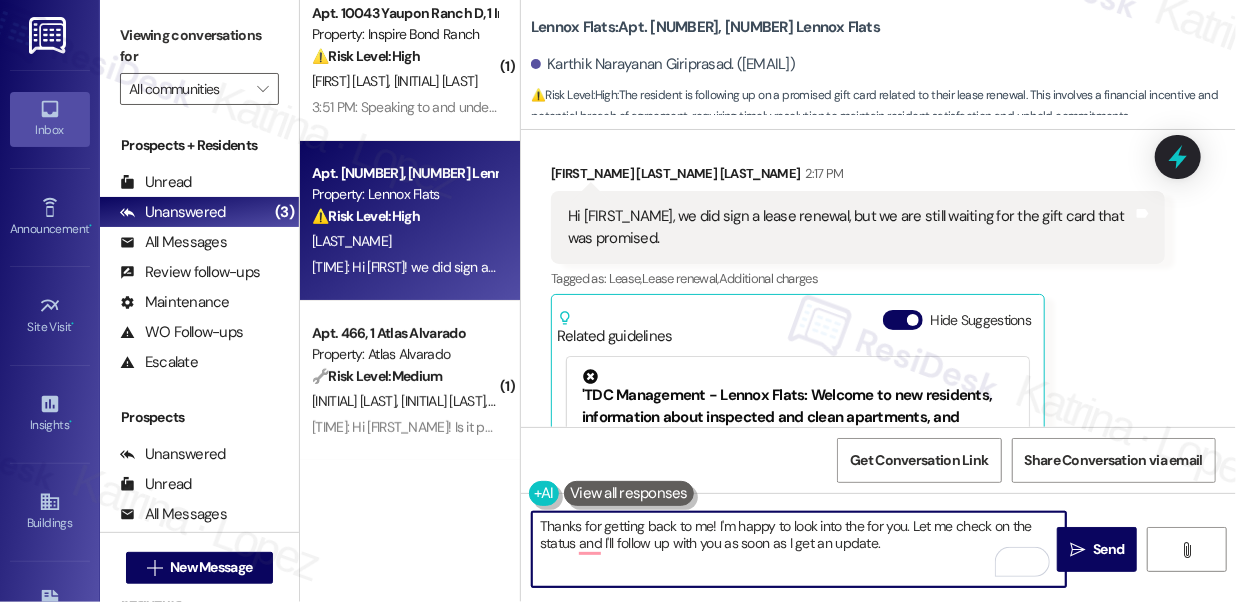 paste on "gift card" 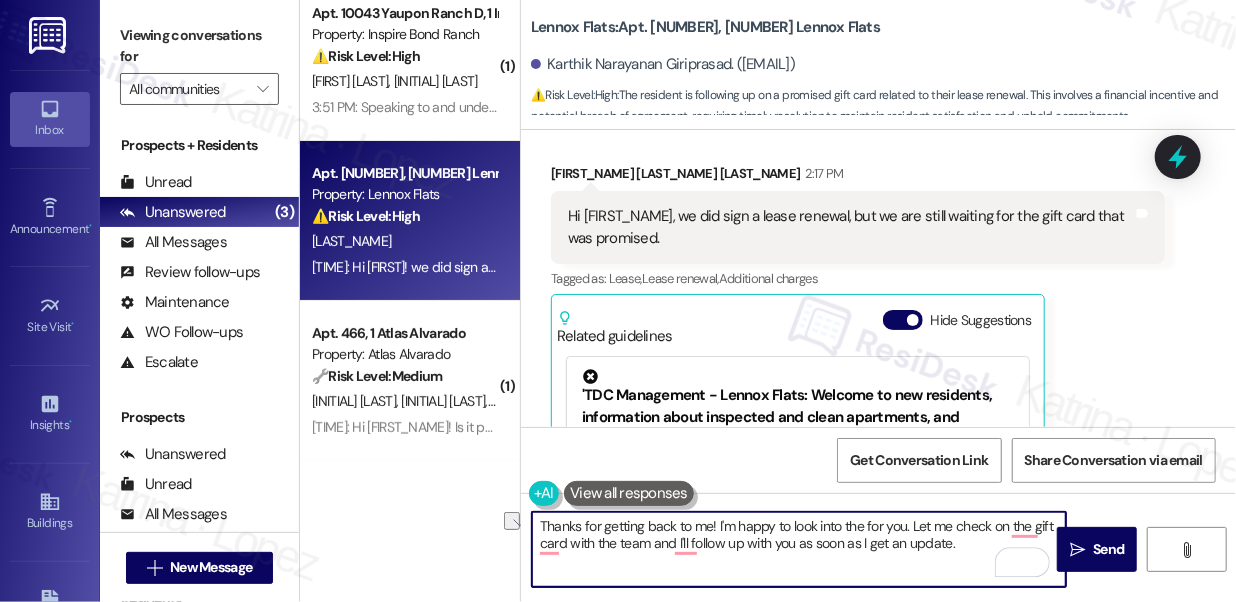 drag, startPoint x: 909, startPoint y: 524, endPoint x: 719, endPoint y: 530, distance: 190.09471 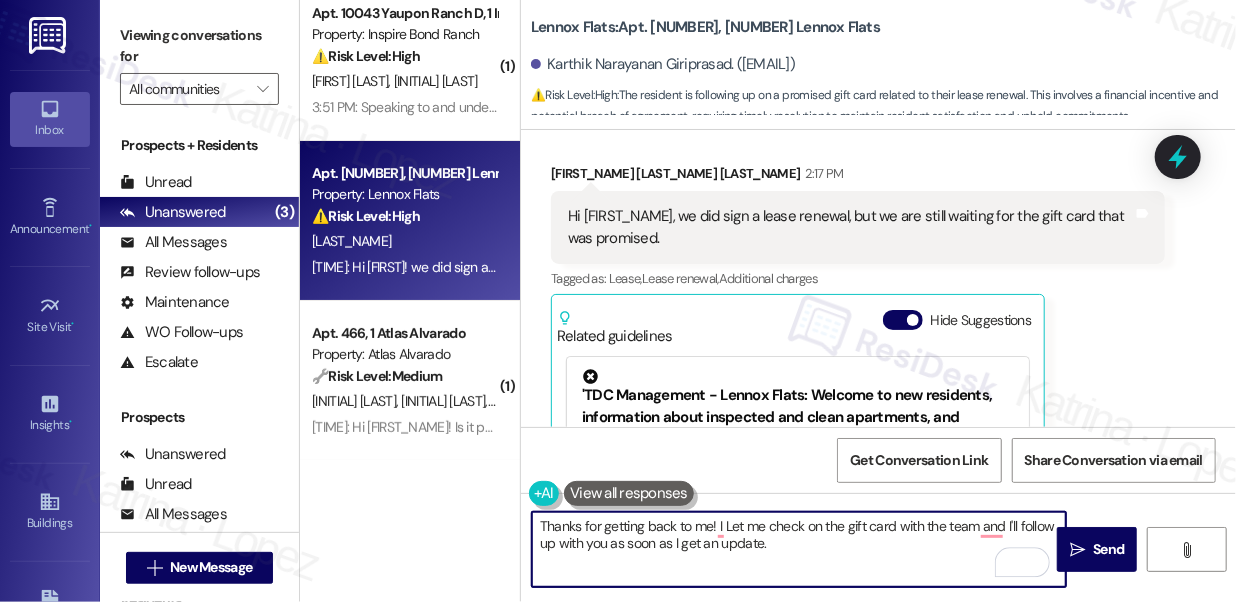 click on "Thanks for getting back to me! I Let me check on the gift card with the team and I'll follow up with you as soon as I get an update." at bounding box center [799, 549] 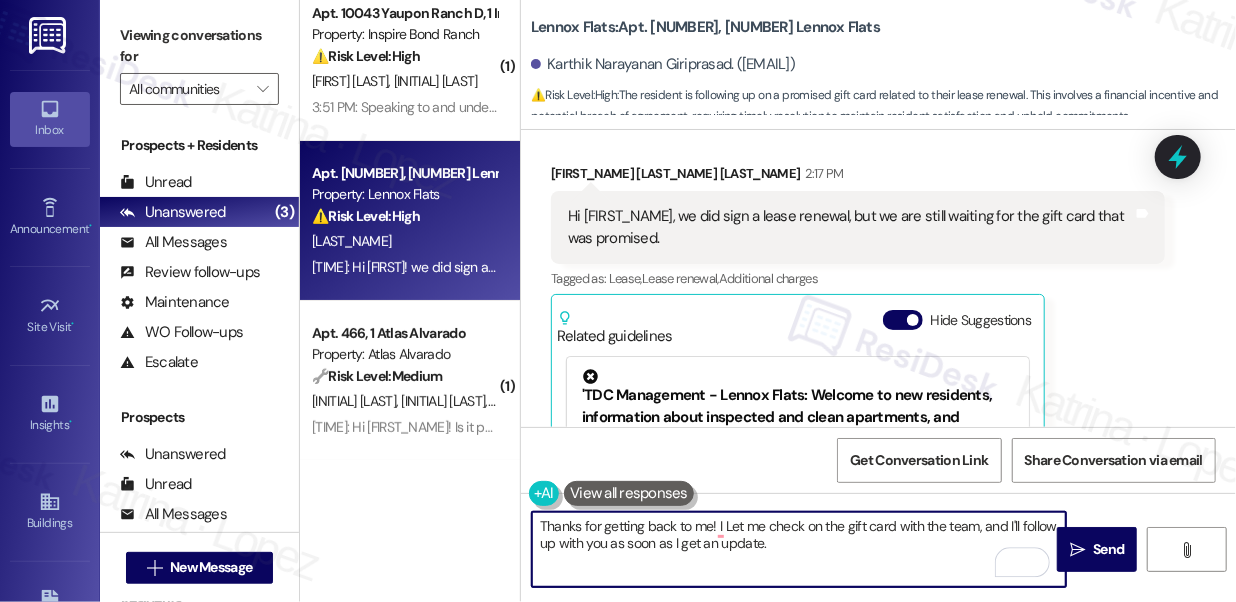 click on "Thanks for getting back to me! I Let me check on the gift card with the team, and I'll follow up with you as soon as I get an update." at bounding box center [799, 549] 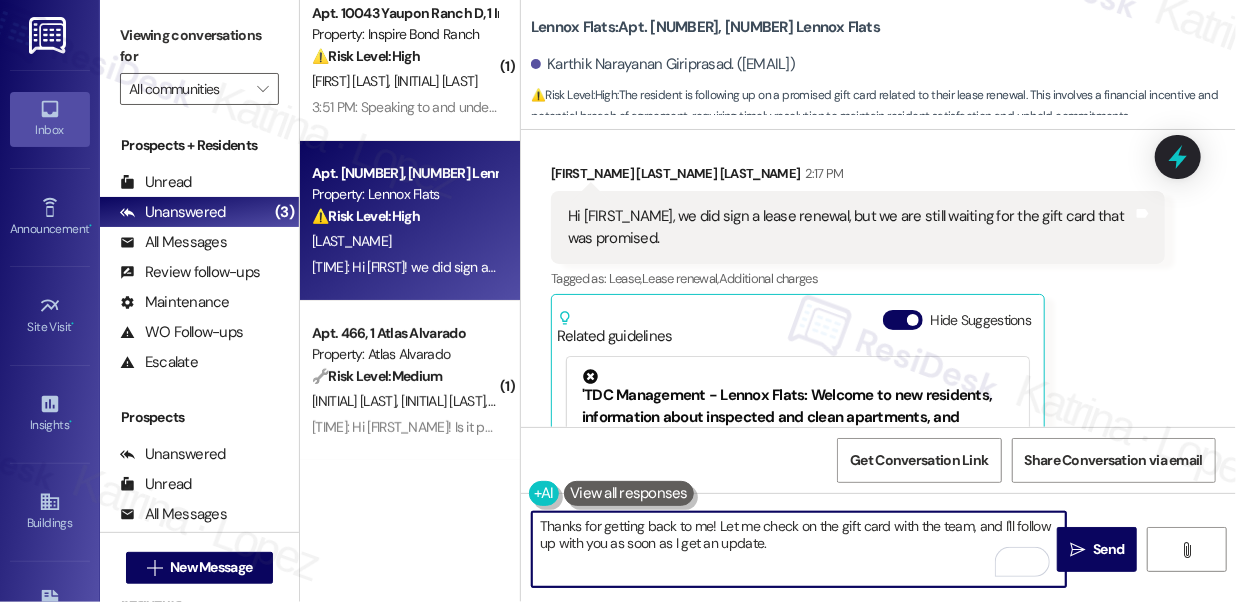 type on "Thanks for getting back to me! Let me check on the gift card with the team, and I'll follow up with you as soon as I get an update." 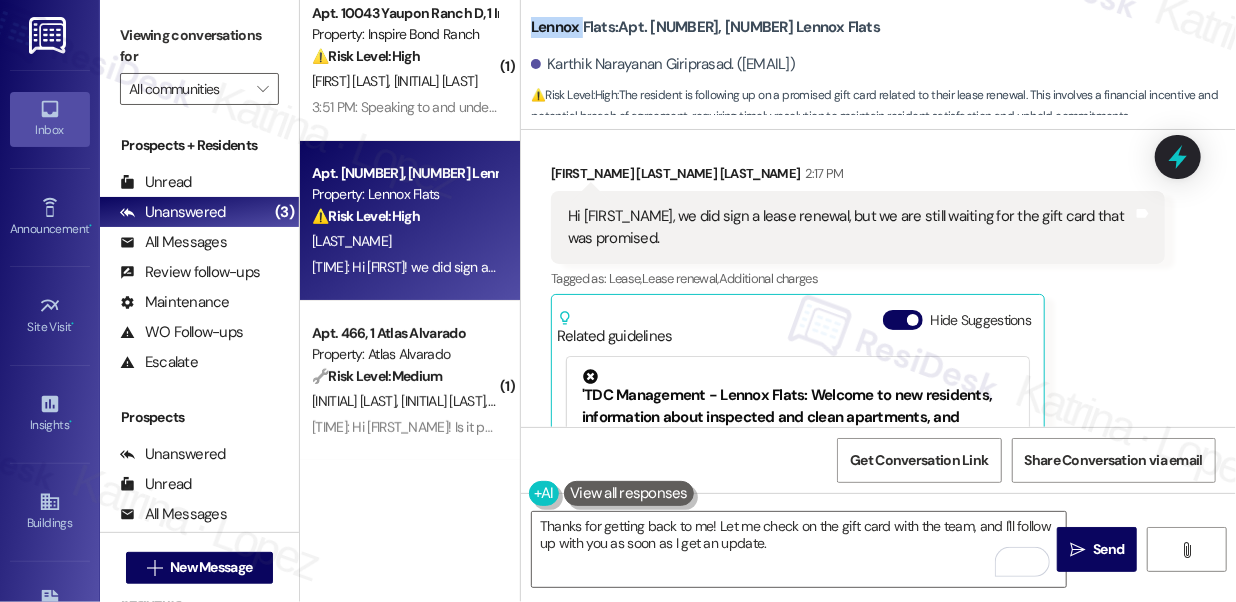 click on "Lennox Flats: Apt. [NUMBER], [NUMBER] Lennox Flats" at bounding box center (705, 27) 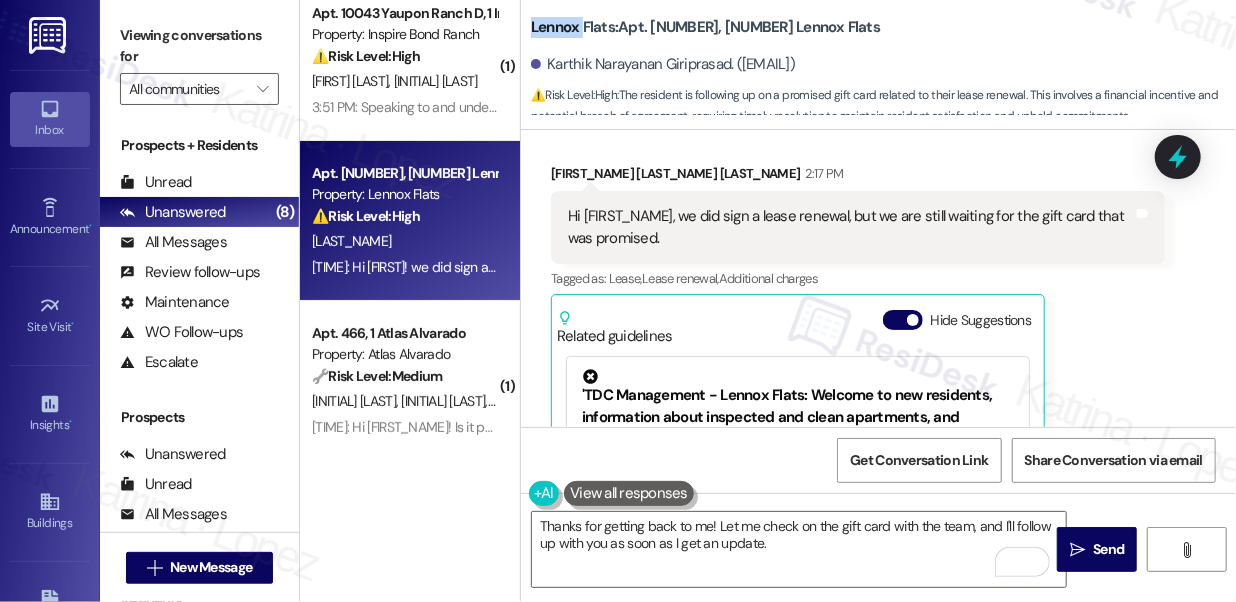 click on "Viewing conversations for" at bounding box center (199, 46) 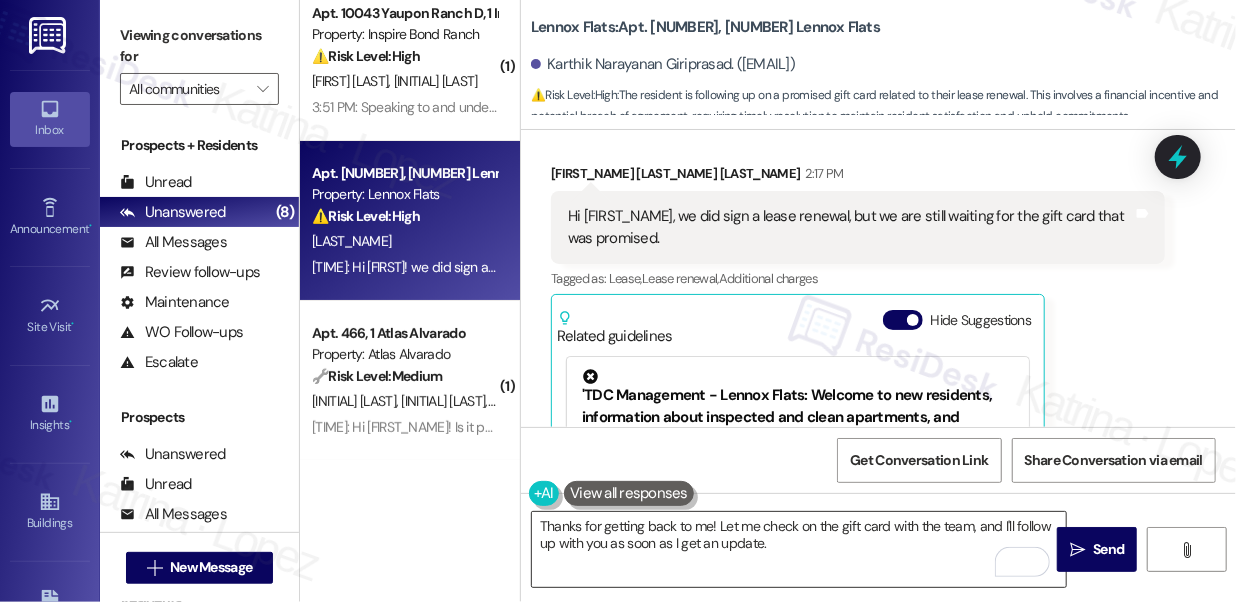 click on "Thanks for getting back to me! Let me check on the gift card with the team, and I'll follow up with you as soon as I get an update." at bounding box center [799, 549] 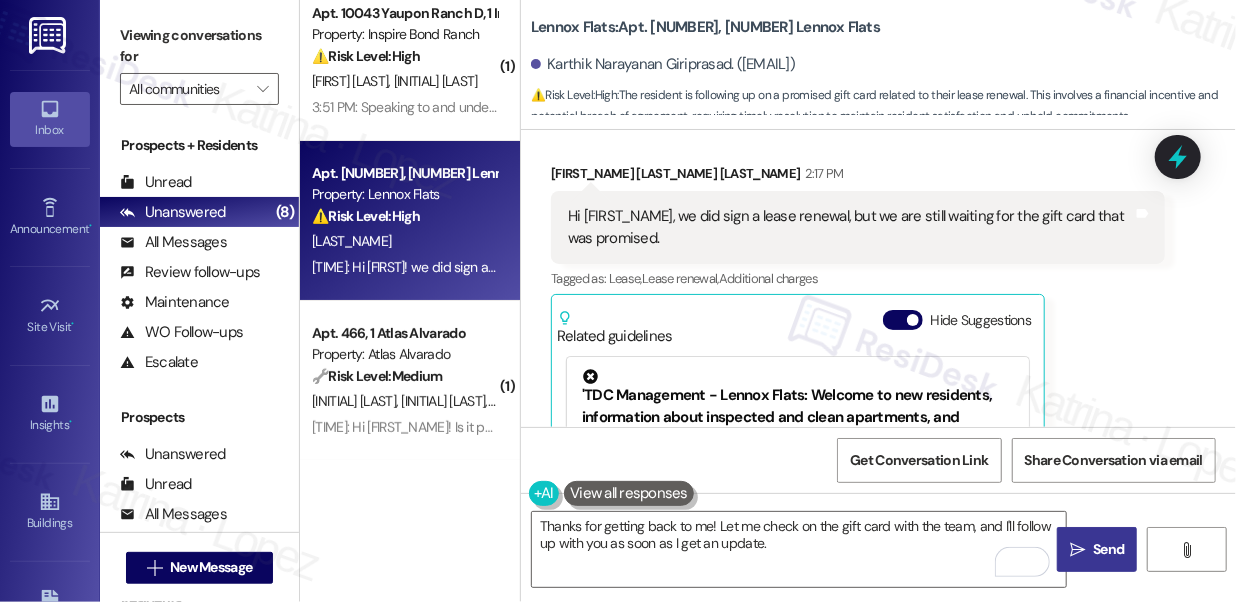 click on "Send" at bounding box center [1108, 549] 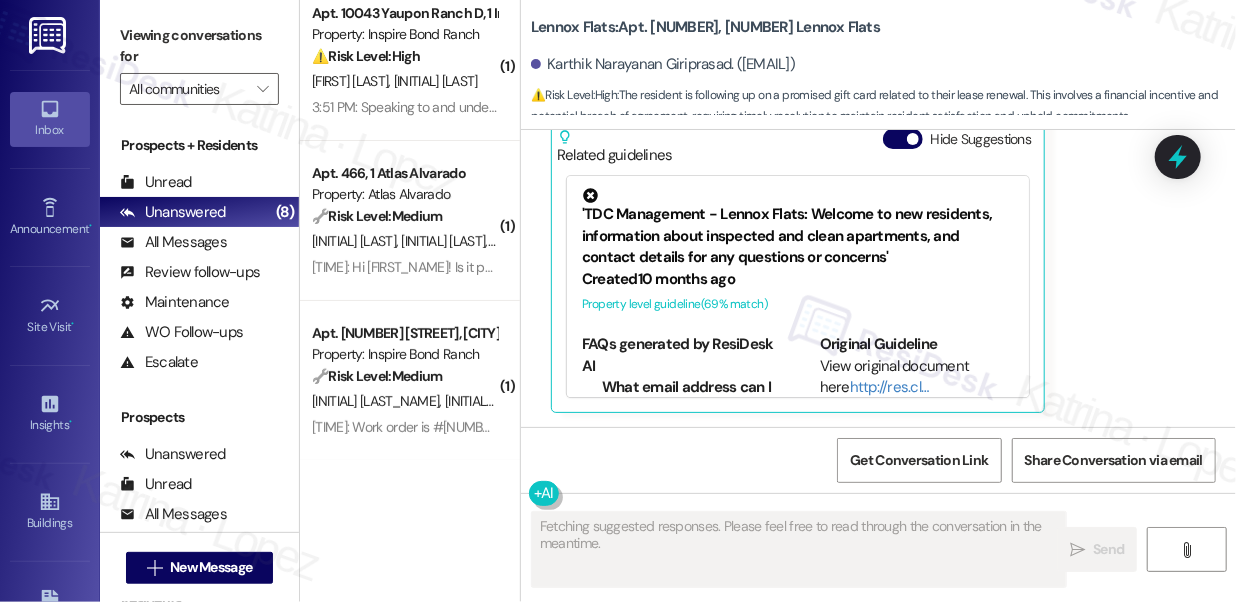 scroll, scrollTop: 2336, scrollLeft: 0, axis: vertical 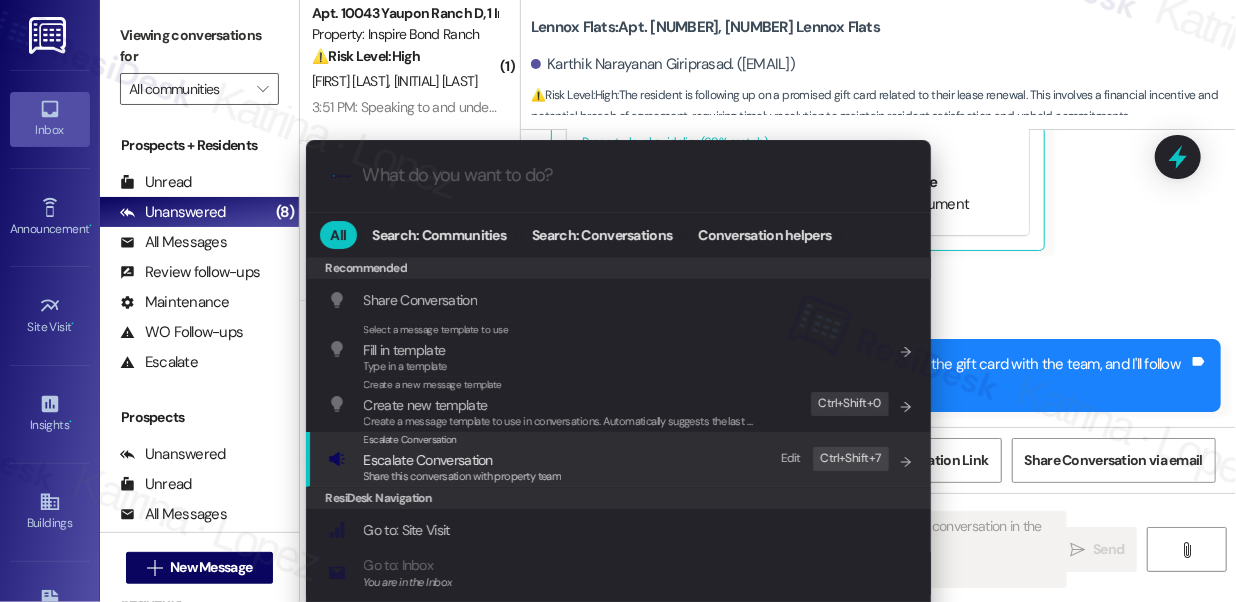 click on "Escalate Conversation" at bounding box center (463, 460) 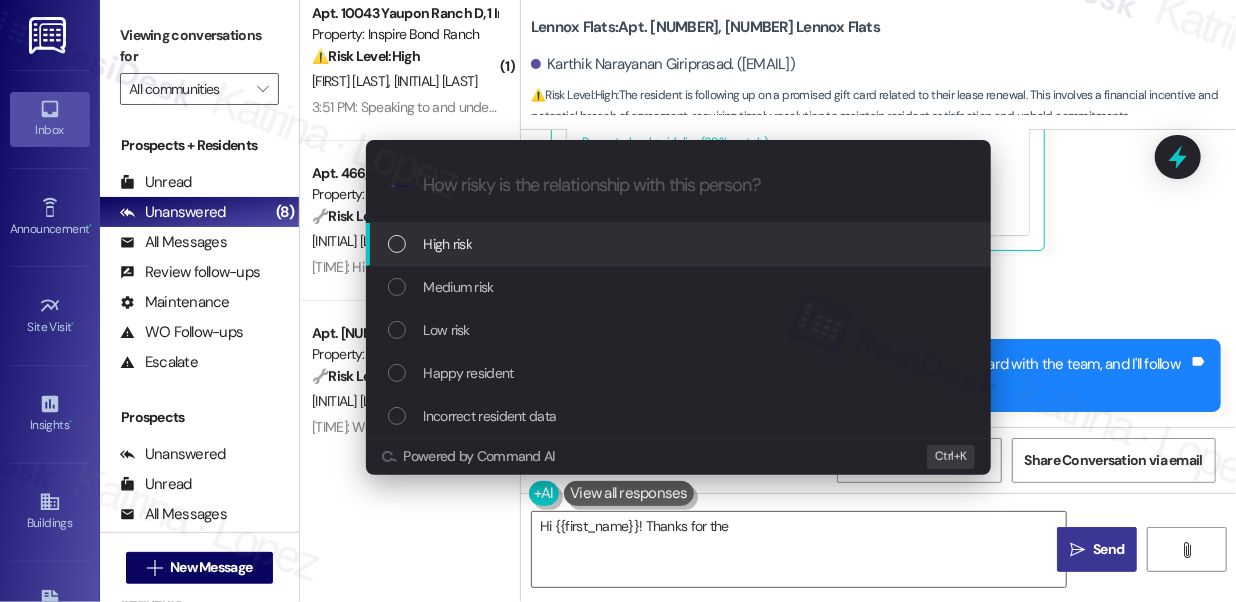 click on "Medium risk" at bounding box center [459, 287] 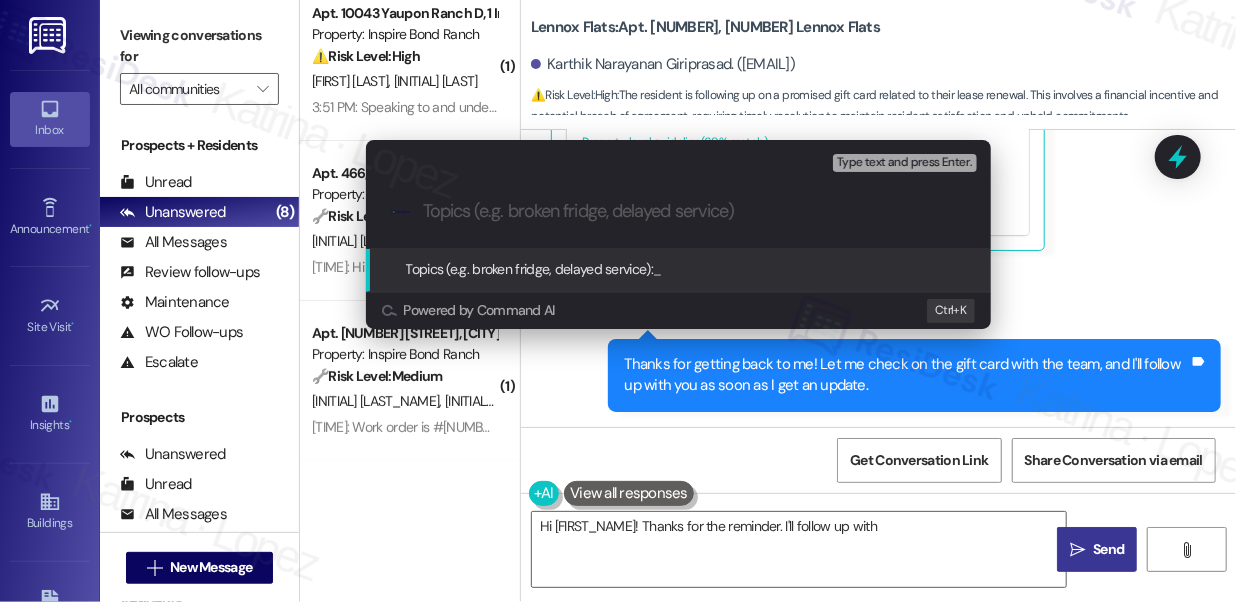 click on "Escalate Conversation Medium risk Topics (e.g. broken fridge, delayed service) Any messages to highlight in the email? Type text and press Enter. .cls-1{fill:#0a055f;}.cls-2{fill:#0cc4c4;} resideskLogoBlueOrange Topics (e.g. broken fridge, delayed service):  _ Powered by Command AI Ctrl+ K" at bounding box center [618, 301] 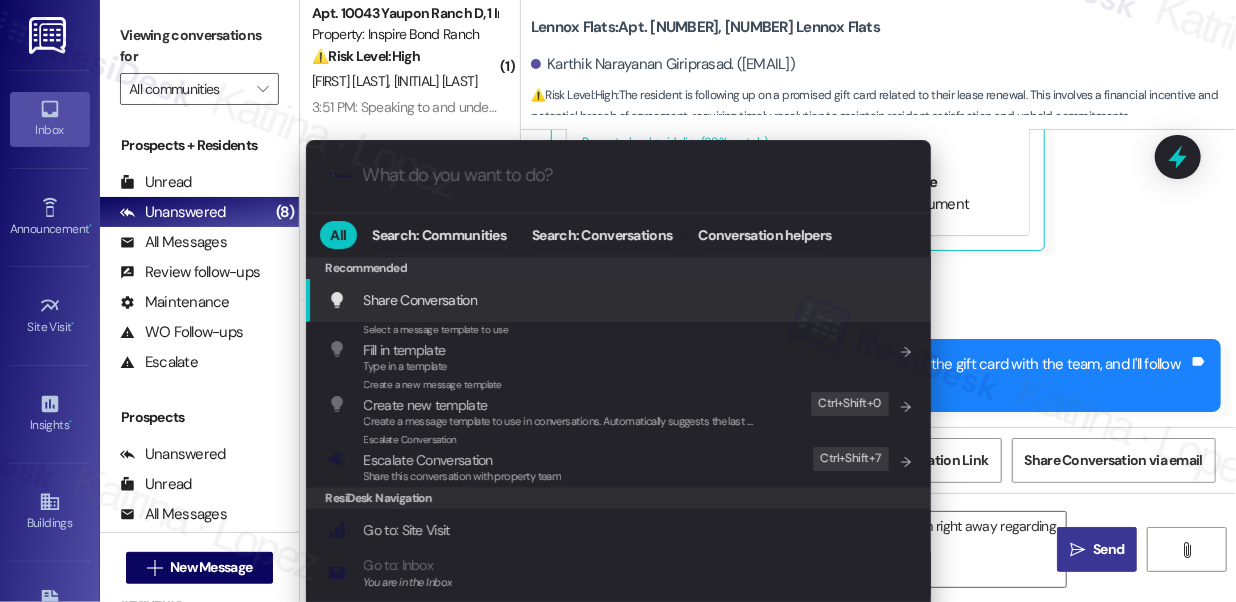 drag, startPoint x: 153, startPoint y: 28, endPoint x: 221, endPoint y: 48, distance: 70.88018 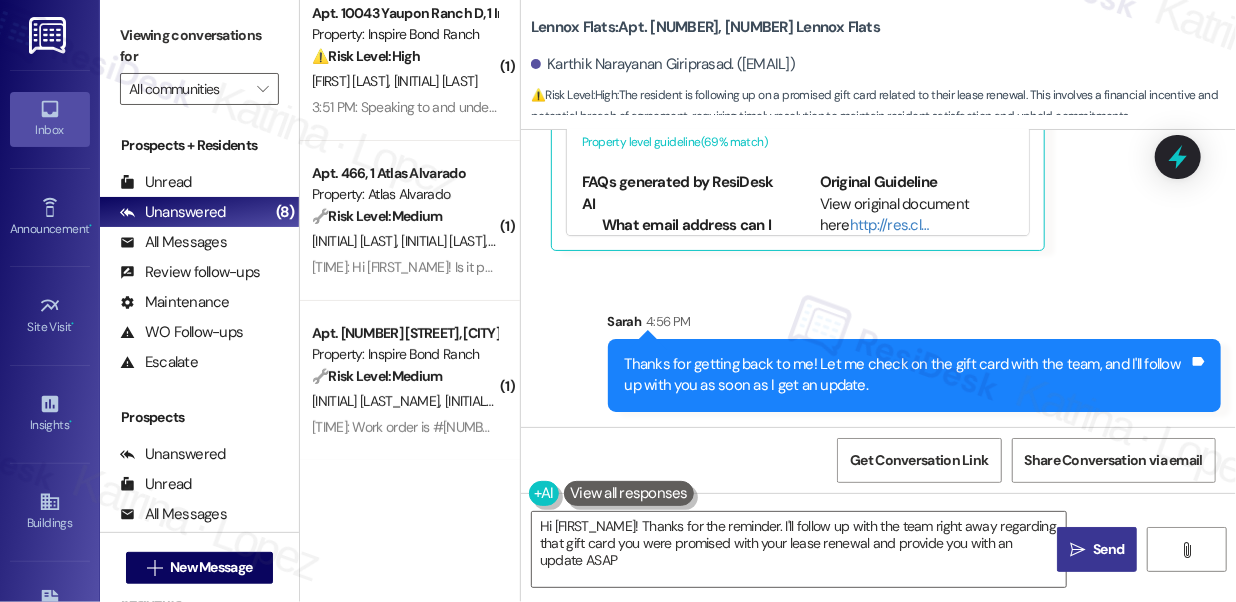 type on "Hi {{first_name}}! Thanks for the reminder. I'll follow up with the team right away regarding that gift card you were promised with your lease renewal and provide you with an update ASAP!" 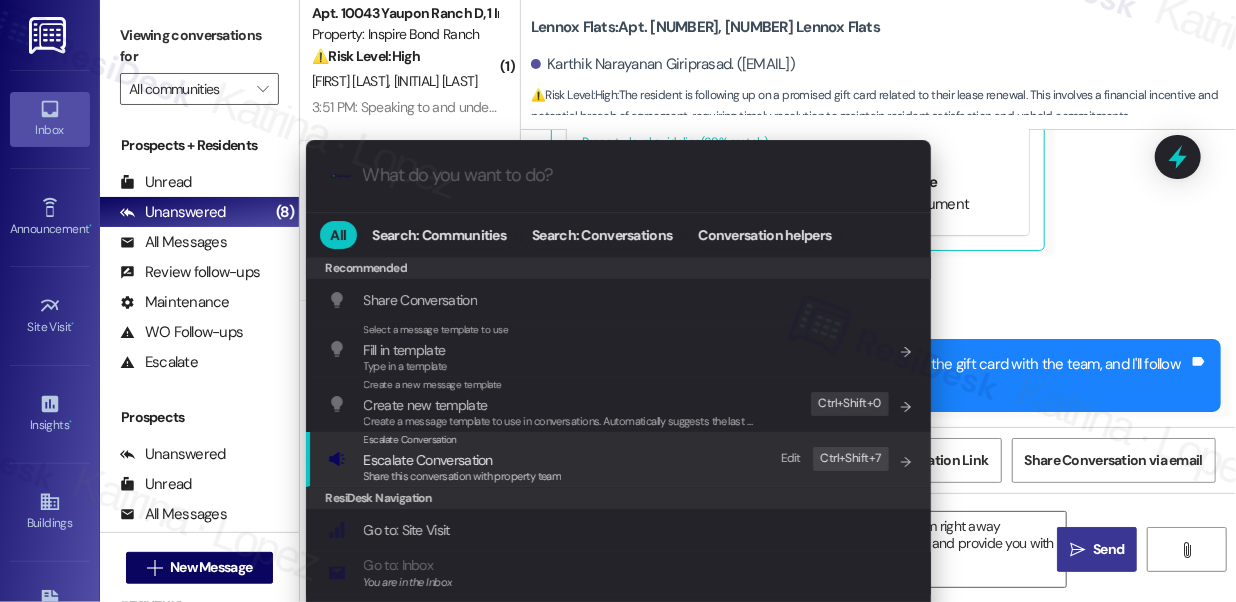 click on "Escalate Conversation Escalate Conversation Share this conversation with property team Edit Ctrl+ Shift+ 7" at bounding box center (620, 459) 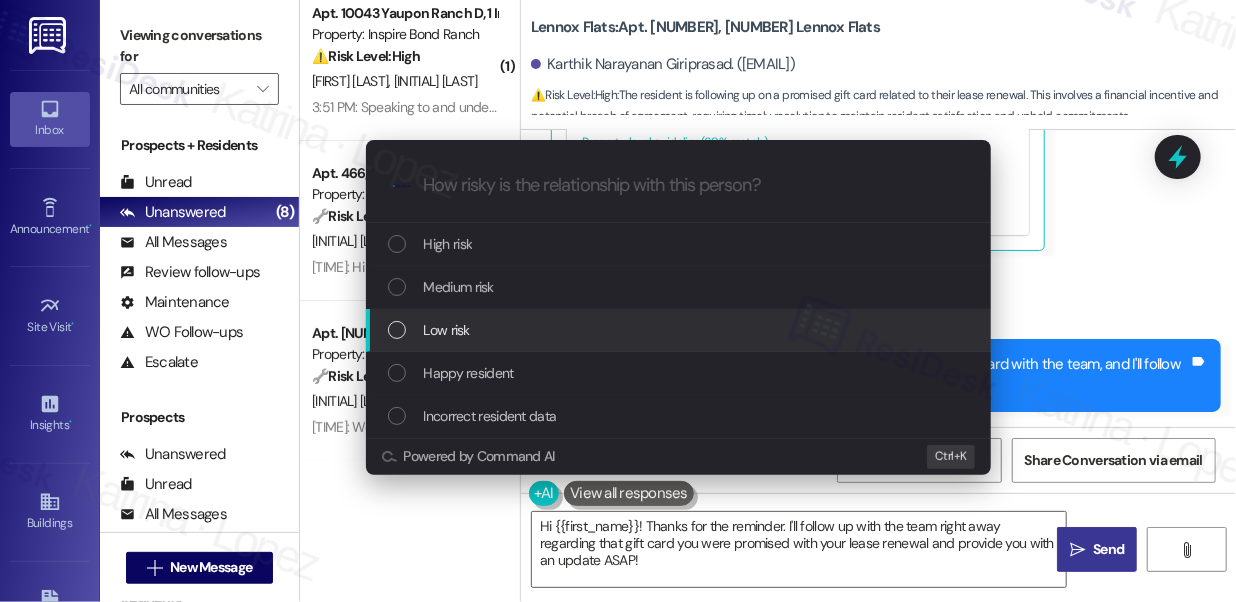 click on "Low risk" at bounding box center [447, 330] 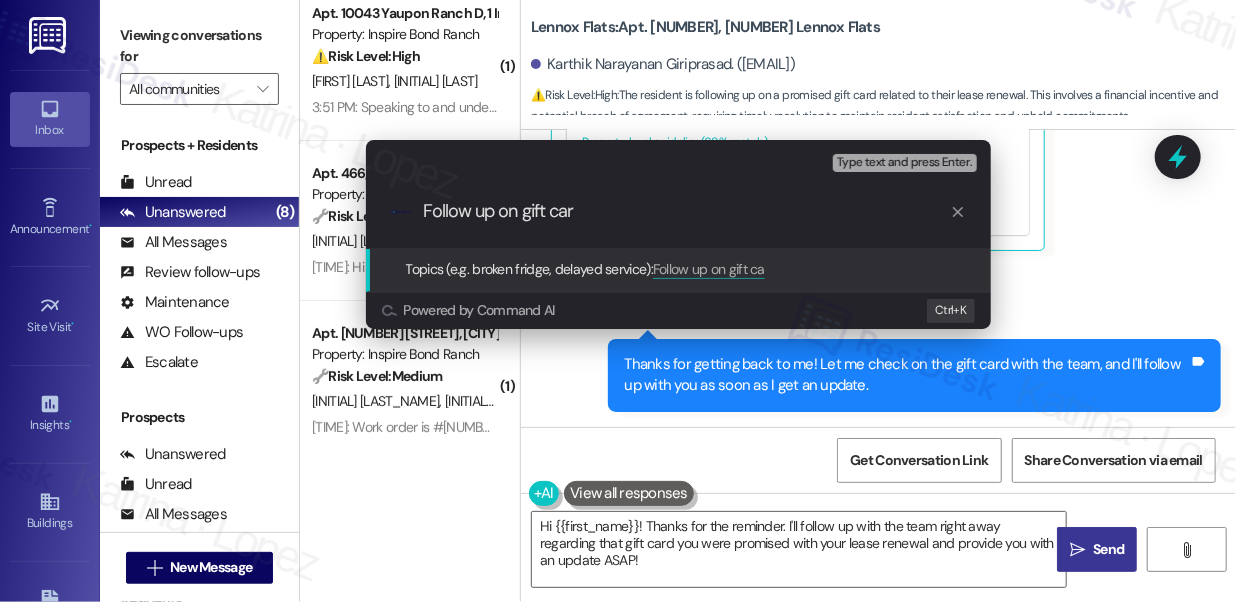 type on "Follow up on gift card" 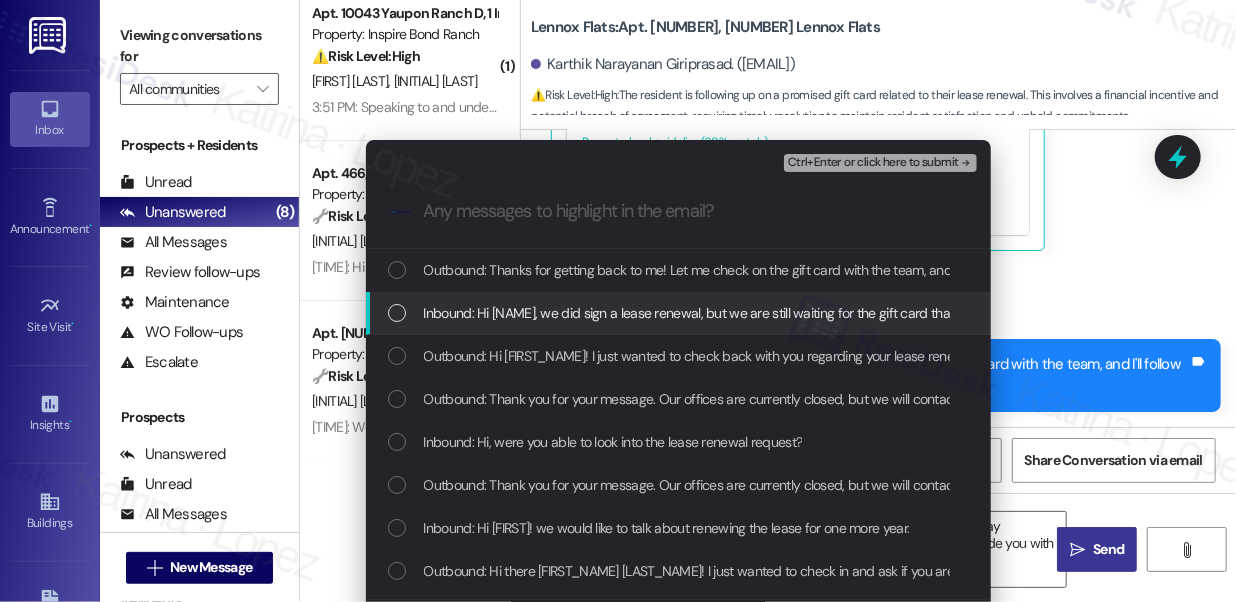 click on "Inbound: Hi [NAME], we did sign a lease renewal, but we are still waiting for the gift card that was promised." at bounding box center [678, 313] 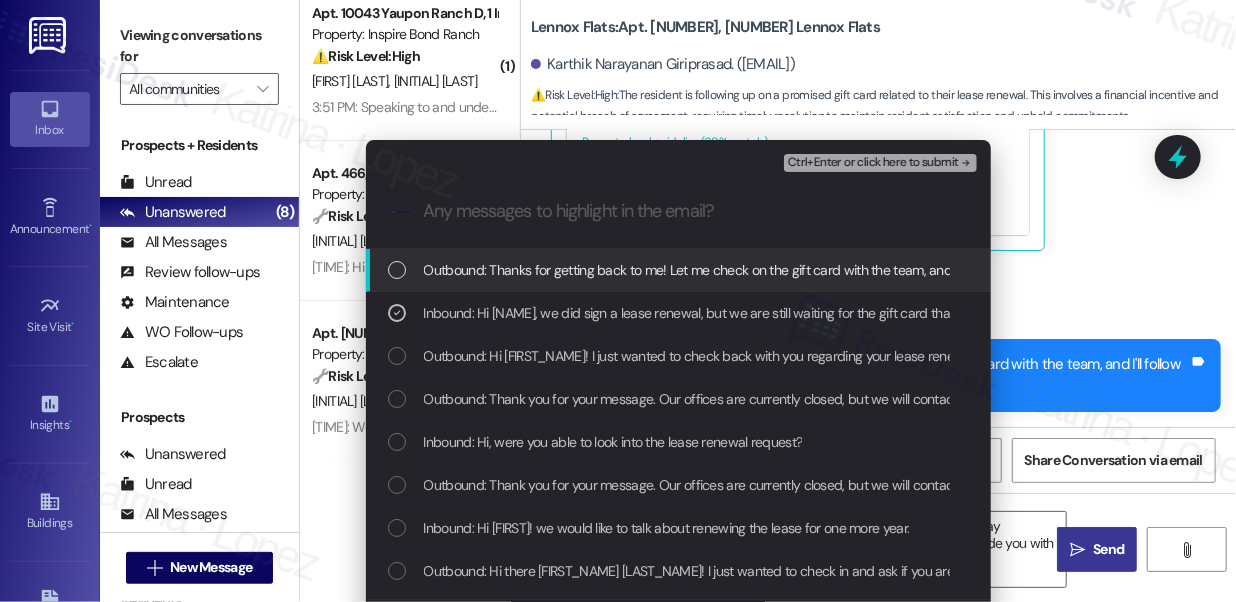 click on "Ctrl+Enter or click here to submit" at bounding box center [873, 163] 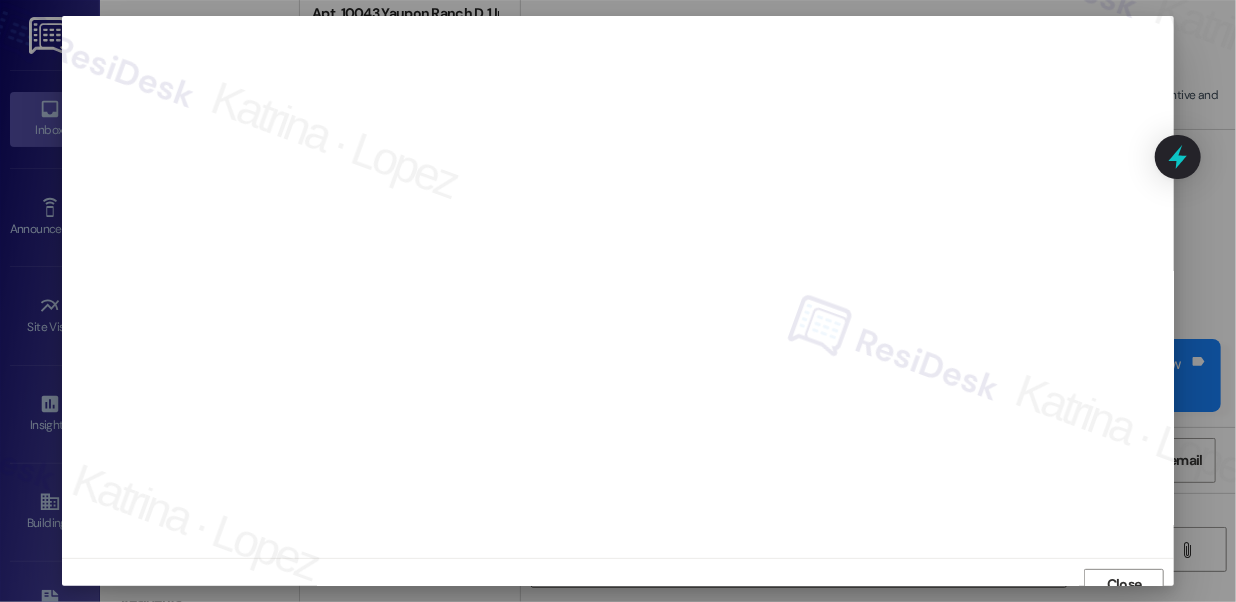 scroll, scrollTop: 14, scrollLeft: 0, axis: vertical 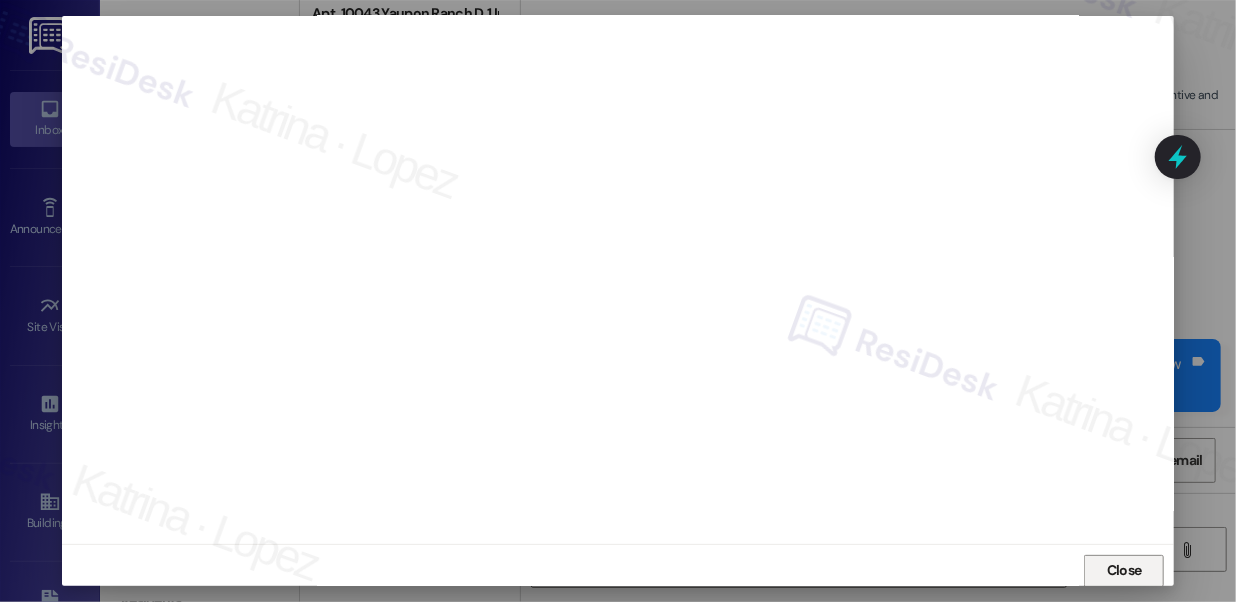 click on "Close" at bounding box center (1124, 570) 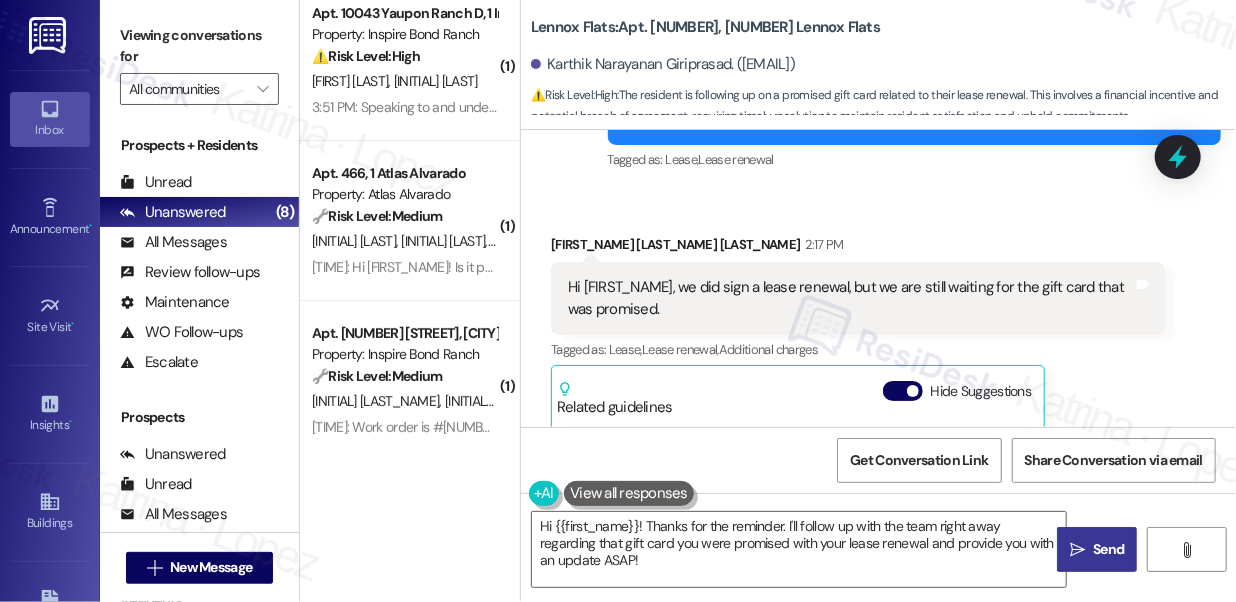 scroll, scrollTop: 1882, scrollLeft: 0, axis: vertical 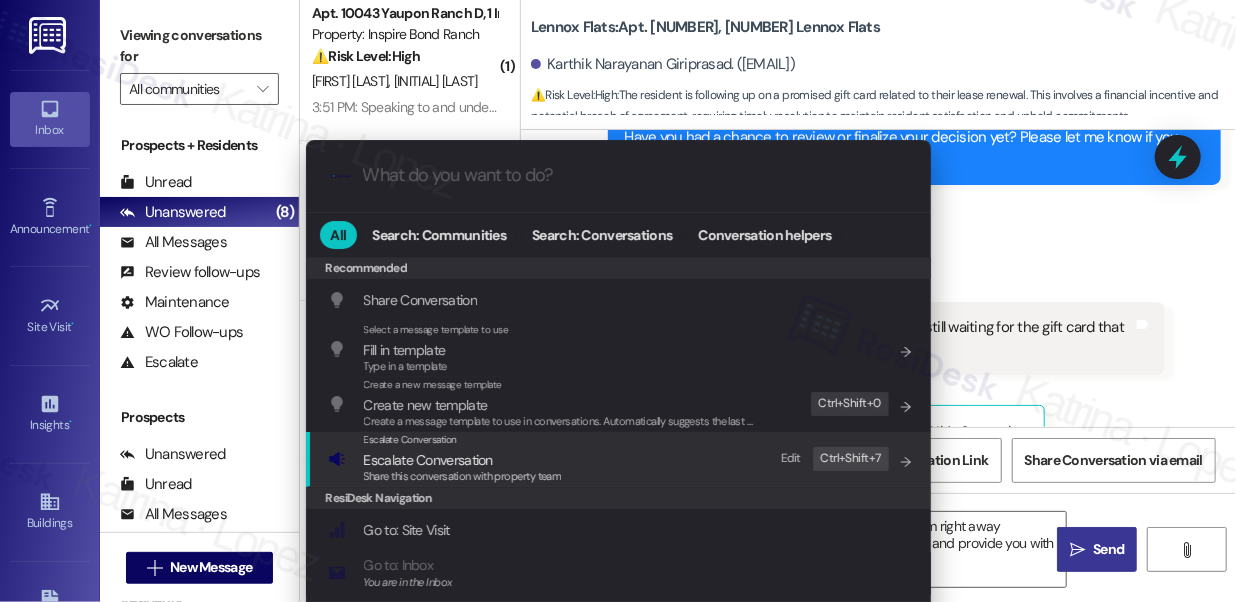 click on "ResiDesk Navigation" at bounding box center (618, 498) 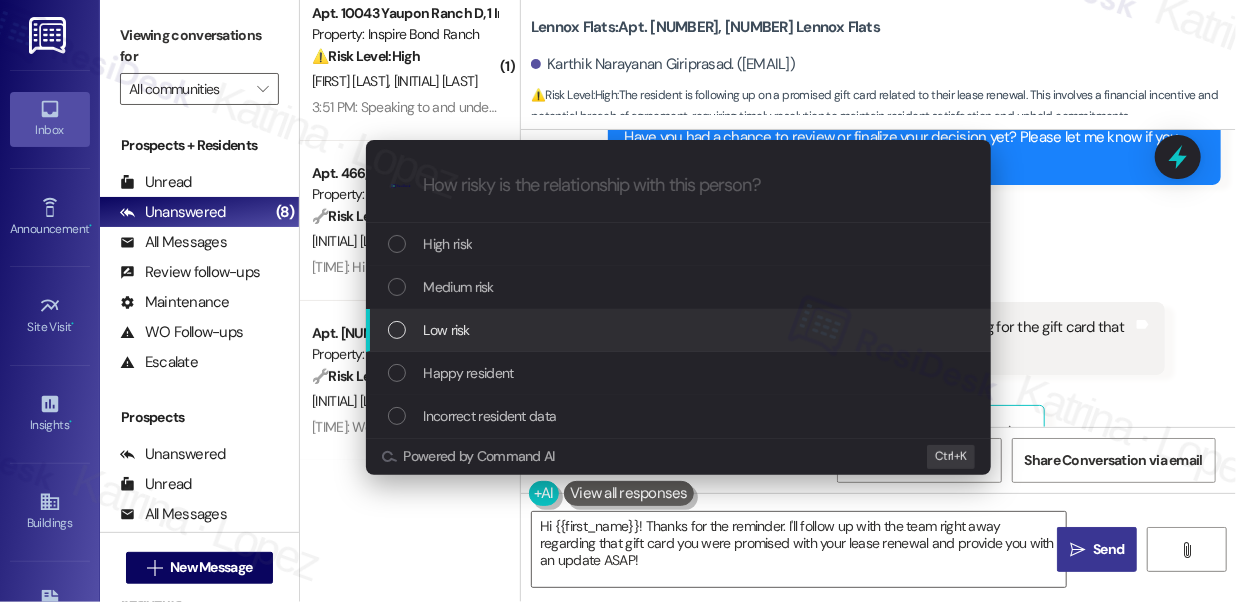 click on "Low risk" at bounding box center [680, 330] 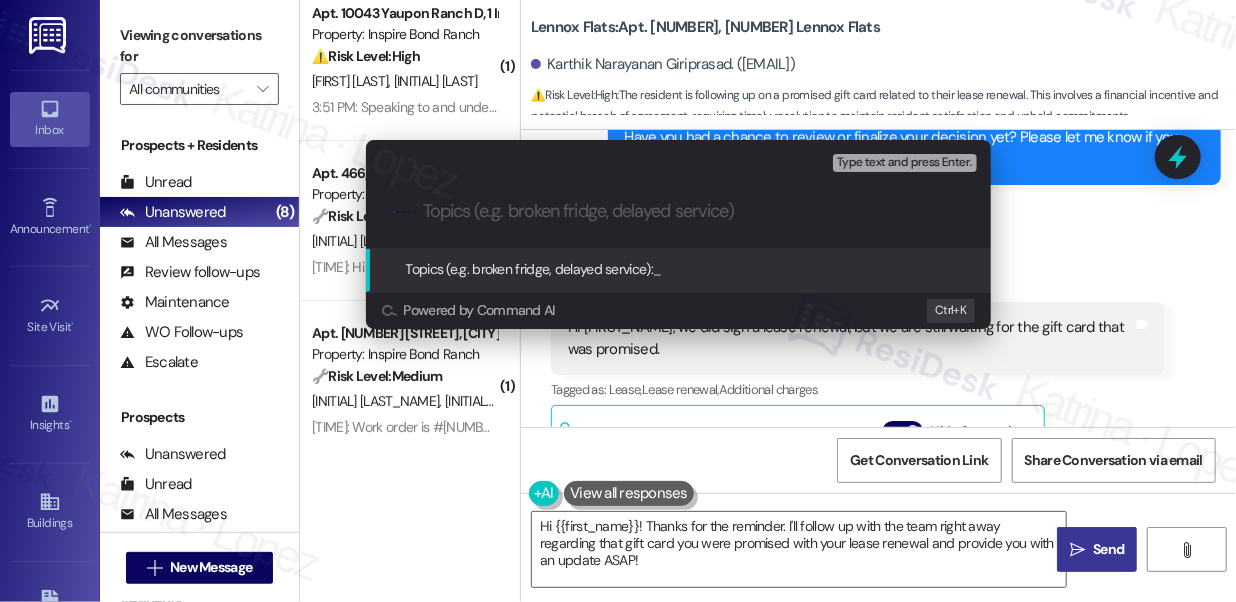 paste on "Follow up on gift card" 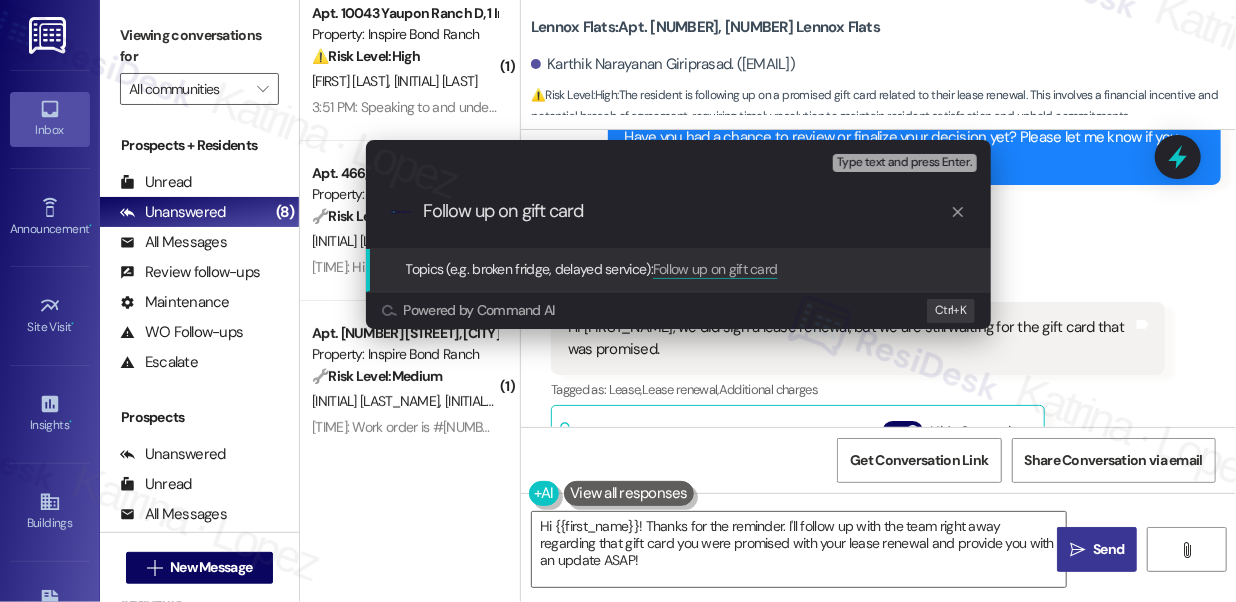 type 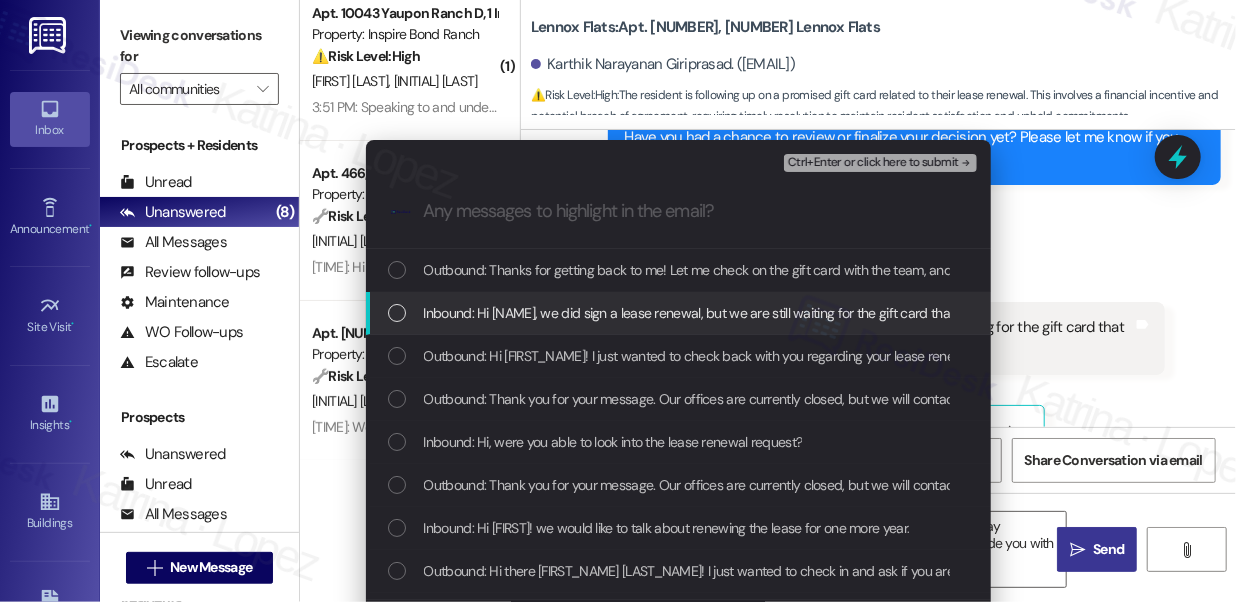 click on "Inbound: Hi [NAME], we did sign a lease renewal, but we are still waiting for the gift card that was promised." at bounding box center (733, 313) 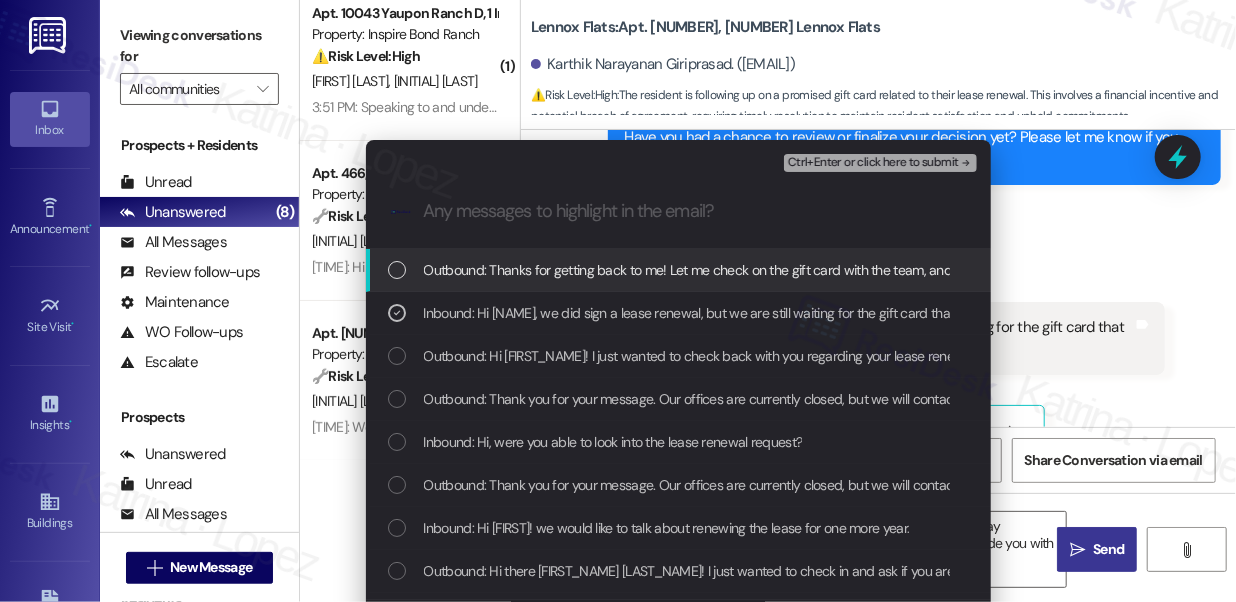 click on "Ctrl+Enter or click here to submit" at bounding box center [873, 163] 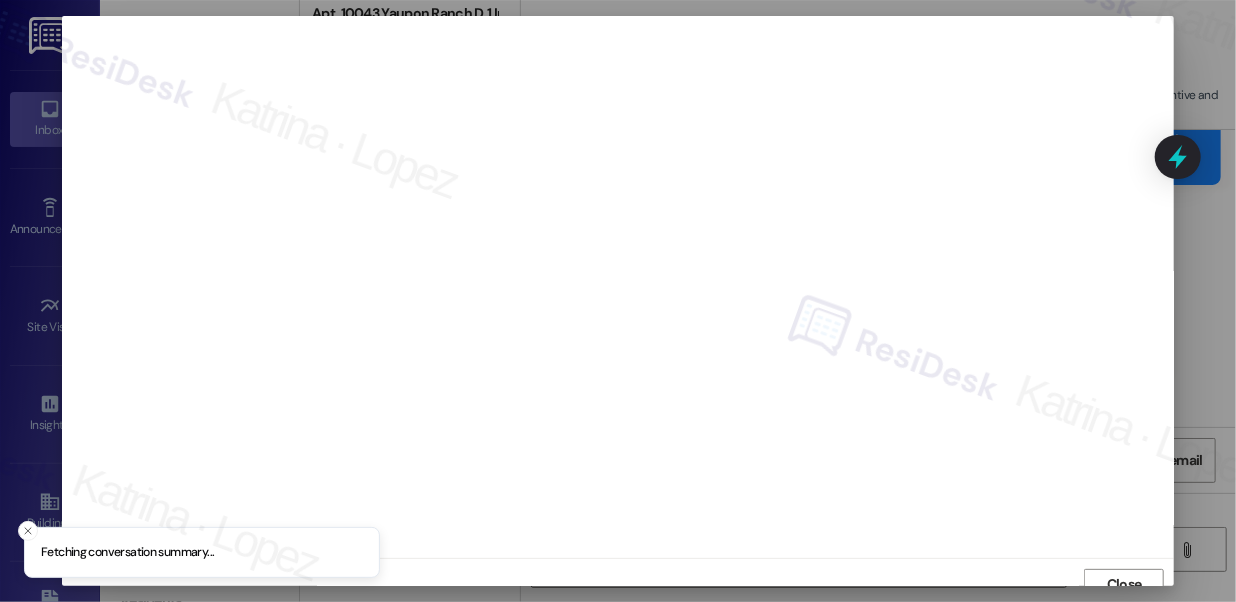 scroll, scrollTop: 14, scrollLeft: 0, axis: vertical 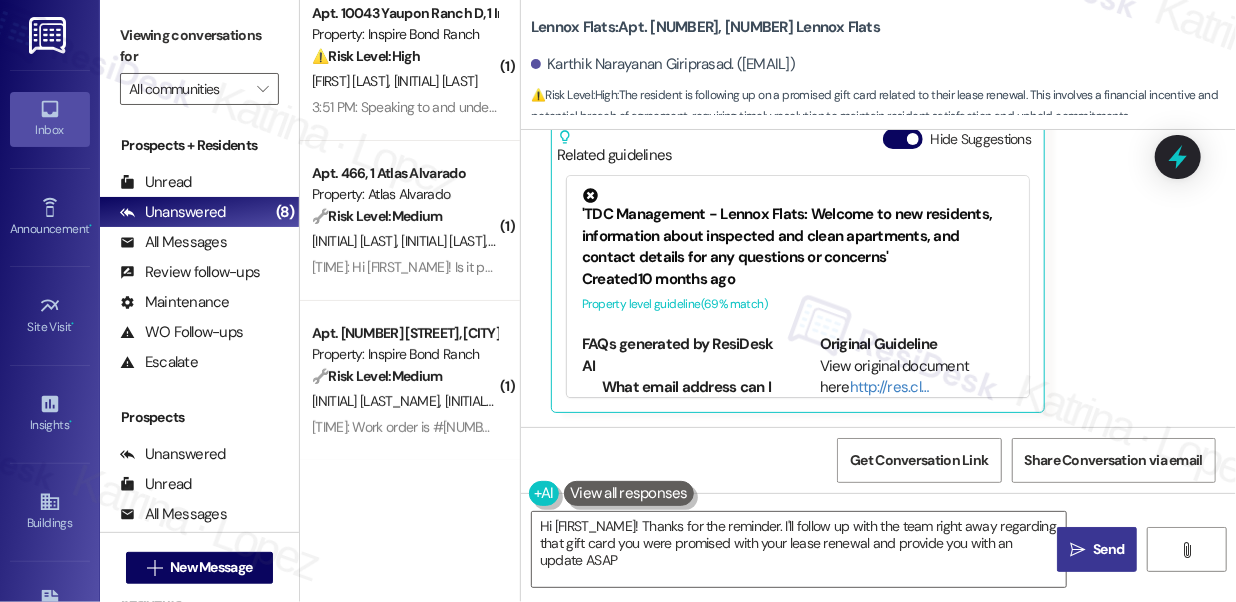 type on "Hi {{first_name}}! Thanks for the reminder. I'll follow up with the team right away regarding that gift card you were promised with your lease renewal and provide you with an update ASAP!" 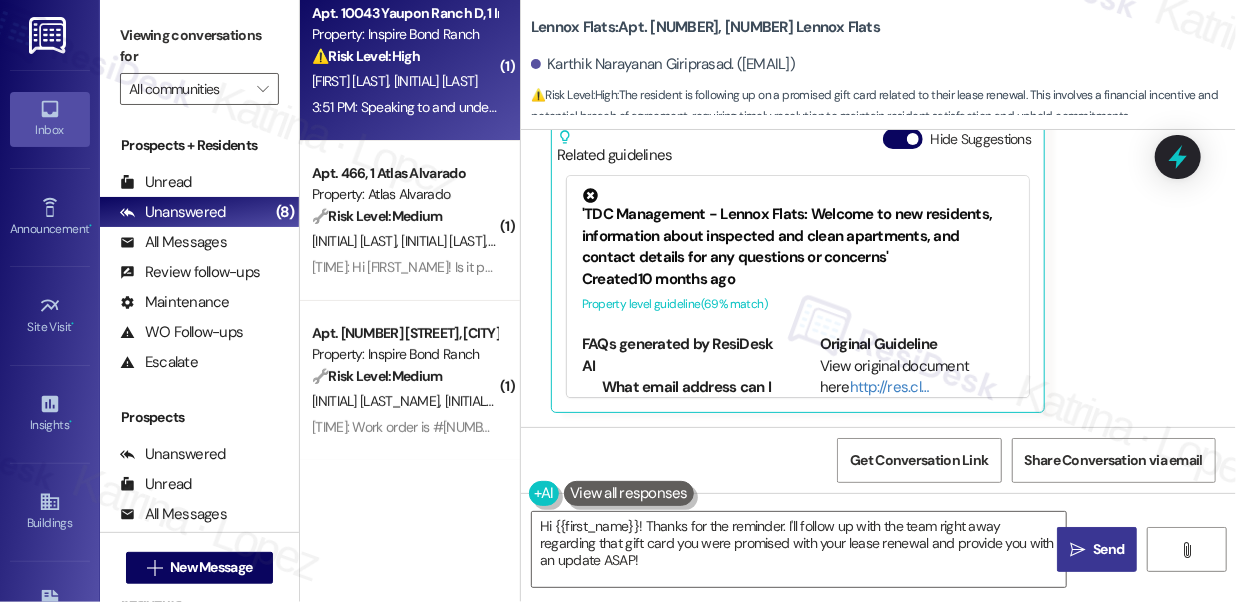 click on "[FIRST] [LAST]" at bounding box center [404, 81] 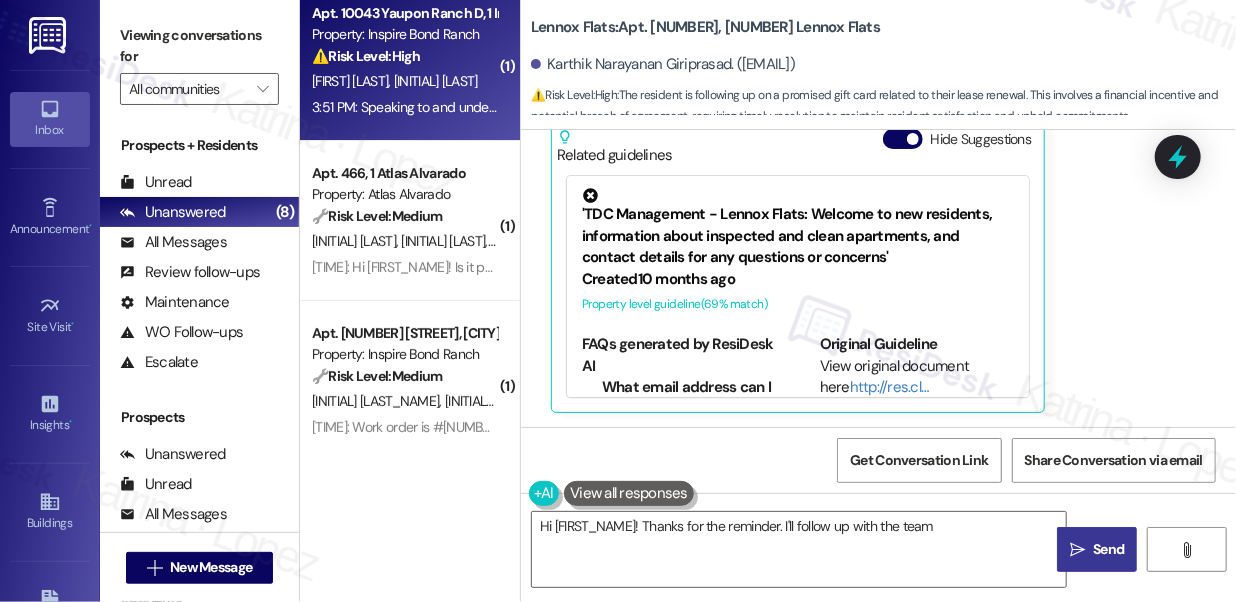 type on "Hi [FIRST_NAME]! Thanks for the reminder. I'll follow up with the team right" 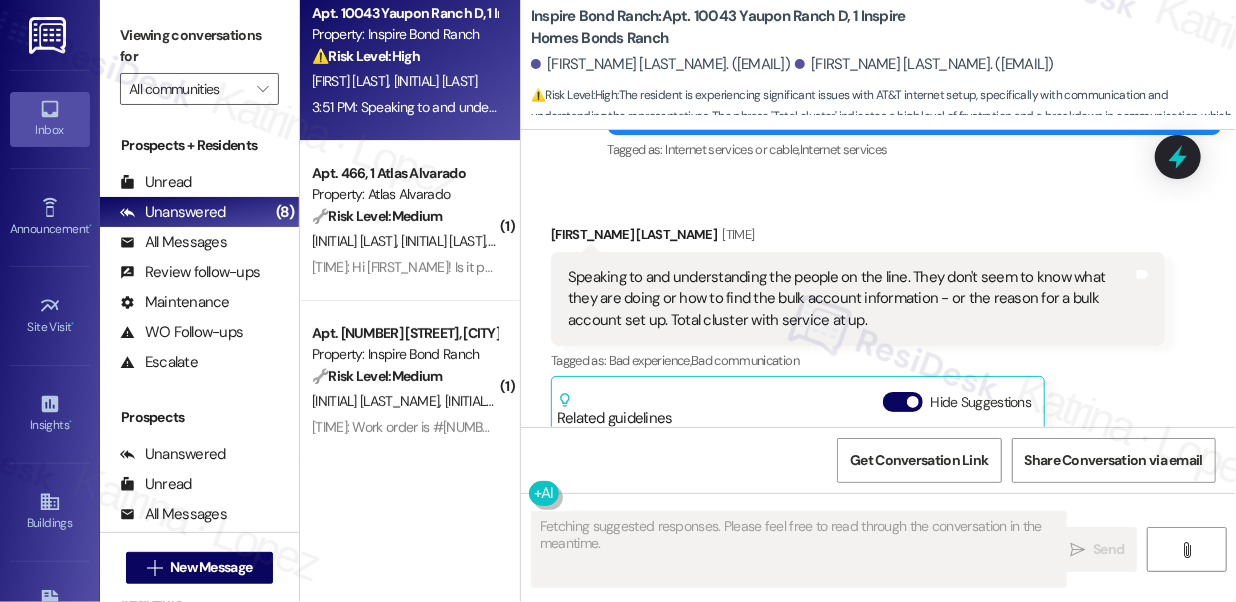 scroll, scrollTop: 986, scrollLeft: 0, axis: vertical 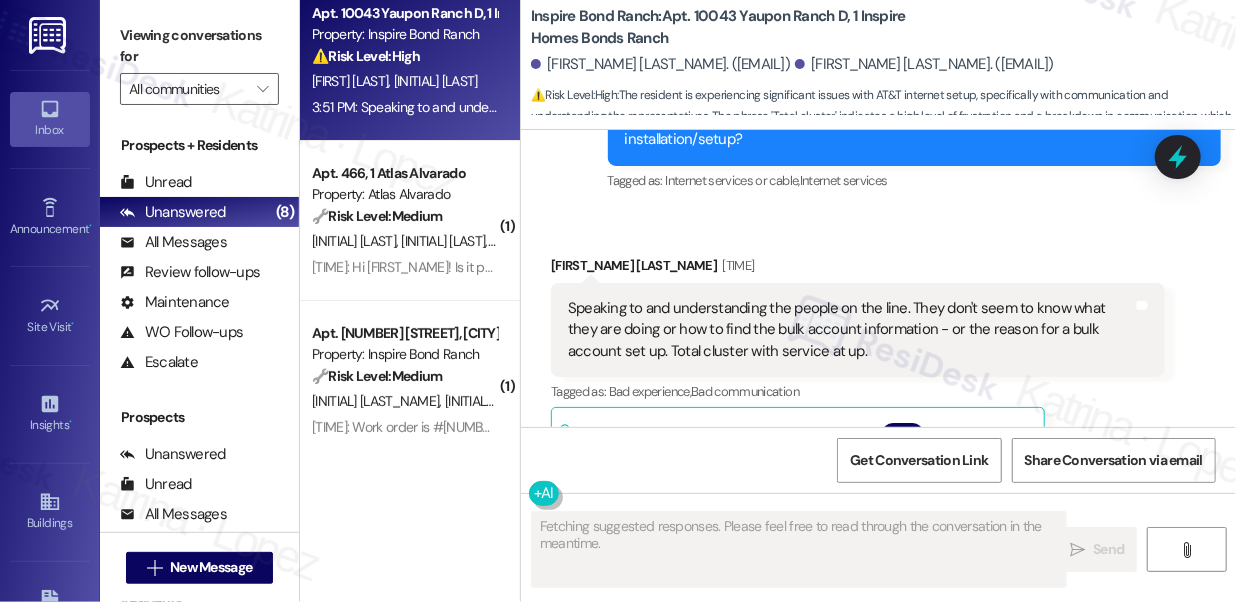 click on "Speaking to and understanding the people on the line. They don't seem to know what they are doing or how to find the bulk account information - or the reason for a bulk account set up. Total cluster with service at up." at bounding box center [850, 330] 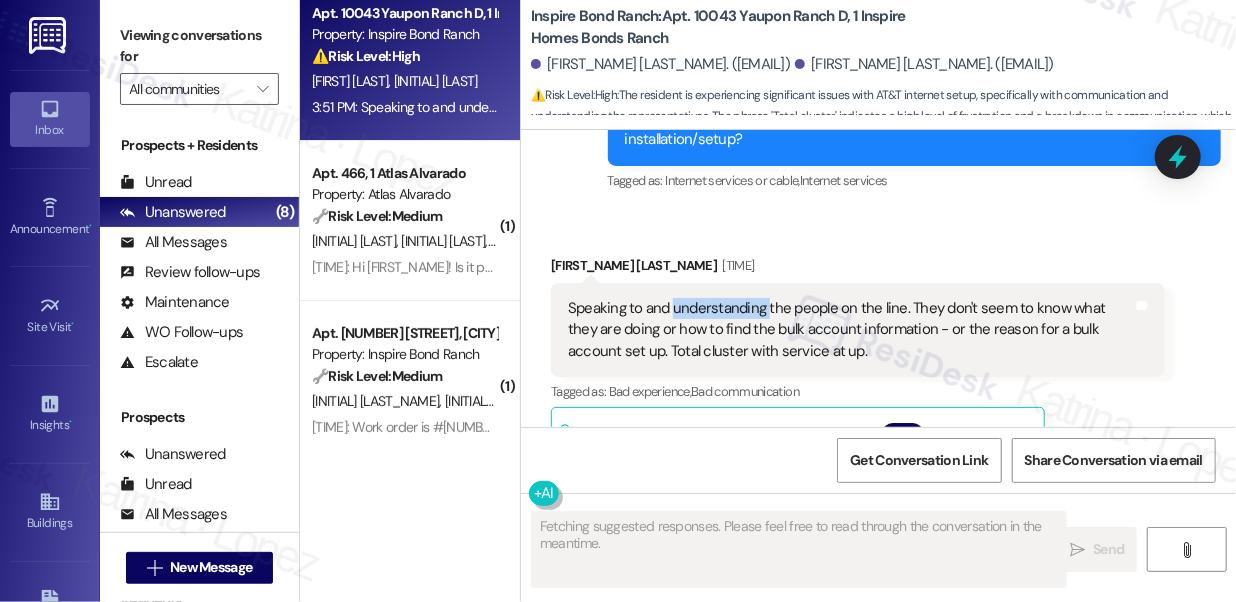 click on "Speaking to and understanding the people on the line. They don't seem to know what they are doing or how to find the bulk account information - or the reason for a bulk account set up. Total cluster with service at up." at bounding box center [850, 330] 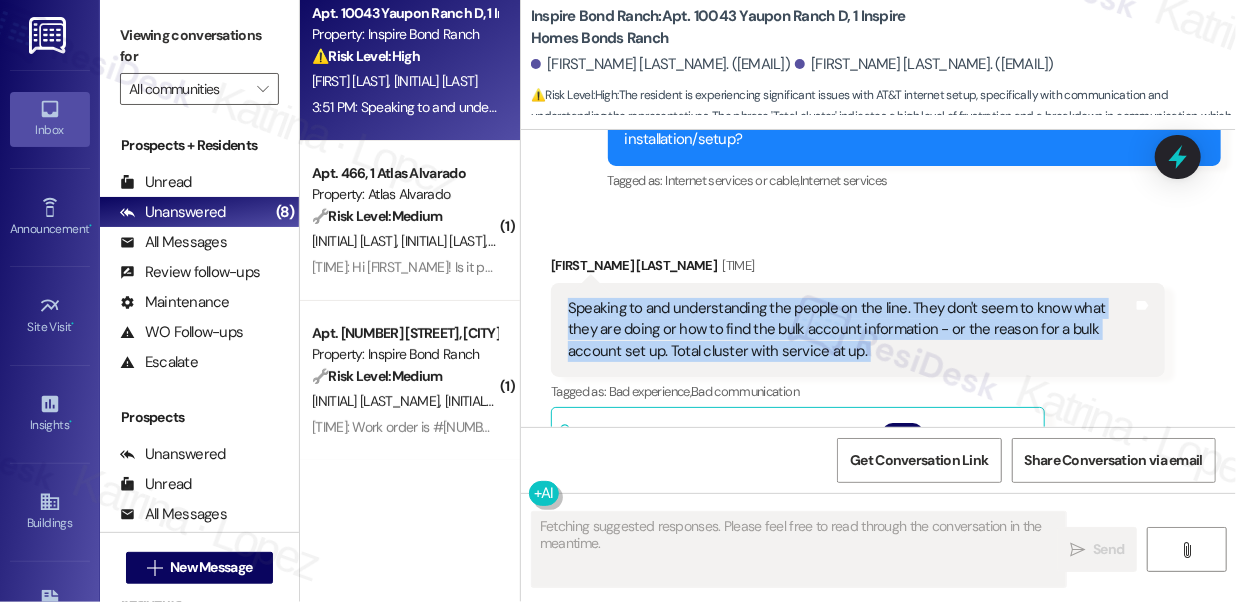 click on "Speaking to and understanding the people on the line. They don't seem to know what they are doing or how to find the bulk account information - or the reason for a bulk account set up. Total cluster with service at up." at bounding box center [850, 330] 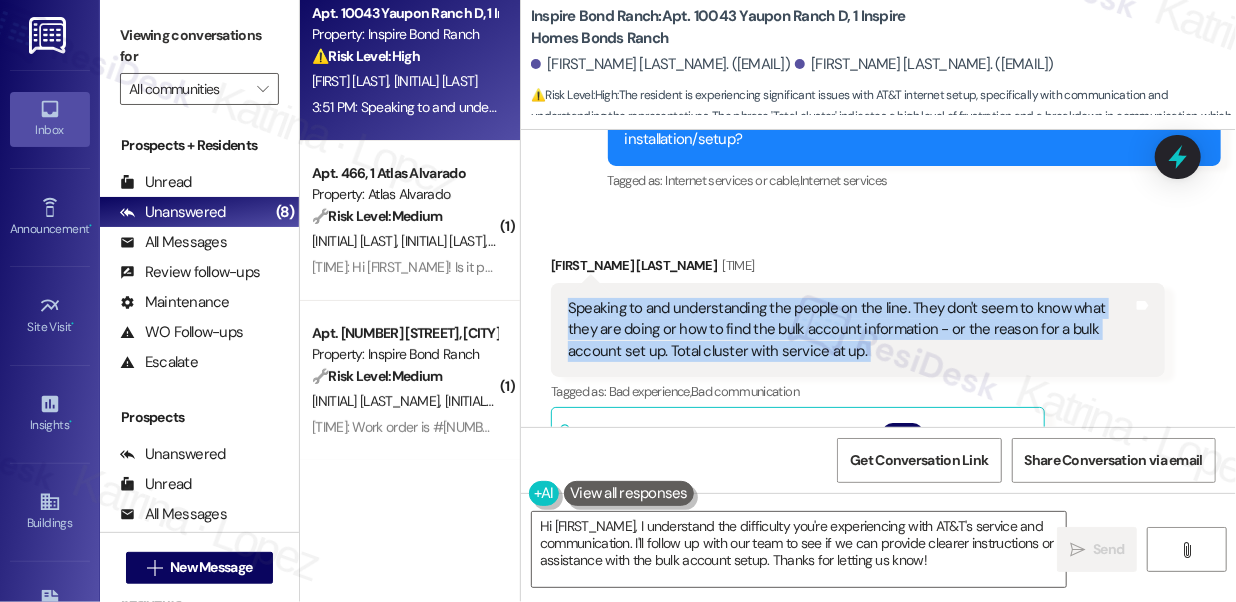 click on "Speaking to and understanding the people on the line. They don't seem to know what they are doing or how to find the bulk account information - or the reason for a bulk account set up. Total cluster with service at up." at bounding box center [850, 330] 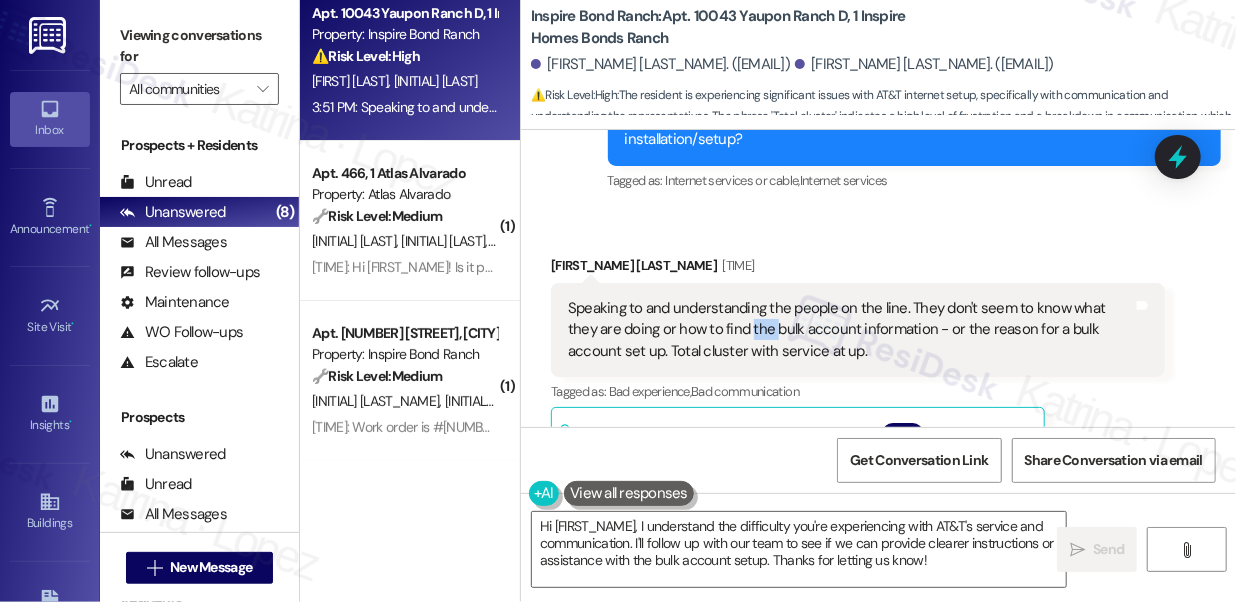 click on "Speaking to and understanding the people on the line. They don't seem to know what they are doing or how to find the bulk account information - or the reason for a bulk account set up. Total cluster with service at up." at bounding box center [850, 330] 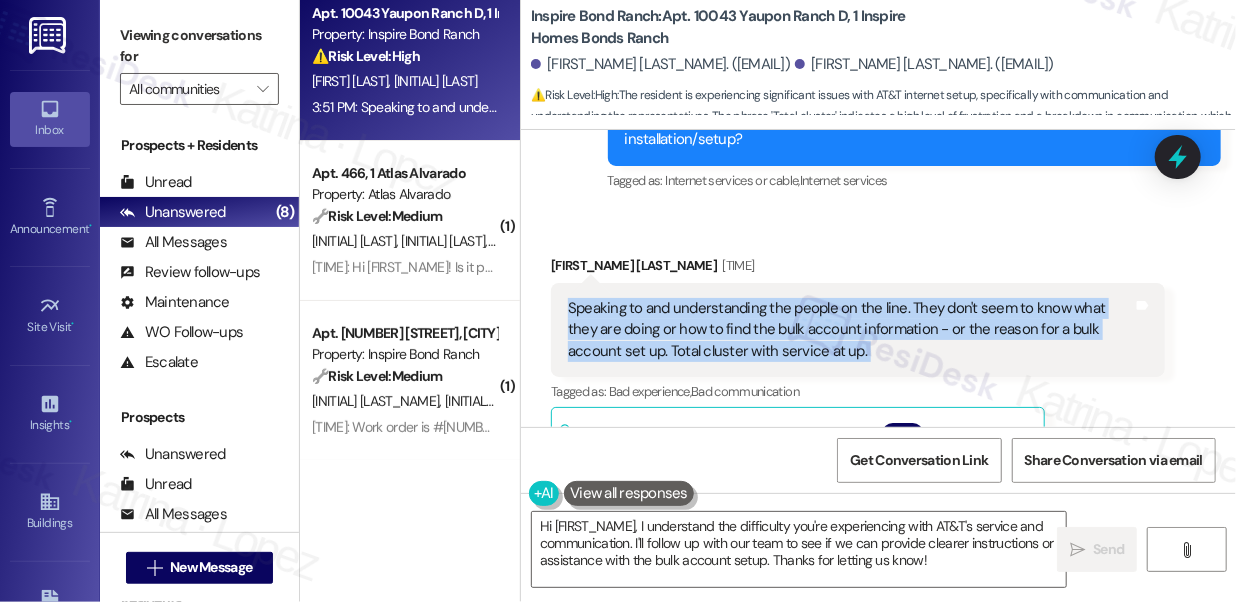 click on "Speaking to and understanding the people on the line. They don't seem to know what they are doing or how to find the bulk account information - or the reason for a bulk account set up. Total cluster with service at up." at bounding box center (850, 330) 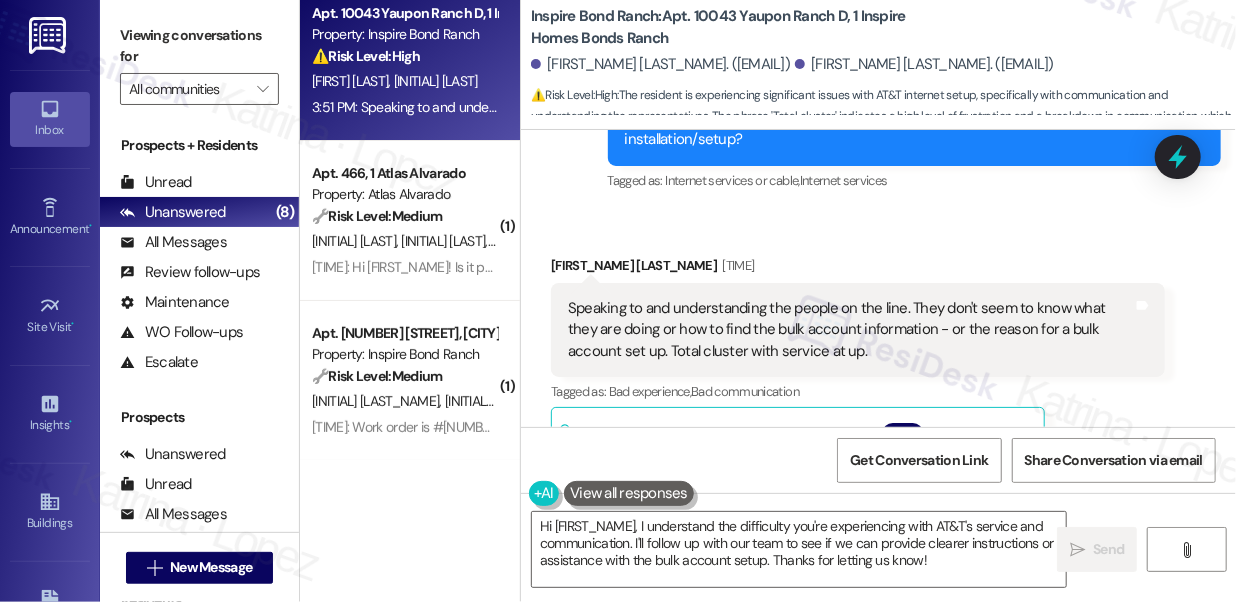 click on "Received via SMS [LAST] [FIRST] [TIME] Speaking to and understanding the people on the line. They don't seem to know what they are doing or how to find the bulk account information - or the reason for a bulk account set up. Total cluster with service at up. Tags and notes Tagged as: Bad experience , Click to highlight conversations about Bad experience Bad communication Click to highlight conversations about Bad communication Related guidelines Hide Suggestions TDC Management - Inspire Bond Ranch: Move-in requires electricity setup, renter's insurance ($100,000 minimum), and a move-in inspection within 48 hours; late rent incurs fees; Foxen insurance is optional ($19.95/month) or residents can provide their own with TDC listed as additional insured; first month's rent requires certified funds unless paid online 10 days prior to lease start; valet trash service has specific rules and fees for violations.
Created a month ago Property level guideline ( 67 % match) FAQs generated by ResiDesk AI Created" at bounding box center (858, 481) 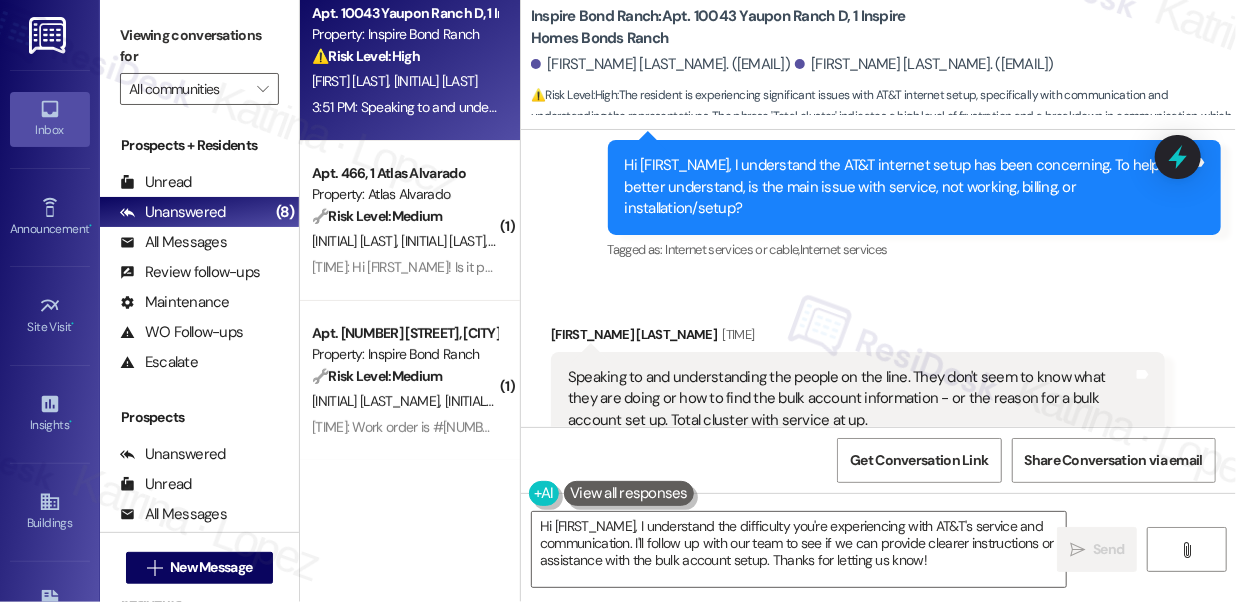 scroll, scrollTop: 804, scrollLeft: 0, axis: vertical 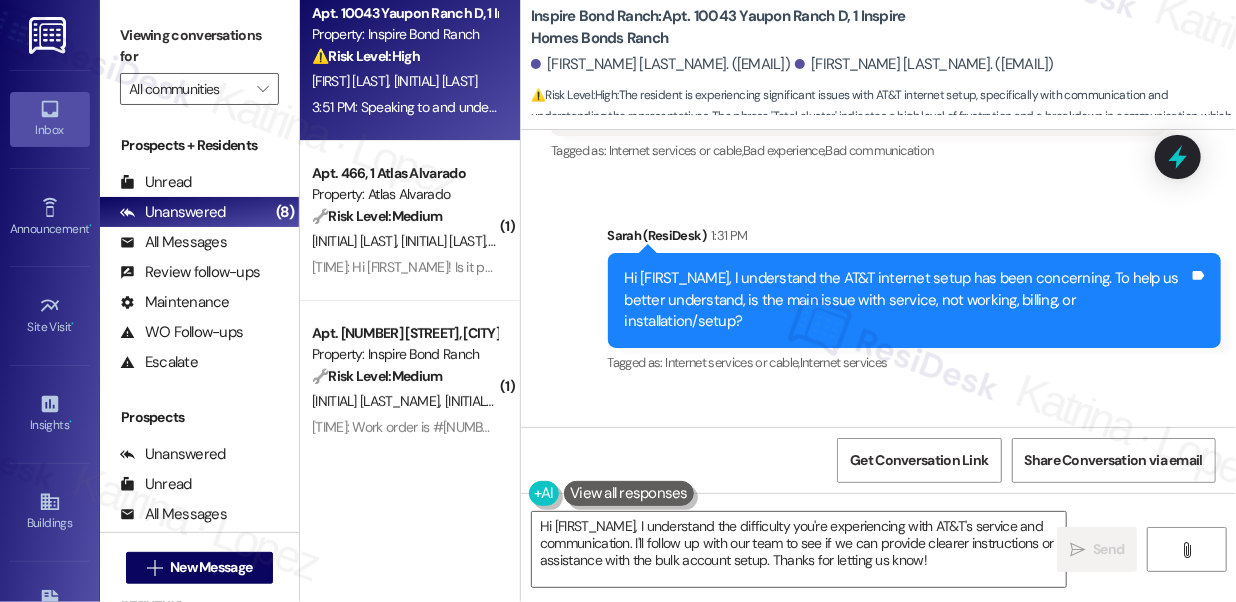 click on "Hi [FIRST_NAME], I understand the AT&T internet setup has been concerning. To help us better understand, is the main issue with service, not working, billing, or installation/setup?" at bounding box center [907, 300] 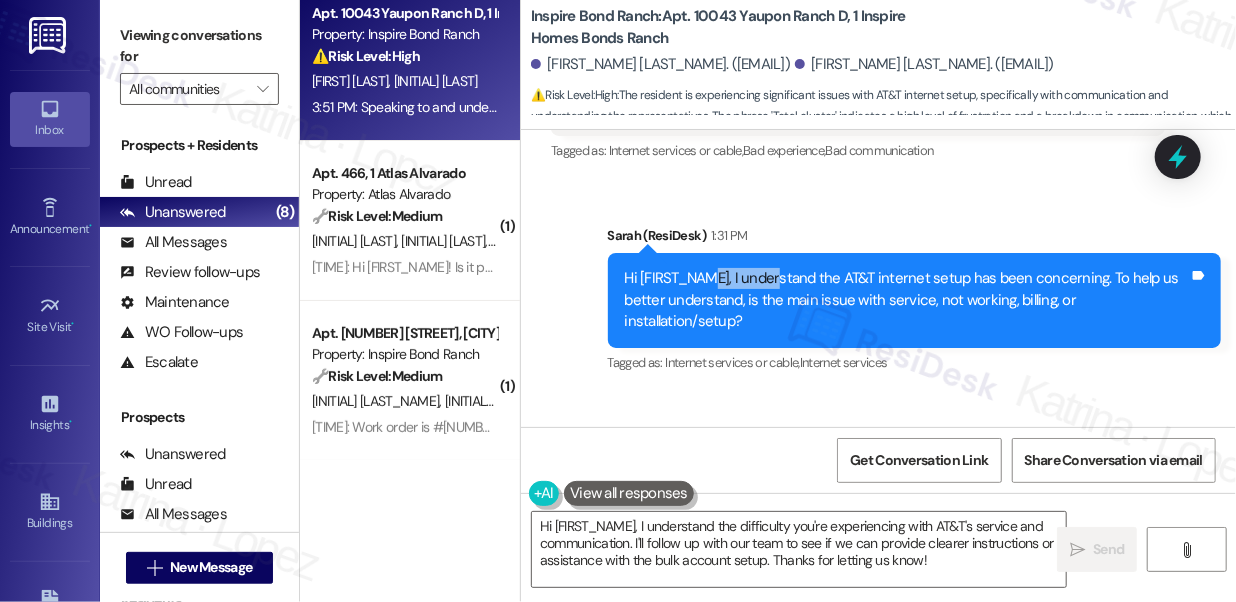 click on "Hi [FIRST_NAME], I understand the AT&T internet setup has been concerning. To help us better understand, is the main issue with service, not working, billing, or installation/setup?" at bounding box center [907, 300] 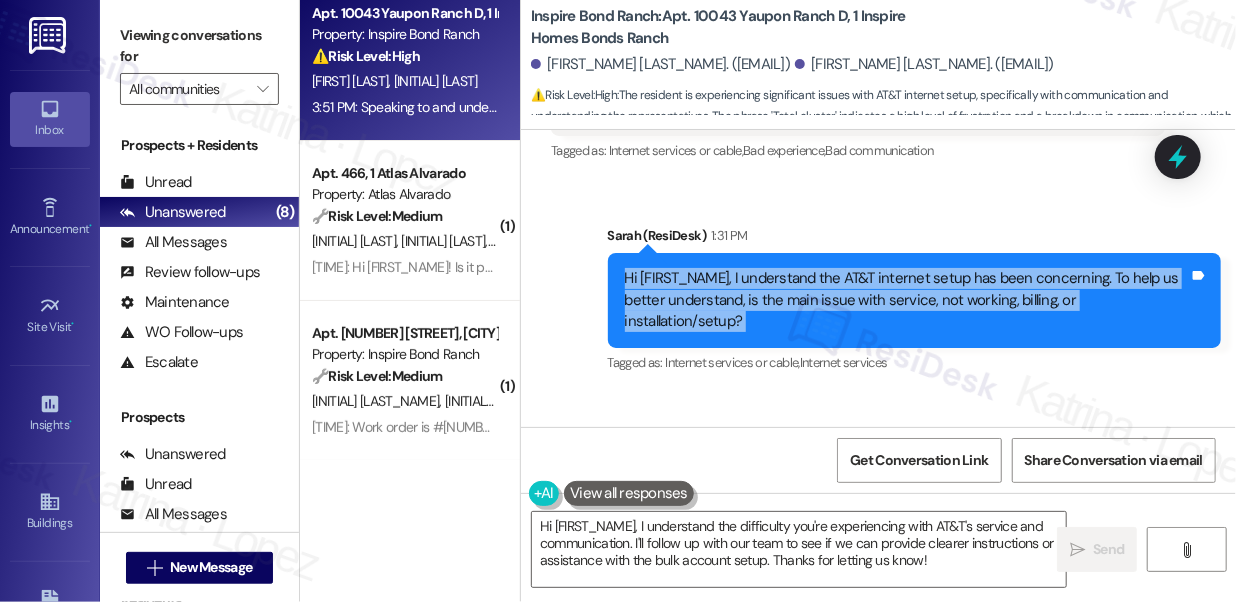click on "Hi [FIRST_NAME], I understand the AT&T internet setup has been concerning. To help us better understand, is the main issue with service, not working, billing, or installation/setup?" at bounding box center (907, 300) 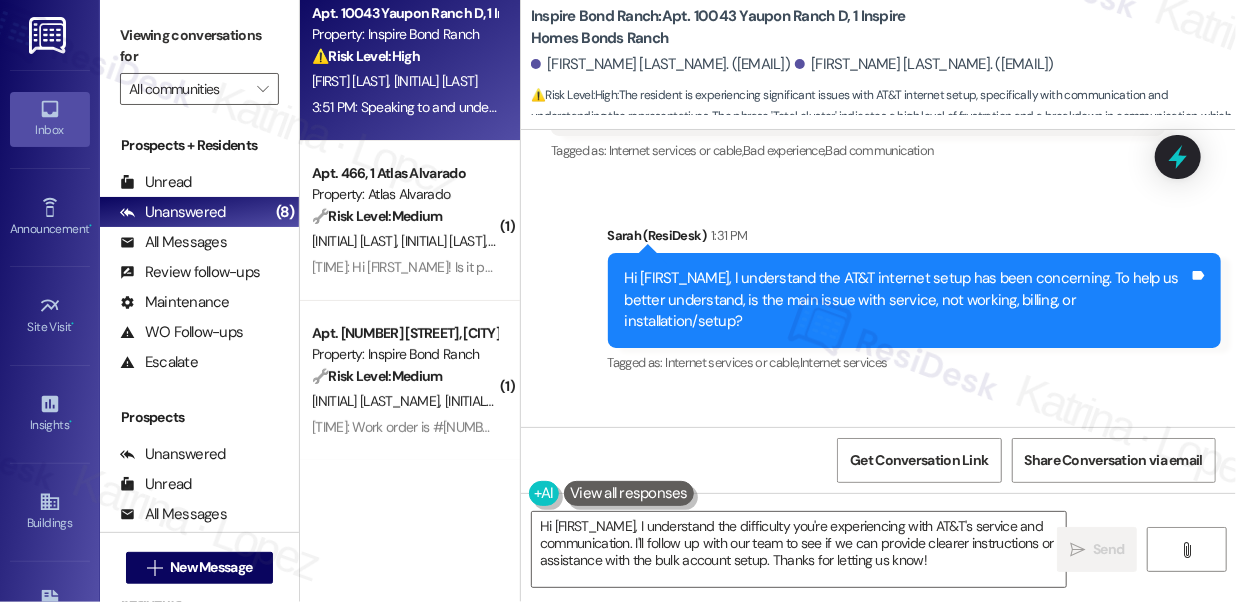 click on "[FIRST] (ResiDesk) [TIME]" at bounding box center [915, 239] 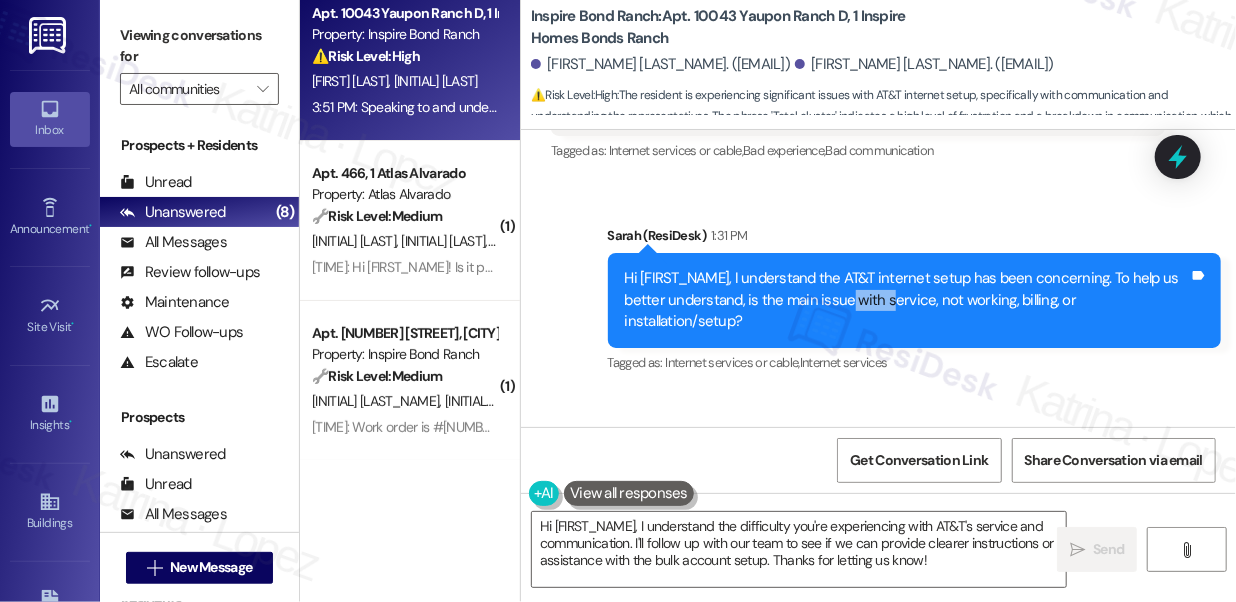 click on "Hi [FIRST_NAME], I understand the AT&T internet setup has been concerning. To help us better understand, is the main issue with service, not working, billing, or installation/setup?" at bounding box center (907, 300) 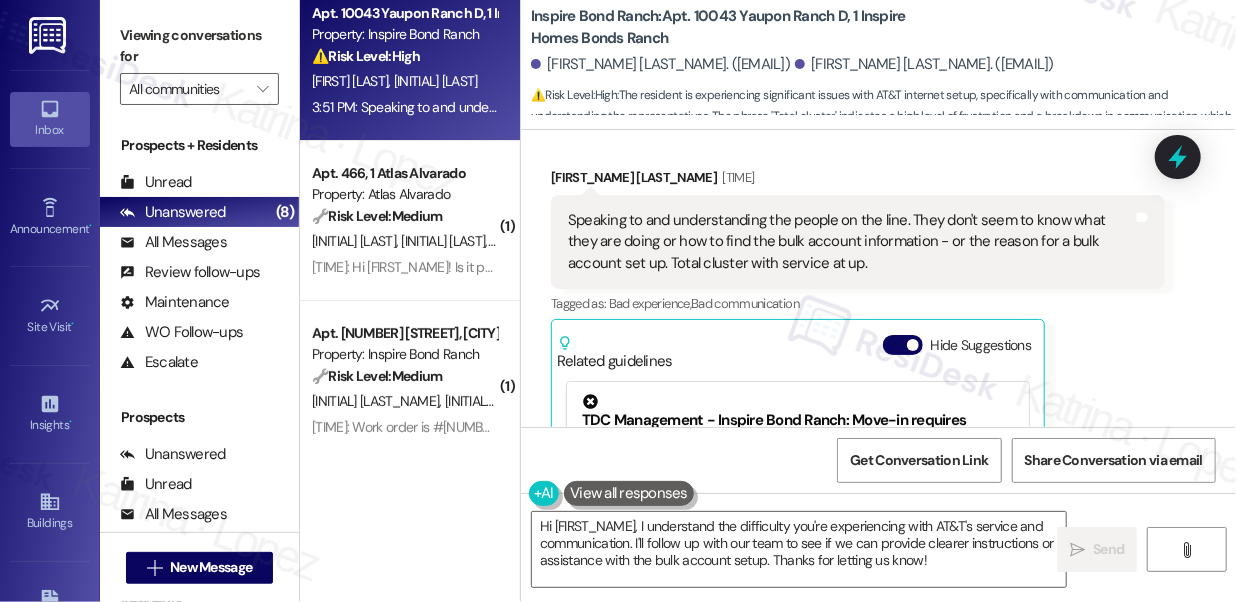 scroll, scrollTop: 1077, scrollLeft: 0, axis: vertical 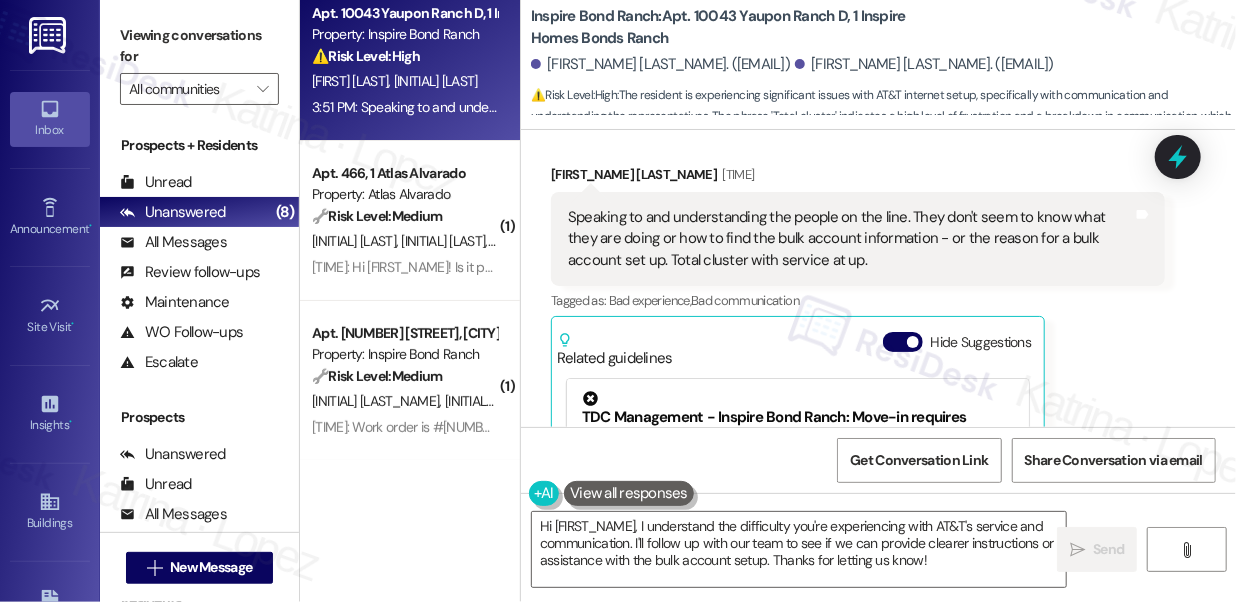 click on "Speaking to and understanding the people on the line. They don't seem to know what they are doing or how to find the bulk account information - or the reason for a bulk account set up. Total cluster with service at up." at bounding box center [850, 239] 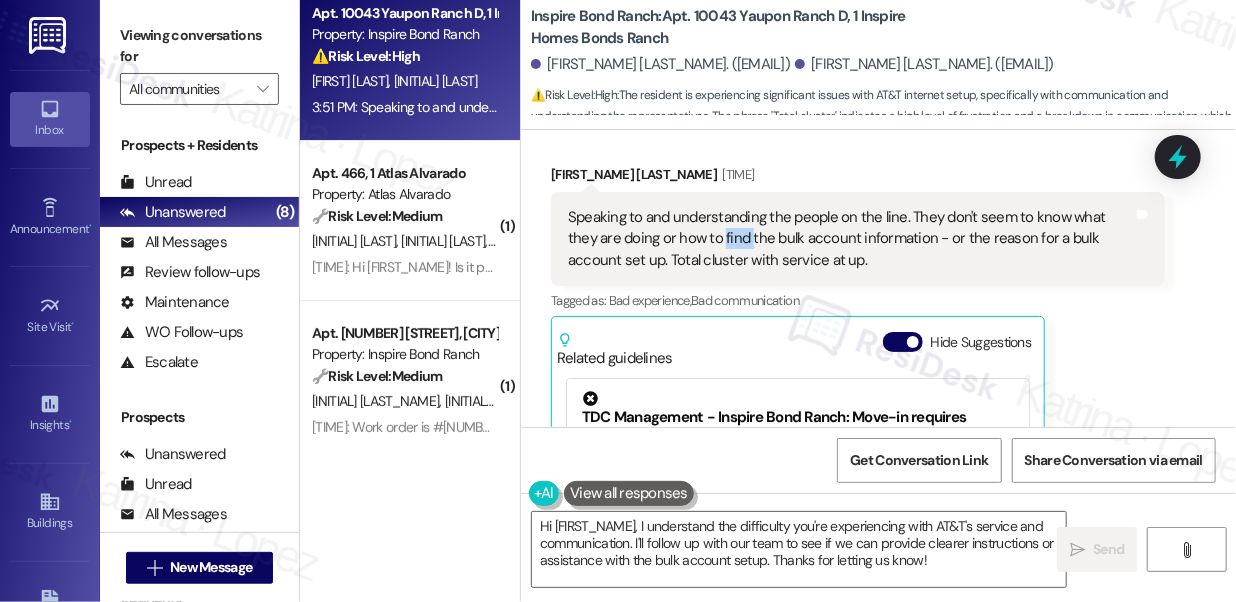click on "Speaking to and understanding the people on the line. They don't seem to know what they are doing or how to find the bulk account information - or the reason for a bulk account set up. Total cluster with service at up." at bounding box center (850, 239) 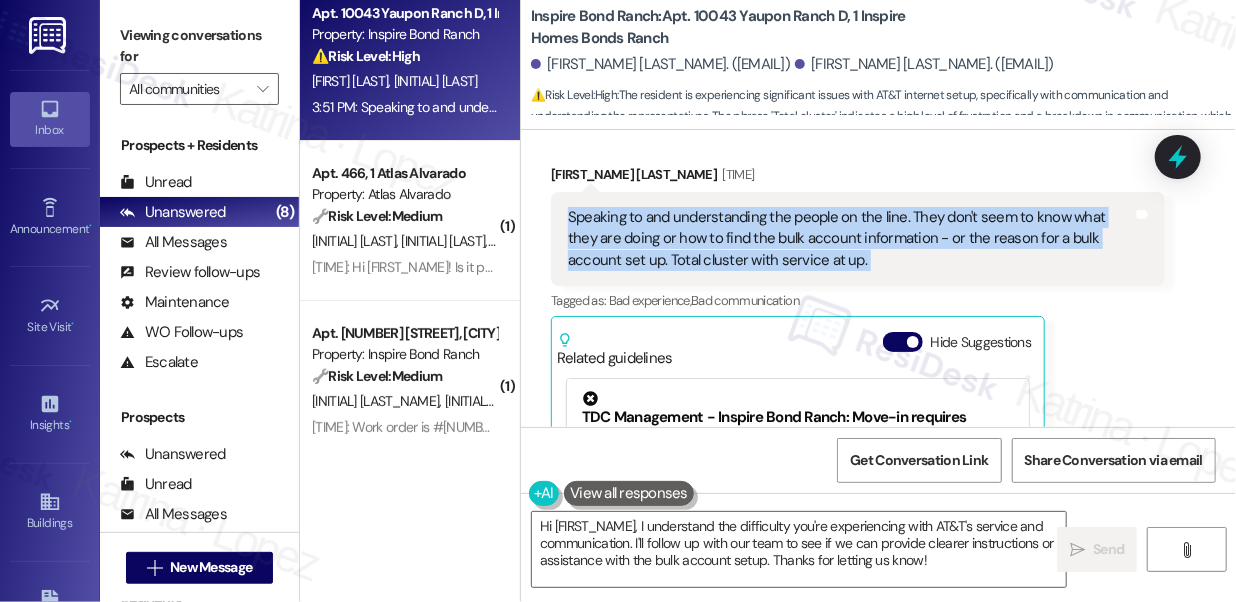 click on "Speaking to and understanding the people on the line. They don't seem to know what they are doing or how to find the bulk account information - or the reason for a bulk account set up. Total cluster with service at up." at bounding box center (850, 239) 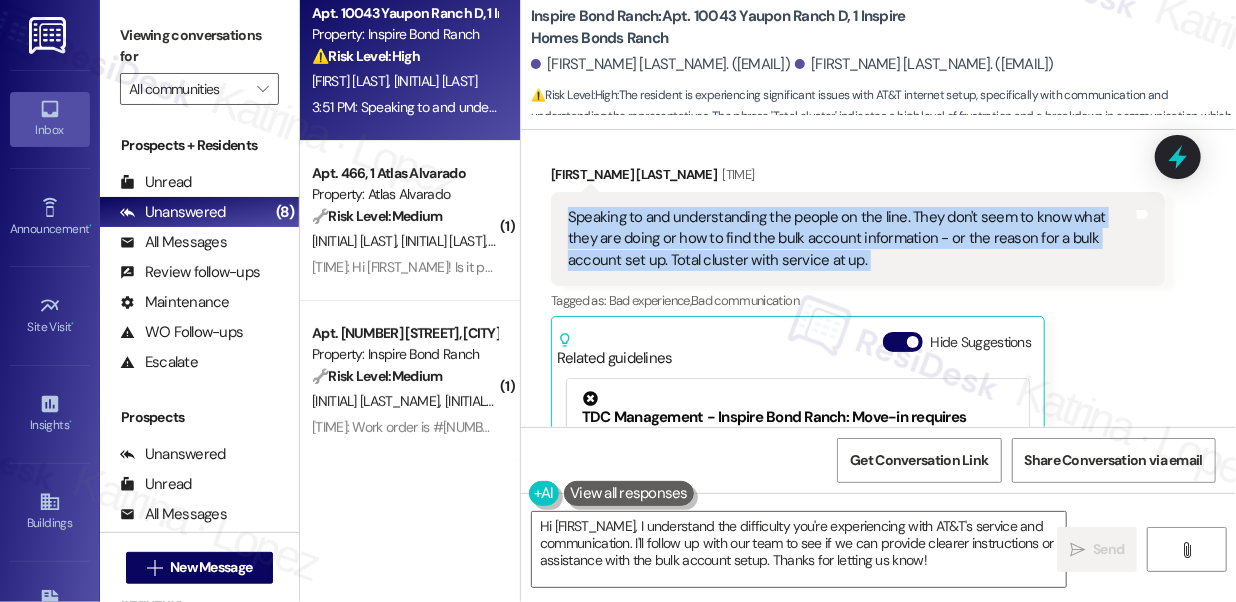click on "Speaking to and understanding the people on the line. They don't seem to know what they are doing or how to find the bulk account information - or the reason for a bulk account set up. Total cluster with service at up." at bounding box center [850, 239] 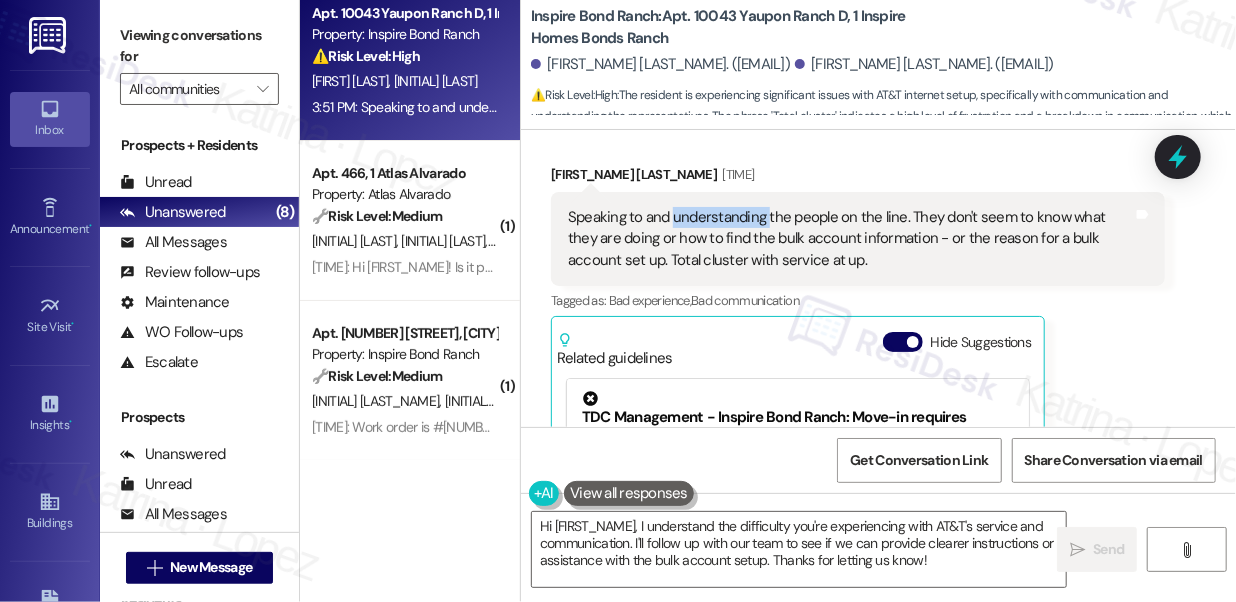 click on "Speaking to and understanding the people on the line. They don't seem to know what they are doing or how to find the bulk account information - or the reason for a bulk account set up. Total cluster with service at up." at bounding box center [850, 239] 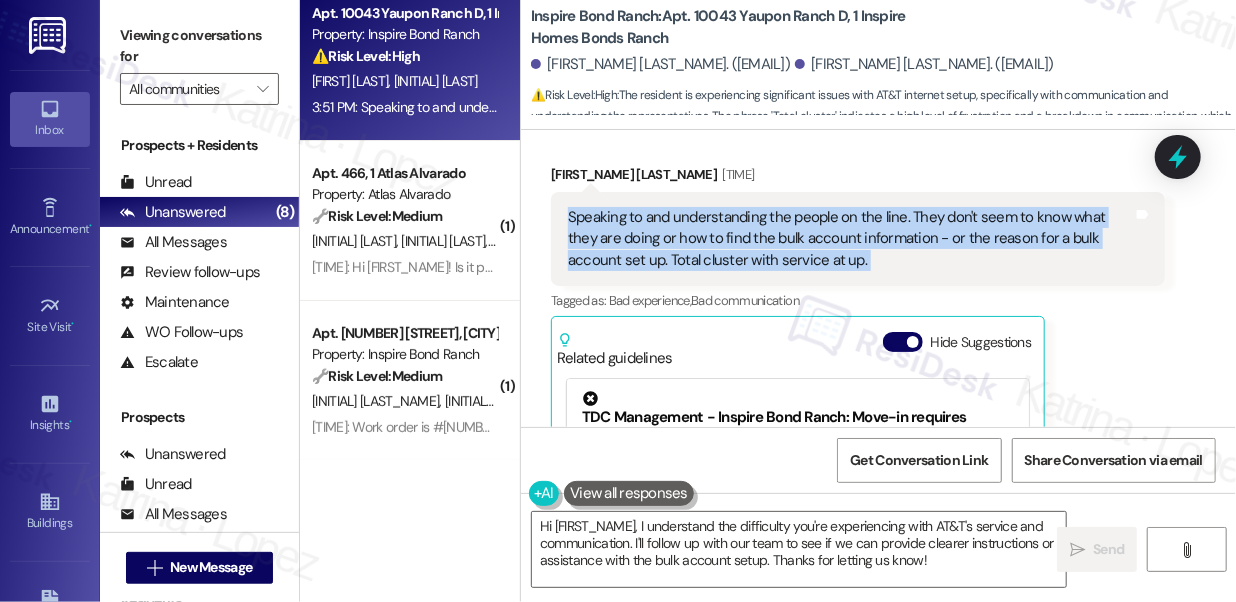 click on "Speaking to and understanding the people on the line. They don't seem to know what they are doing or how to find the bulk account information - or the reason for a bulk account set up. Total cluster with service at up." at bounding box center [850, 239] 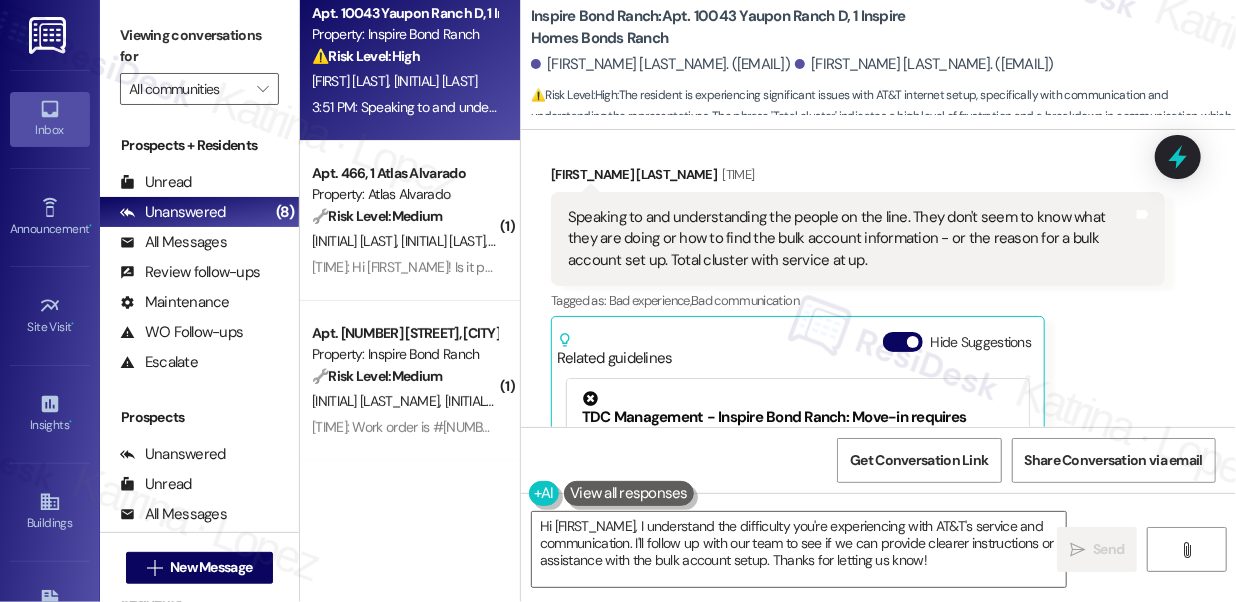 click on "Speaking to and understanding the people on the line. They don't seem to know what they are doing or how to find the bulk account information - or the reason for a bulk account set up. Total cluster with service at up." at bounding box center [850, 239] 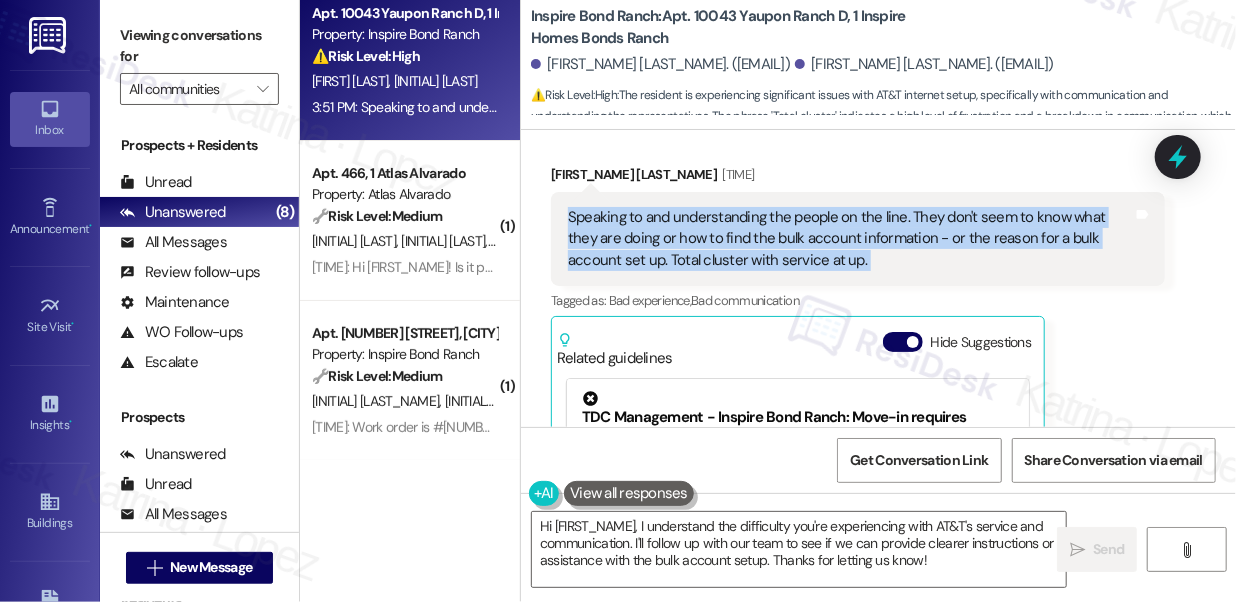 click on "Speaking to and understanding the people on the line. They don't seem to know what they are doing or how to find the bulk account information - or the reason for a bulk account set up. Total cluster with service at up." at bounding box center [850, 239] 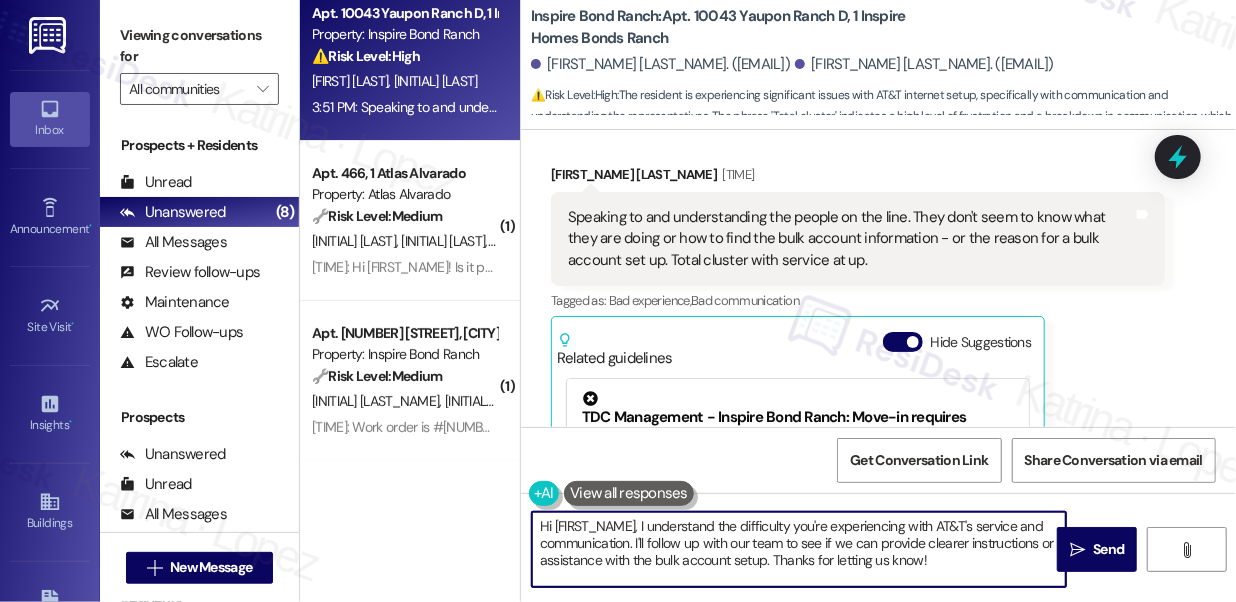 drag, startPoint x: 633, startPoint y: 543, endPoint x: 512, endPoint y: 527, distance: 122.05327 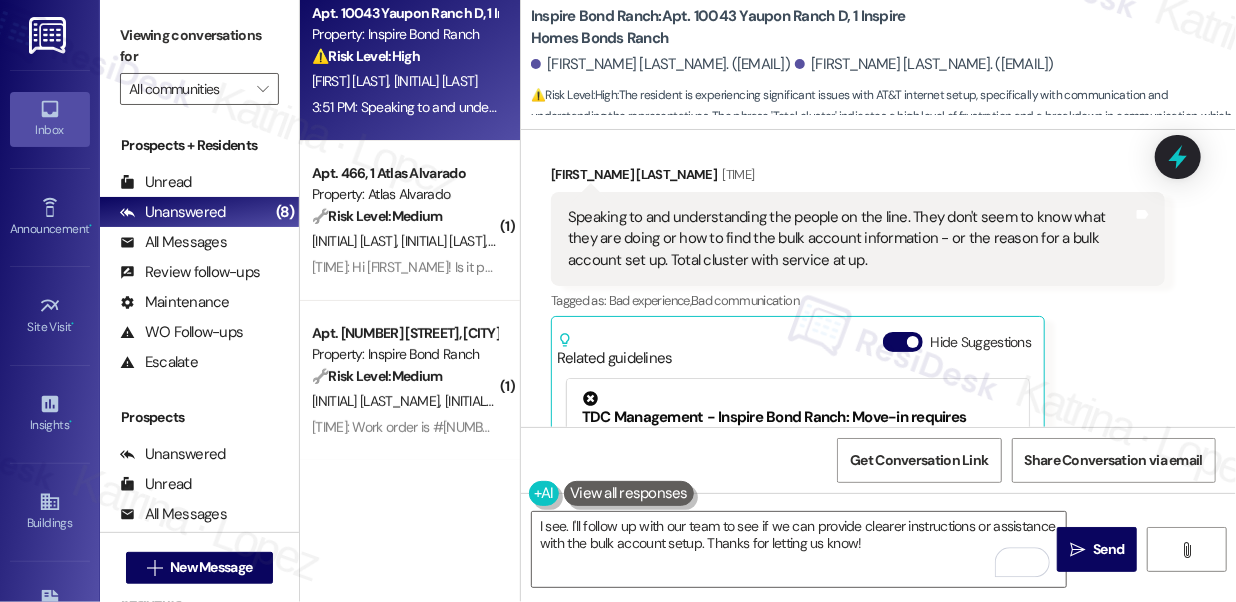 click on "Speaking to and understanding the people on the line. They don't seem to know what they are doing or how to find the bulk account information - or the reason for a bulk account set up. Total cluster with service at up." at bounding box center (850, 239) 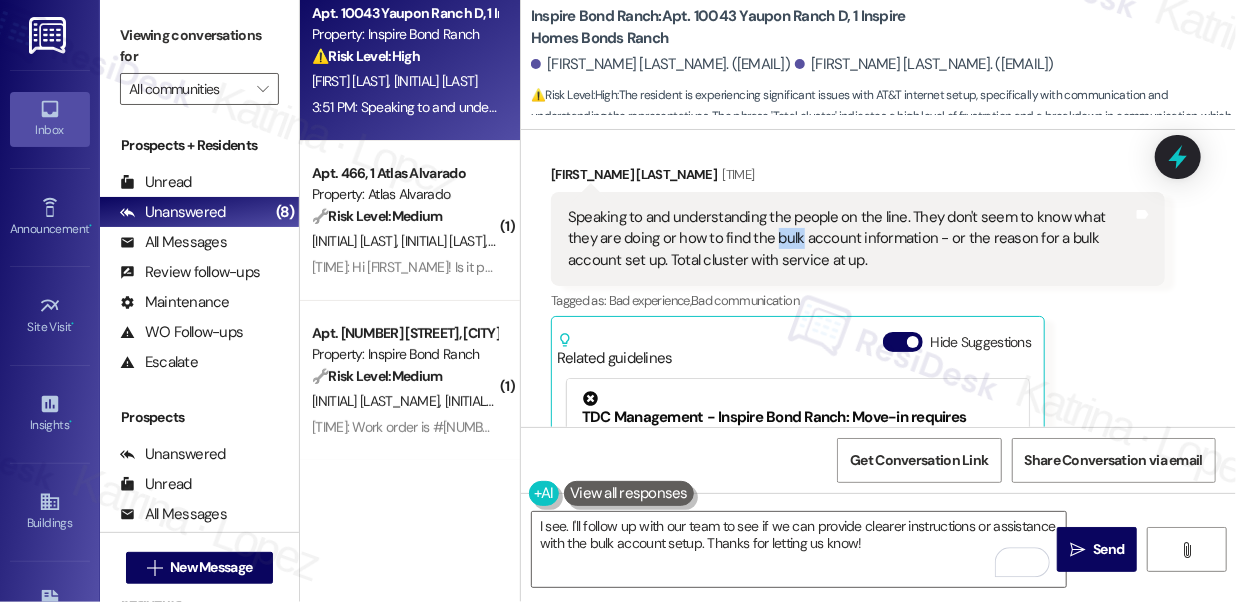 click on "Speaking to and understanding the people on the line. They don't seem to know what they are doing or how to find the bulk account information - or the reason for a bulk account set up. Total cluster with service at up." at bounding box center [850, 239] 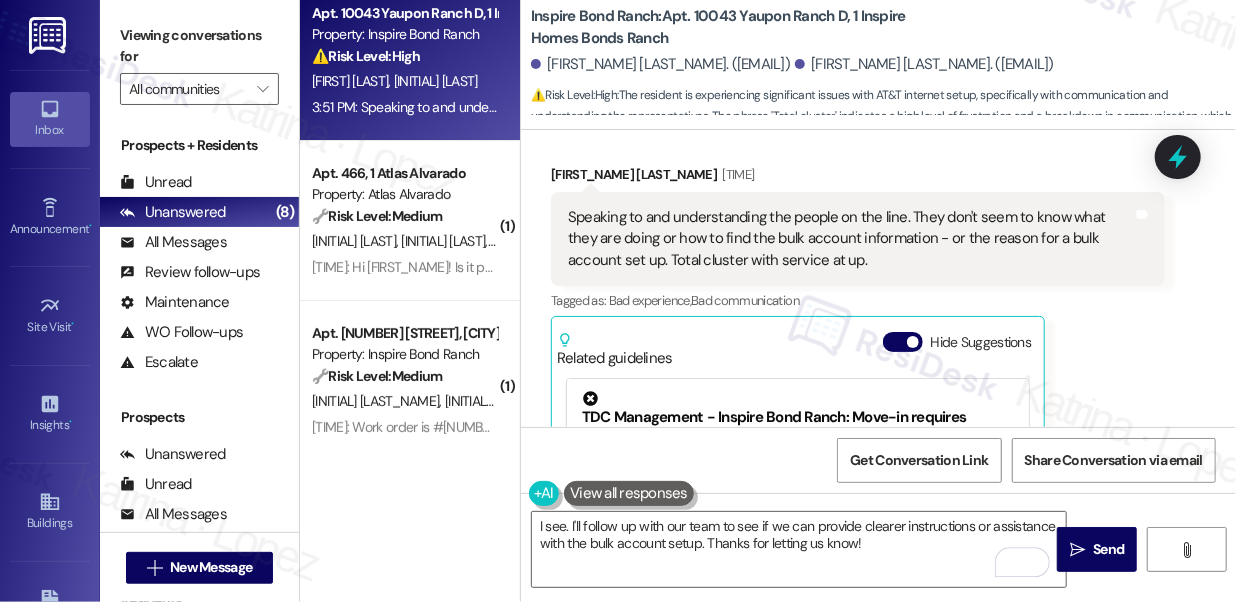 click on "Speaking to and understanding the people on the line. They don't seem to know what they are doing or how to find the bulk account information - or the reason for a bulk account set up. Total cluster with service at up." at bounding box center (850, 239) 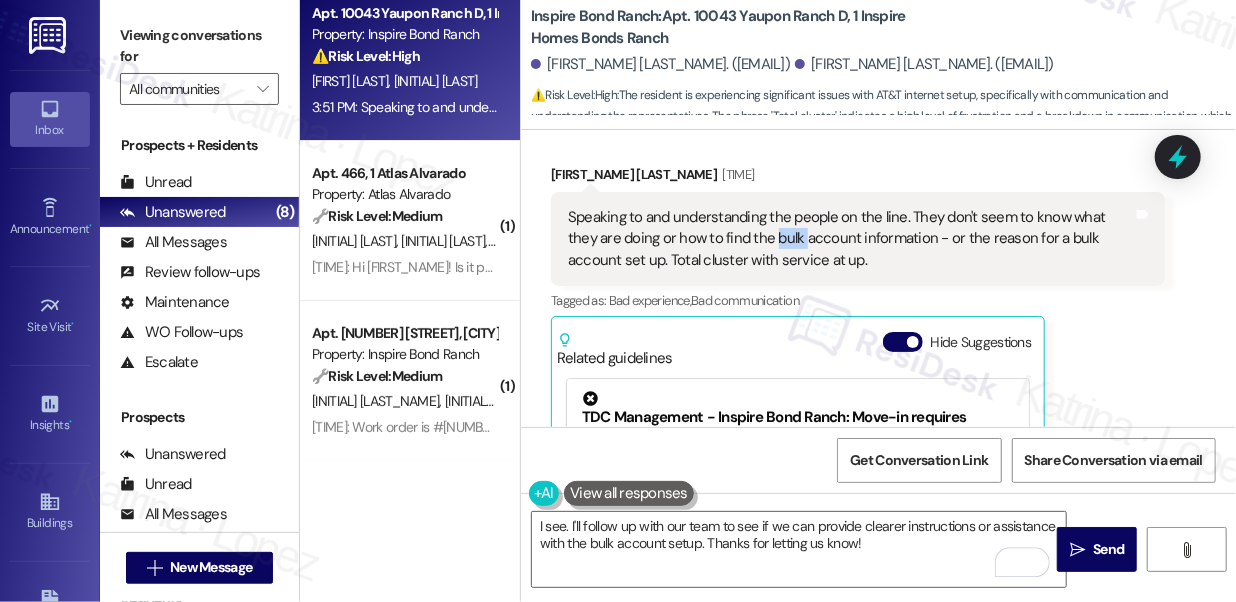 click on "Speaking to and understanding the people on the line. They don't seem to know what they are doing or how to find the bulk account information - or the reason for a bulk account set up. Total cluster with service at up." at bounding box center (850, 239) 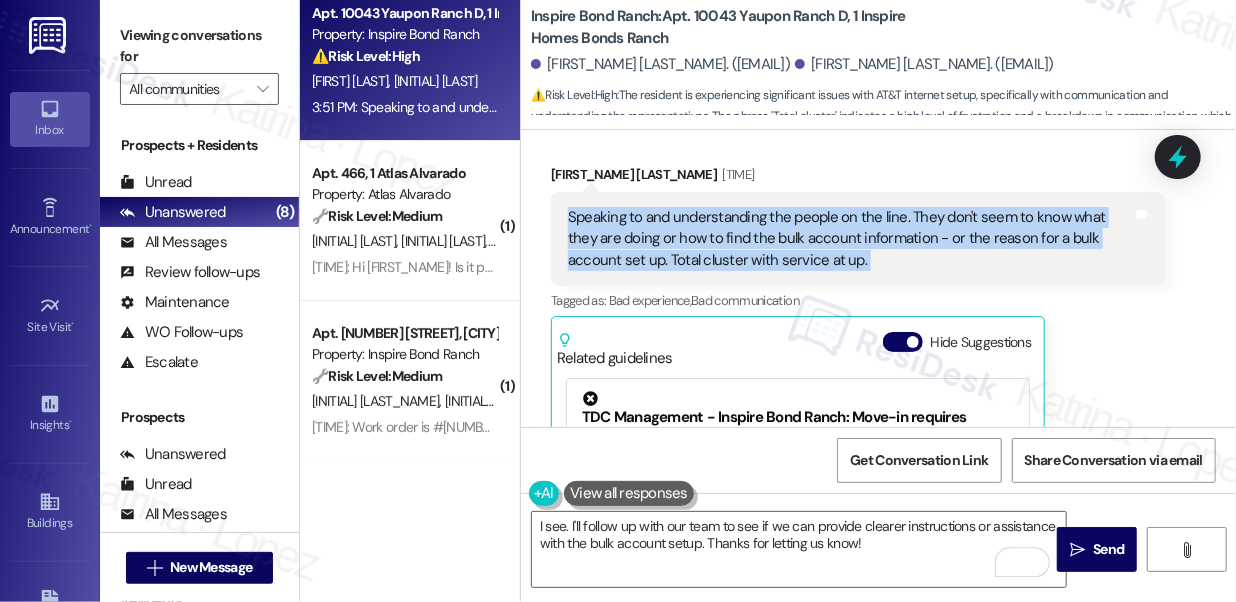 click on "Speaking to and understanding the people on the line. They don't seem to know what they are doing or how to find the bulk account information - or the reason for a bulk account set up. Total cluster with service at up." at bounding box center (850, 239) 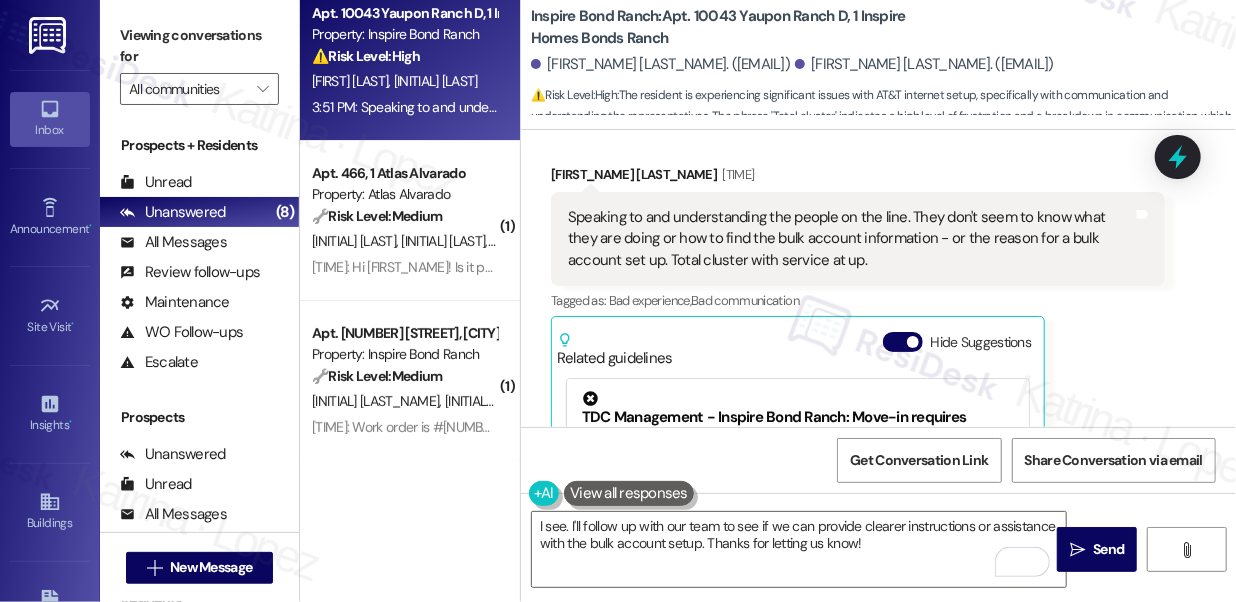 click on "Viewing conversations for" at bounding box center [199, 46] 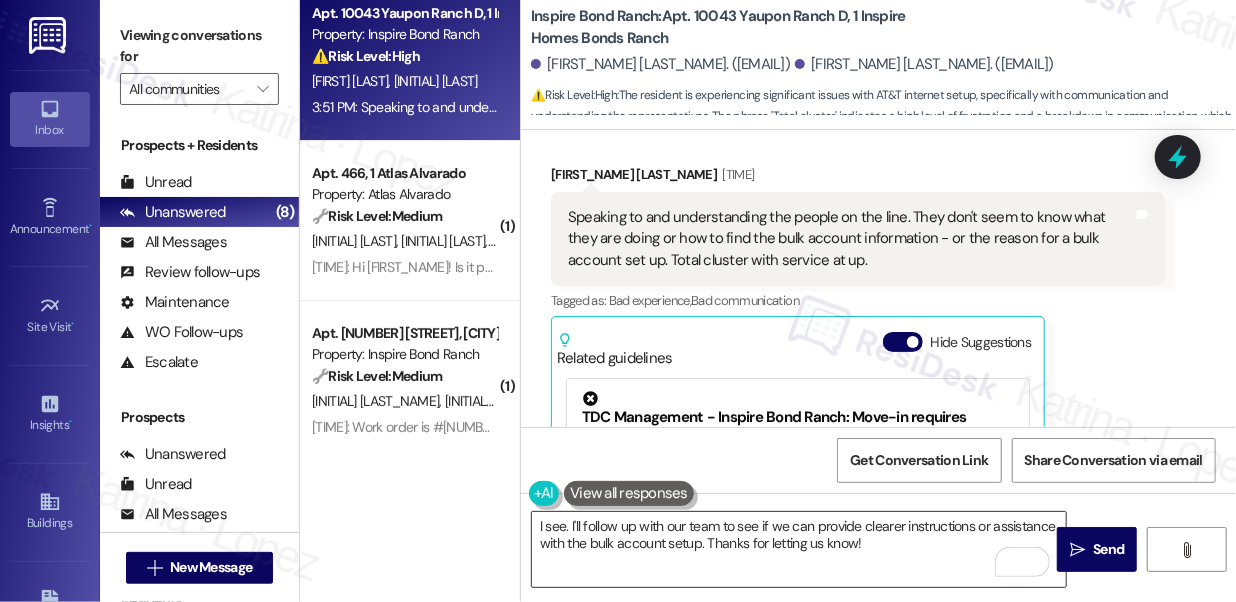 click on "I see. I'll follow up with our team to see if we can provide clearer instructions or assistance with the bulk account setup. Thanks for letting us know!" at bounding box center (799, 549) 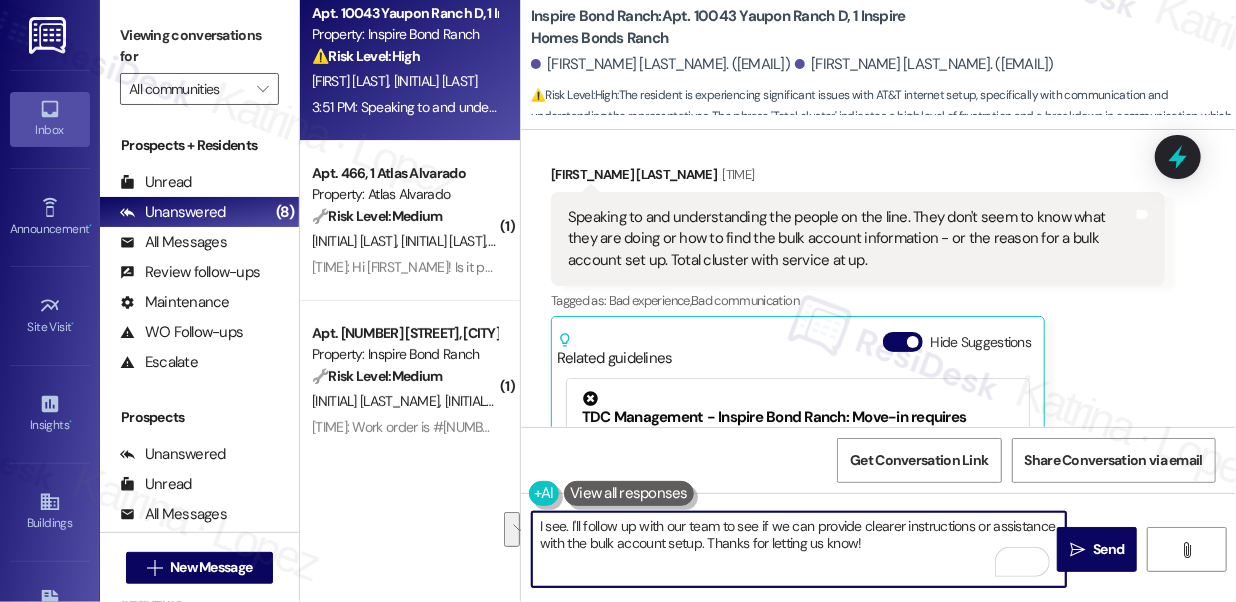 drag, startPoint x: 546, startPoint y: 526, endPoint x: 925, endPoint y: 557, distance: 380.2657 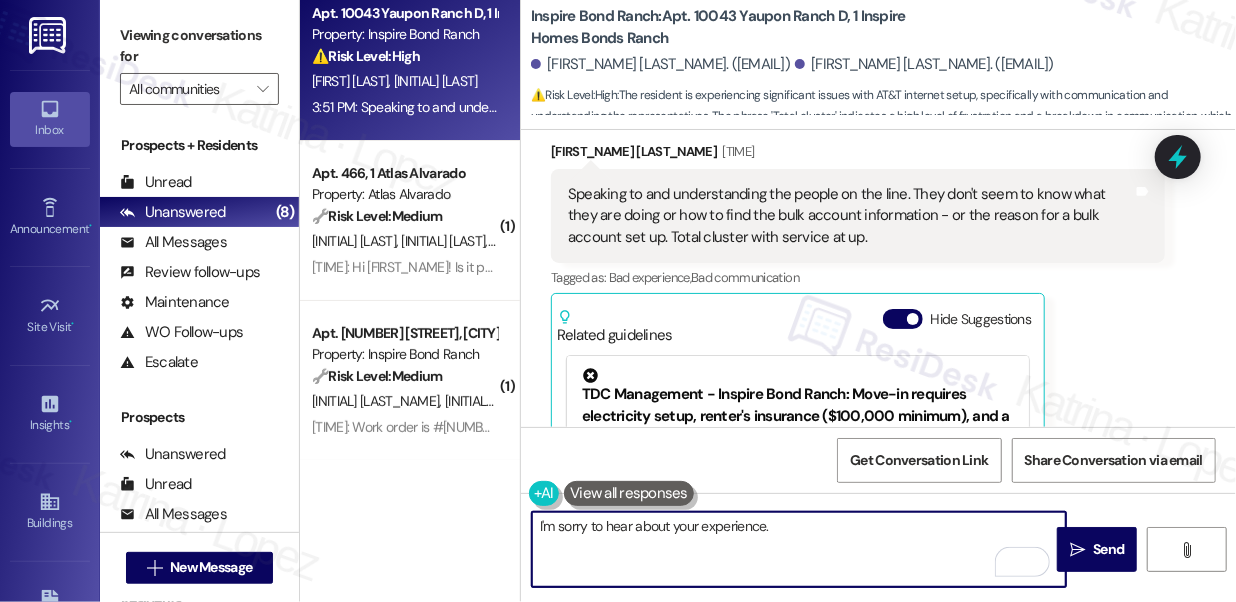 scroll, scrollTop: 1168, scrollLeft: 0, axis: vertical 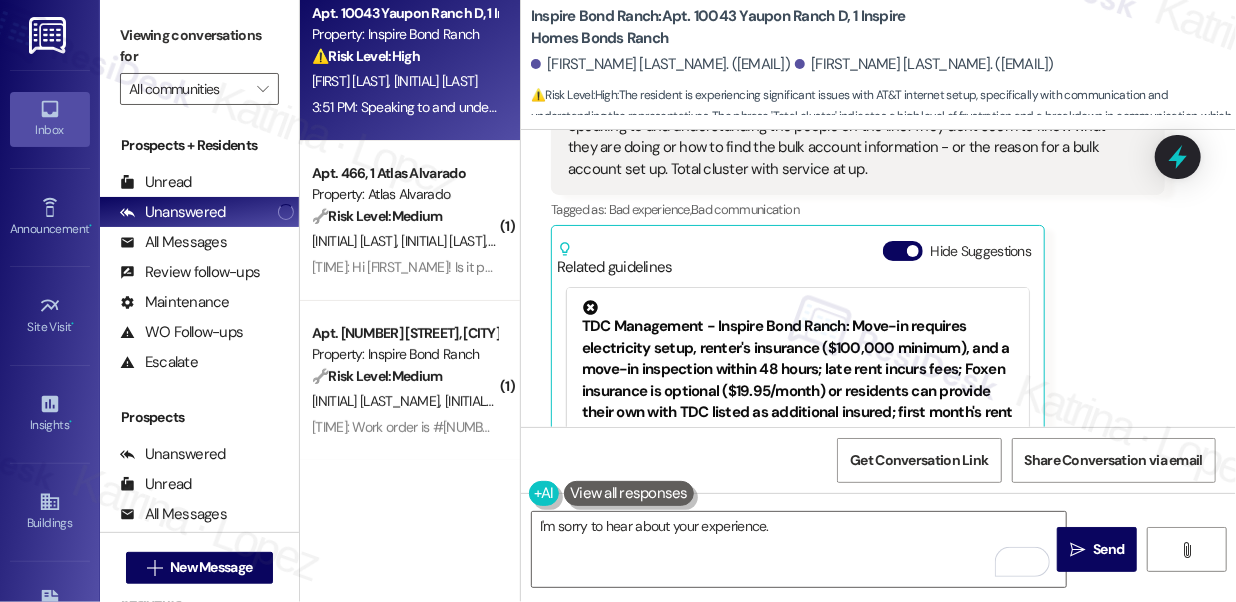 drag, startPoint x: 138, startPoint y: 23, endPoint x: 175, endPoint y: 39, distance: 40.311287 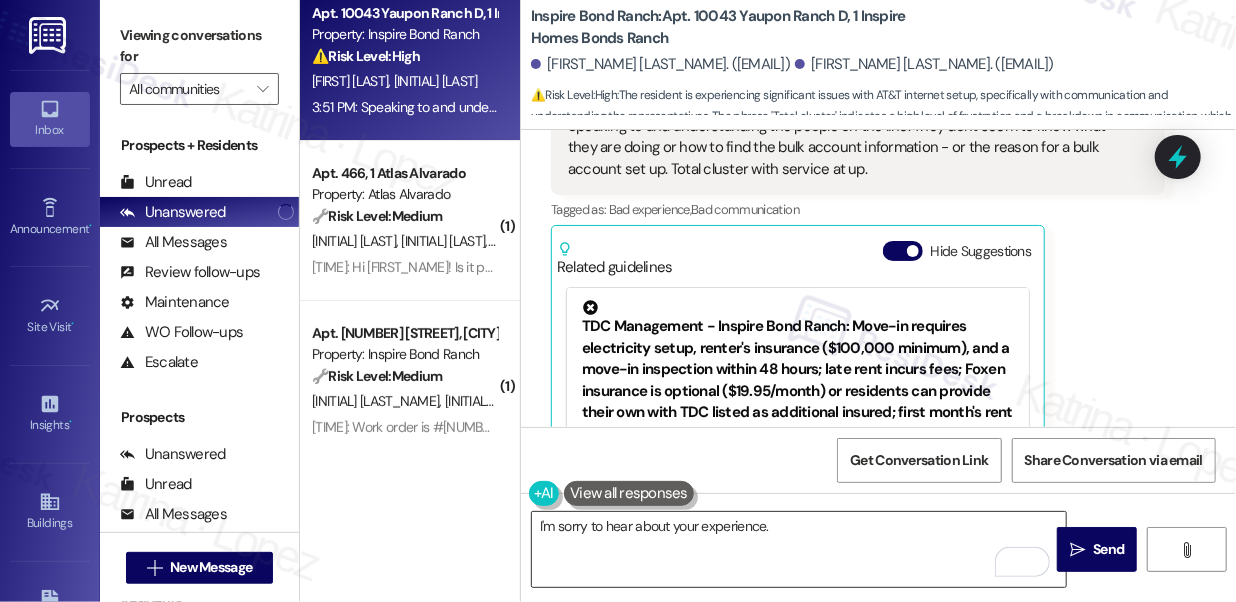 click on "I'm sorry to hear about your experience." at bounding box center (799, 549) 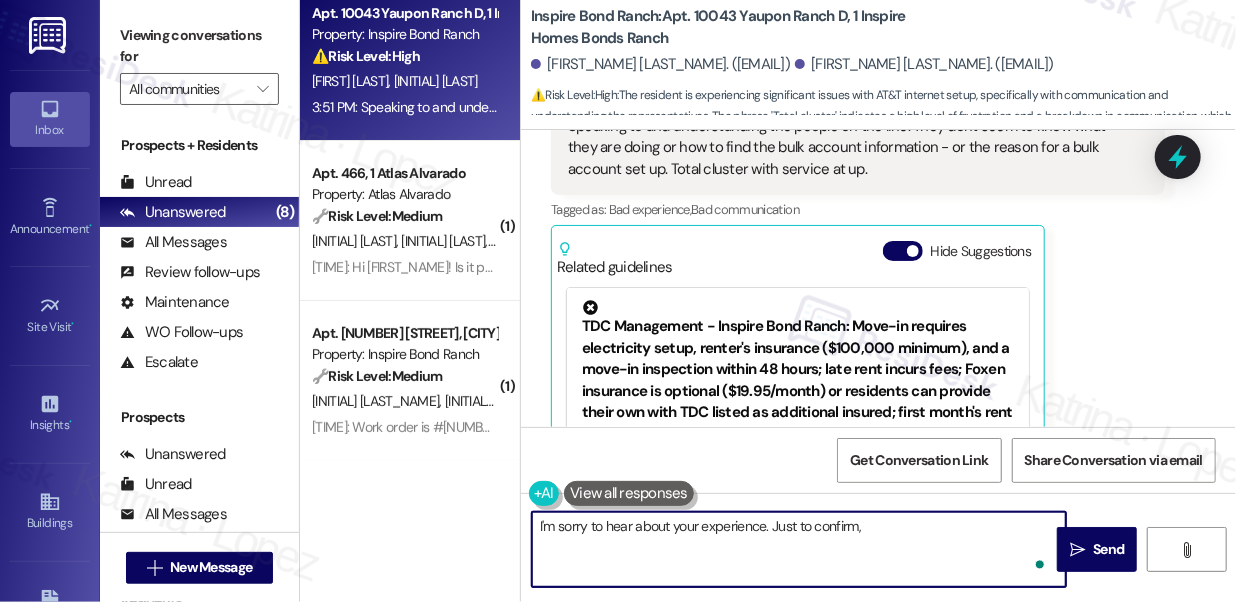 paste on "were you able to get the issue resolved since then?" 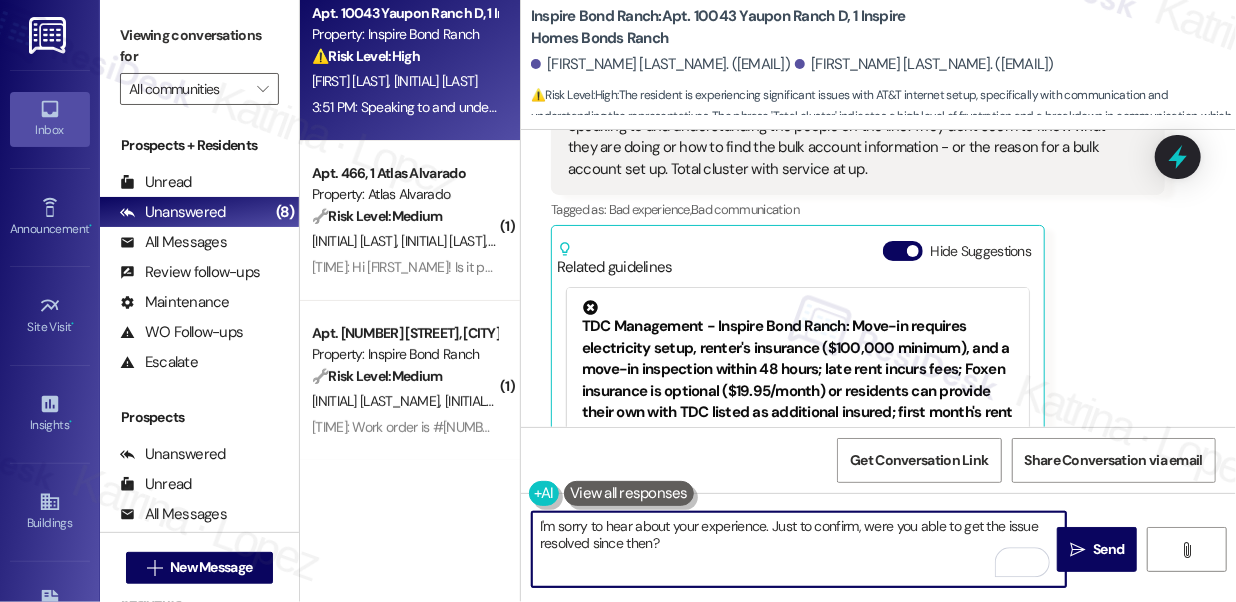 click on "I'm sorry to hear about your experience. Just to confirm, were you able to get the issue resolved since then?" at bounding box center (799, 549) 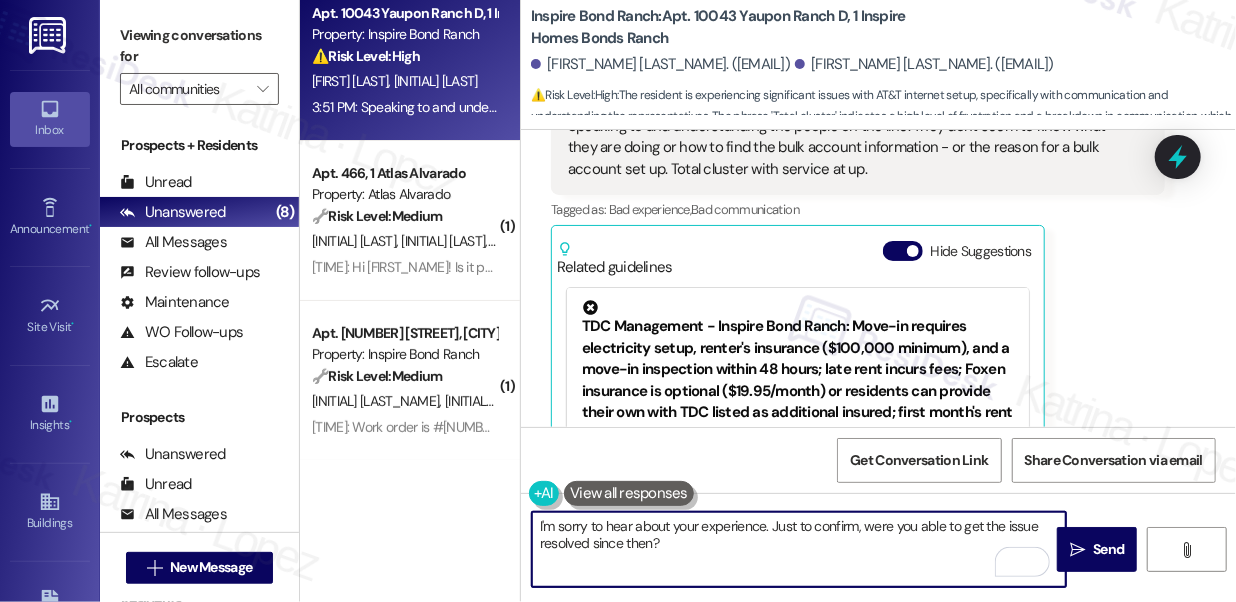 click on "I'm sorry to hear about your experience. Just to confirm, were you able to get the issue resolved since then?" at bounding box center [799, 549] 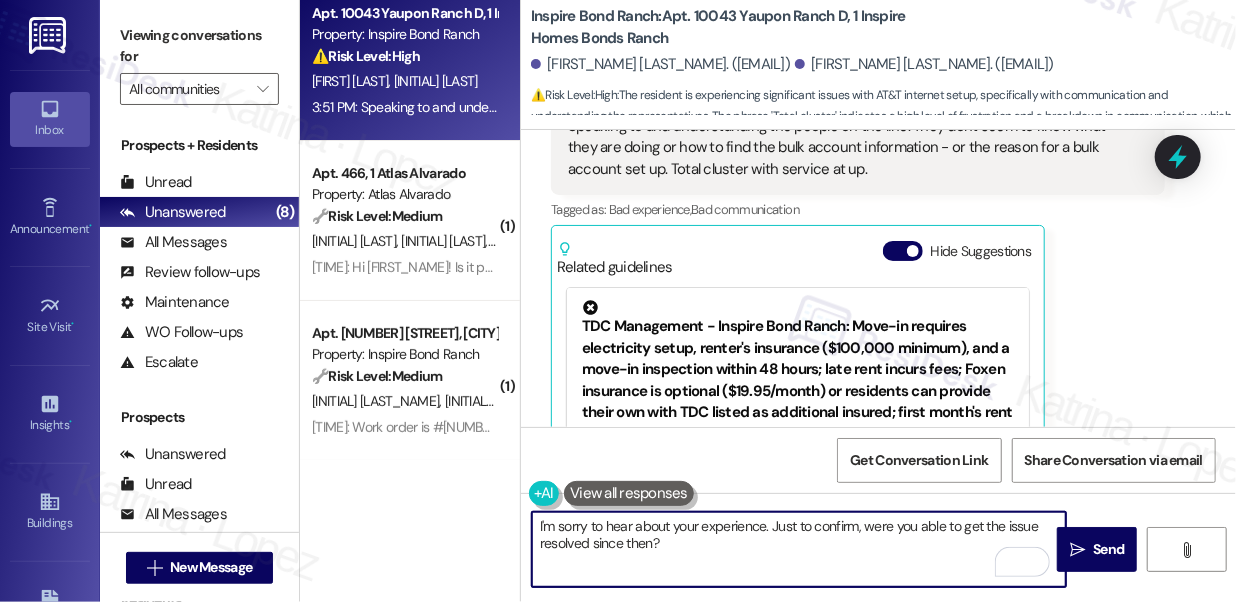 type on "I'm sorry to hear about your experience. Just to confirm, were you able to get the issue resolved since then?" 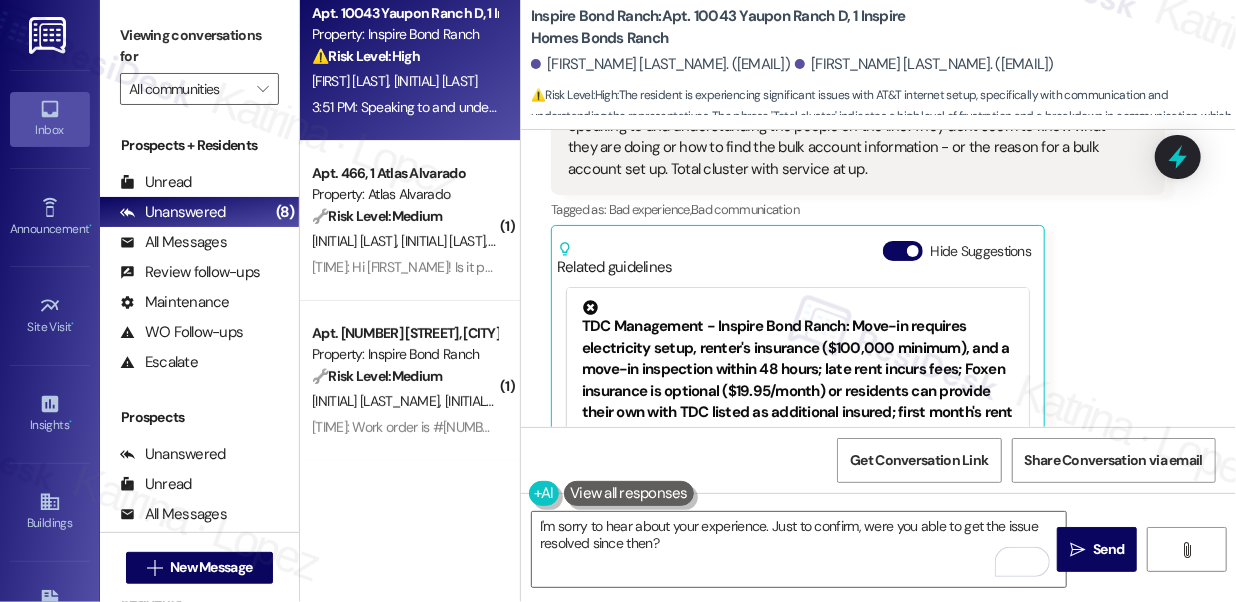 click on "Viewing conversations for" at bounding box center [199, 46] 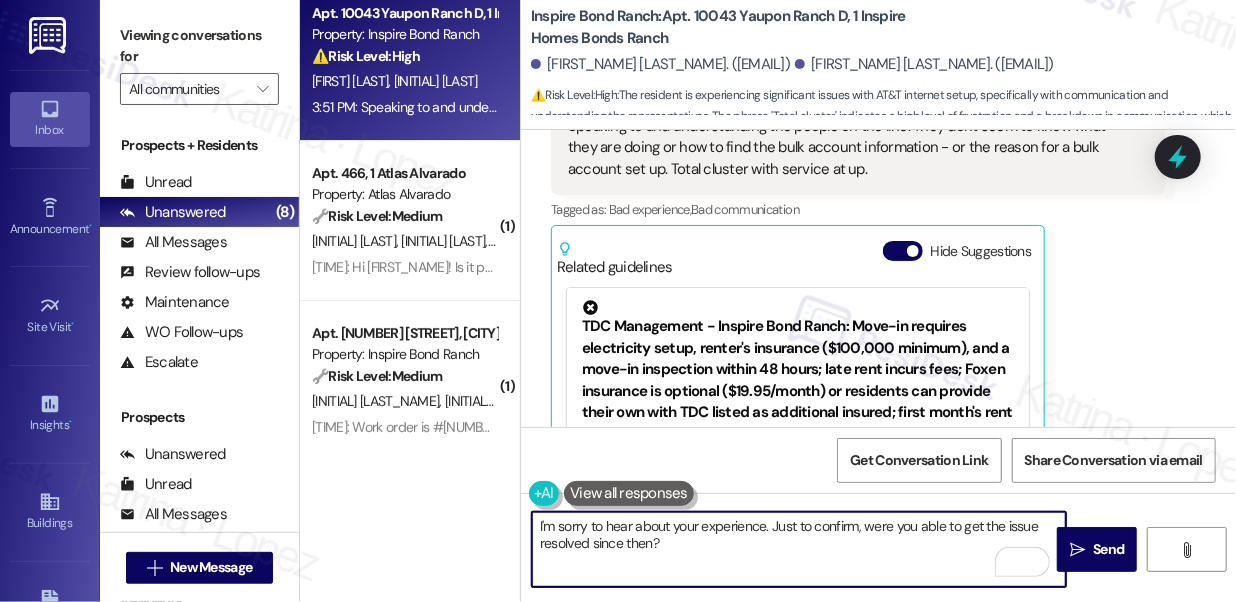 click on "I'm sorry to hear about your experience. Just to confirm, were you able to get the issue resolved since then?" at bounding box center [799, 549] 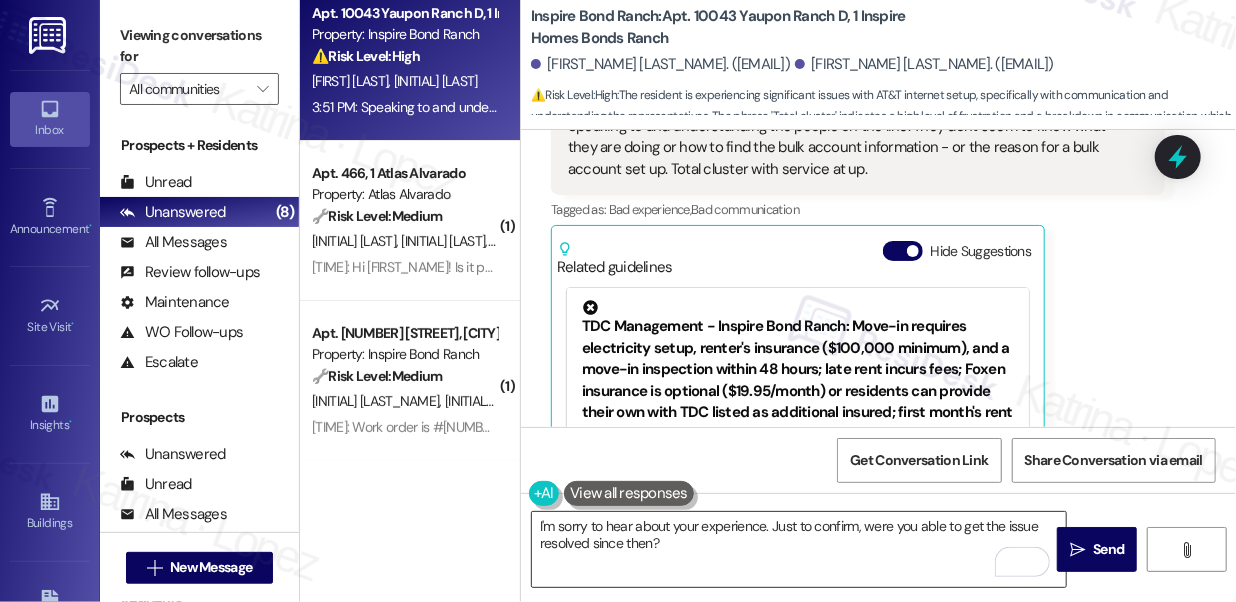 drag, startPoint x: 1061, startPoint y: 548, endPoint x: 778, endPoint y: 542, distance: 283.0636 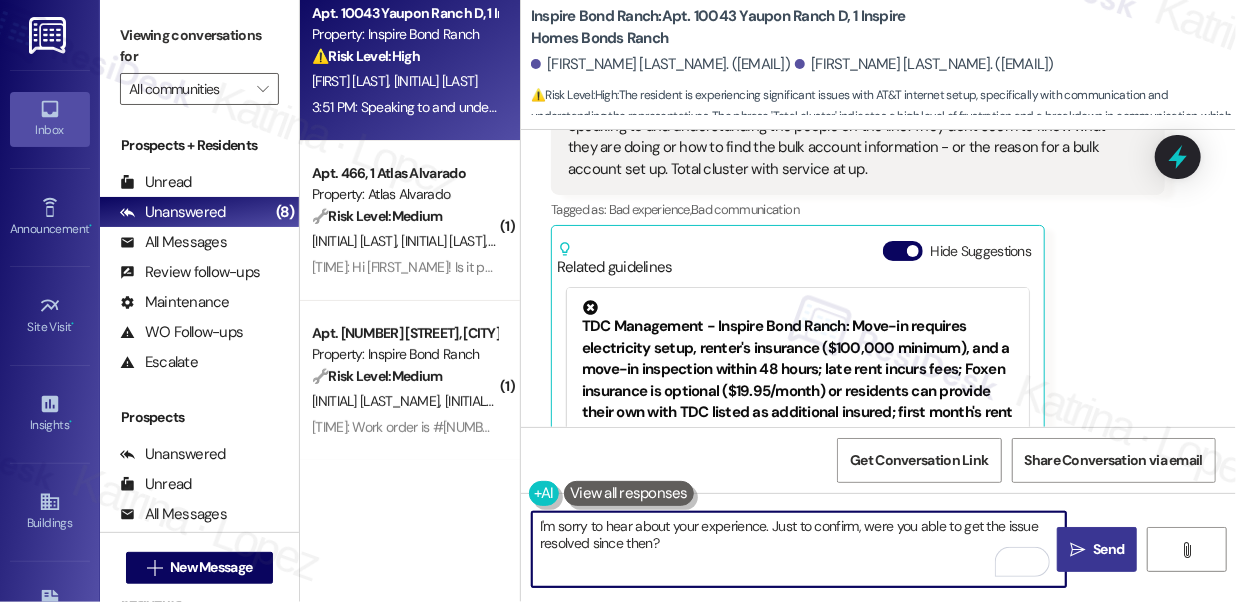 click on "" at bounding box center (1077, 550) 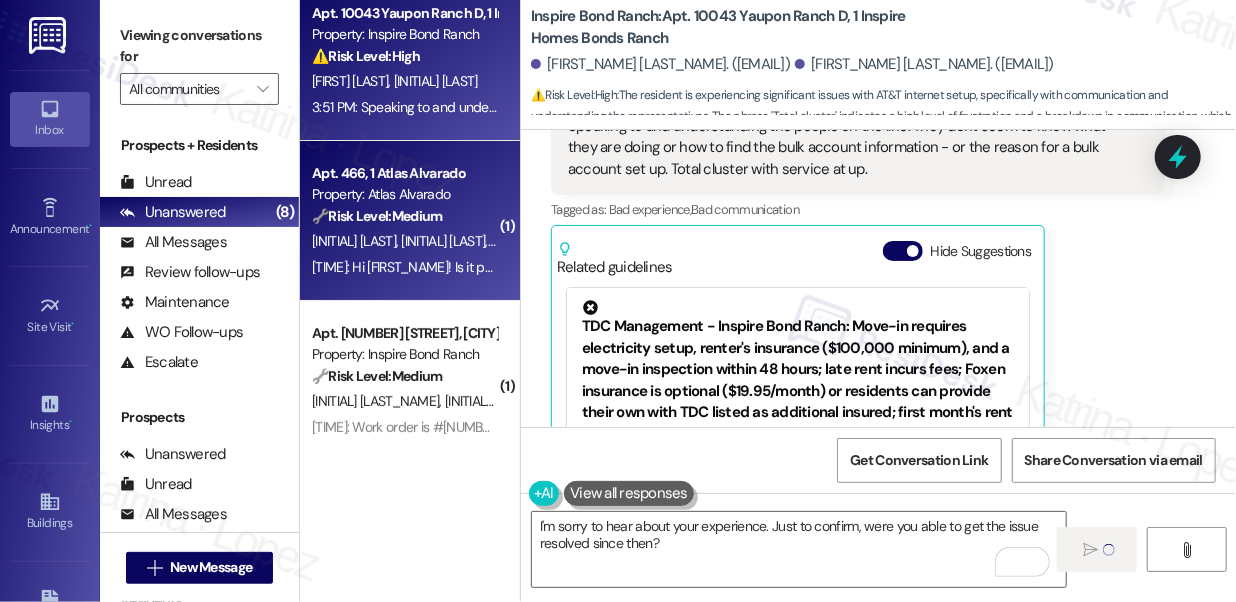 click on "🔧  Risk Level:  Medium" at bounding box center (377, 216) 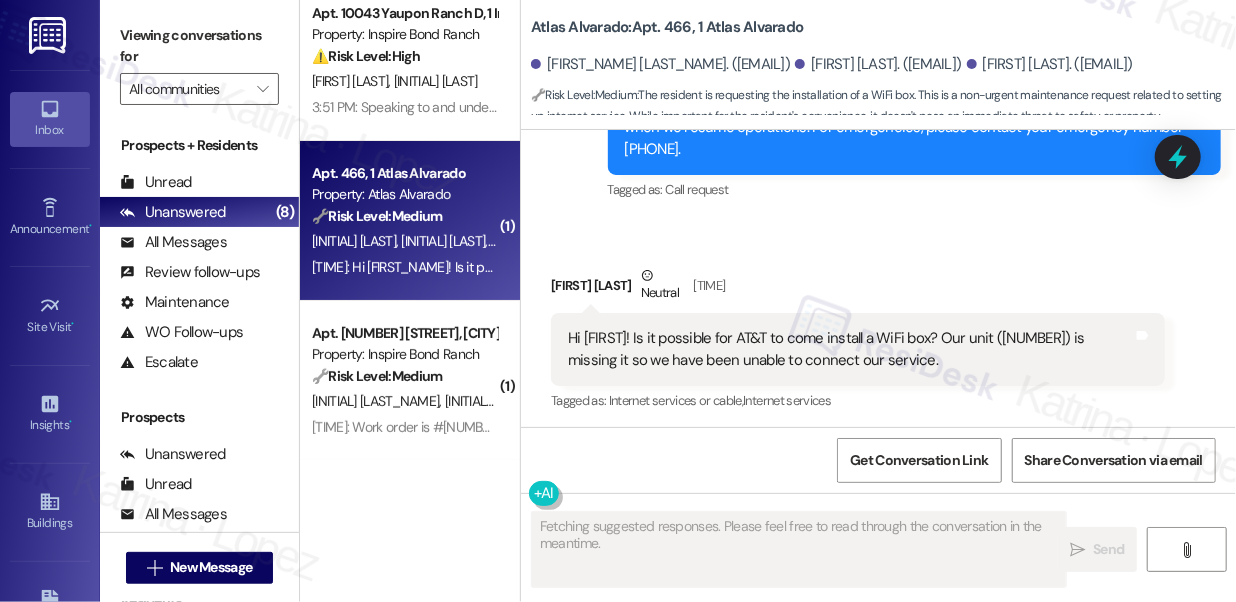 scroll, scrollTop: 872, scrollLeft: 0, axis: vertical 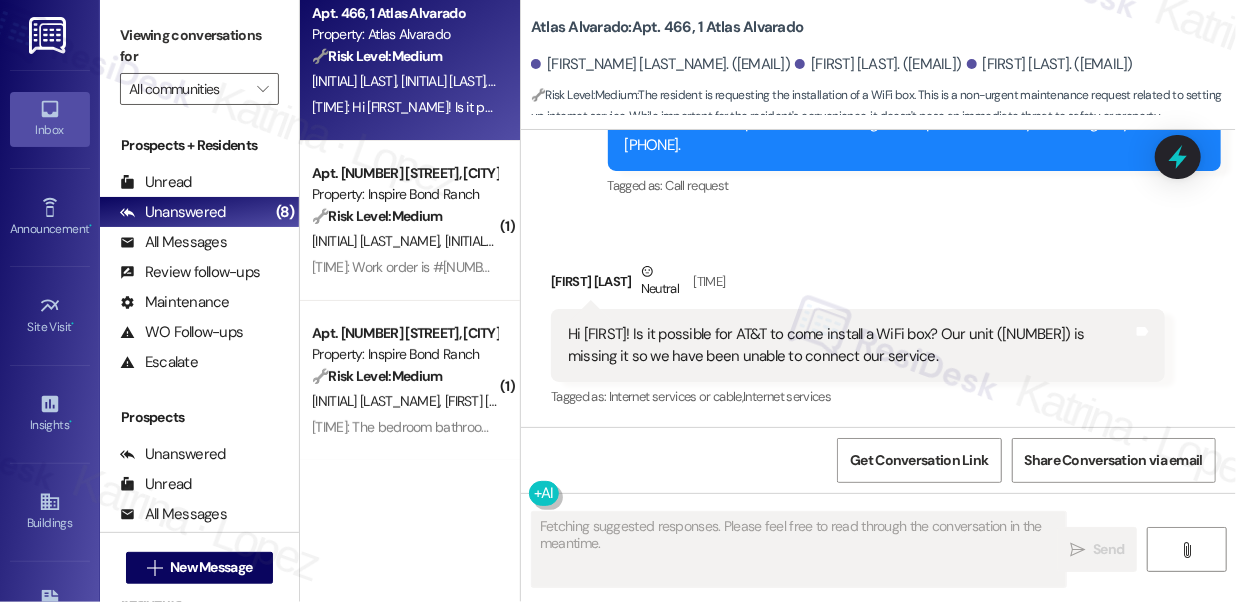 click on "Hi [FIRST]! Is it possible for AT&T to come install a WiFi box? Our unit ([NUMBER]) is missing it so we have been unable to connect our service." at bounding box center (850, 345) 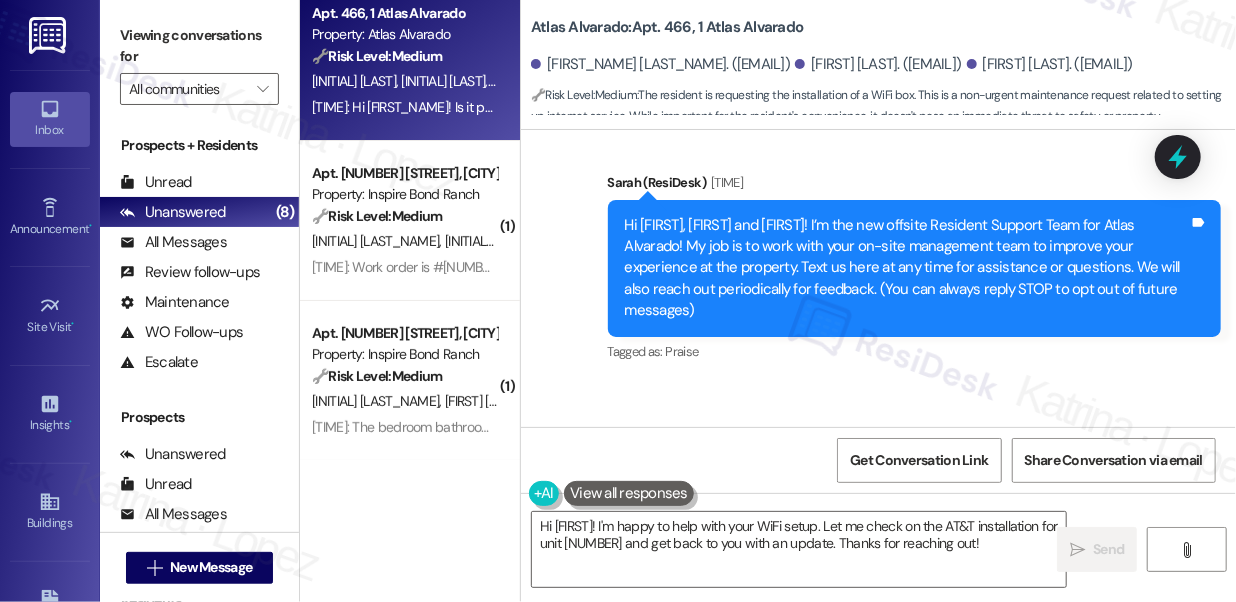 click on "Hi [FIRST], [FIRST] and [FIRST]! I’m the new offsite Resident Support Team for Atlas Alvarado! My job is to work with your on-site management team to improve your experience at the property. Text us here at any time for assistance or questions. We will also reach out periodically for feedback. (You can always reply STOP to opt out of future messages)" at bounding box center [907, 268] 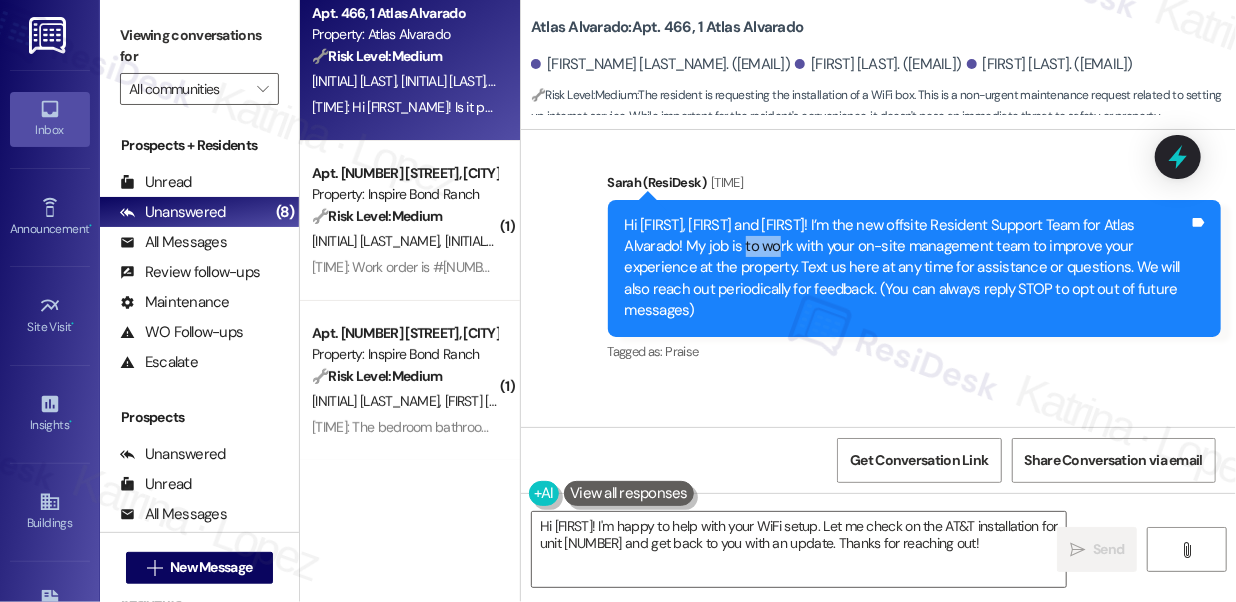 click on "Hi [FIRST], [FIRST] and [FIRST]! I’m the new offsite Resident Support Team for Atlas Alvarado! My job is to work with your on-site management team to improve your experience at the property. Text us here at any time for assistance or questions. We will also reach out periodically for feedback. (You can always reply STOP to opt out of future messages)" at bounding box center [907, 268] 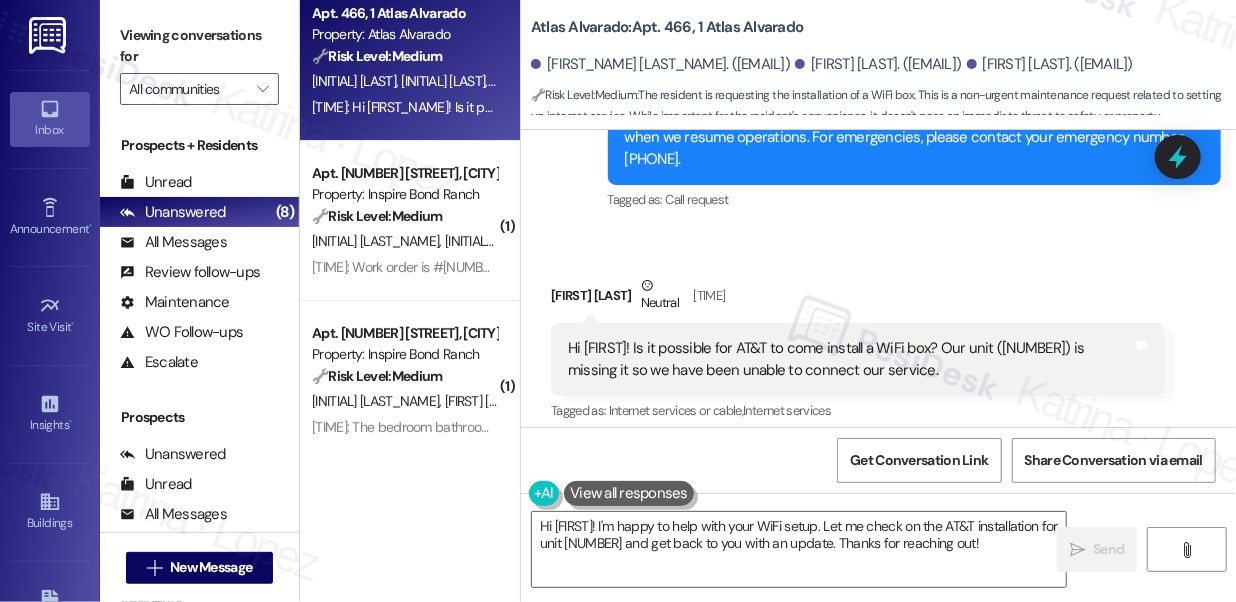 scroll, scrollTop: 872, scrollLeft: 0, axis: vertical 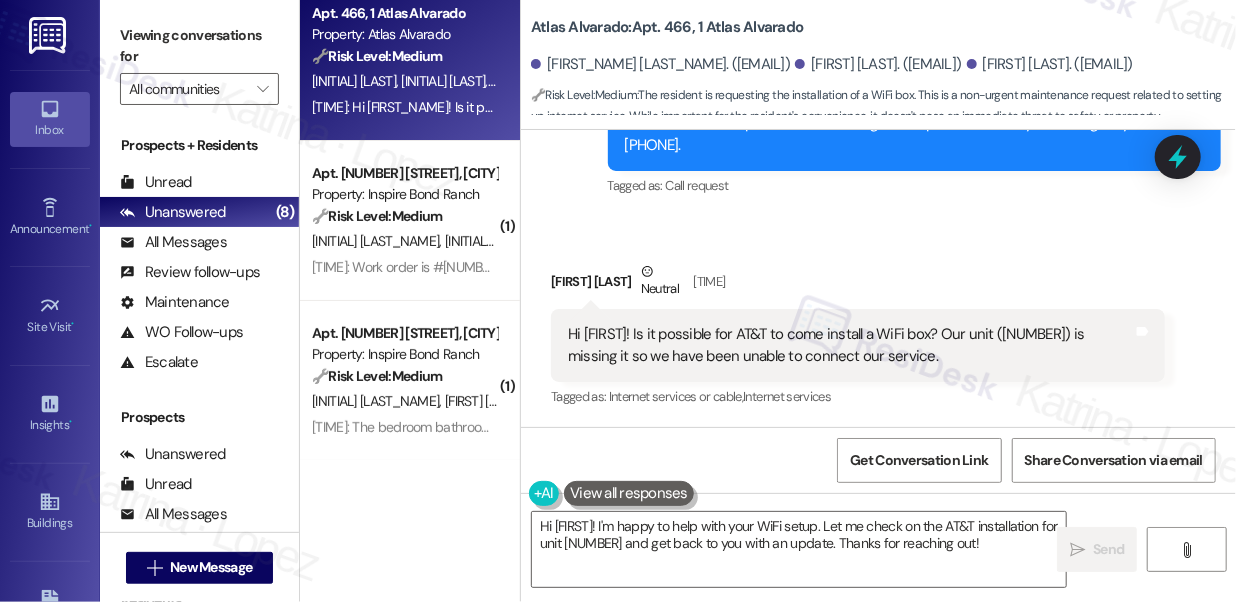 click on "Hi [FIRST]! Is it possible for AT&T to come install a WiFi box? Our unit ([NUMBER]) is missing it so we have been unable to connect our service." at bounding box center [850, 345] 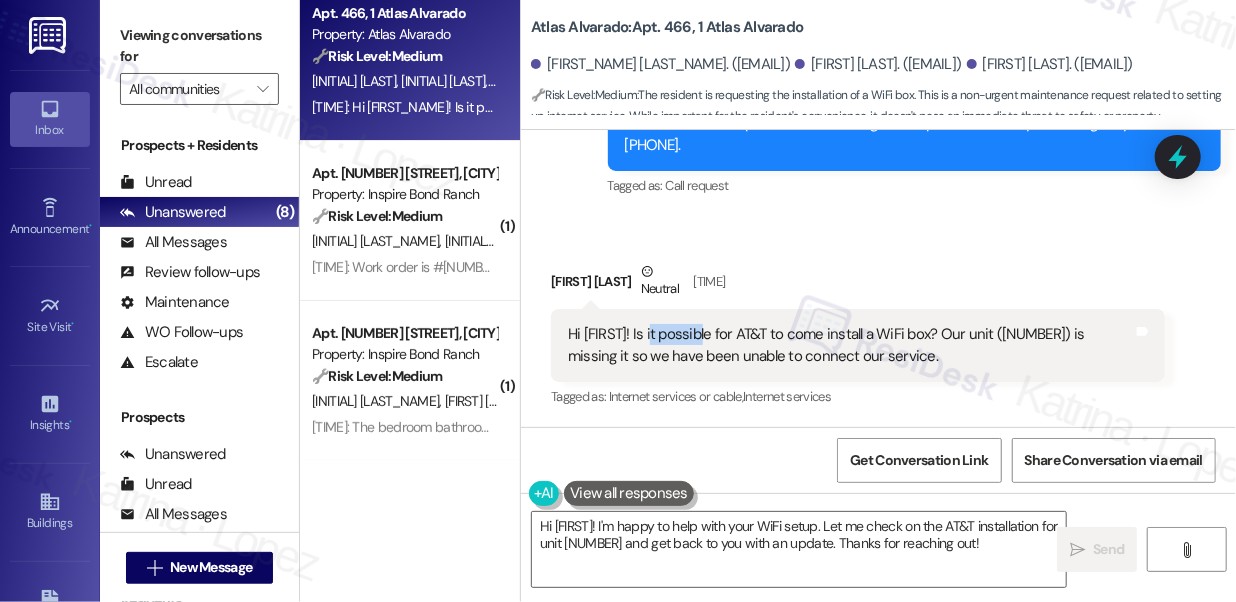 click on "Hi [FIRST]! Is it possible for AT&T to come install a WiFi box? Our unit ([NUMBER]) is missing it so we have been unable to connect our service." at bounding box center [850, 345] 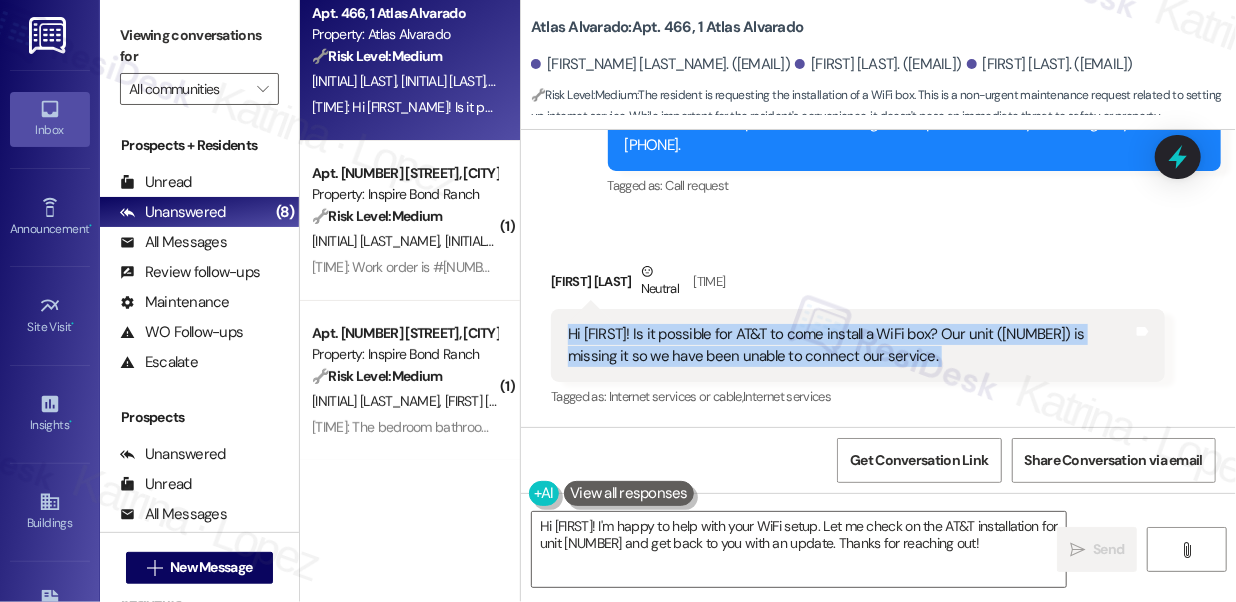 click on "Hi [FIRST]! Is it possible for AT&T to come install a WiFi box? Our unit ([NUMBER]) is missing it so we have been unable to connect our service." at bounding box center (850, 345) 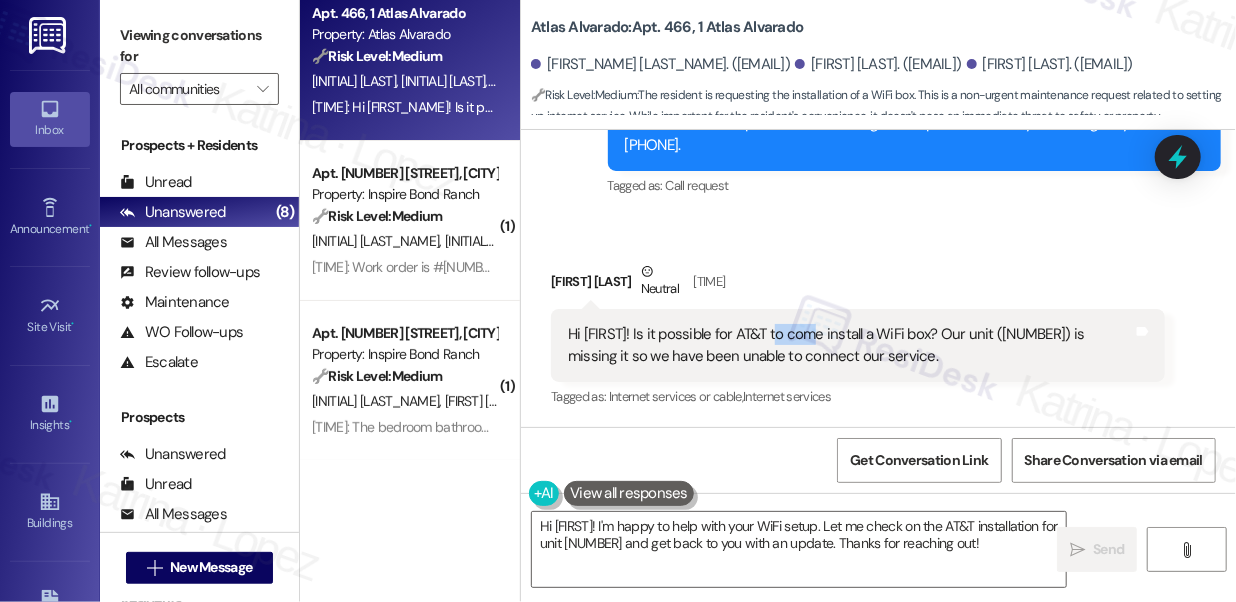 click on "Hi [FIRST]! Is it possible for AT&T to come install a WiFi box? Our unit ([NUMBER]) is missing it so we have been unable to connect our service." at bounding box center (850, 345) 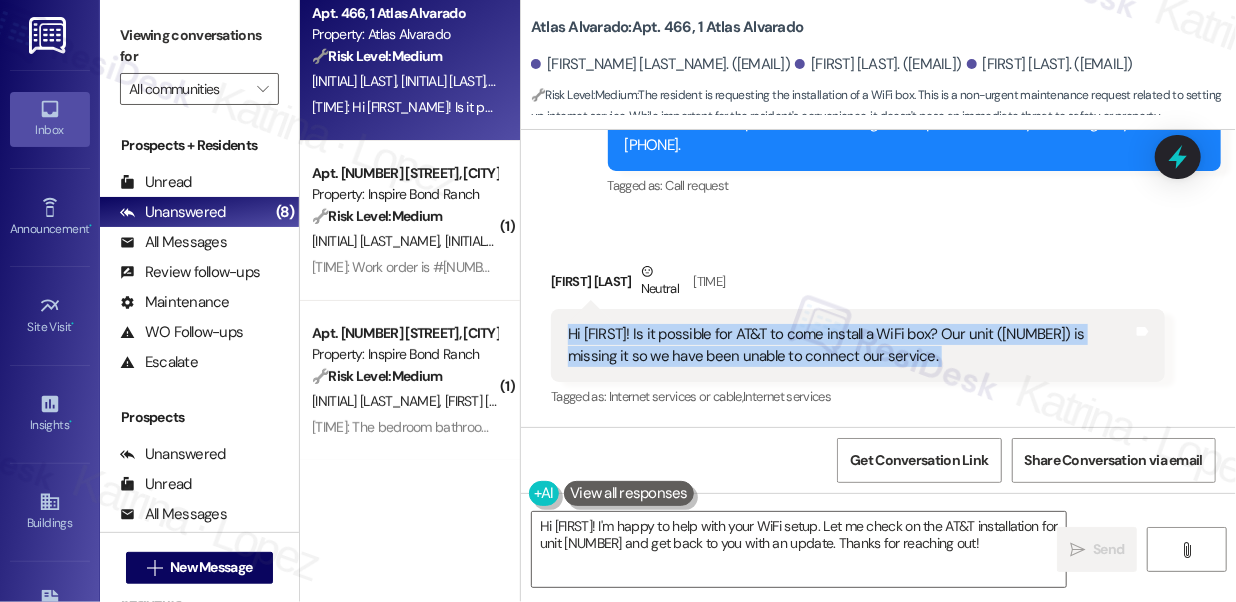 click on "Hi [FIRST]! Is it possible for AT&T to come install a WiFi box? Our unit ([NUMBER]) is missing it so we have been unable to connect our service." at bounding box center [850, 345] 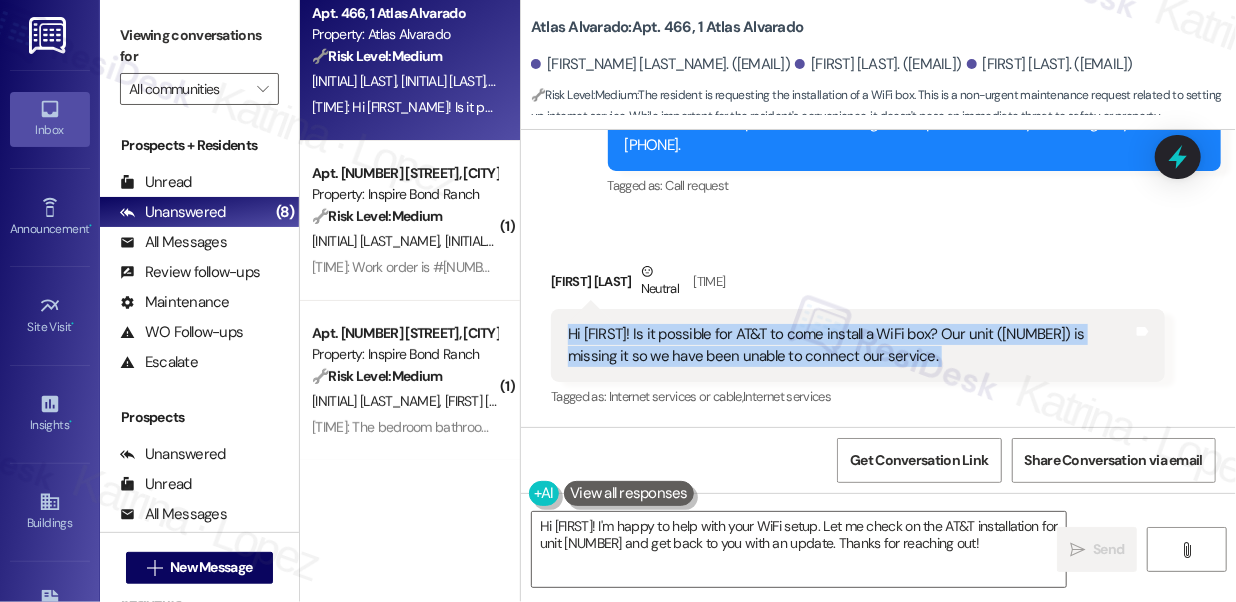 click on "Hi [FIRST]! Is it possible for AT&T to come install a WiFi box? Our unit ([NUMBER]) is missing it so we have been unable to connect our service." at bounding box center [850, 345] 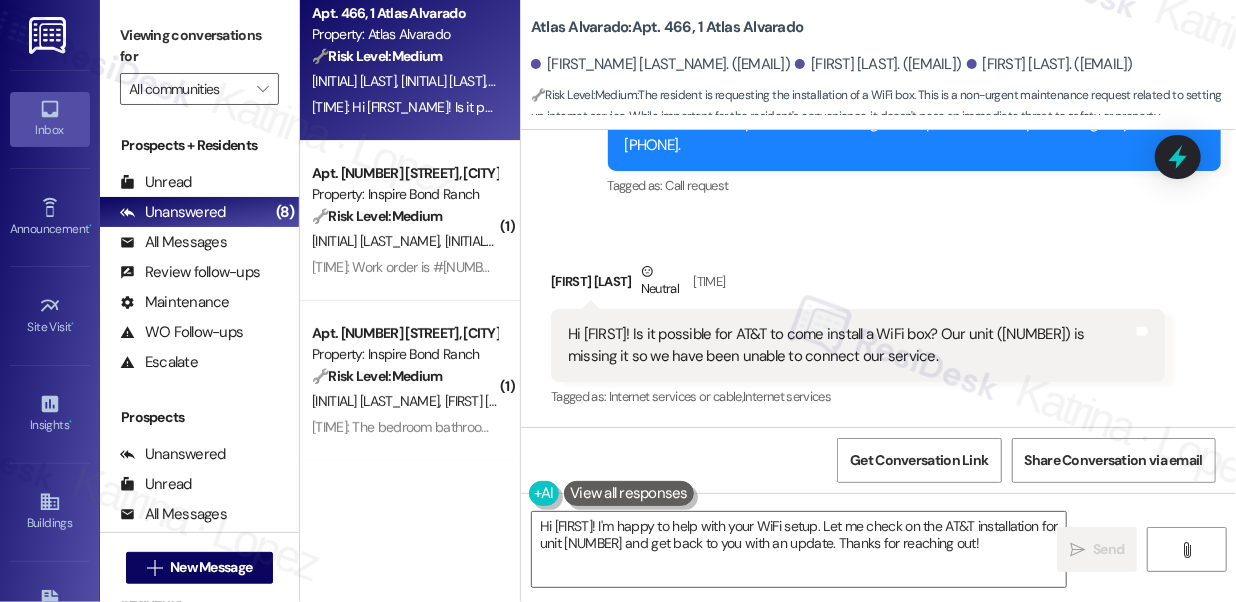 click on "Hi [FIRST]! Is it possible for AT&T to come install a WiFi box? Our unit ([NUMBER]) is missing it so we have been unable to connect our service." at bounding box center (850, 345) 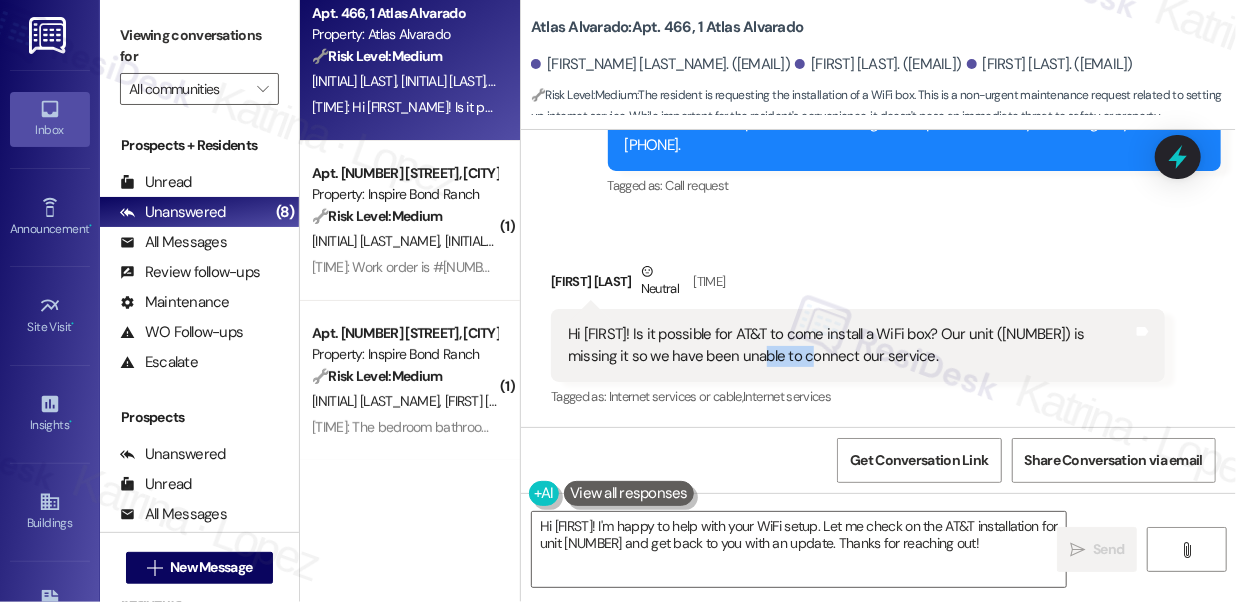 click on "Hi [FIRST]! Is it possible for AT&T to come install a WiFi box? Our unit ([NUMBER]) is missing it so we have been unable to connect our service." at bounding box center [850, 345] 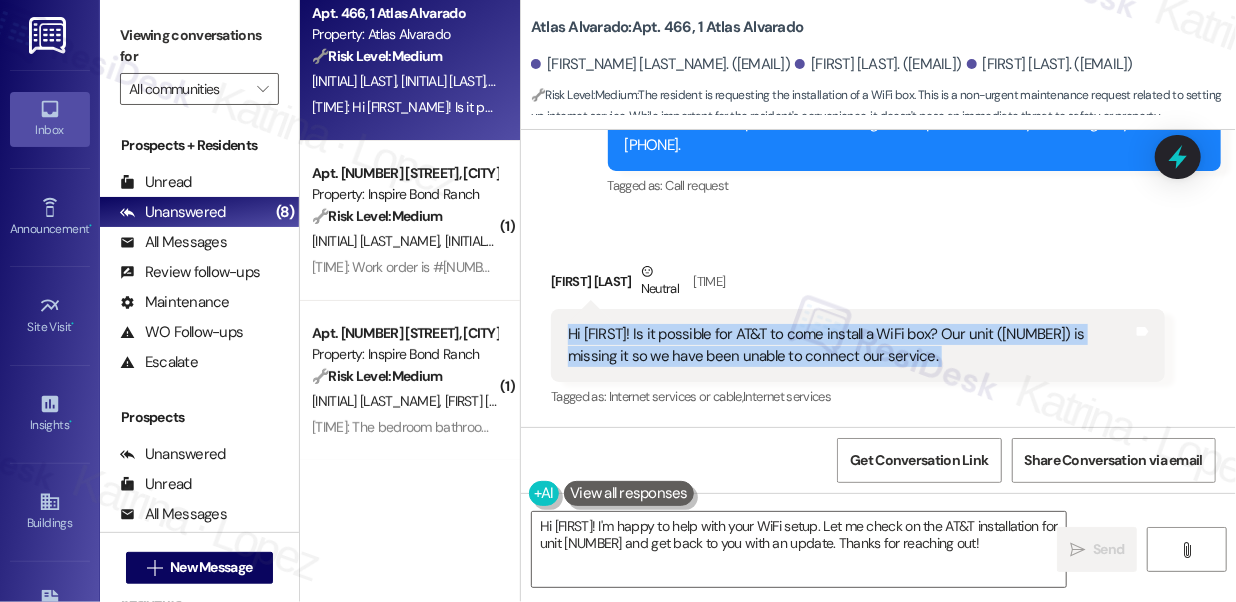 click on "Hi [FIRST]! Is it possible for AT&T to come install a WiFi box? Our unit ([NUMBER]) is missing it so we have been unable to connect our service." at bounding box center (850, 345) 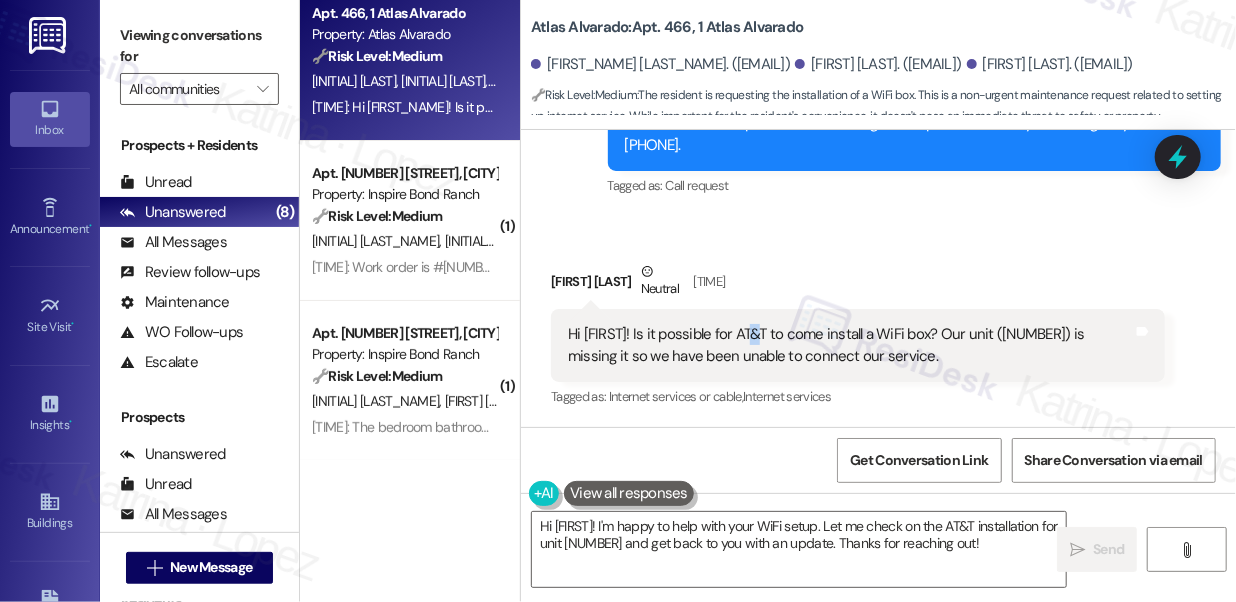 click on "Hi [FIRST]! Is it possible for AT&T to come install a WiFi box? Our unit ([NUMBER]) is missing it so we have been unable to connect our service." at bounding box center [850, 345] 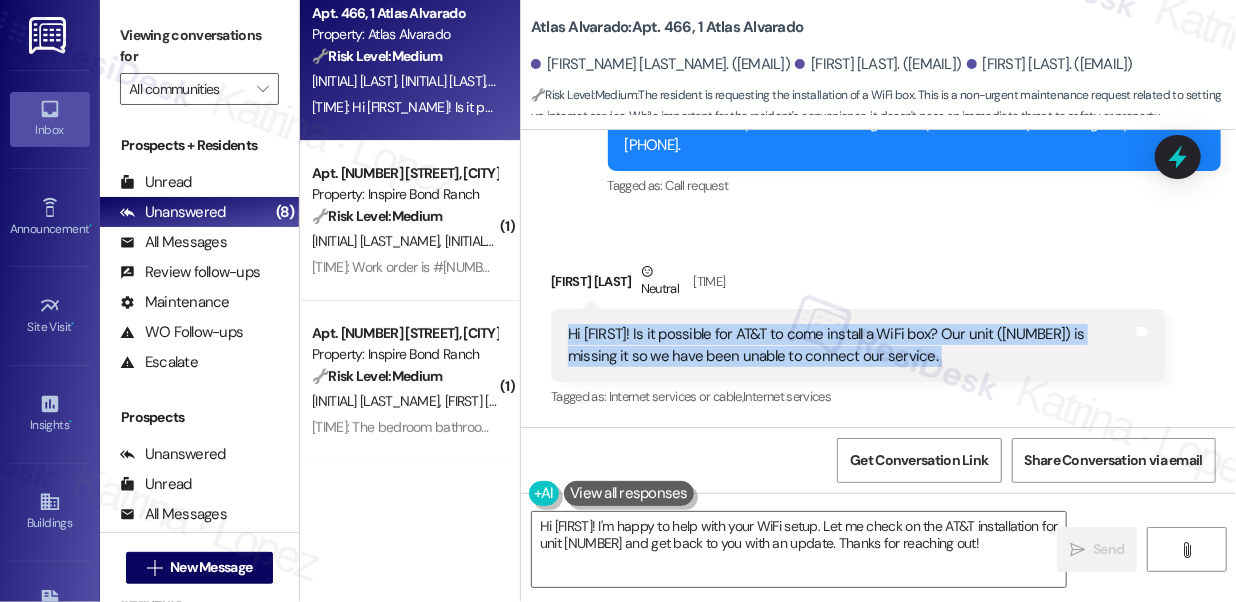 click on "Hi [FIRST]! Is it possible for AT&T to come install a WiFi box? Our unit ([NUMBER]) is missing it so we have been unable to connect our service." at bounding box center [850, 345] 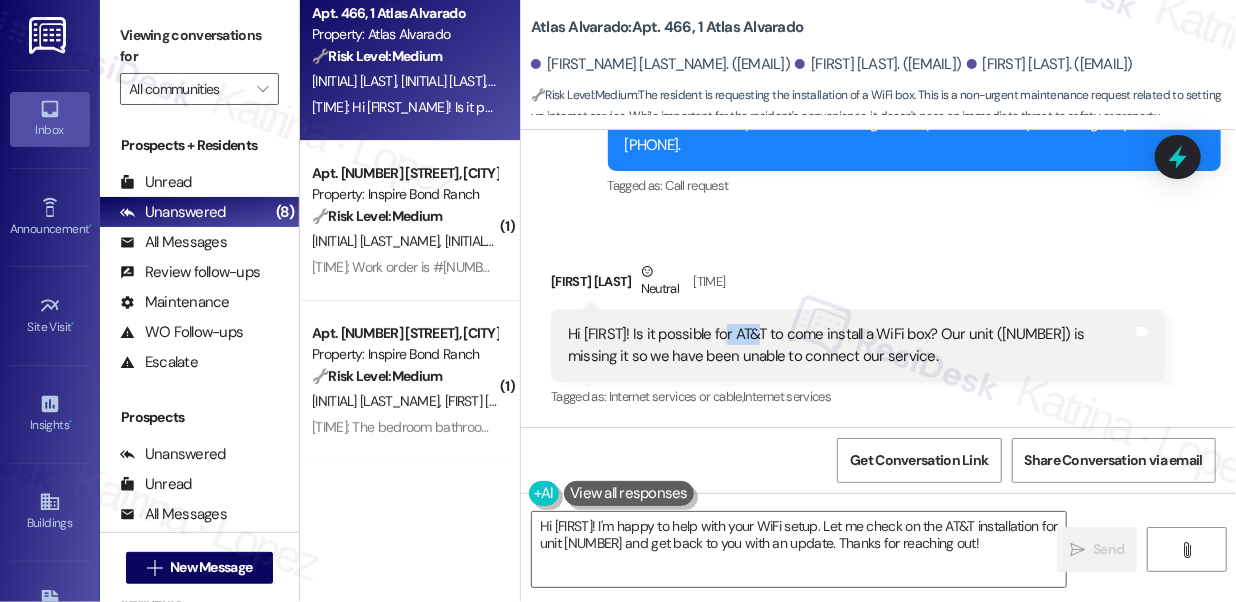 drag, startPoint x: 724, startPoint y: 335, endPoint x: 761, endPoint y: 333, distance: 37.054016 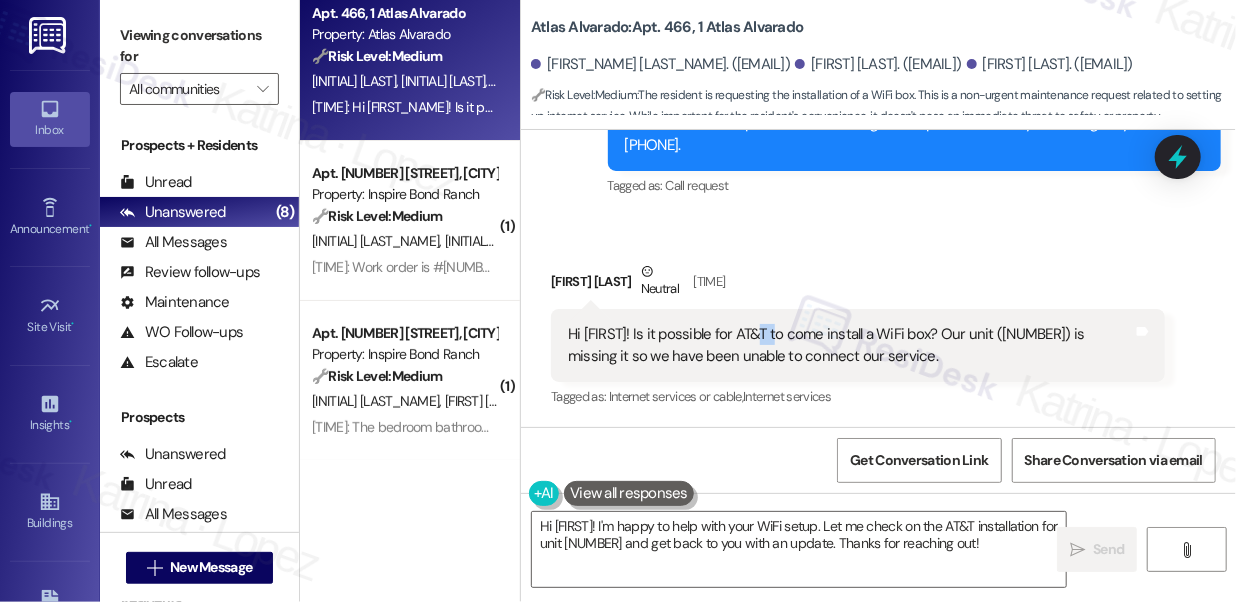 click on "Hi [FIRST]! Is it possible for AT&T to come install a WiFi box? Our unit ([NUMBER]) is missing it so we have been unable to connect our service." at bounding box center (850, 345) 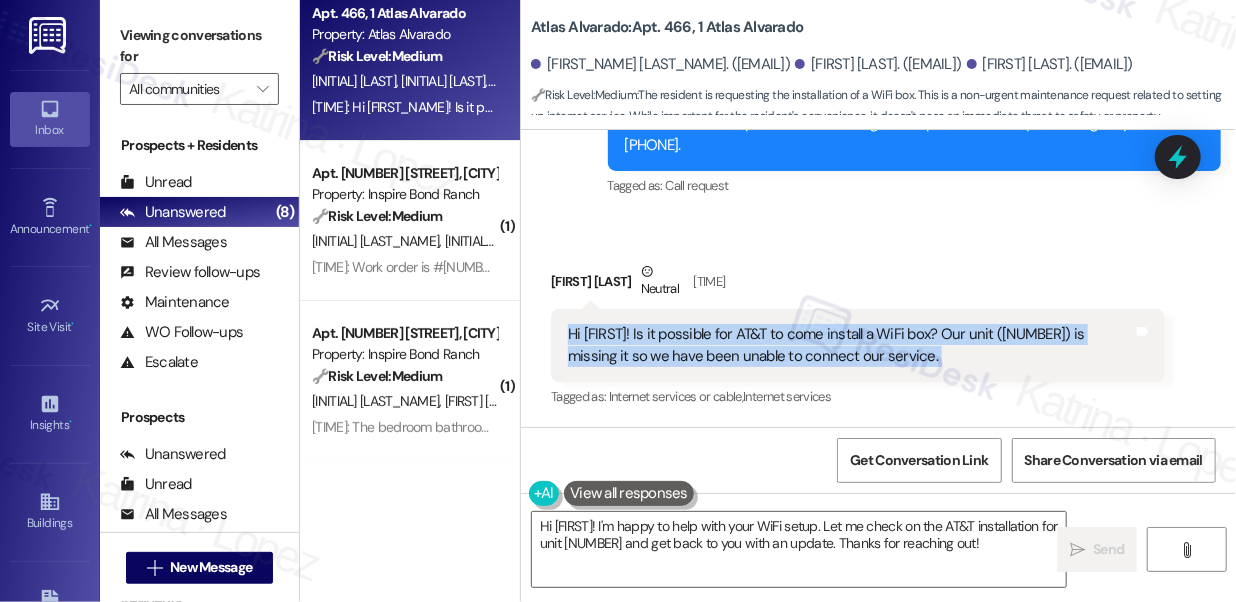 click on "Hi [FIRST]! Is it possible for AT&T to come install a WiFi box? Our unit ([NUMBER]) is missing it so we have been unable to connect our service." at bounding box center (850, 345) 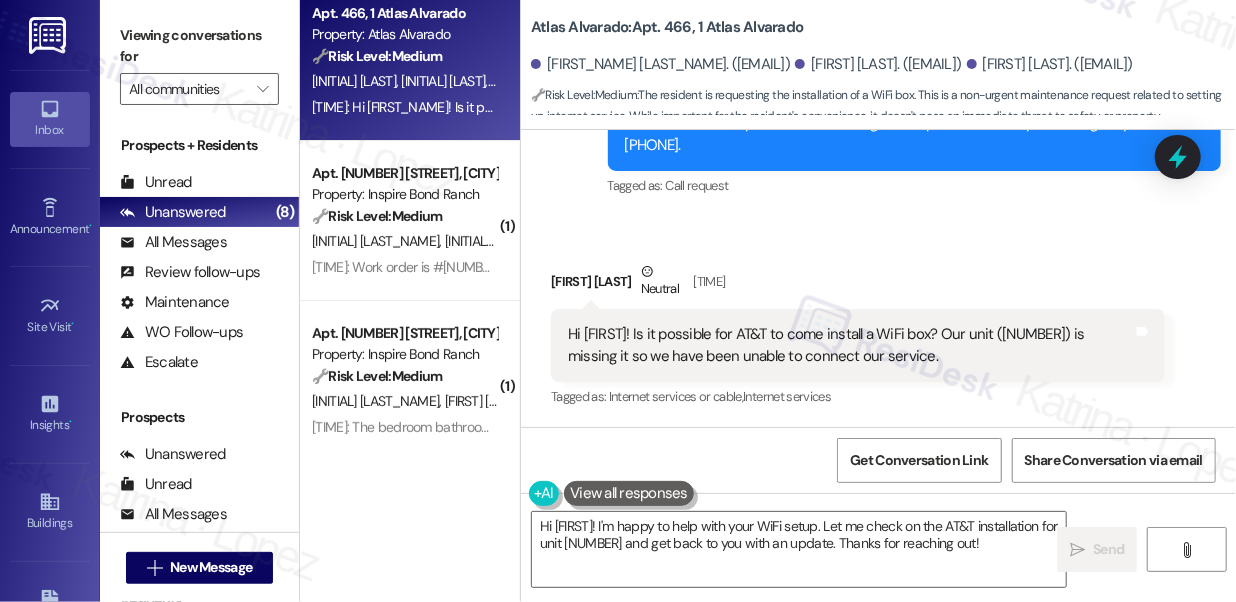 click on "Viewing conversations for" at bounding box center [199, 46] 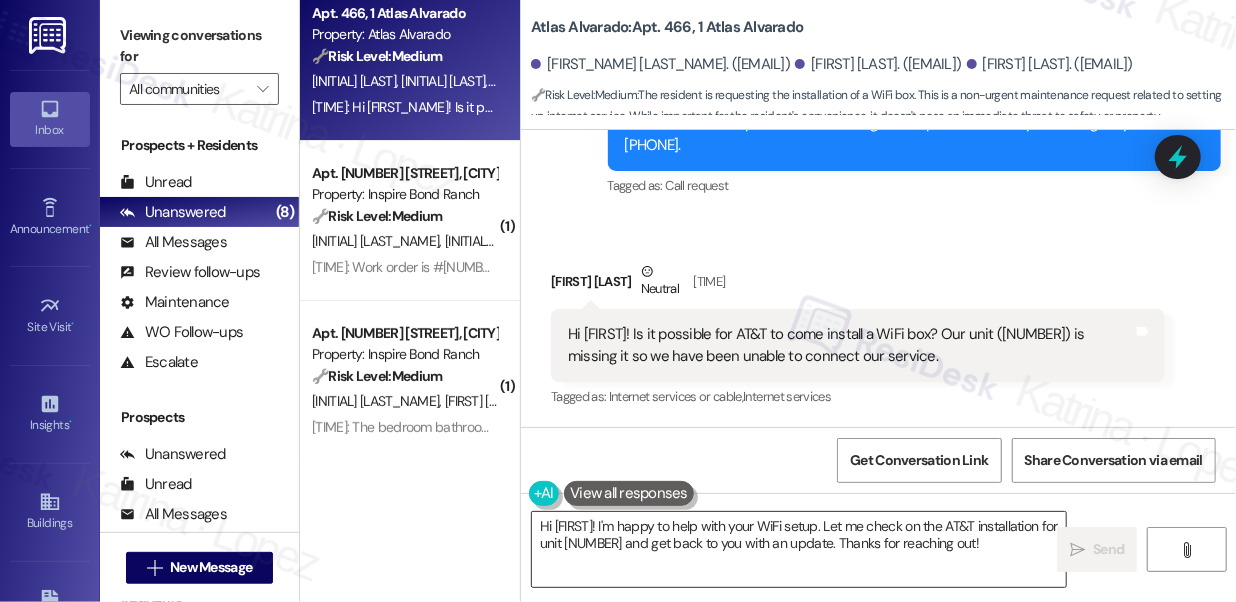 click on "Hi [FIRST]! I'm happy to help with your WiFi setup. Let me check on the AT&T installation for unit [NUMBER] and get back to you with an update. Thanks for reaching out!" at bounding box center (799, 549) 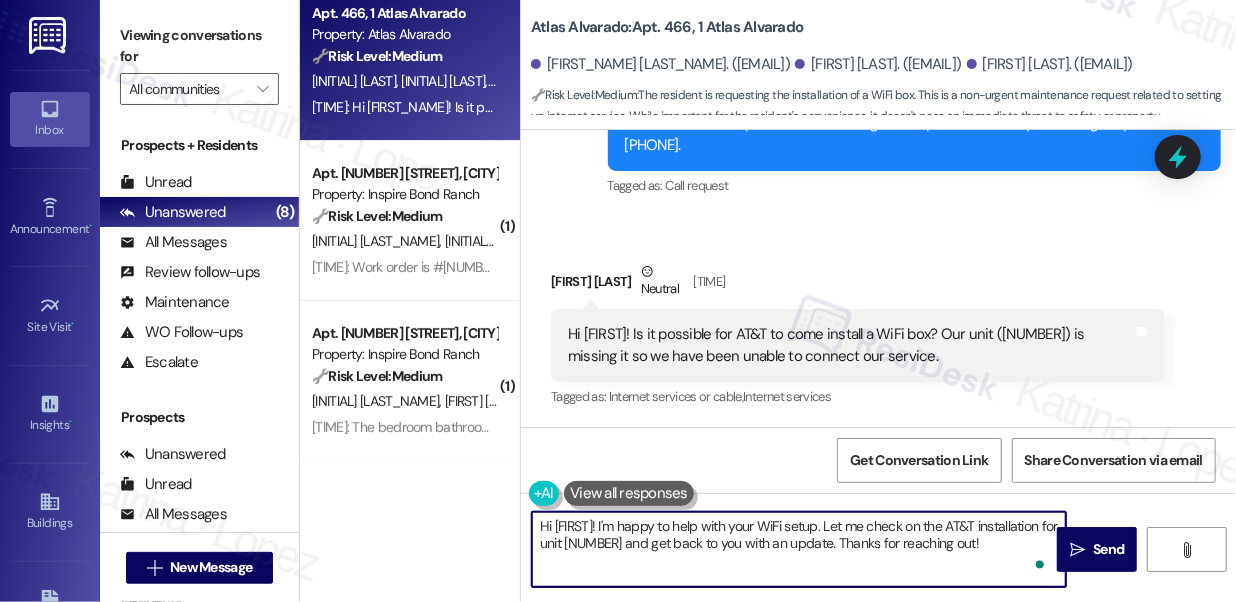 drag, startPoint x: 1023, startPoint y: 547, endPoint x: 645, endPoint y: 524, distance: 378.6991 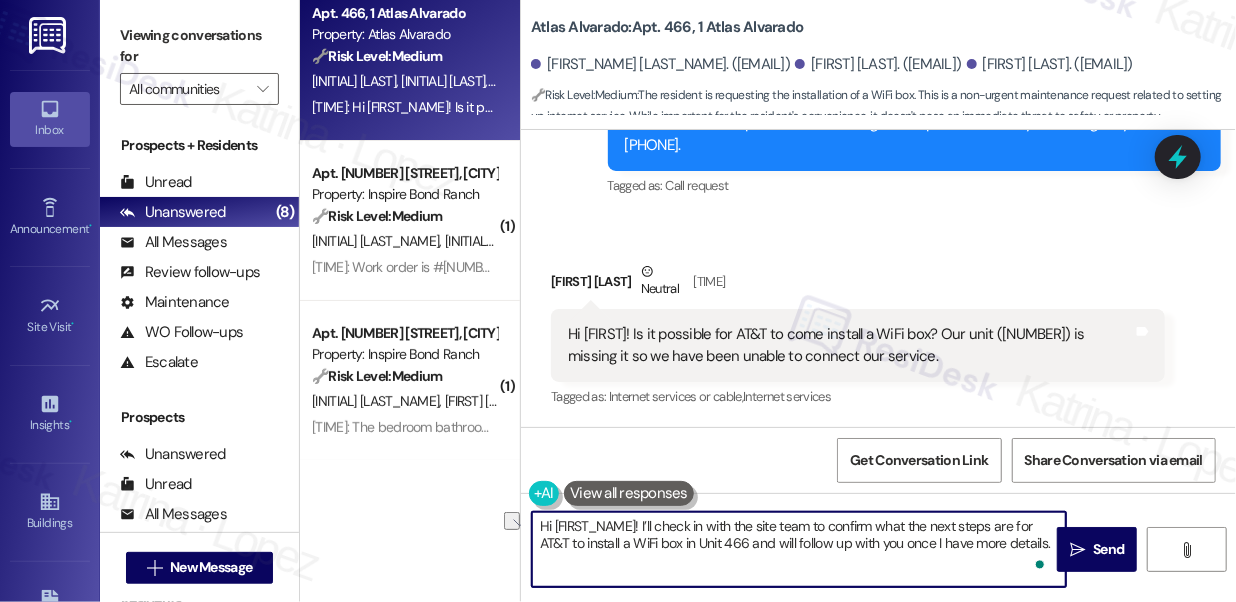 drag, startPoint x: 643, startPoint y: 525, endPoint x: 421, endPoint y: 496, distance: 223.88614 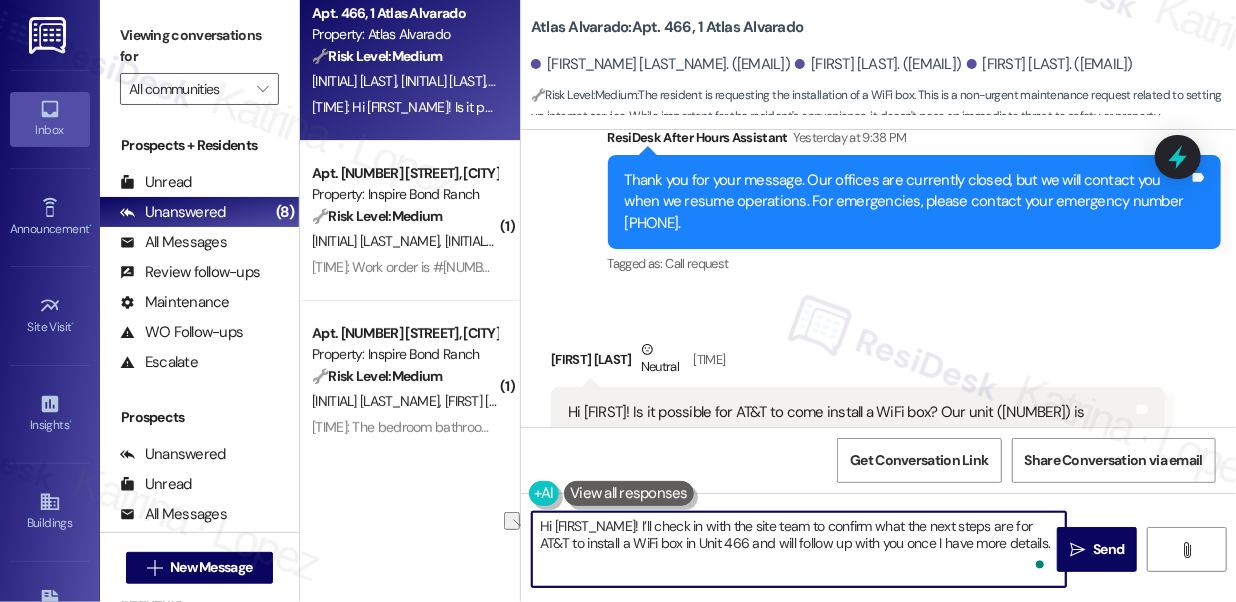 scroll, scrollTop: 872, scrollLeft: 0, axis: vertical 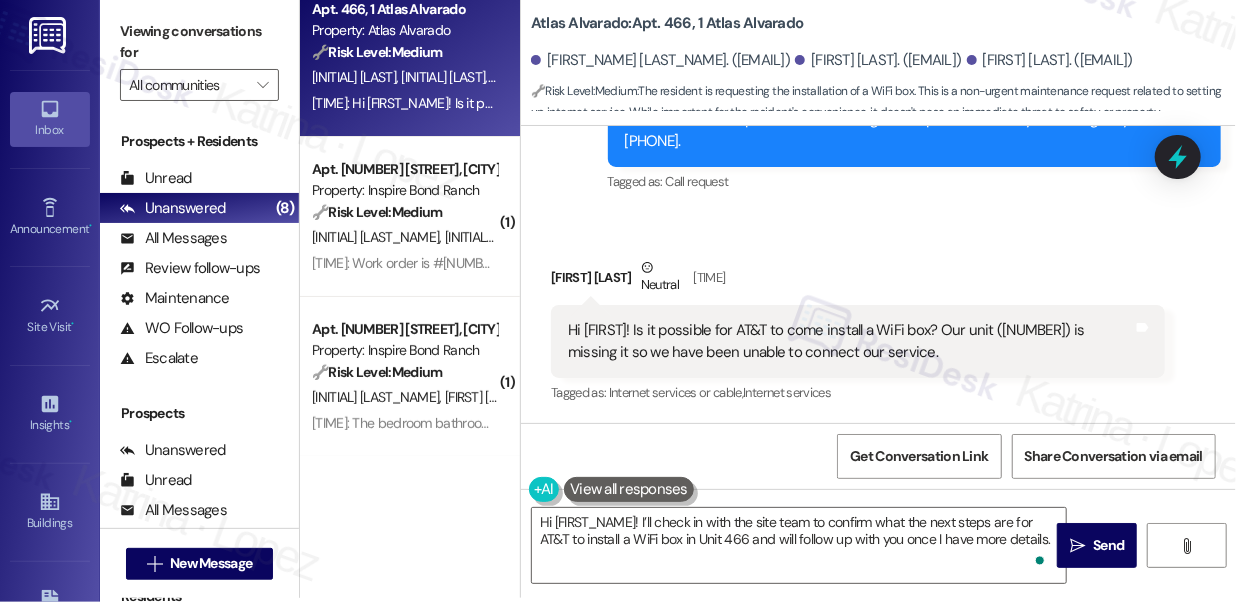 click on "[FIRST_NAME] [LAST_NAME] Neutral [TIME]" at bounding box center (858, 281) 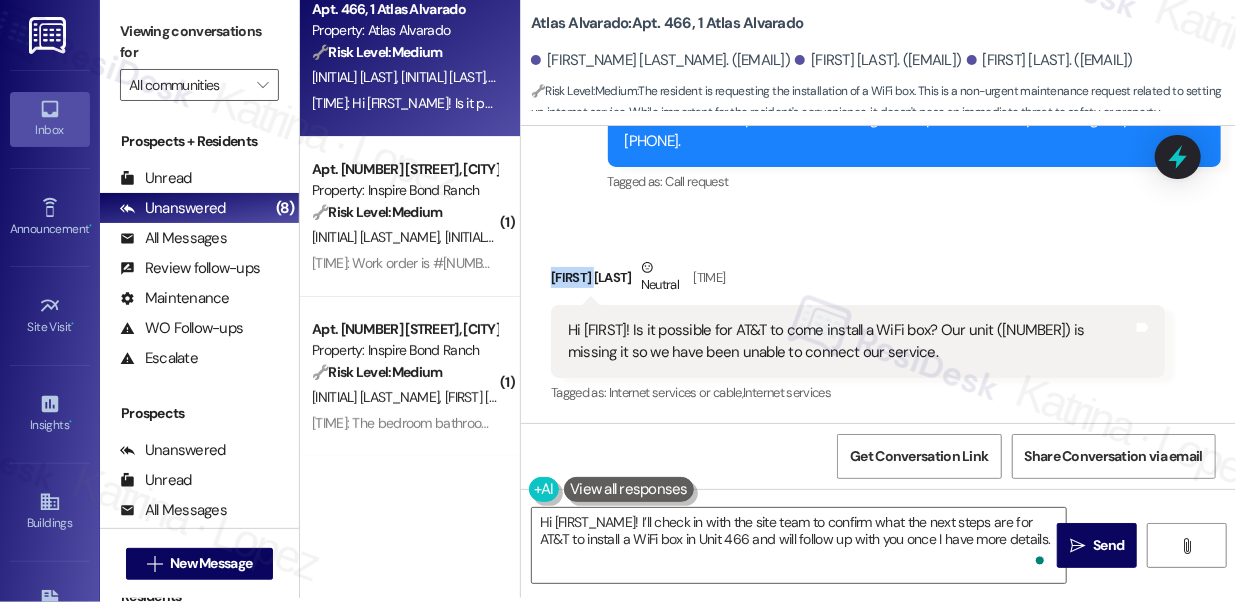 click on "[FIRST_NAME] [LAST_NAME] Neutral [TIME]" at bounding box center [858, 281] 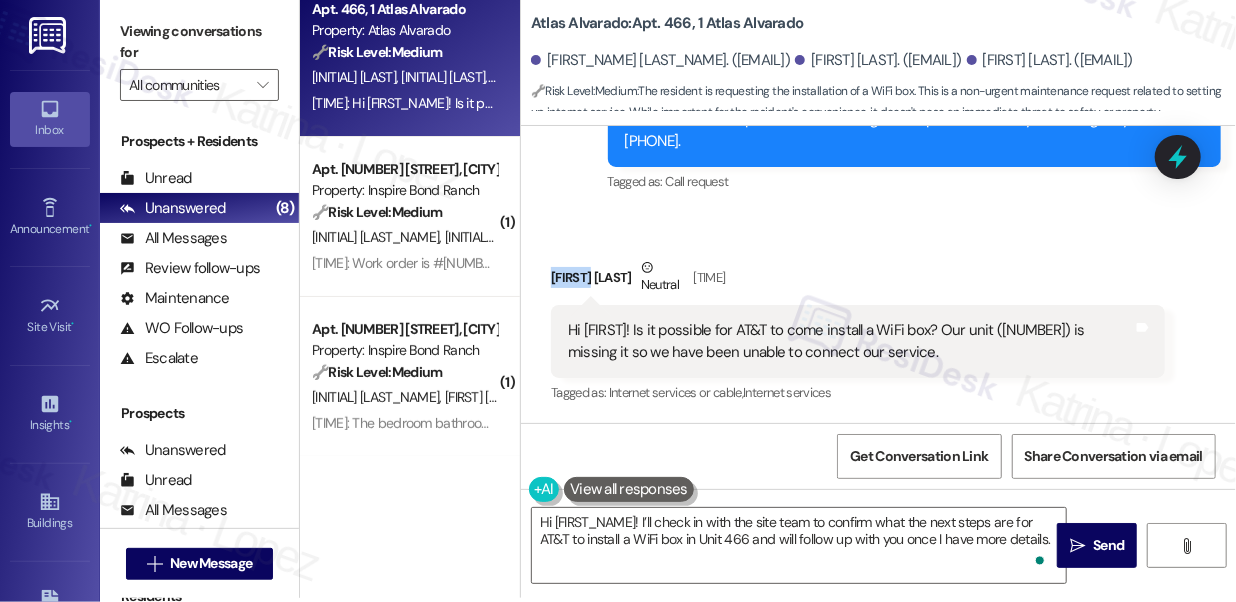 copy on "[FIRST]" 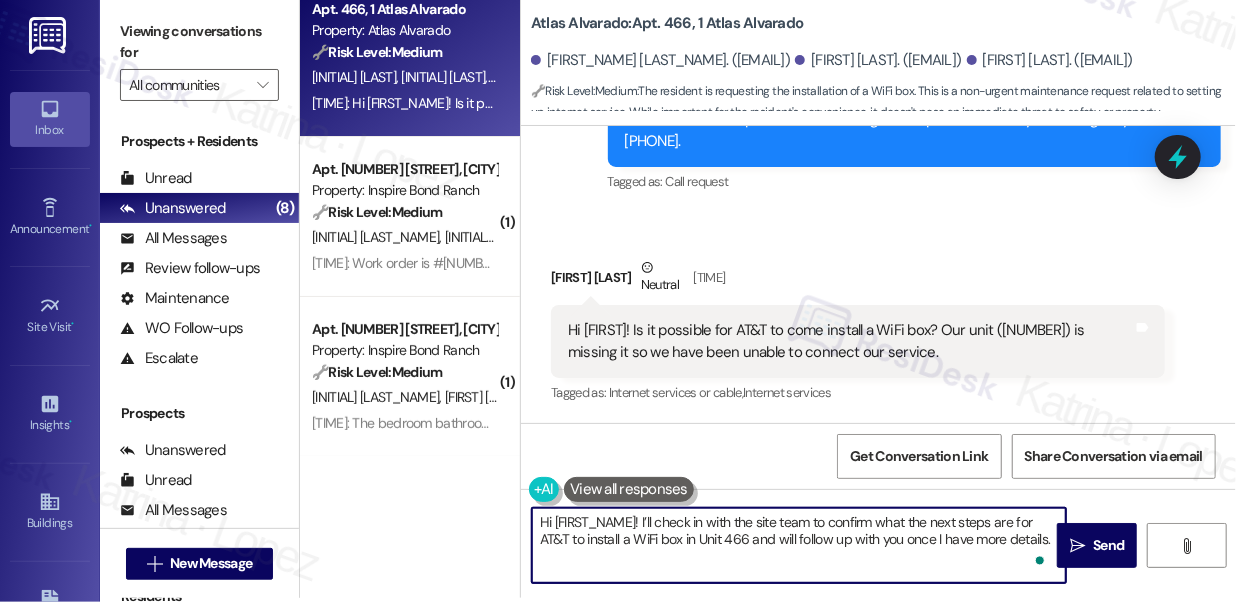 drag, startPoint x: 554, startPoint y: 518, endPoint x: 637, endPoint y: 511, distance: 83.294655 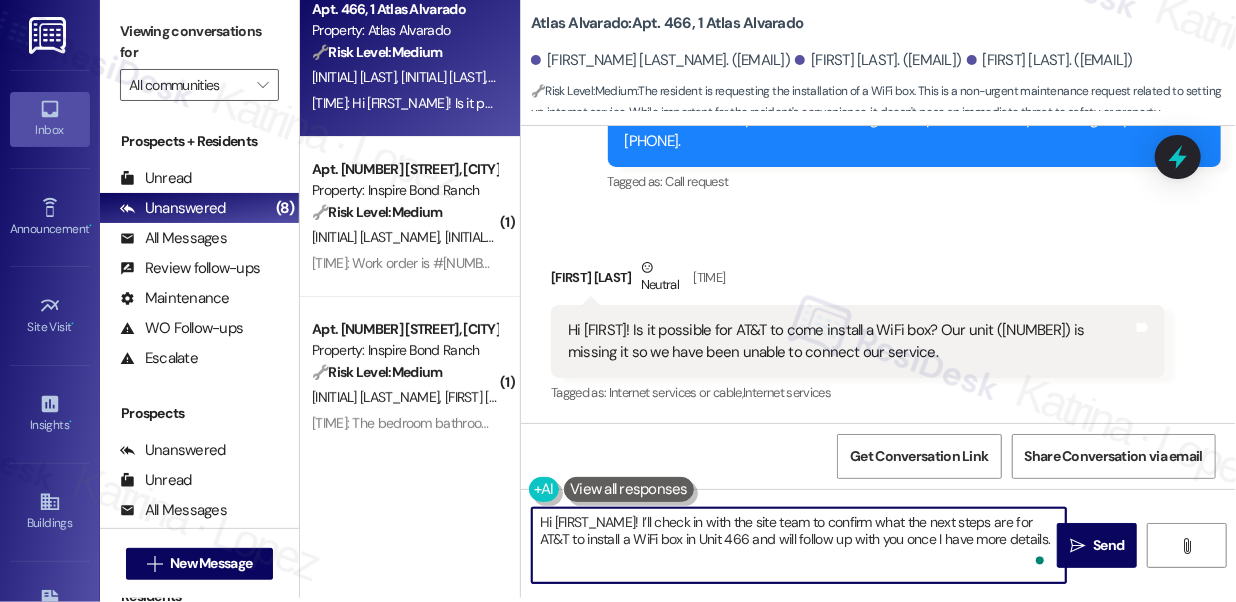 click on "Hi [FIRST_NAME]! I’ll check in with the site team to confirm what the next steps are for AT&T to install a WiFi box in Unit 466 and will follow up with you once I have more details." at bounding box center (799, 545) 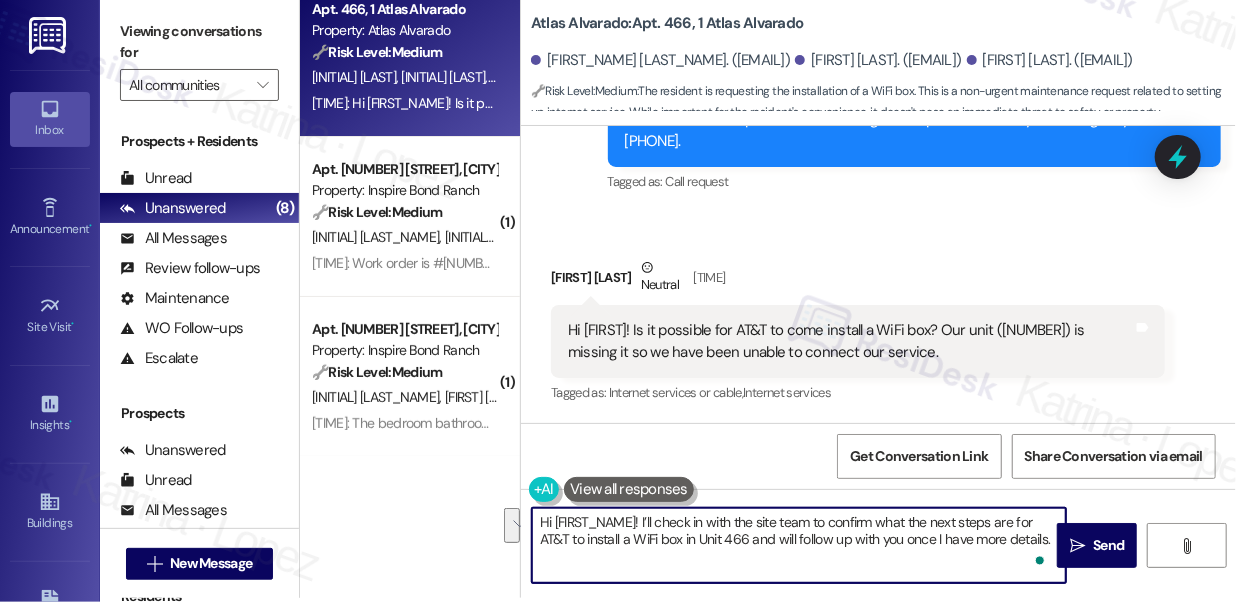 click on "Hi [FIRST_NAME]! I’ll check in with the site team to confirm what the next steps are for AT&T to install a WiFi box in Unit 466 and will follow up with you once I have more details." at bounding box center [799, 545] 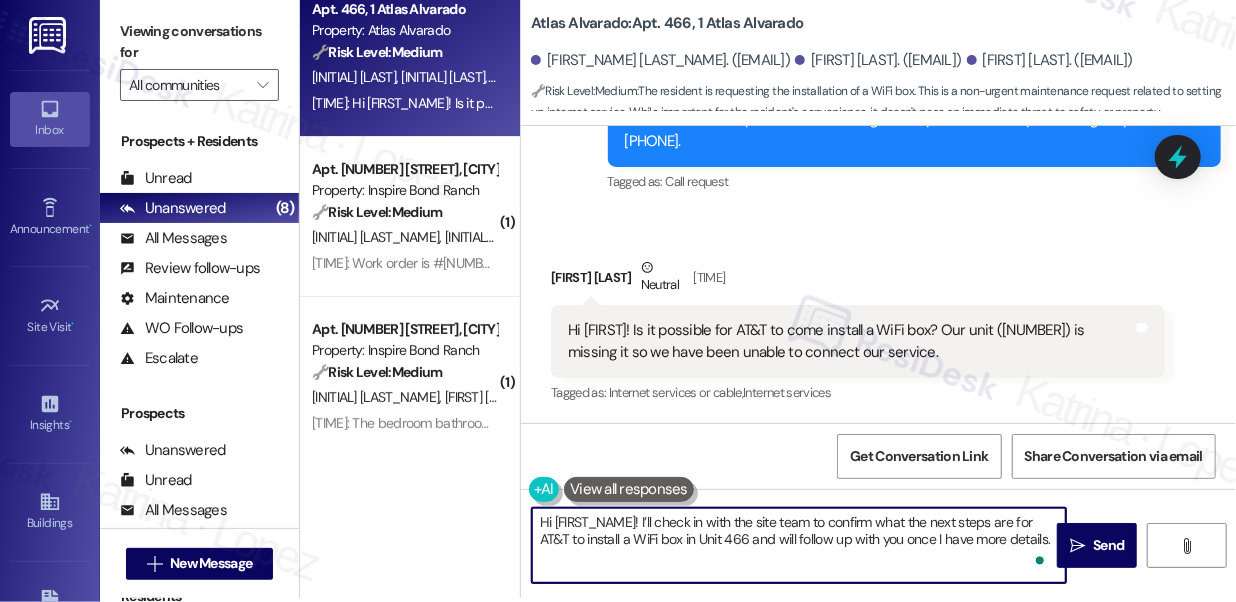 click on "Hi [FIRST_NAME]! I’ll check in with the site team to confirm what the next steps are for AT&T to install a WiFi box in Unit 466 and will follow up with you once I have more details." at bounding box center [799, 545] 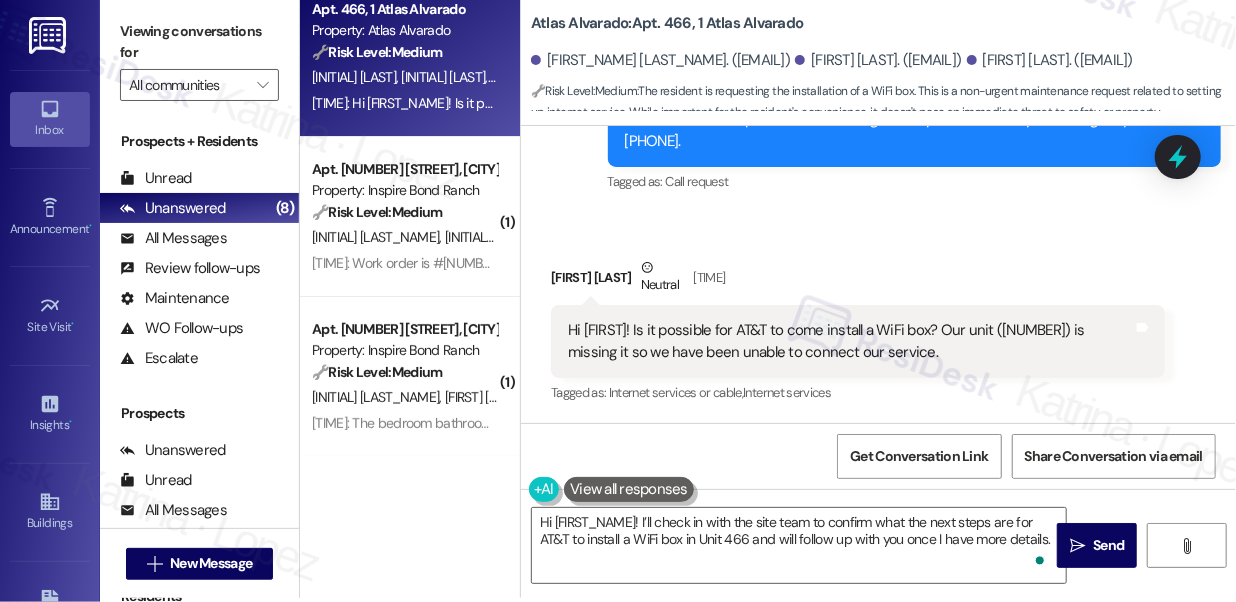 click on "Hi [FIRST]! Is it possible for AT&T to come install a WiFi box? Our unit ([NUMBER]) is missing it so we have been unable to connect our service." at bounding box center (850, 341) 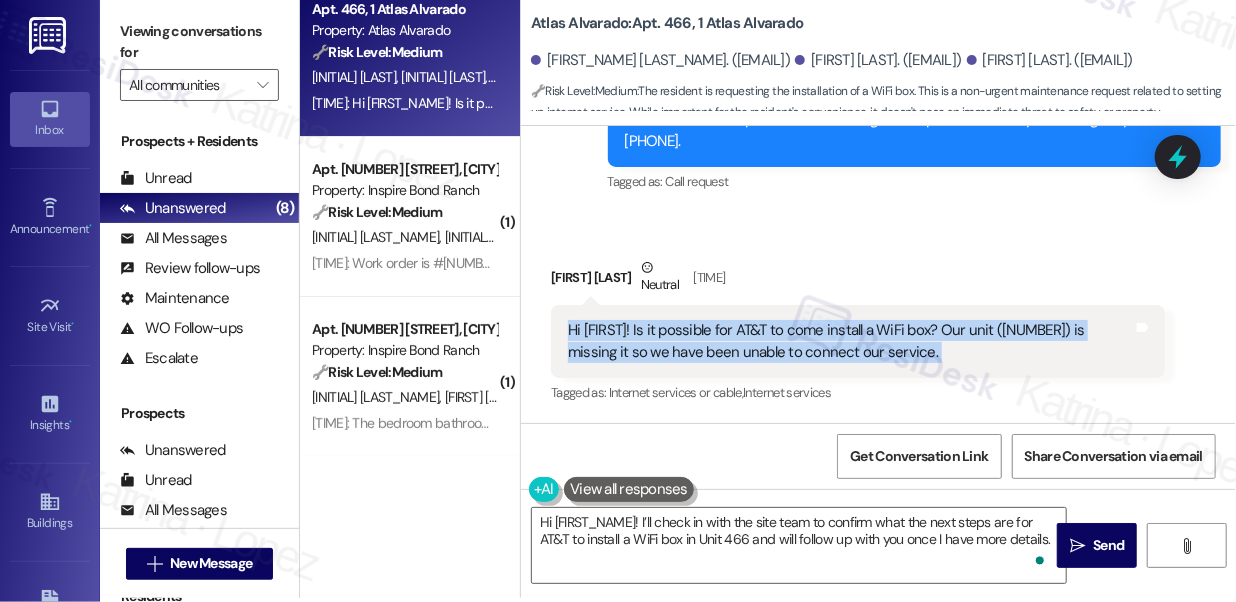 click on "Hi [FIRST]! Is it possible for AT&T to come install a WiFi box? Our unit ([NUMBER]) is missing it so we have been unable to connect our service." at bounding box center (850, 341) 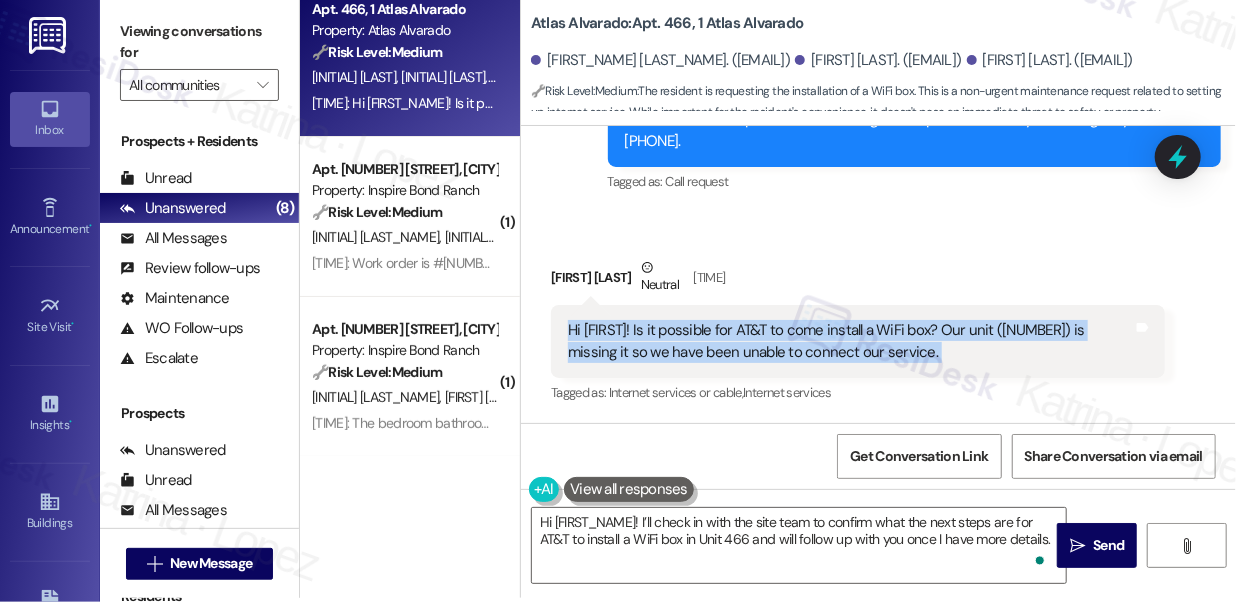 click on "Viewing conversations for" at bounding box center (199, 42) 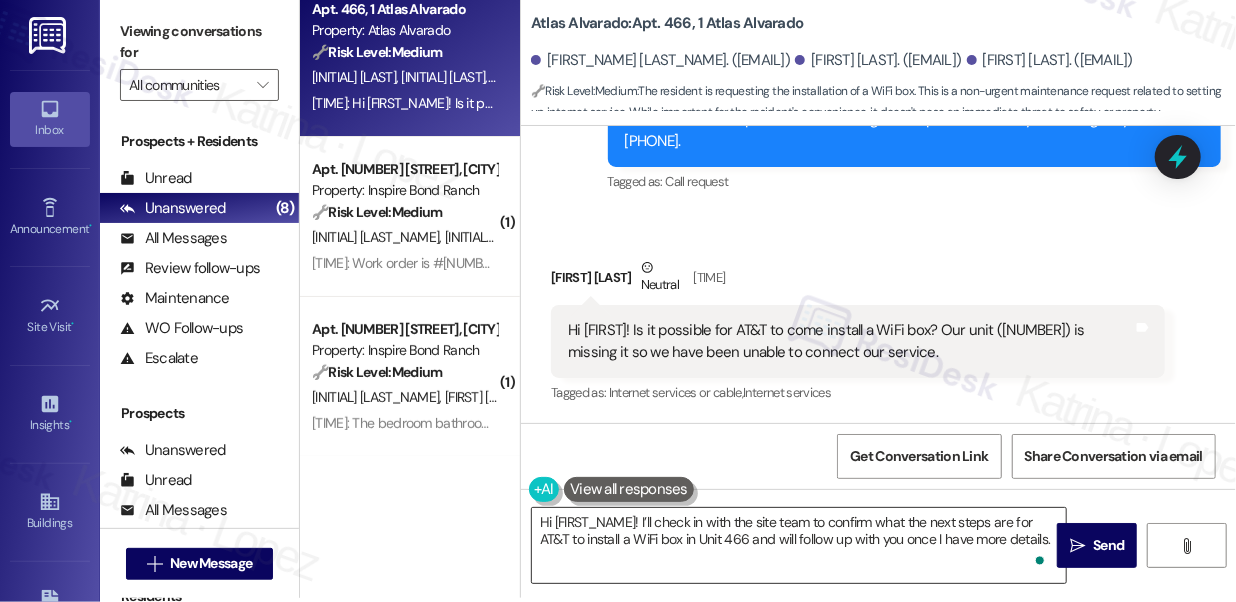 click on "Hi [FIRST_NAME]! I’ll check in with the site team to confirm what the next steps are for AT&T to install a WiFi box in Unit 466 and will follow up with you once I have more details." at bounding box center [799, 545] 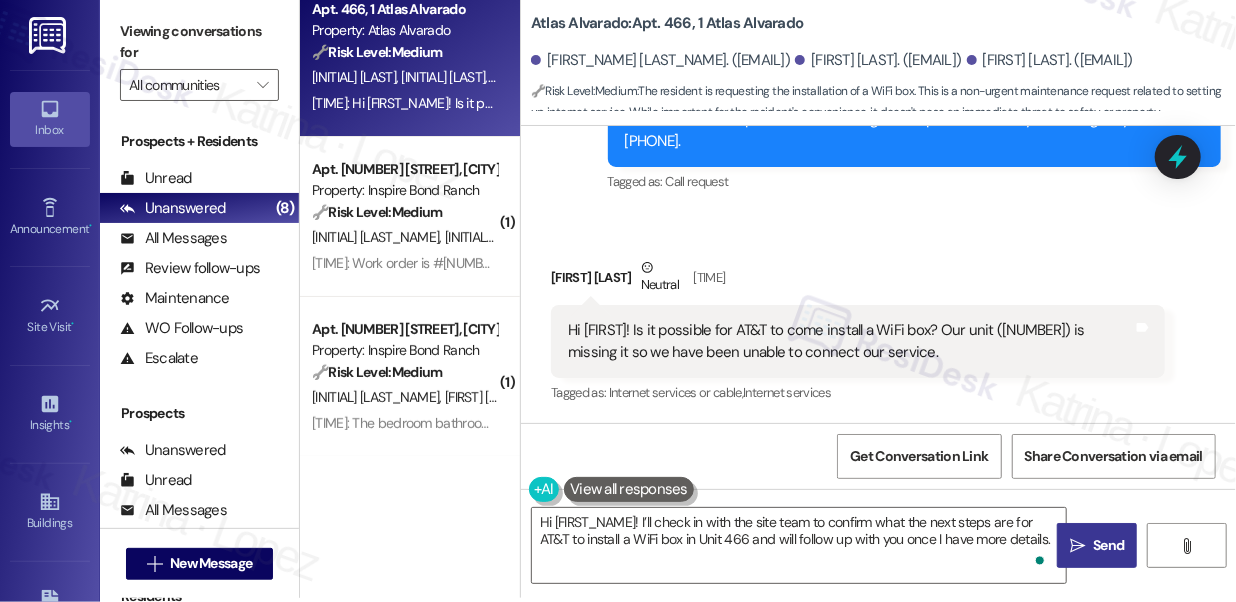 click on "" at bounding box center [1077, 546] 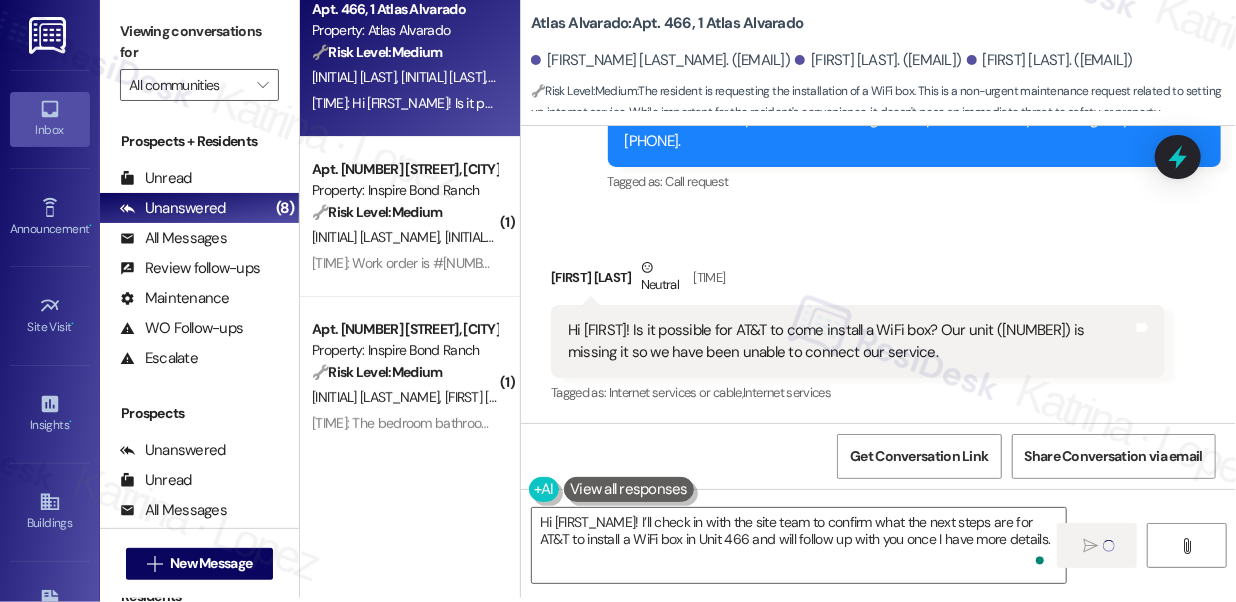 type 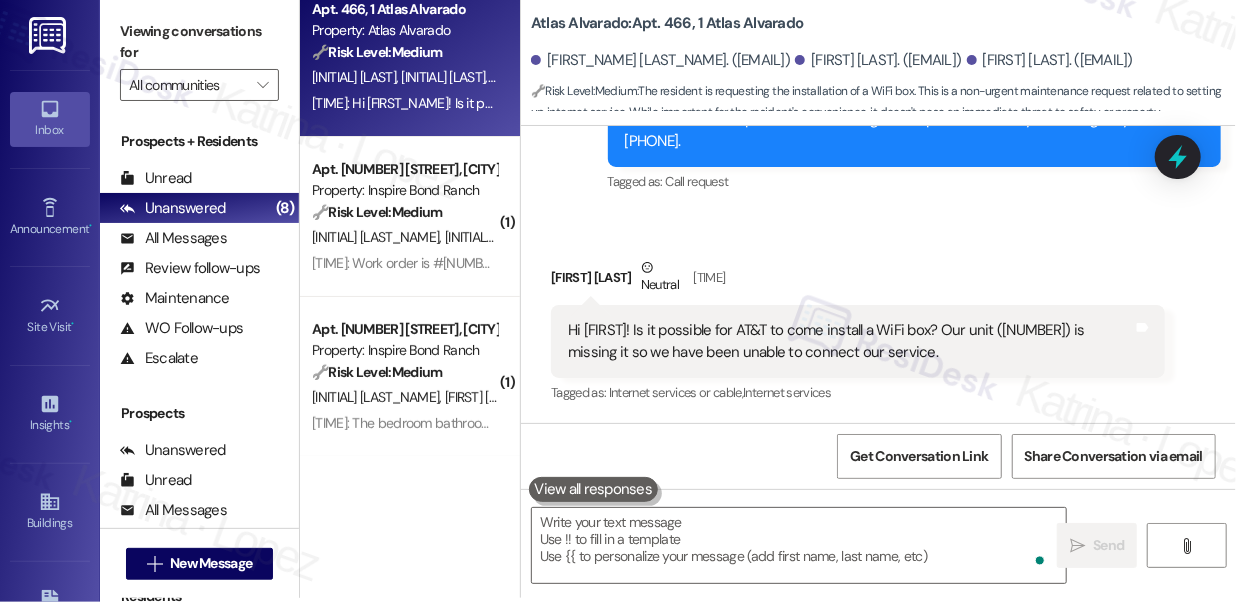 scroll, scrollTop: 872, scrollLeft: 0, axis: vertical 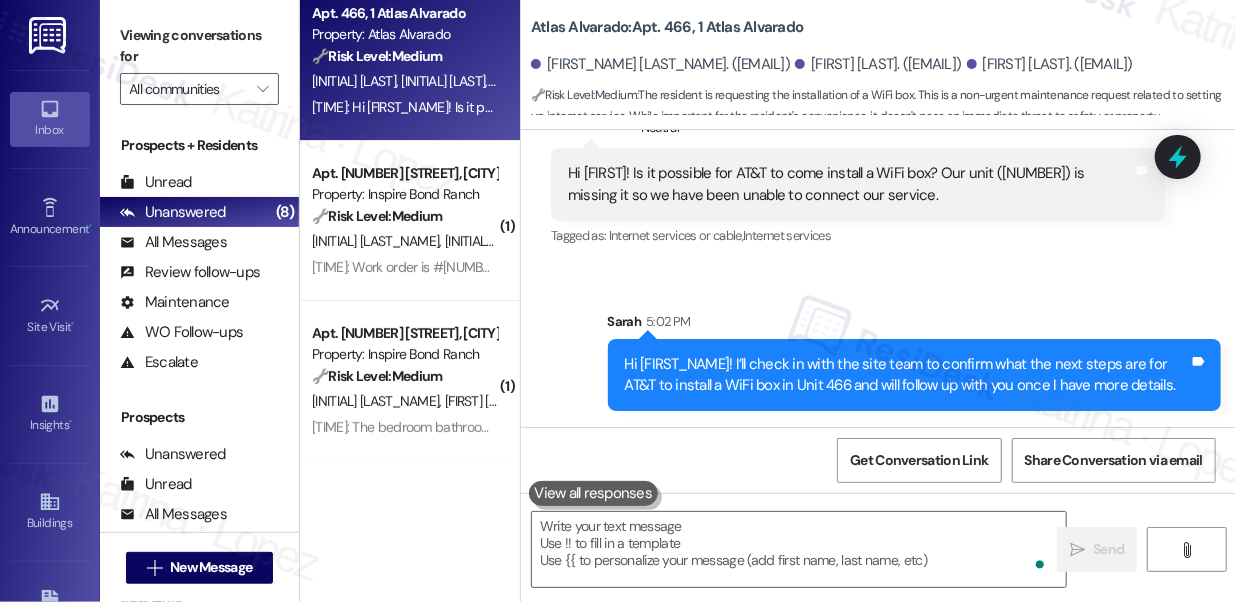 click on "Hi [FIRST_NAME]! I’ll check in with the site team to confirm what the next steps are for AT&T to install a WiFi box in Unit 466 and will follow up with you once I have more details." at bounding box center [907, 375] 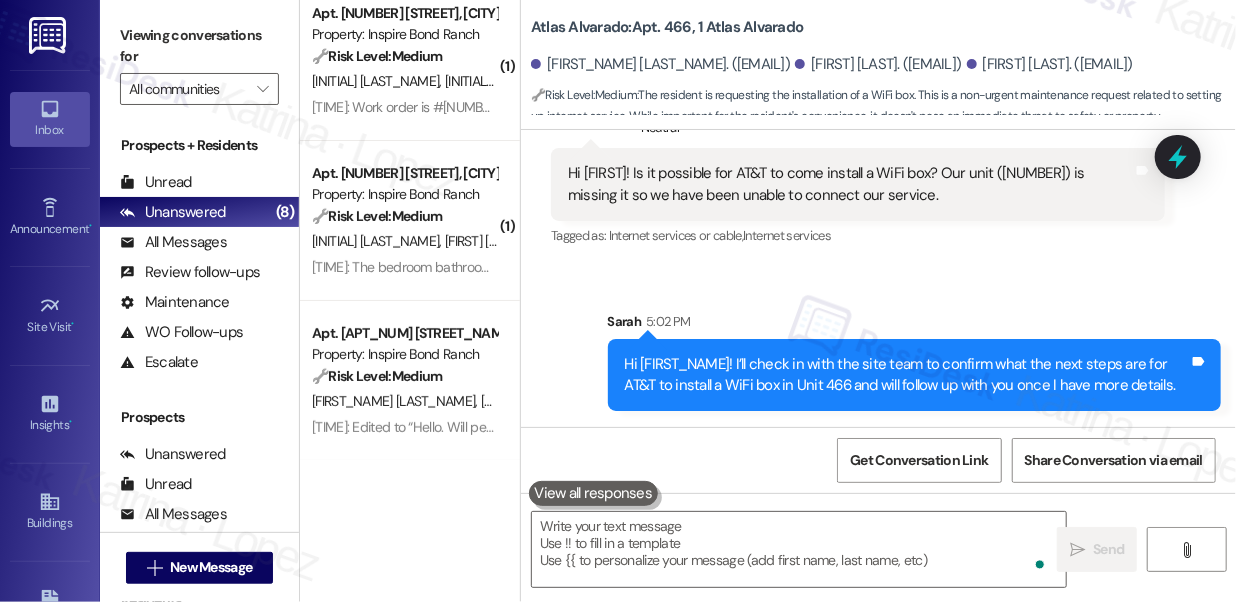 click on "Hi [FIRST_NAME]! I’ll check in with the site team to confirm what the next steps are for AT&T to install a WiFi box in Unit 466 and will follow up with you once I have more details." at bounding box center (907, 375) 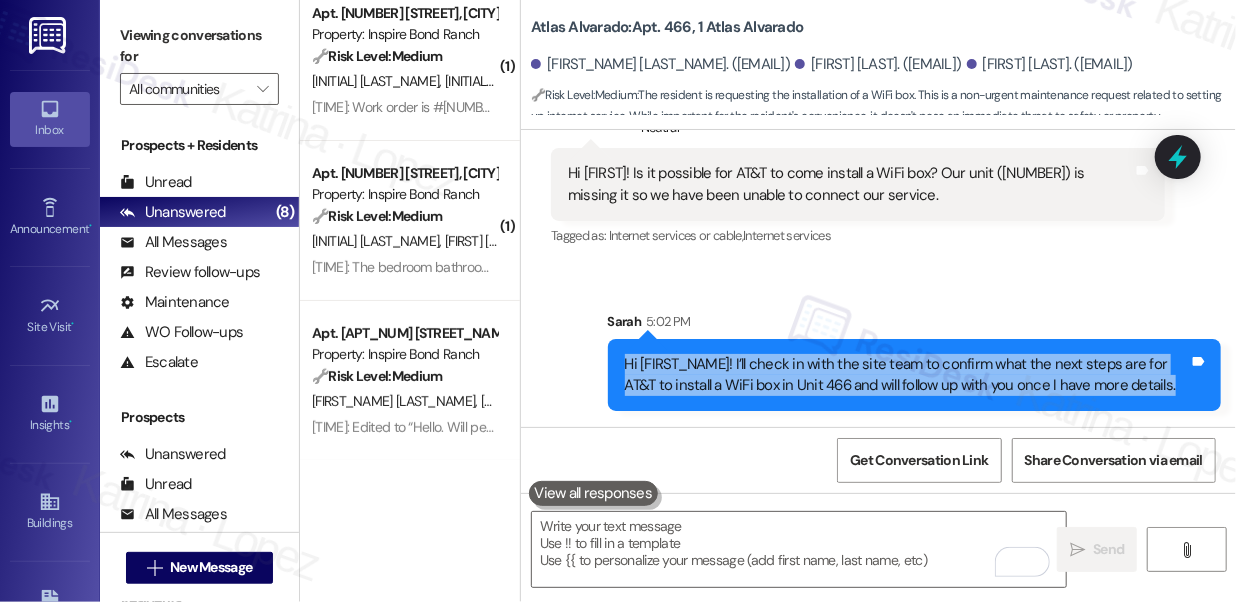 click on "Tagged as:   Internet services or cable ,  Click to highlight conversations about Internet services or cable Internet services Click to highlight conversations about Internet services" at bounding box center [858, 235] 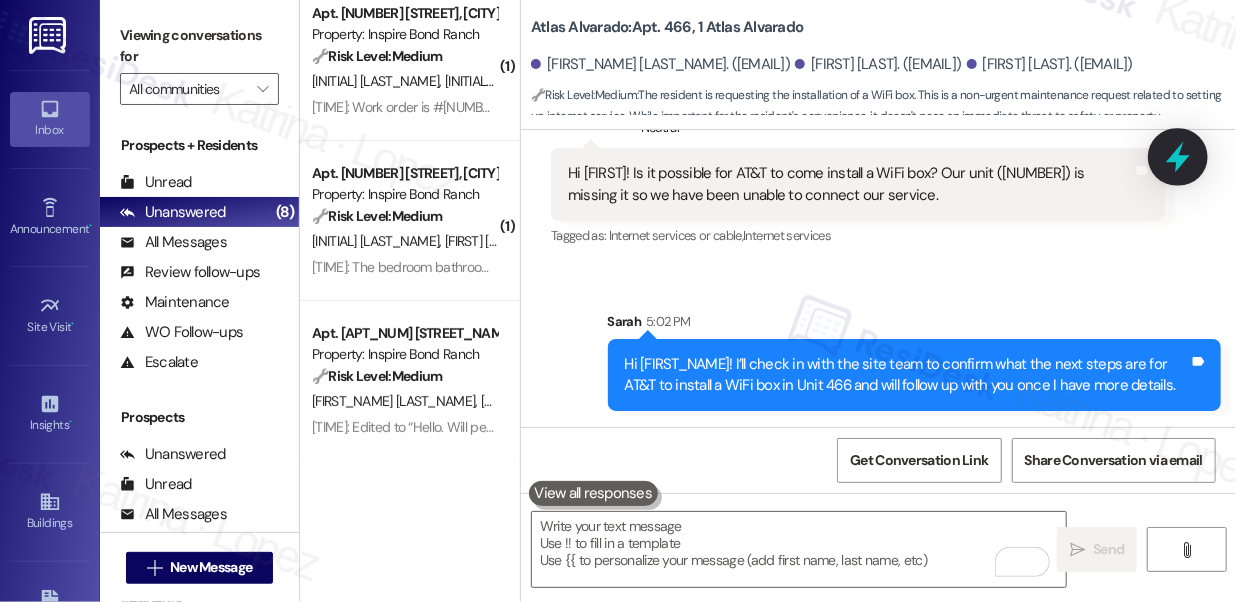 click 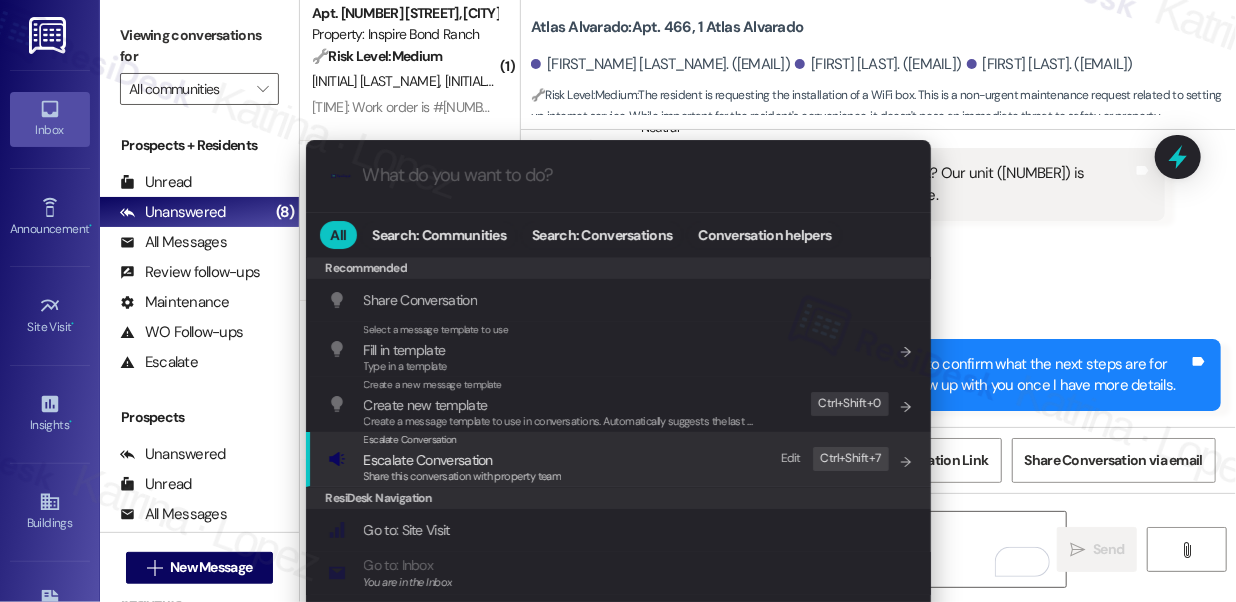 click on "Escalate Conversation" at bounding box center [428, 460] 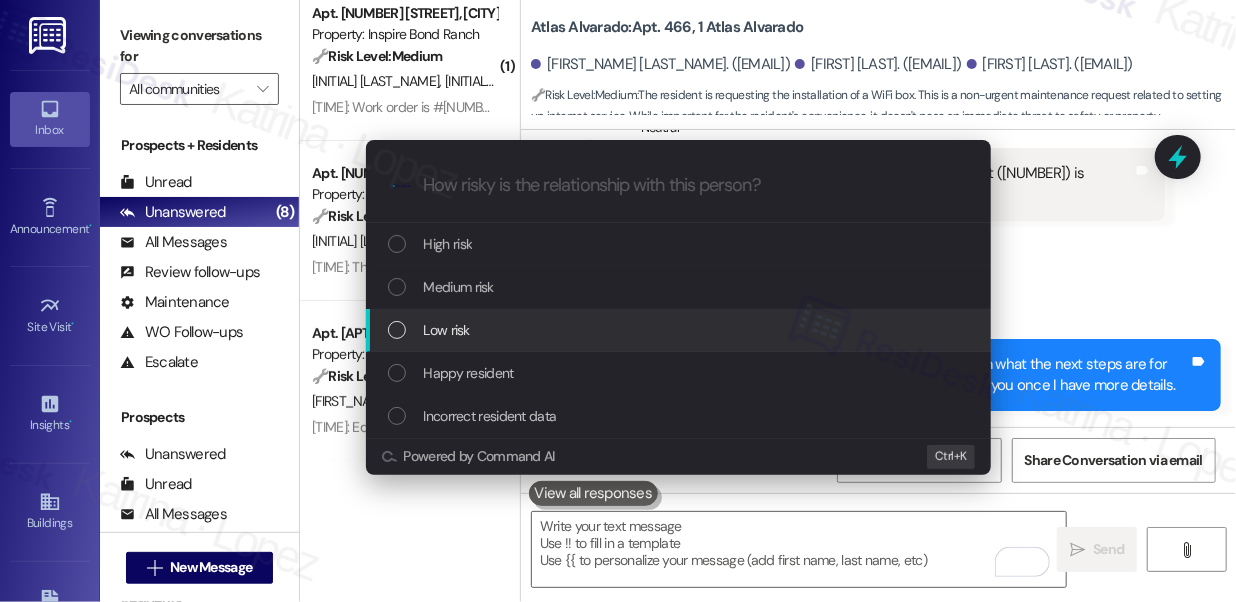 click on "Low risk" at bounding box center [447, 330] 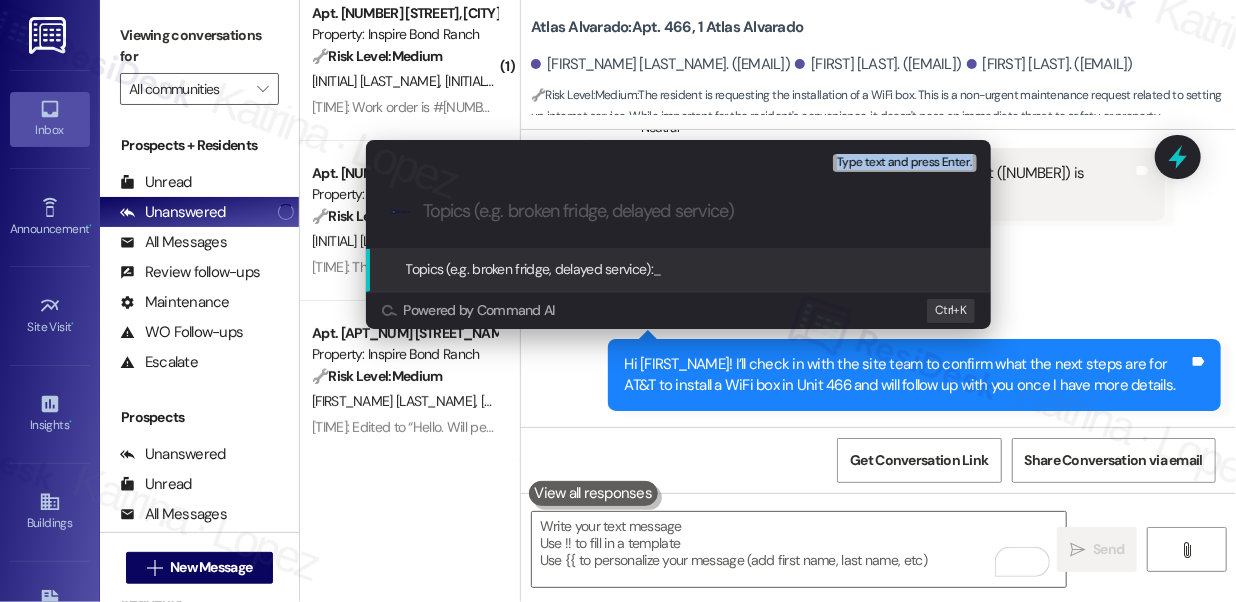 drag, startPoint x: 157, startPoint y: 41, endPoint x: 690, endPoint y: 230, distance: 565.51746 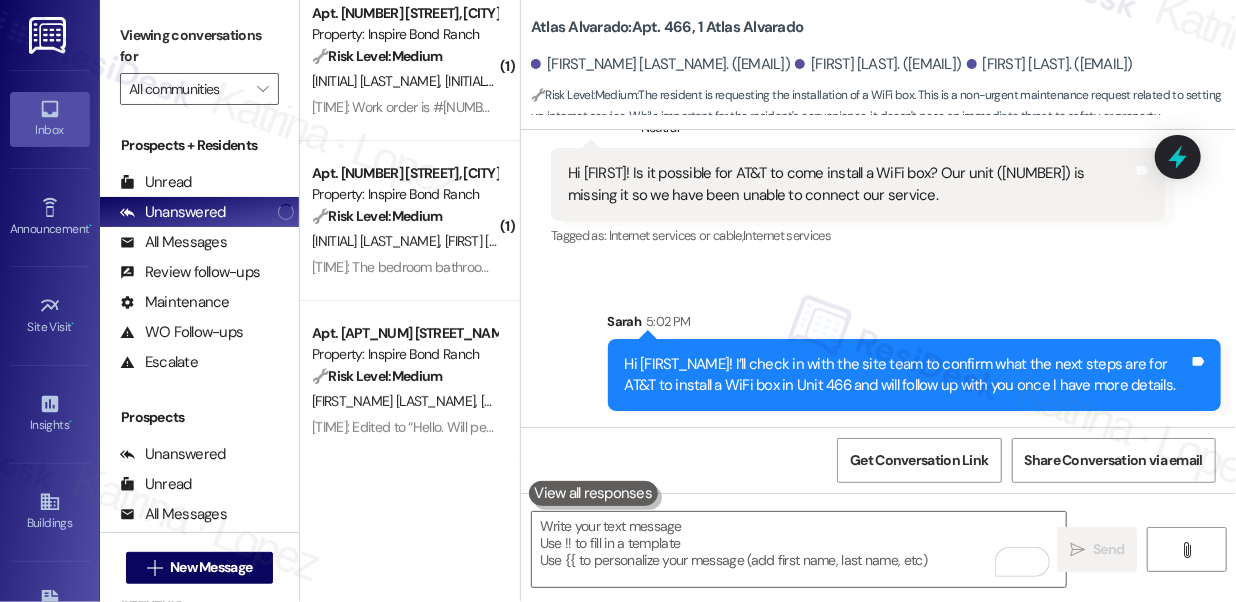click on "Internet services or cable ," at bounding box center [676, 235] 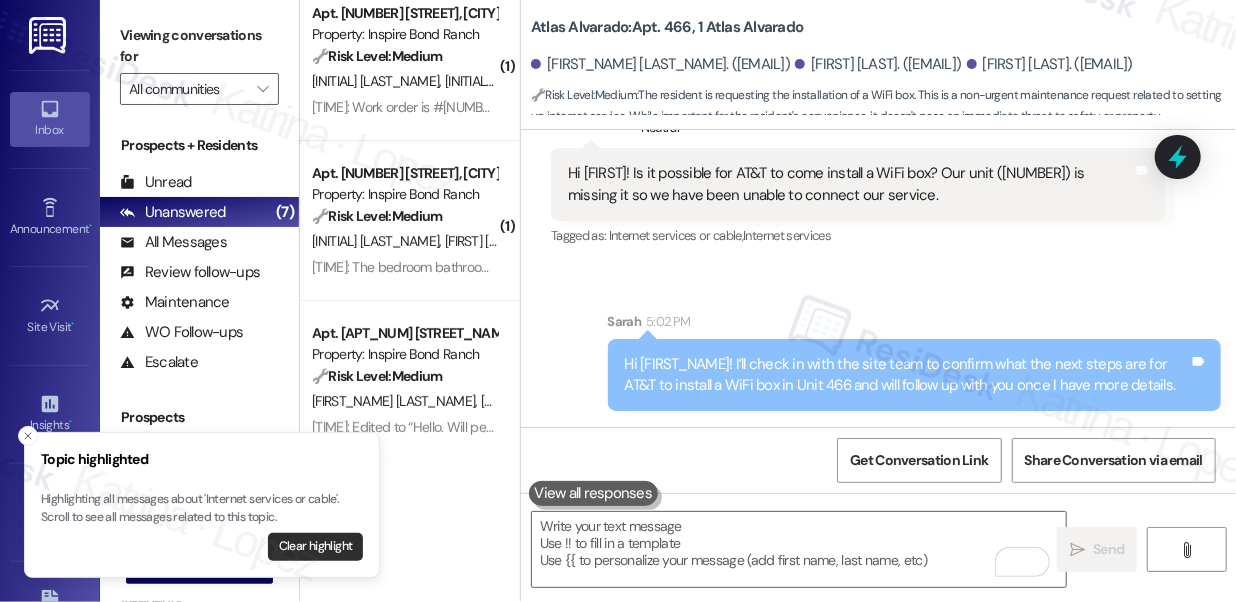 click on "Clear highlight" at bounding box center [315, 547] 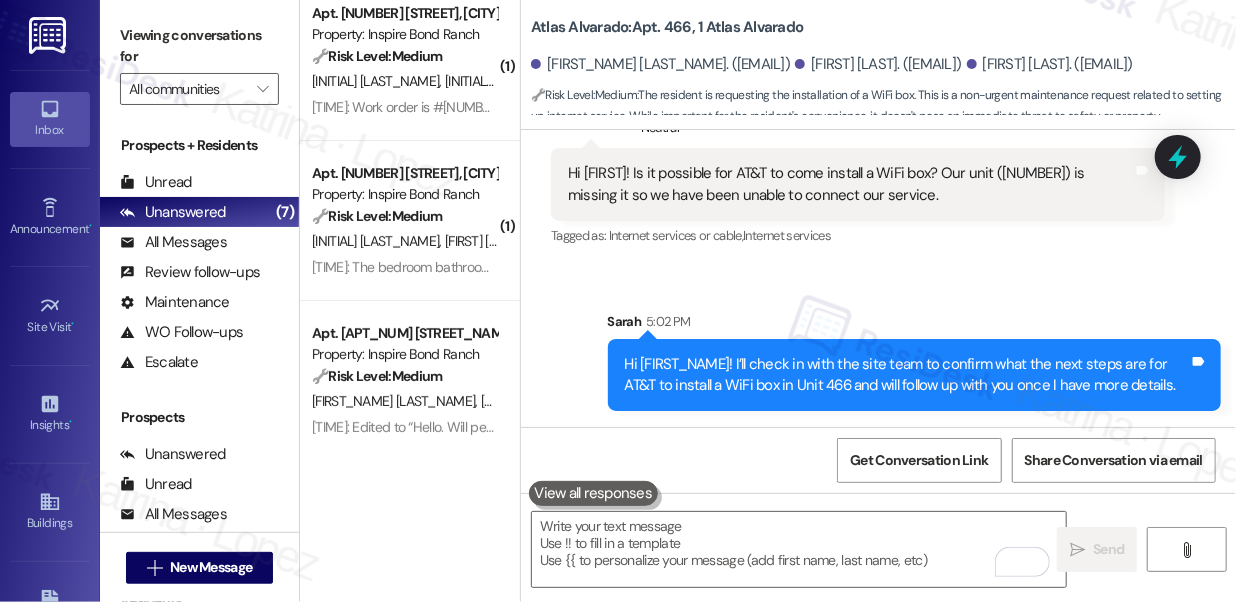 click on "[FIRST_NAME] [TIME]" at bounding box center [915, 325] 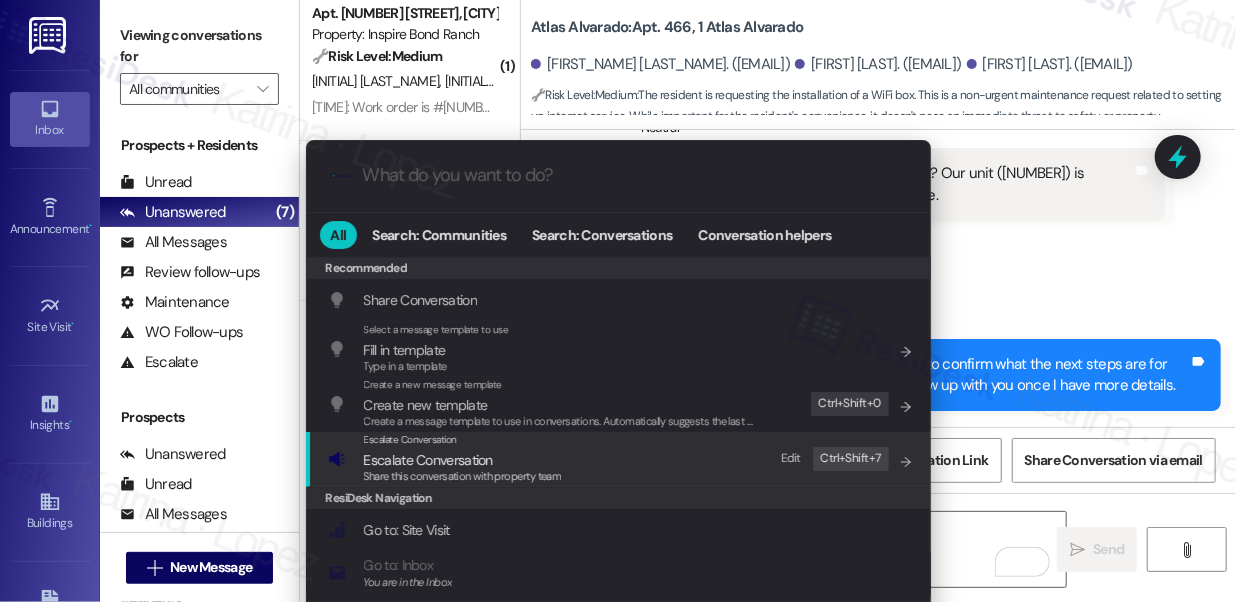 click on "Escalate Conversation" at bounding box center (428, 460) 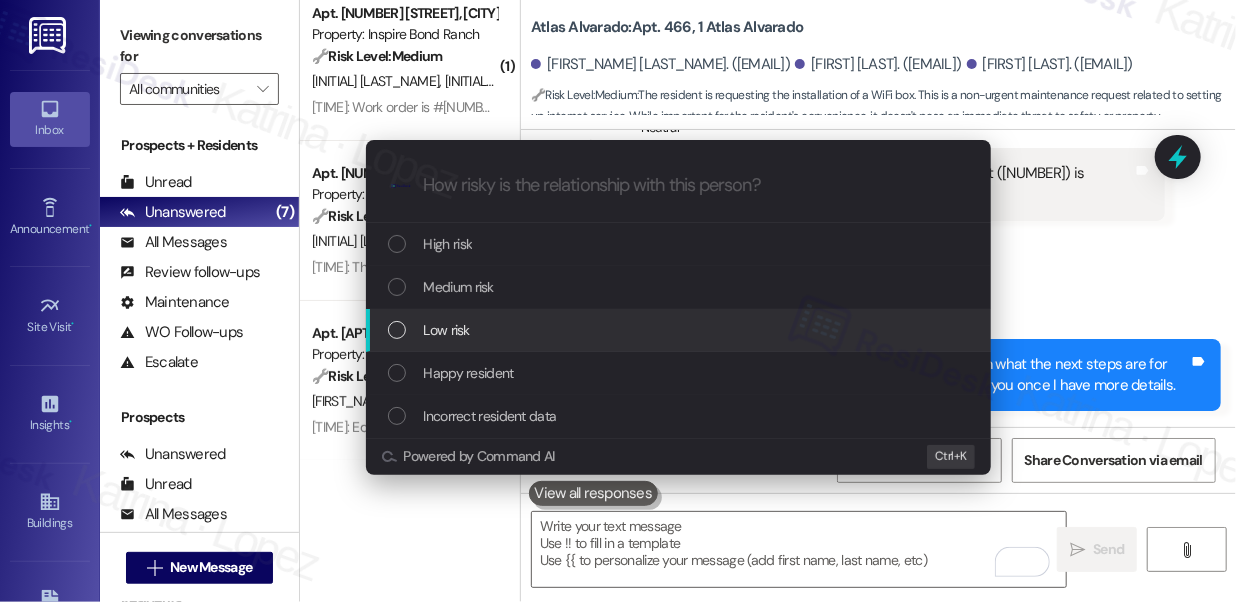 click on "Low risk" at bounding box center [680, 330] 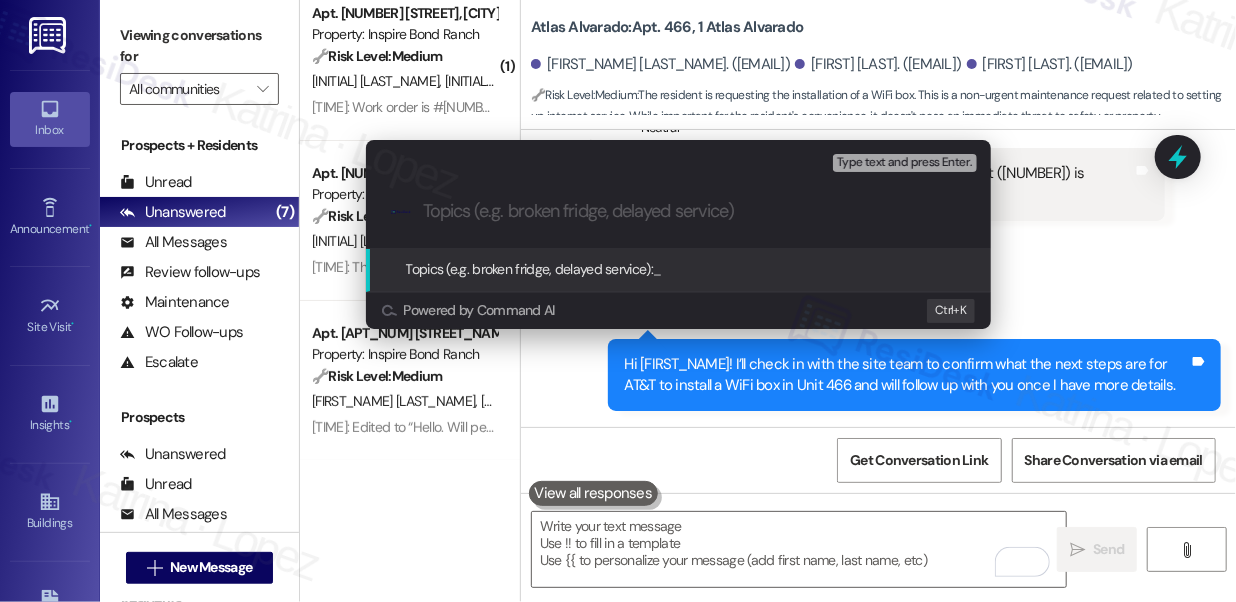 paste on "WiFi Box Installation – Unit 466" 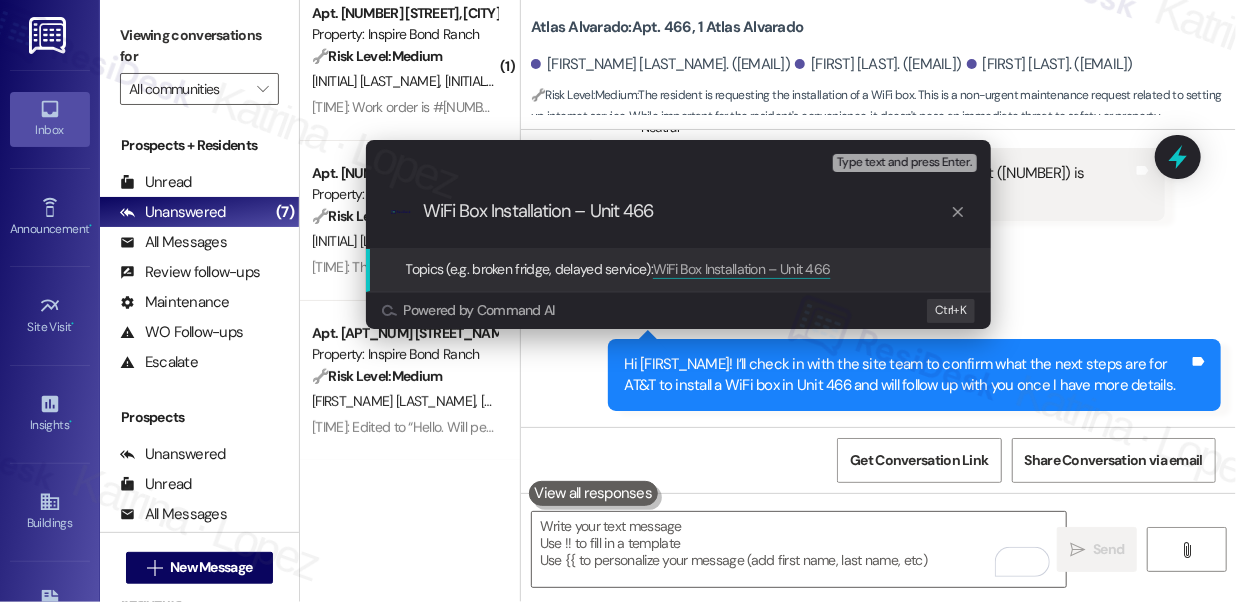 click on "WiFi Box Installation – Unit 466" at bounding box center [686, 211] 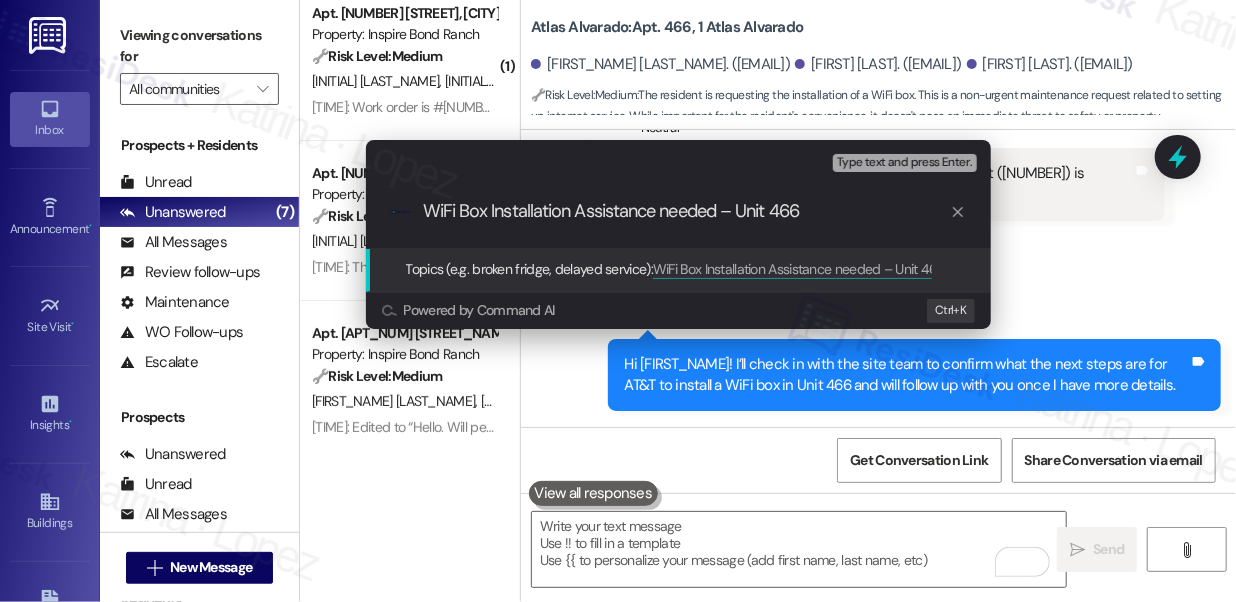 drag, startPoint x: 840, startPoint y: 221, endPoint x: 722, endPoint y: 215, distance: 118.15244 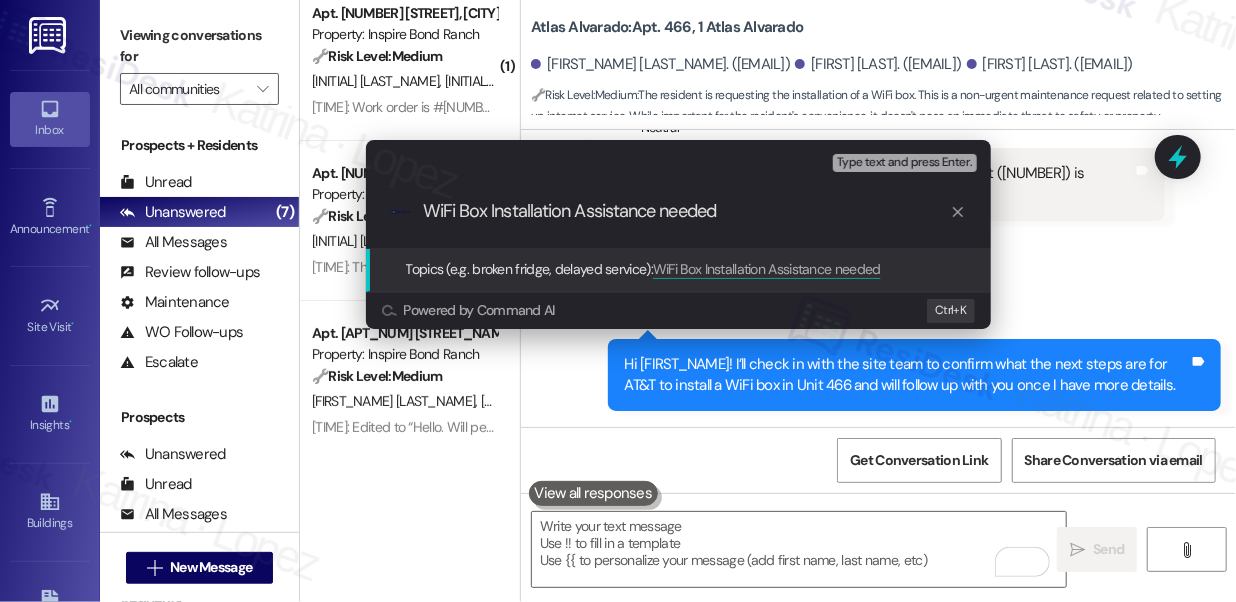 click on "WiFi Box Installation Assistance needed" at bounding box center (686, 211) 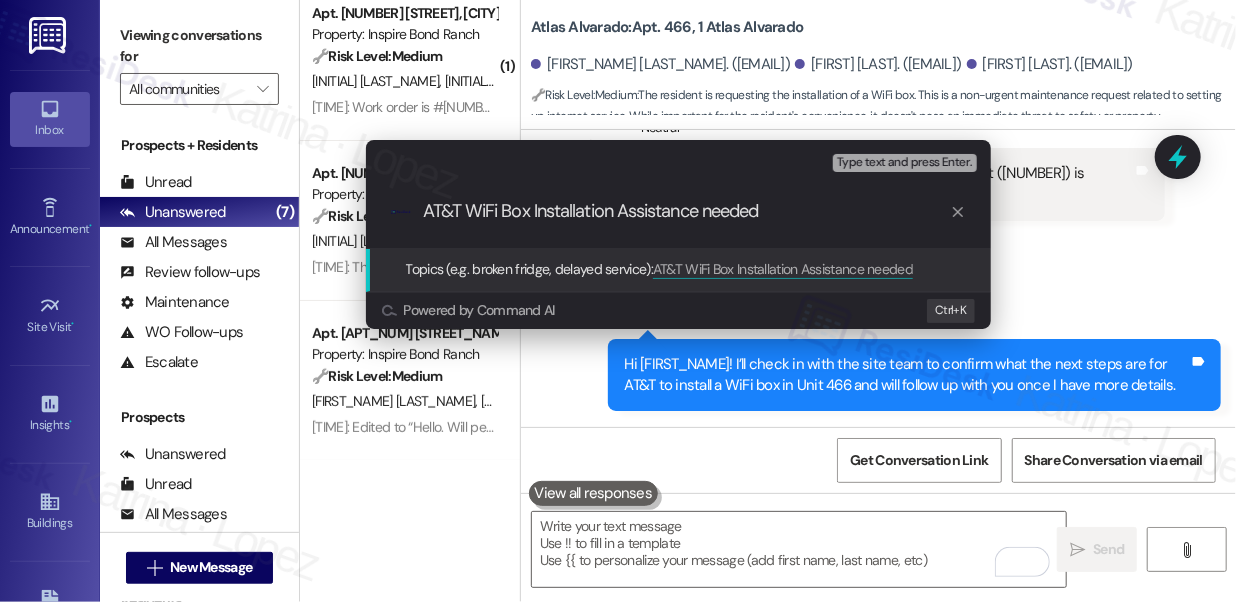 type on "AT&T WiFi Box Installation Assistance needed" 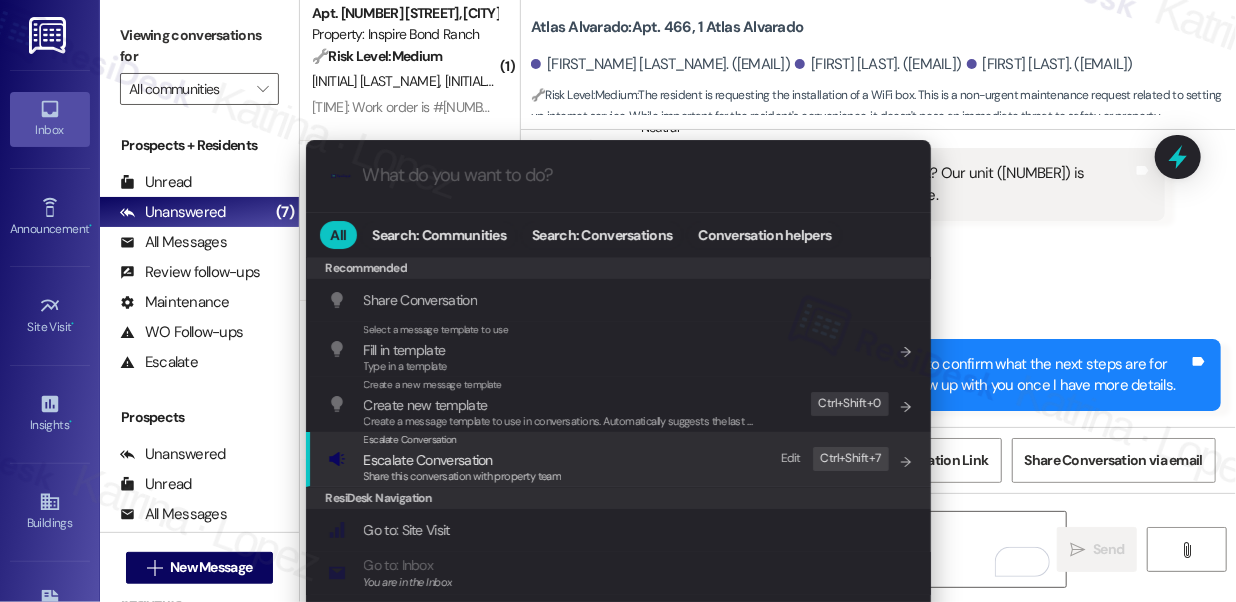 click on "Escalate Conversation Escalate Conversation Share this conversation with property team Edit Ctrl+ Shift+ 7" at bounding box center [620, 459] 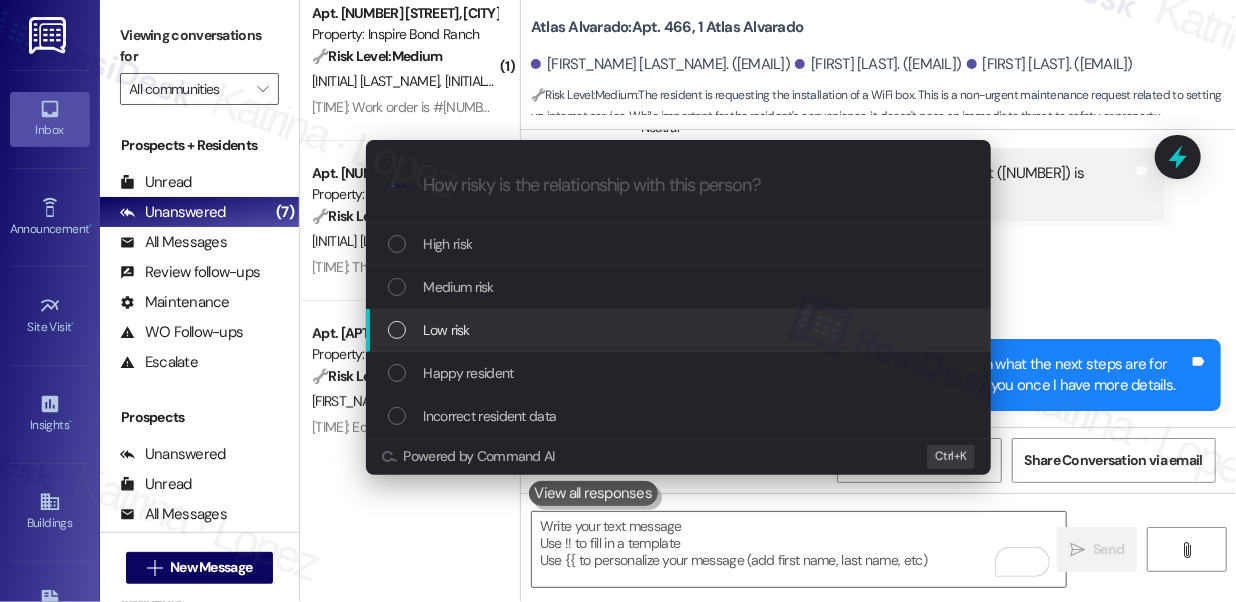 click on "Low risk" at bounding box center (680, 330) 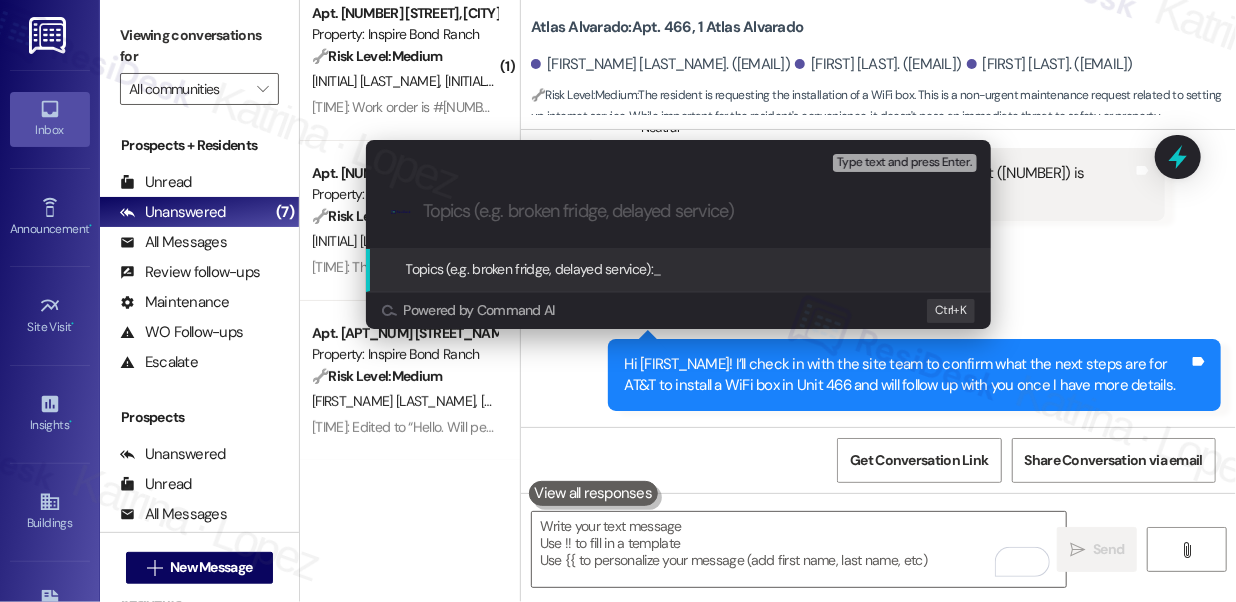 paste on "AT&T WiFi Box Installation Assistance needed" 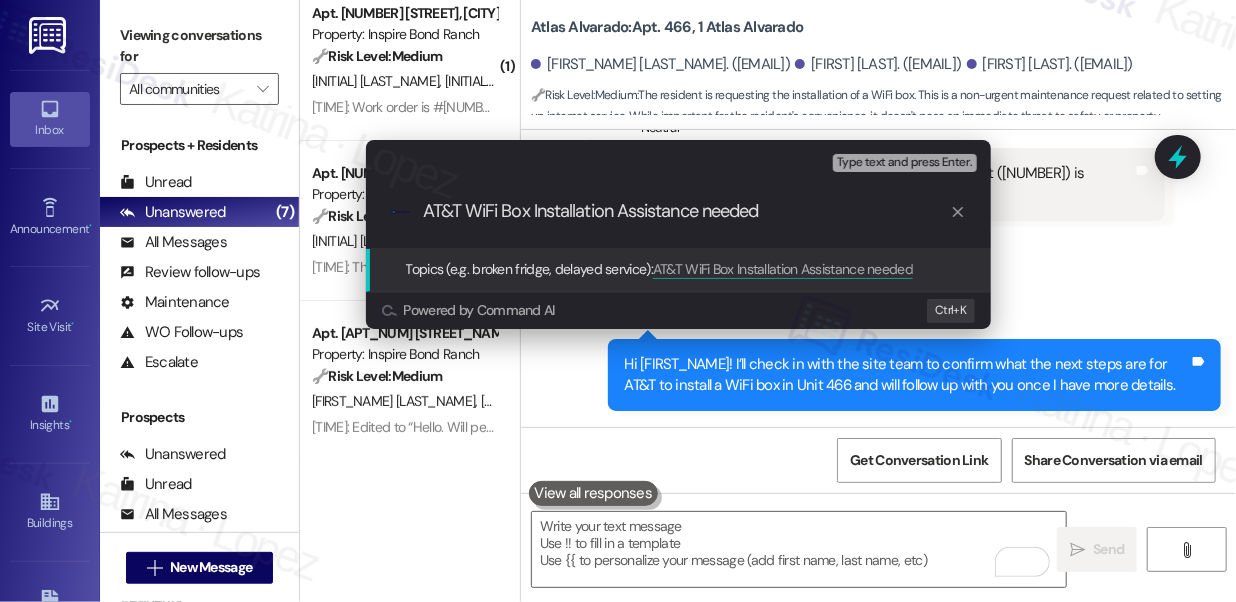 click on "AT&T WiFi Box Installation Assistance needed" at bounding box center [686, 211] 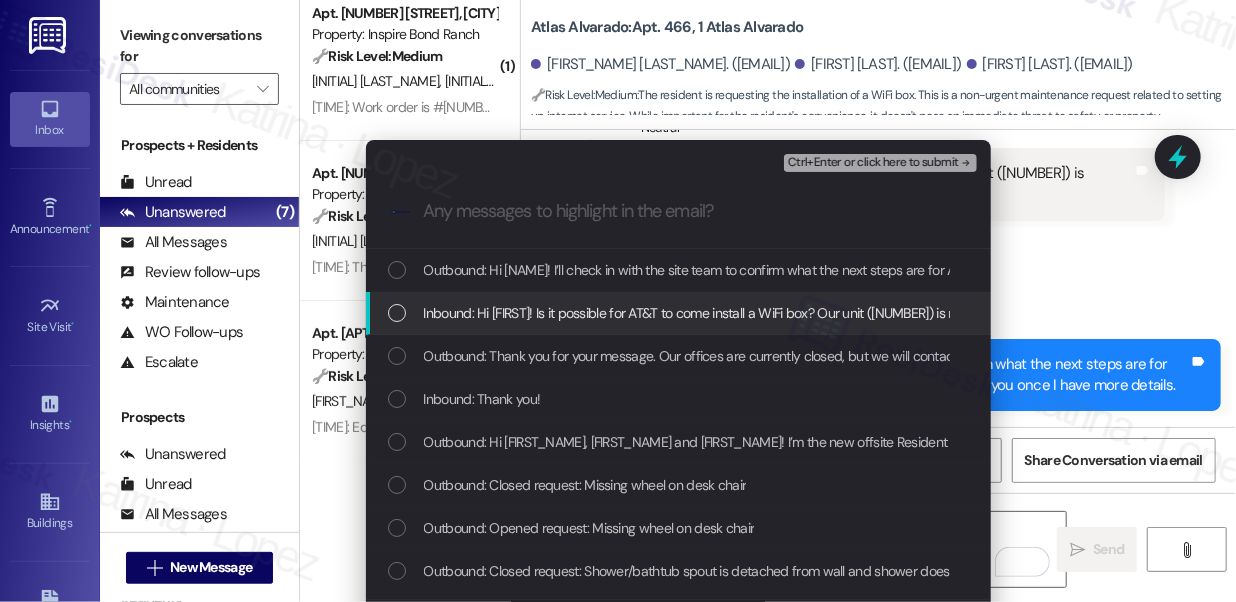 click on "Inbound: Hi [FIRST]! Is it possible for AT&T to come install a WiFi box? Our unit ([NUMBER]) is missing it so we have been unable to connect our service." at bounding box center (853, 313) 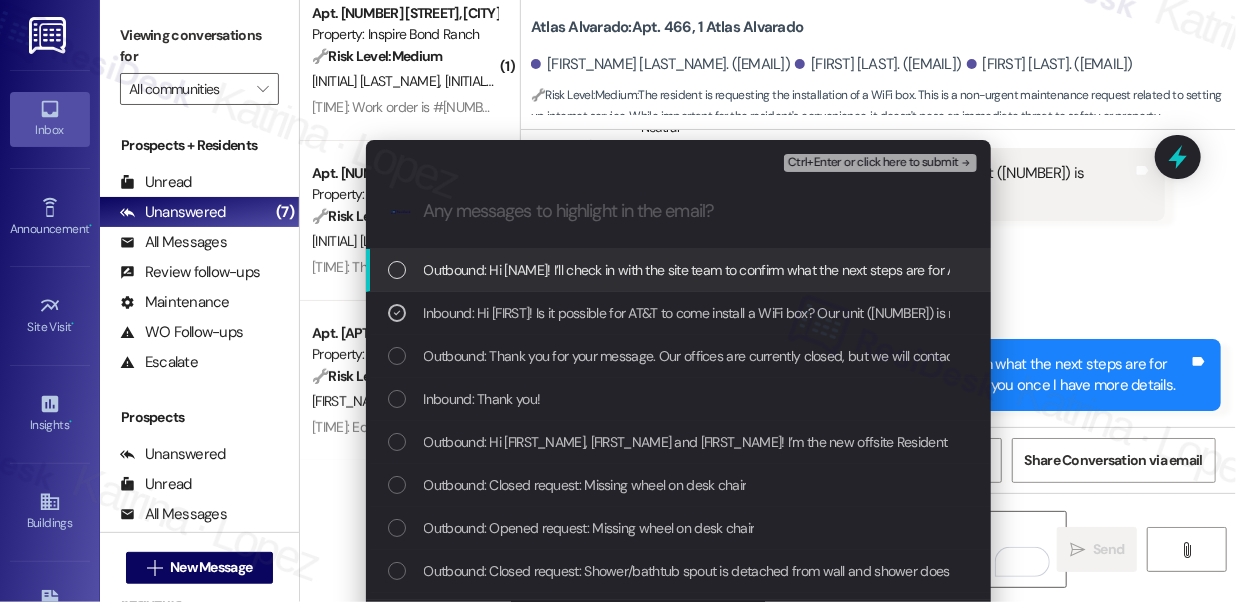click on "Ctrl+Enter or click here to submit" at bounding box center (873, 163) 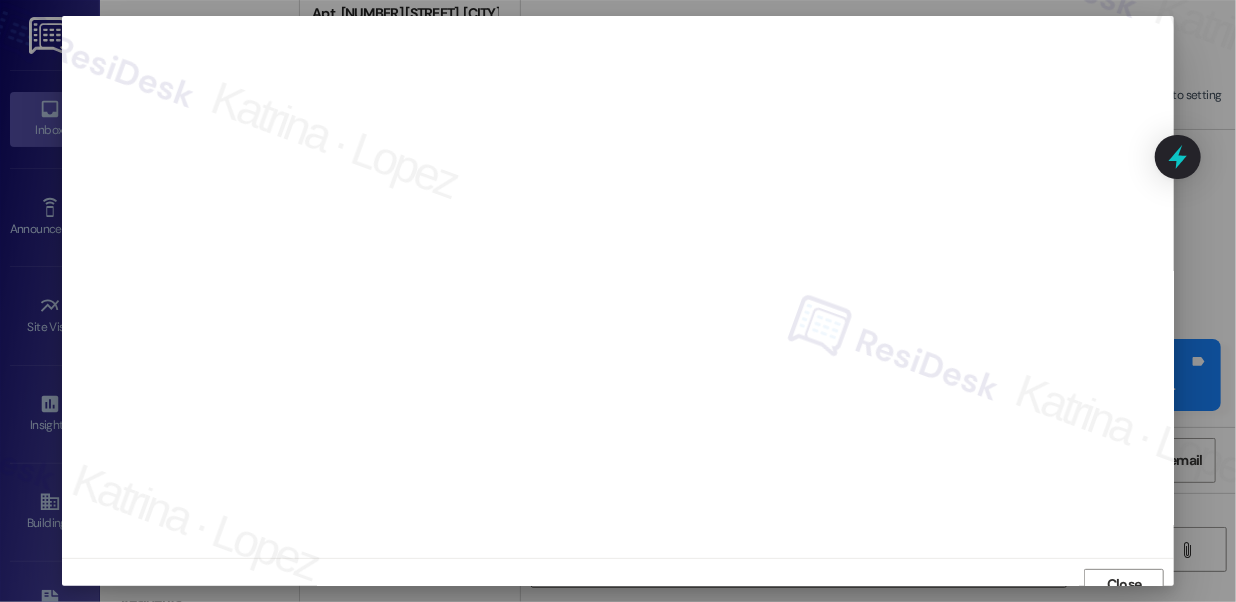 scroll, scrollTop: 14, scrollLeft: 0, axis: vertical 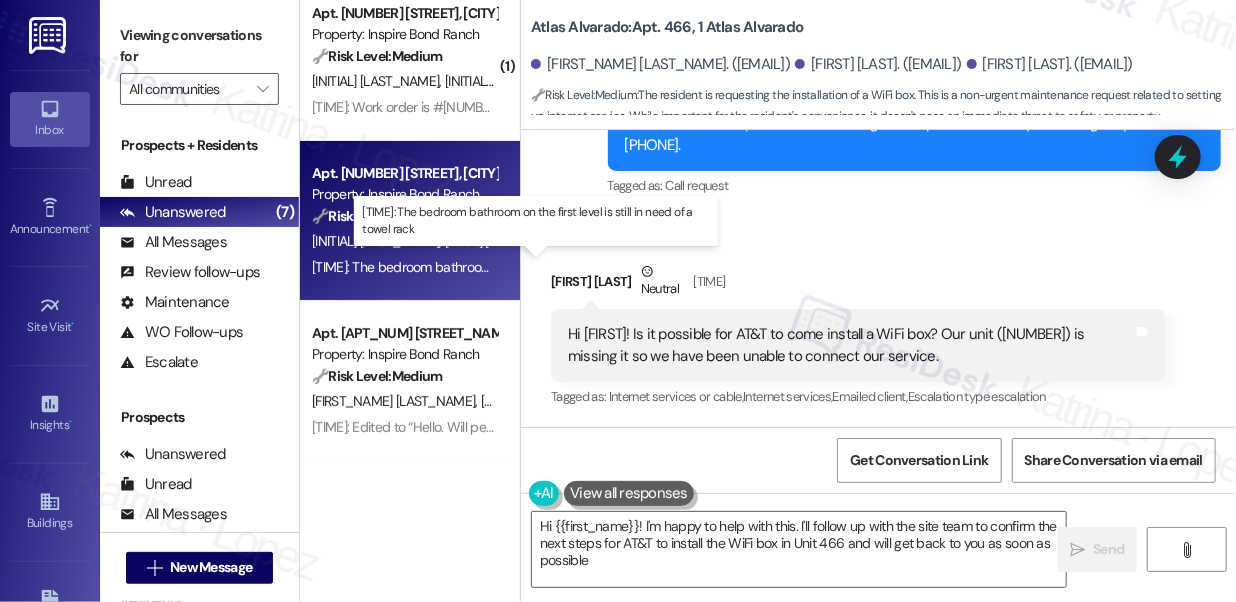 type on "Hi [FIRST_NAME]! I'm happy to help with this. I'll follow up with the site team to confirm the next steps for AT&T to install the WiFi box in Unit 466 and will get back to you as soon as possible." 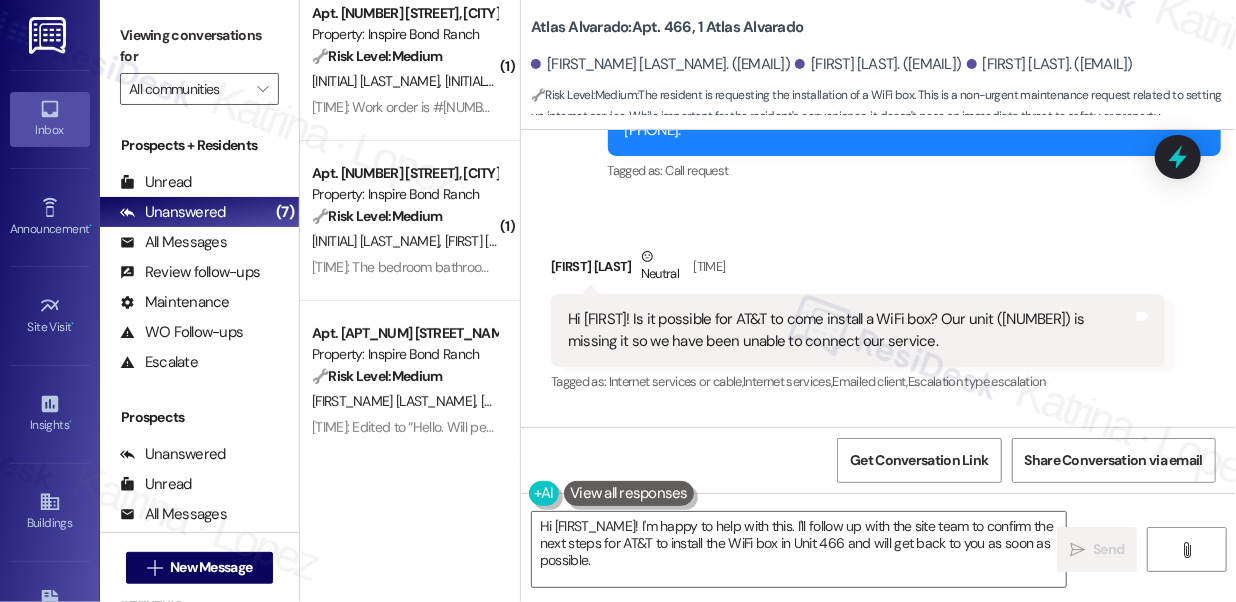 scroll, scrollTop: 881, scrollLeft: 0, axis: vertical 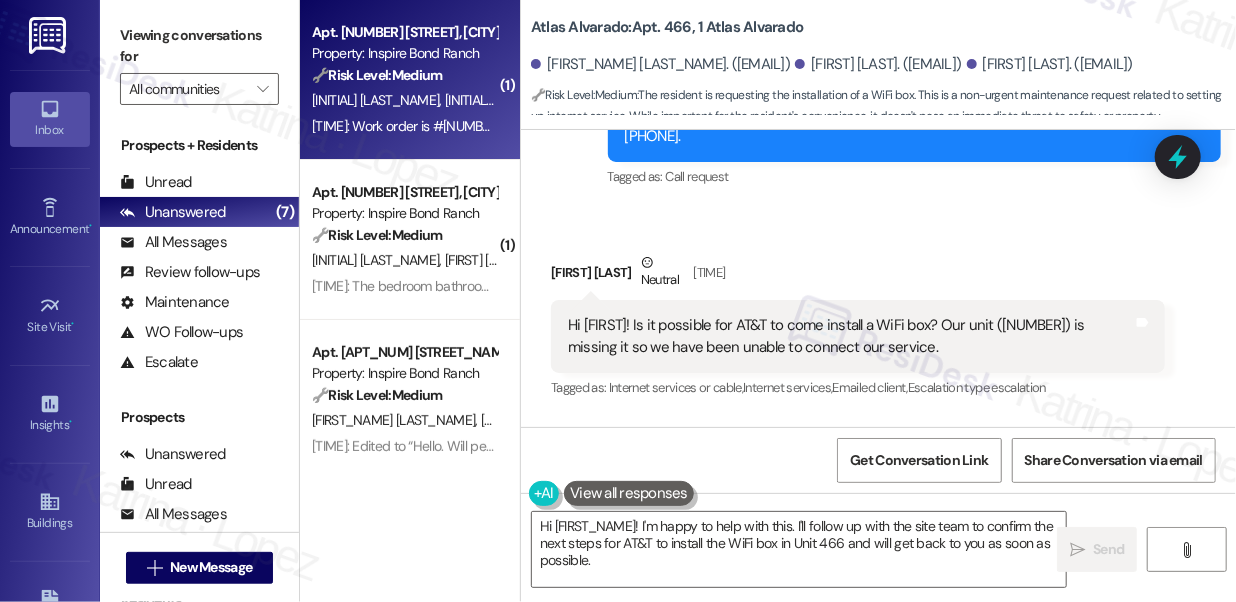 click on "[INITIAL] [LAST_NAME]" at bounding box center [508, 100] 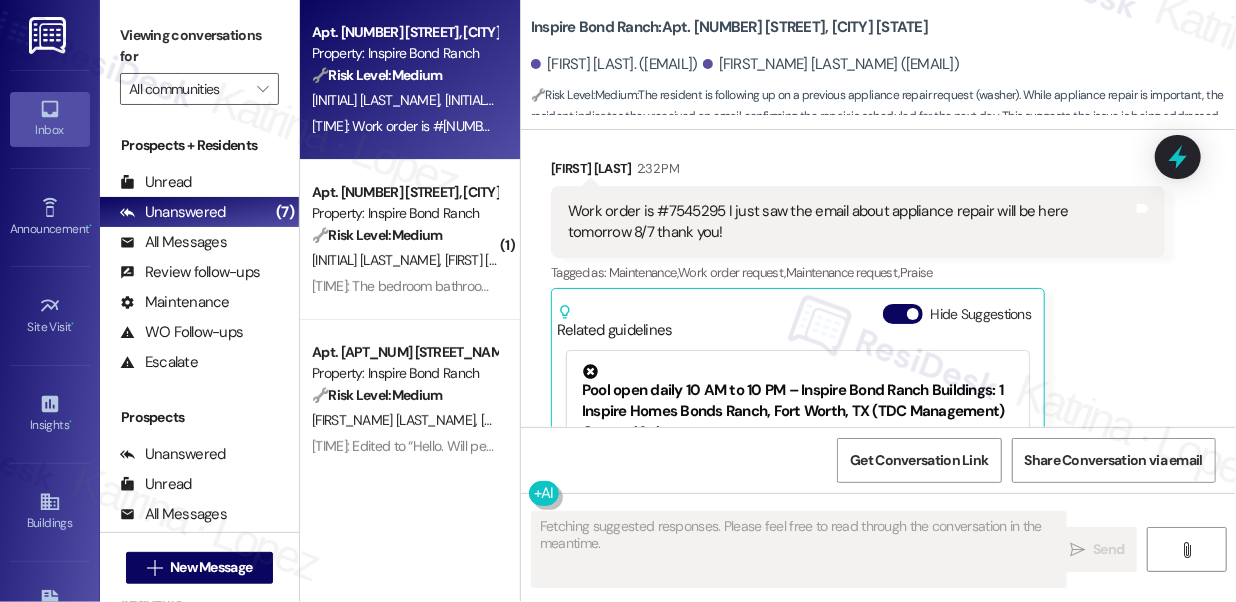 scroll, scrollTop: 3130, scrollLeft: 0, axis: vertical 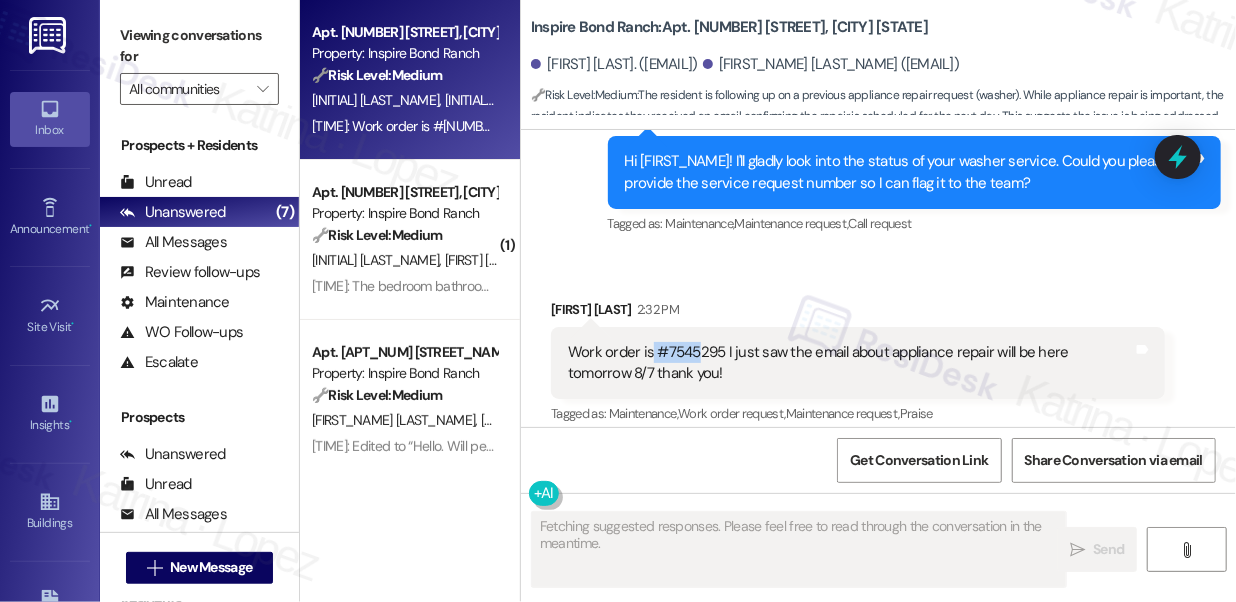 drag, startPoint x: 647, startPoint y: 307, endPoint x: 693, endPoint y: 311, distance: 46.173584 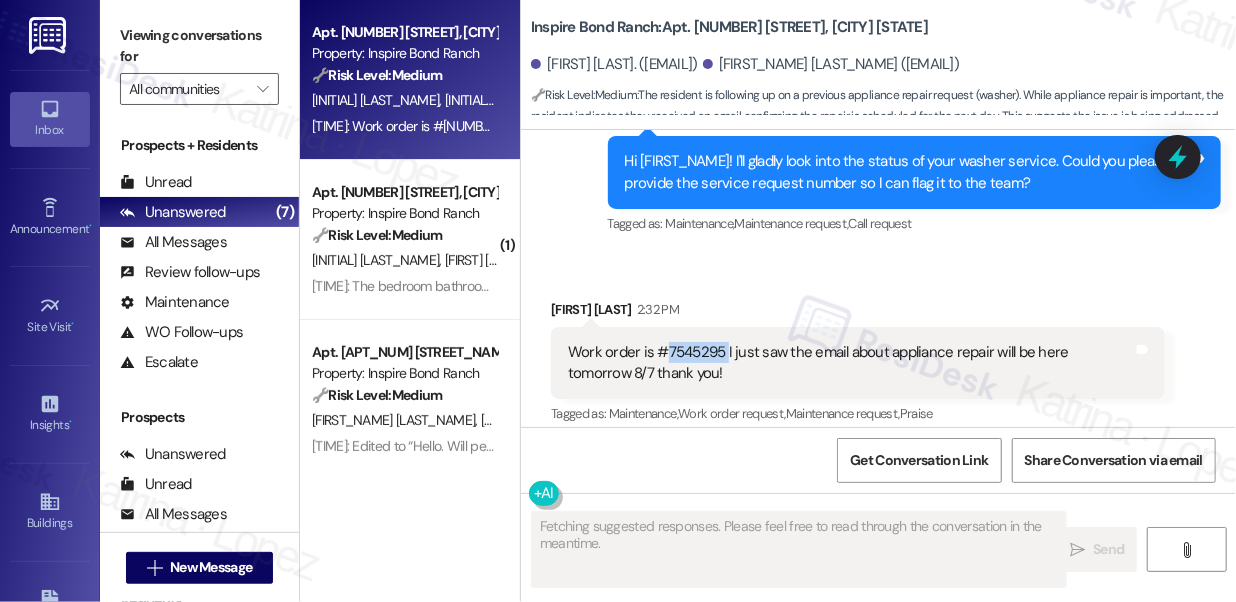 click on "Work order is #7545295 I just saw the email about appliance repair will be here tomorrow 8/7 thank you!" at bounding box center (850, 363) 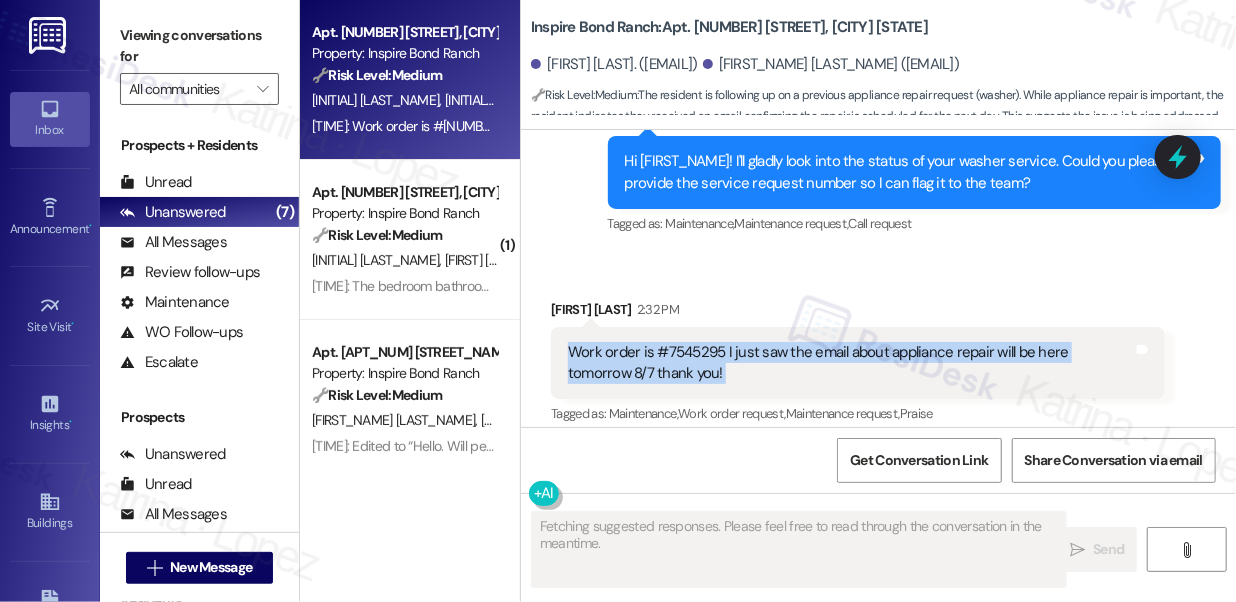 click on "Work order is #7545295 I just saw the email about appliance repair will be here tomorrow 8/7 thank you!" at bounding box center (850, 363) 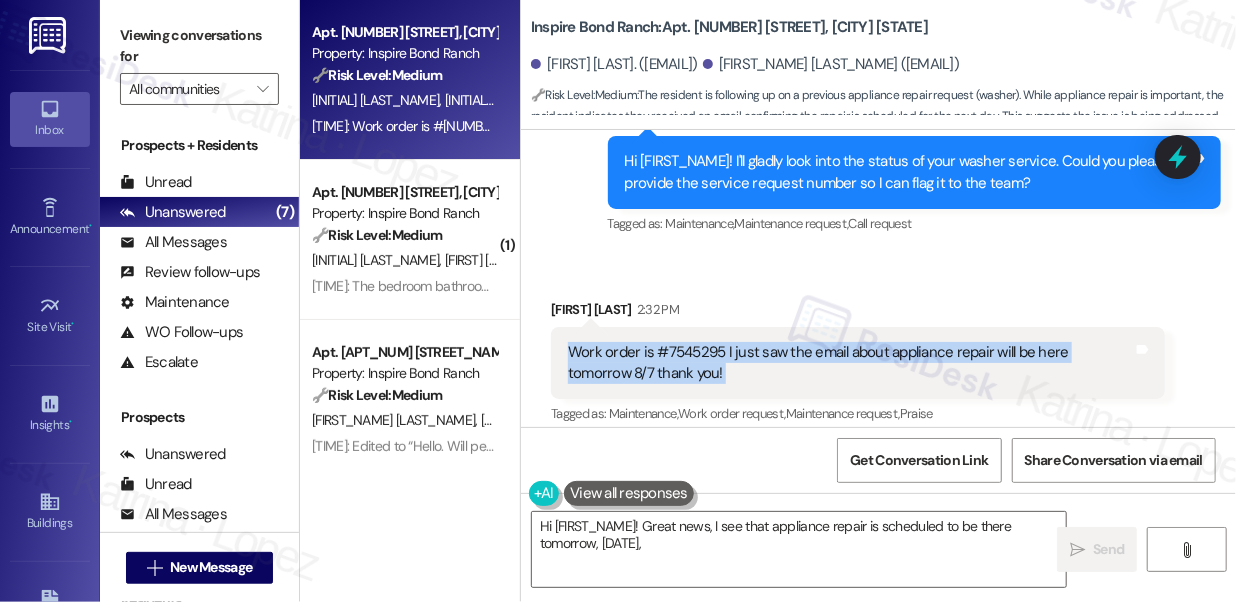 click on "Work order is #7545295 I just saw the email about appliance repair will be here tomorrow 8/7 thank you!" at bounding box center (850, 363) 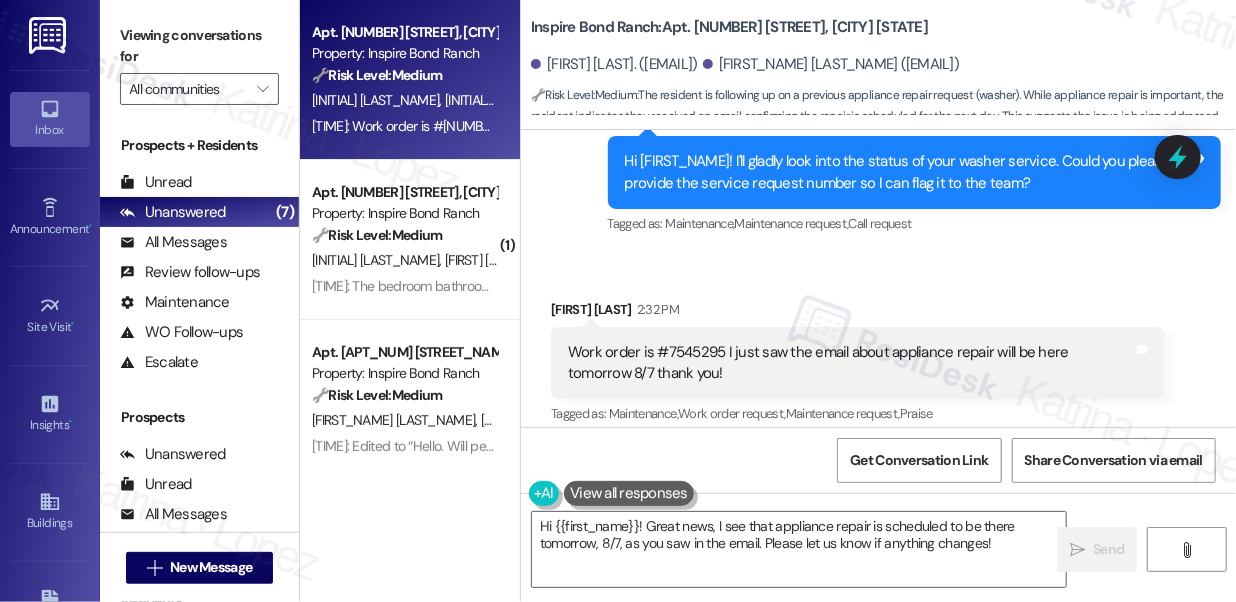 click on "Work order is #7545295 I just saw the email about appliance repair will be here tomorrow 8/7 thank you!" at bounding box center [850, 363] 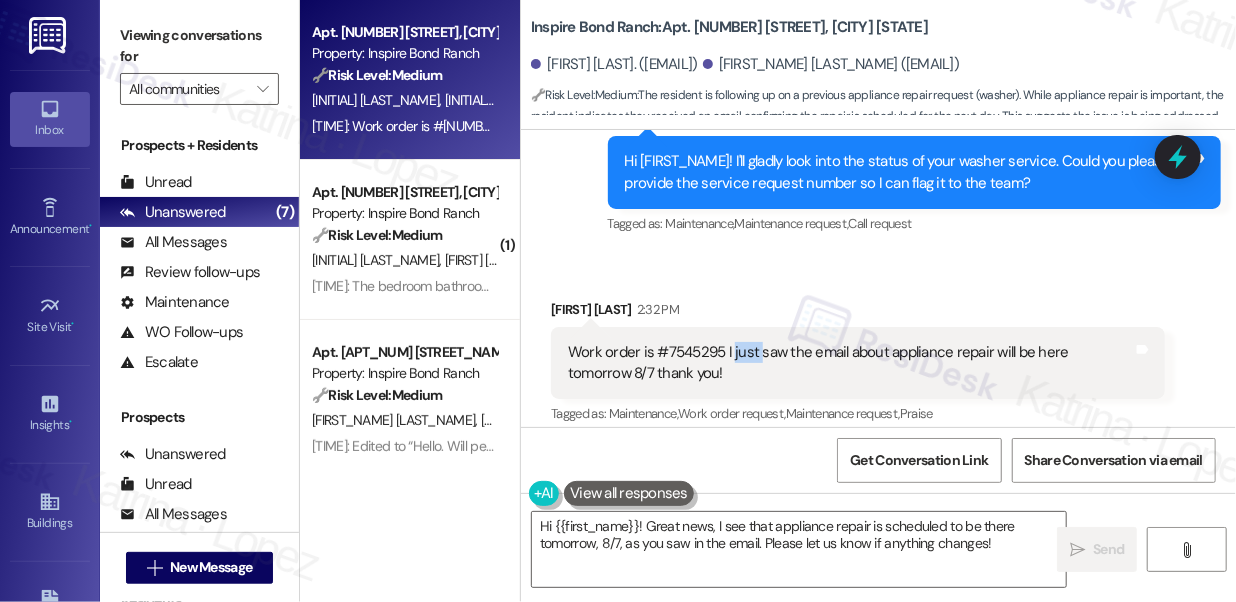 click on "Work order is #7545295 I just saw the email about appliance repair will be here tomorrow 8/7 thank you!" at bounding box center [850, 363] 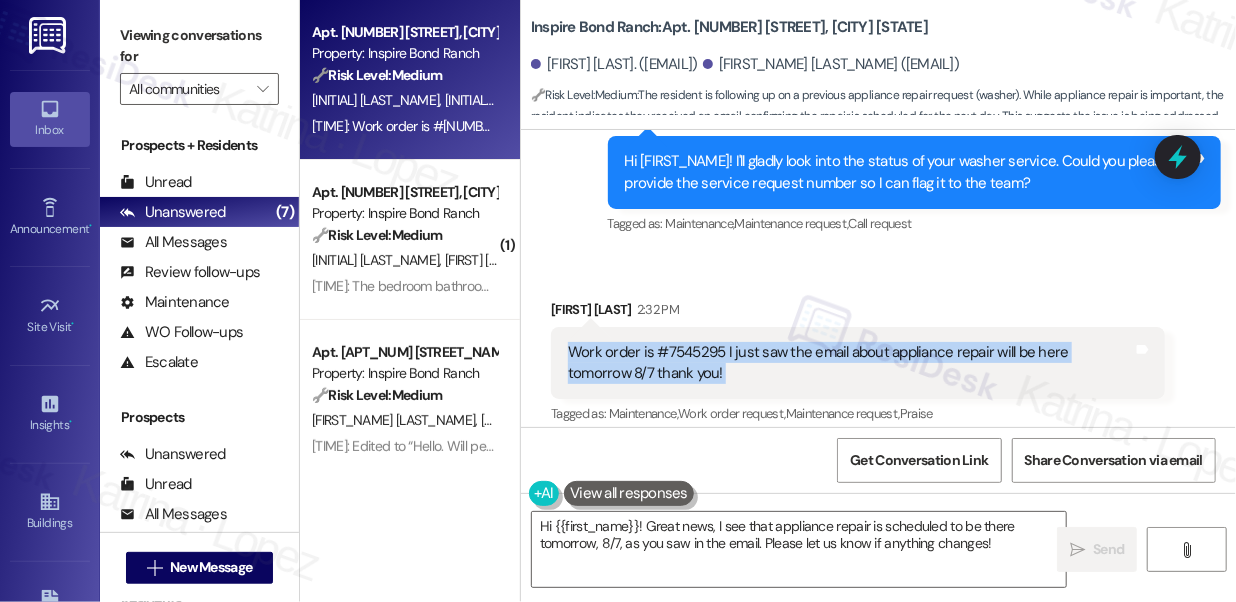 click on "Work order is #7545295 I just saw the email about appliance repair will be here tomorrow 8/7 thank you!" at bounding box center [850, 363] 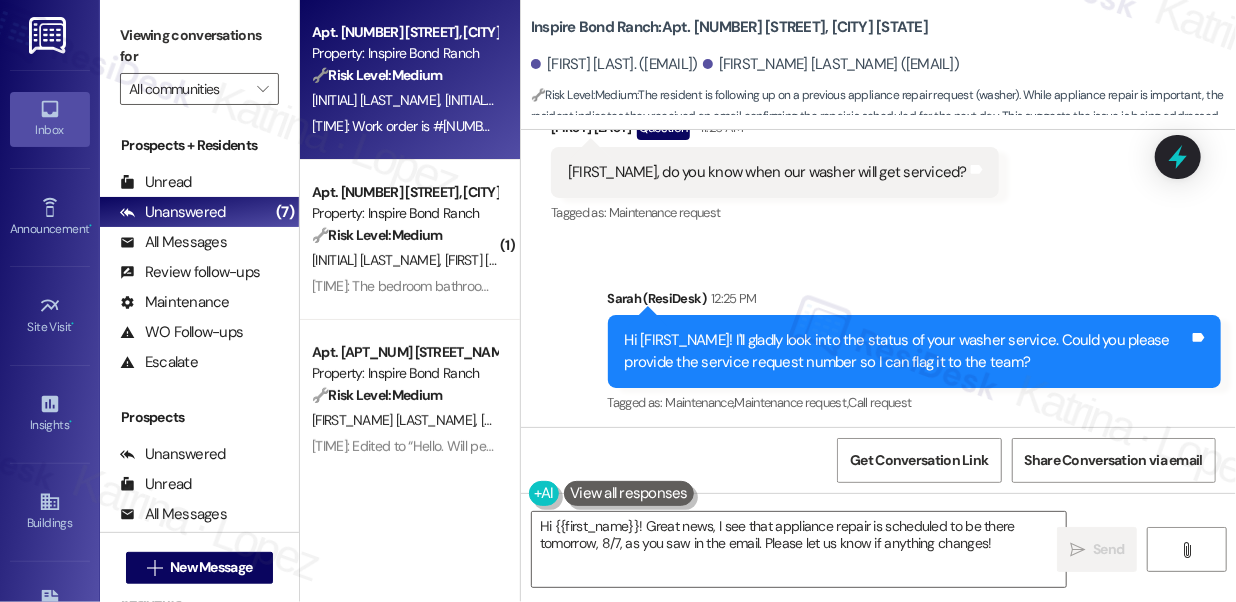 scroll, scrollTop: 2949, scrollLeft: 0, axis: vertical 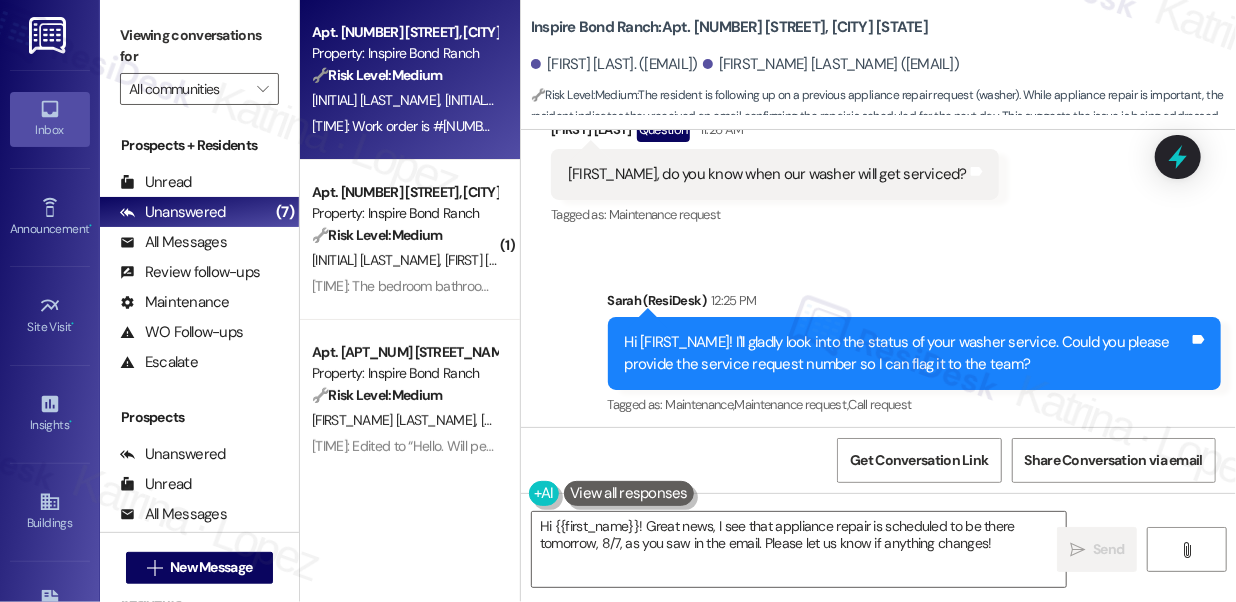 click on "Hi [FIRST_NAME]! I'll gladly look into the status of your washer service. Could you please provide the service request number so I can flag it to the team? Tags and notes" at bounding box center (915, 353) 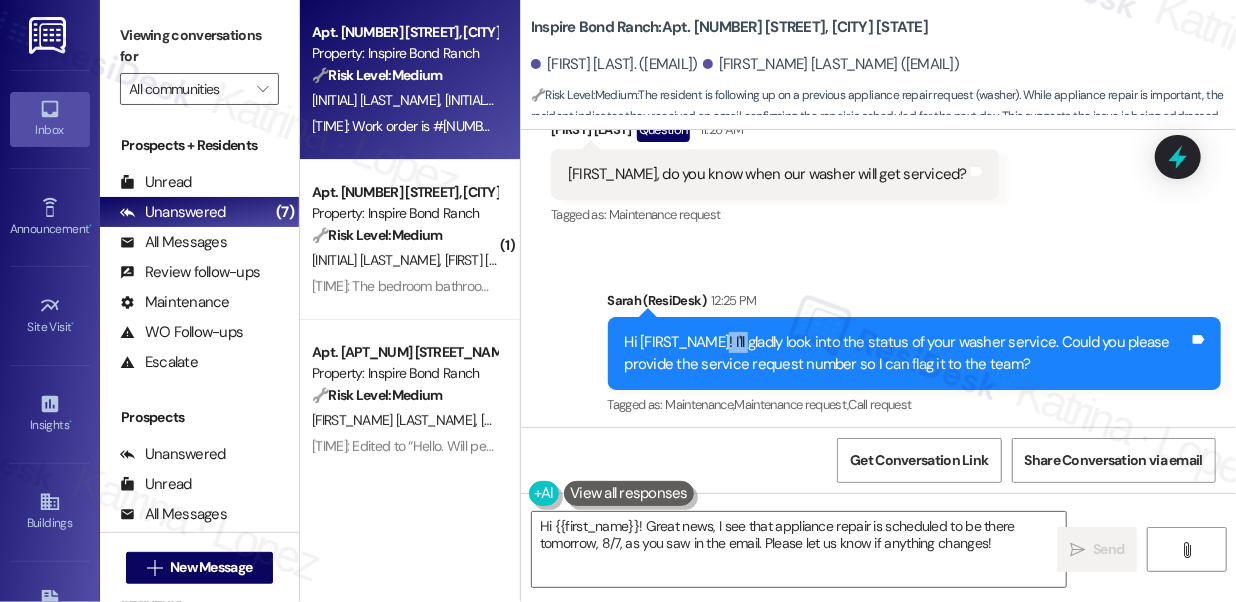 click on "Hi [FIRST_NAME]! I'll gladly look into the status of your washer service. Could you please provide the service request number so I can flag it to the team? Tags and notes" at bounding box center (915, 353) 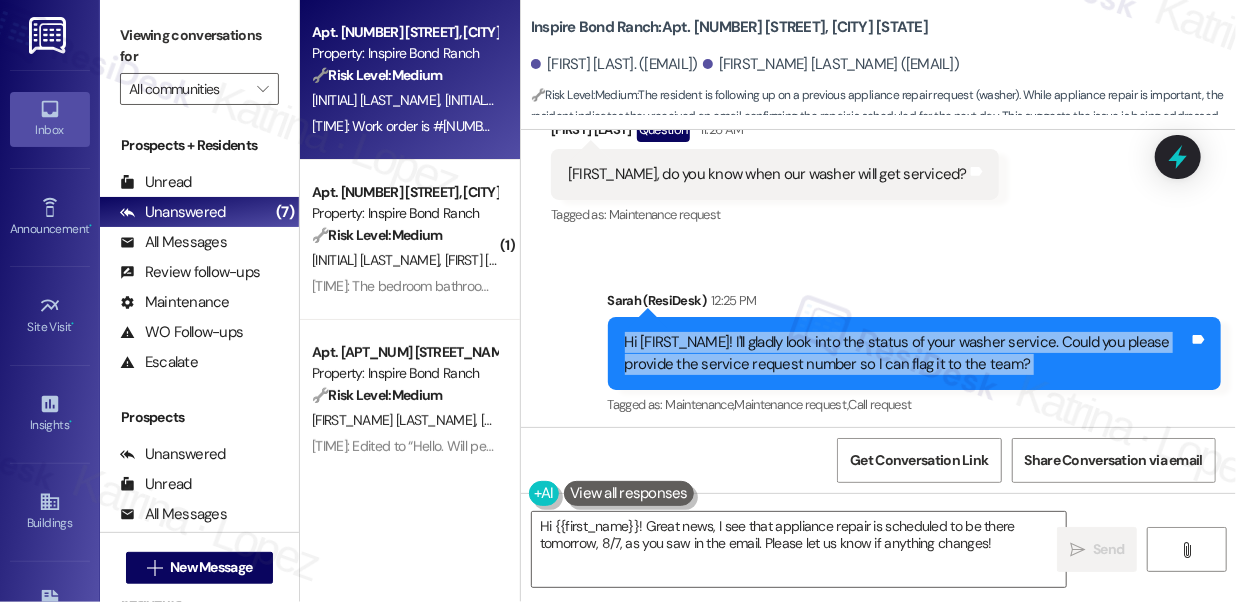 click on "Hi [FIRST_NAME]! I'll gladly look into the status of your washer service. Could you please provide the service request number so I can flag it to the team? Tags and notes" at bounding box center [915, 353] 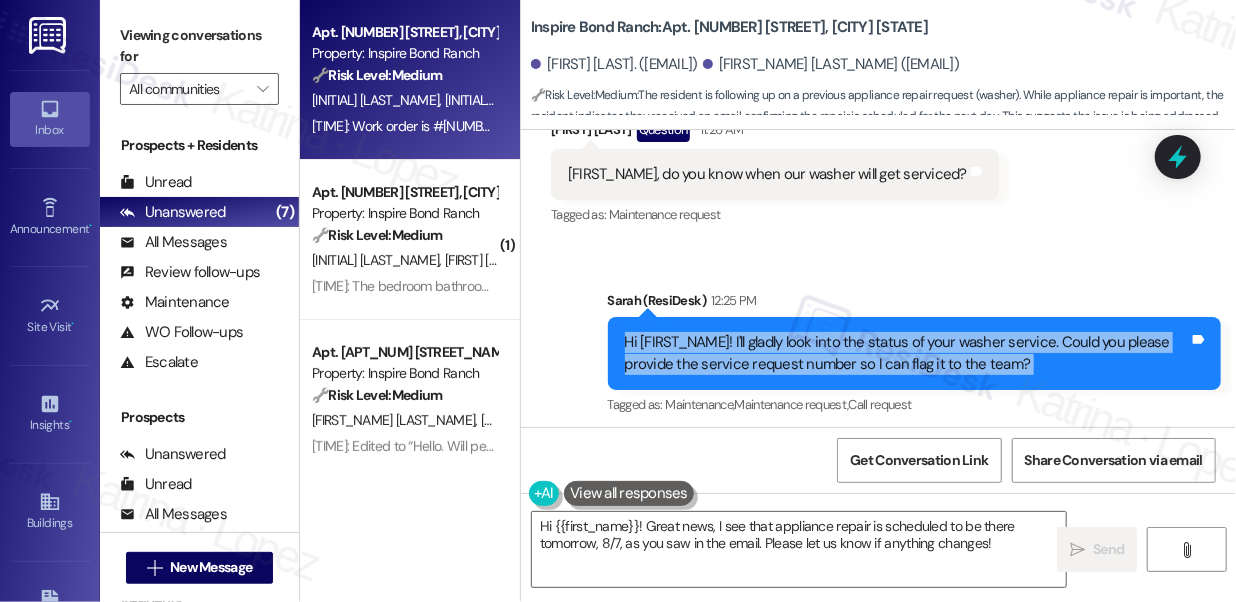 click on "Hi [FIRST_NAME]! I'll gladly look into the status of your washer service. Could you please provide the service request number so I can flag it to the team?" at bounding box center [907, 353] 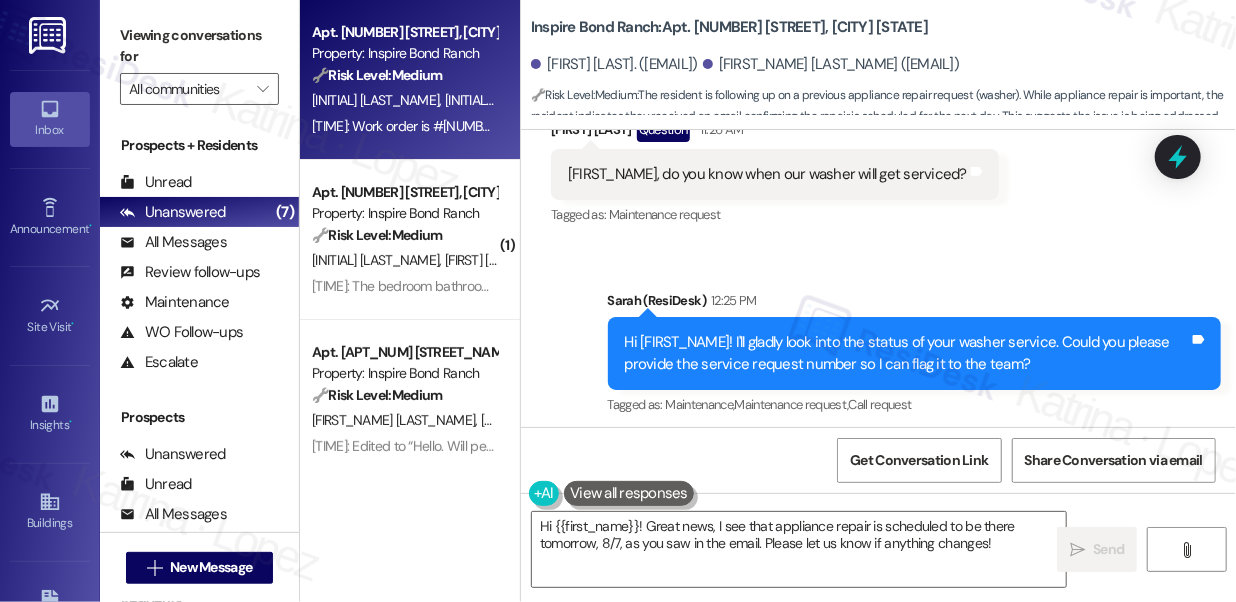 click on "Hi [FIRST_NAME]! I'll gladly look into the status of your washer service. Could you please provide the service request number so I can flag it to the team?" at bounding box center [907, 353] 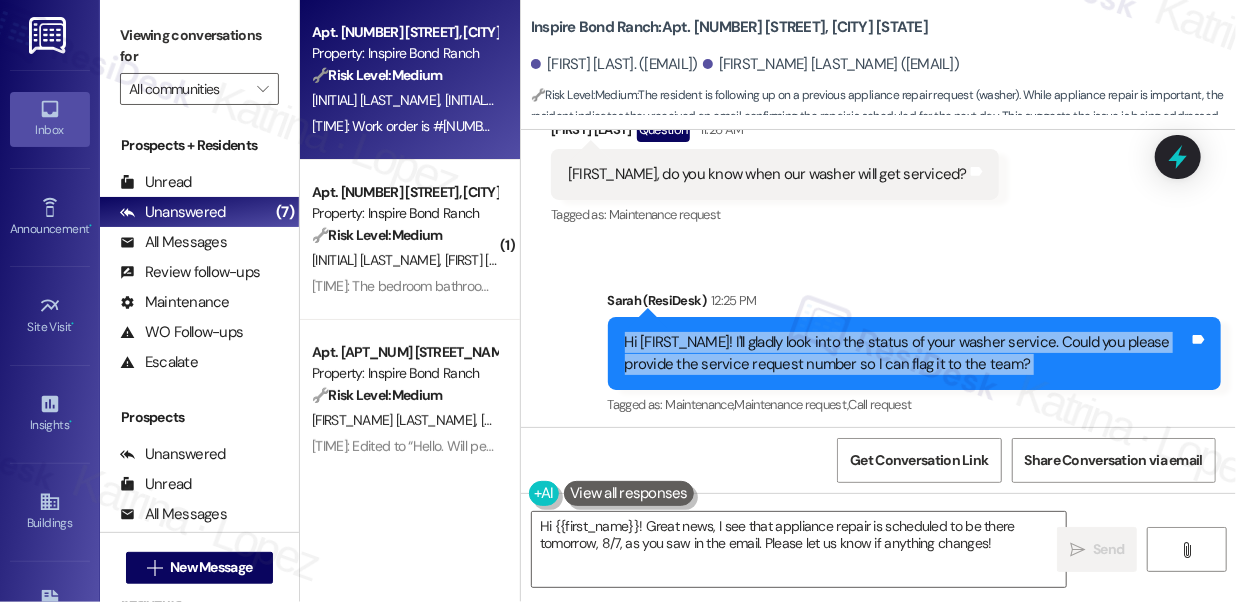 click on "Hi [FIRST_NAME]! I'll gladly look into the status of your washer service. Could you please provide the service request number so I can flag it to the team?" at bounding box center (907, 353) 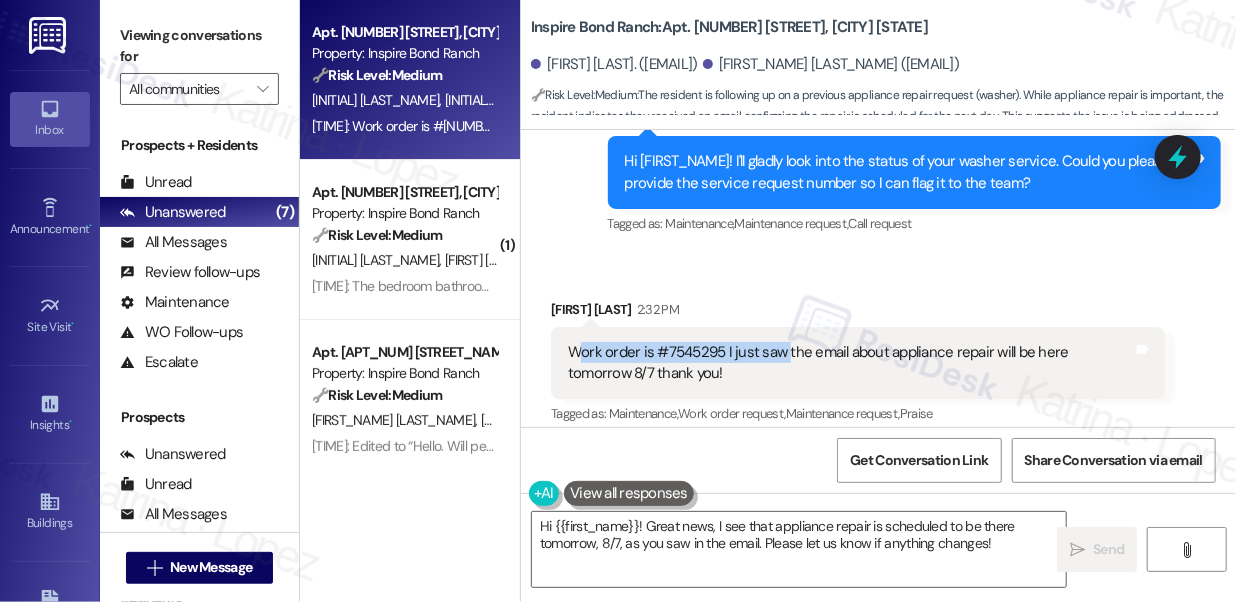 drag, startPoint x: 578, startPoint y: 306, endPoint x: 785, endPoint y: 314, distance: 207.15453 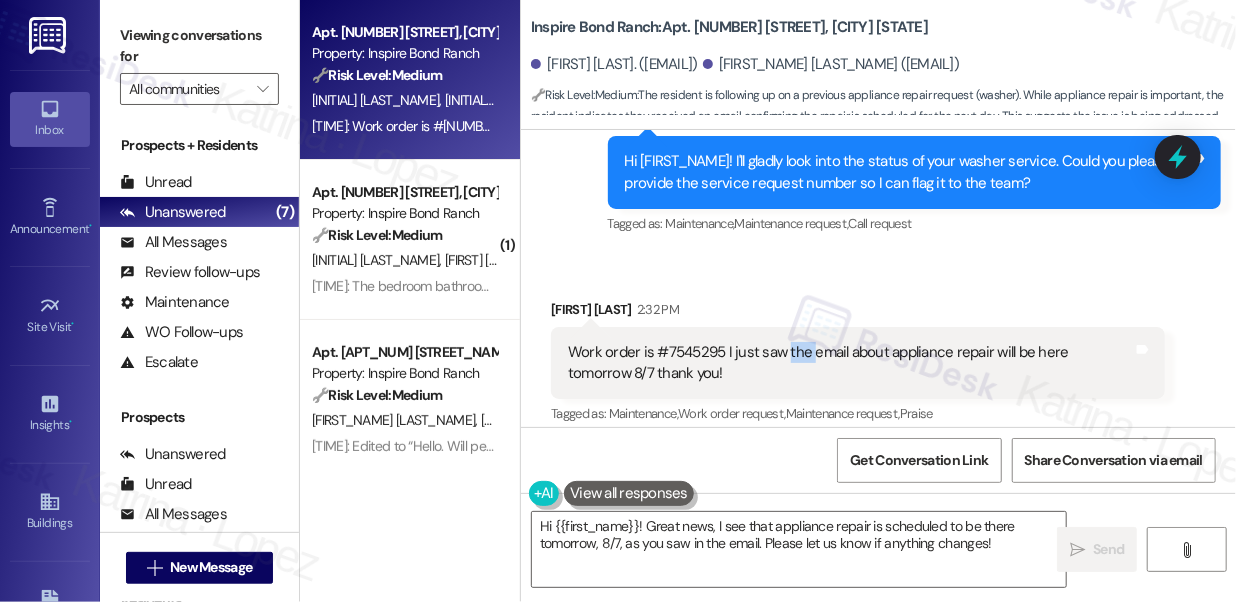 click on "Work order is #7545295 I just saw the email about appliance repair will be here tomorrow 8/7 thank you!" at bounding box center (850, 363) 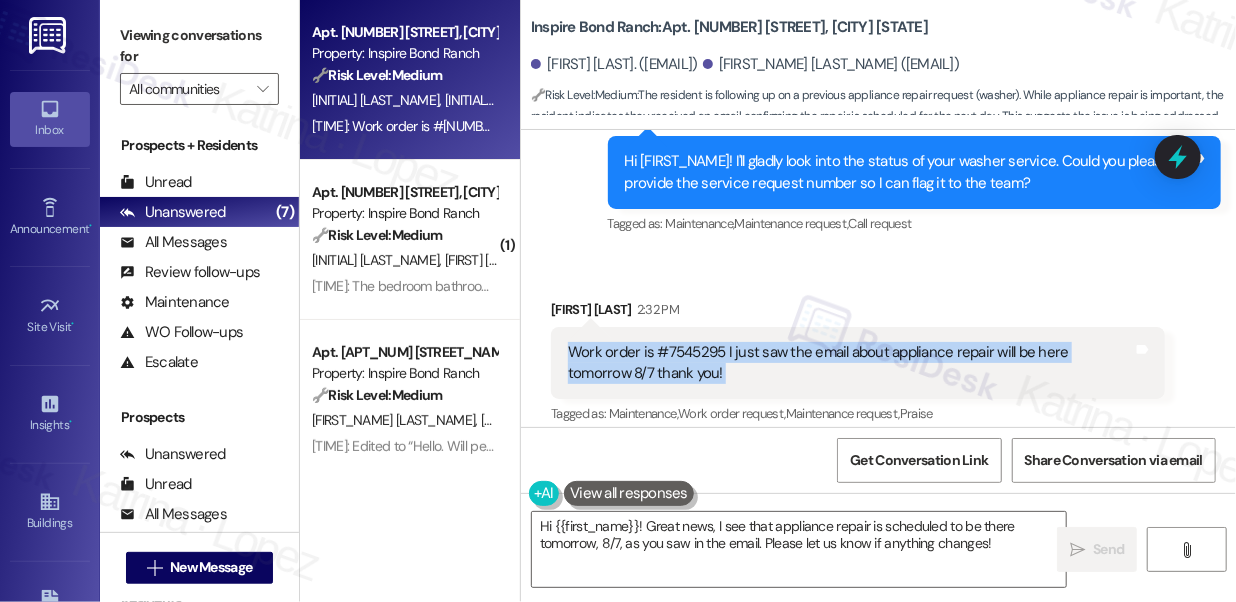 click on "Work order is #7545295 I just saw the email about appliance repair will be here tomorrow 8/7 thank you!" at bounding box center [850, 363] 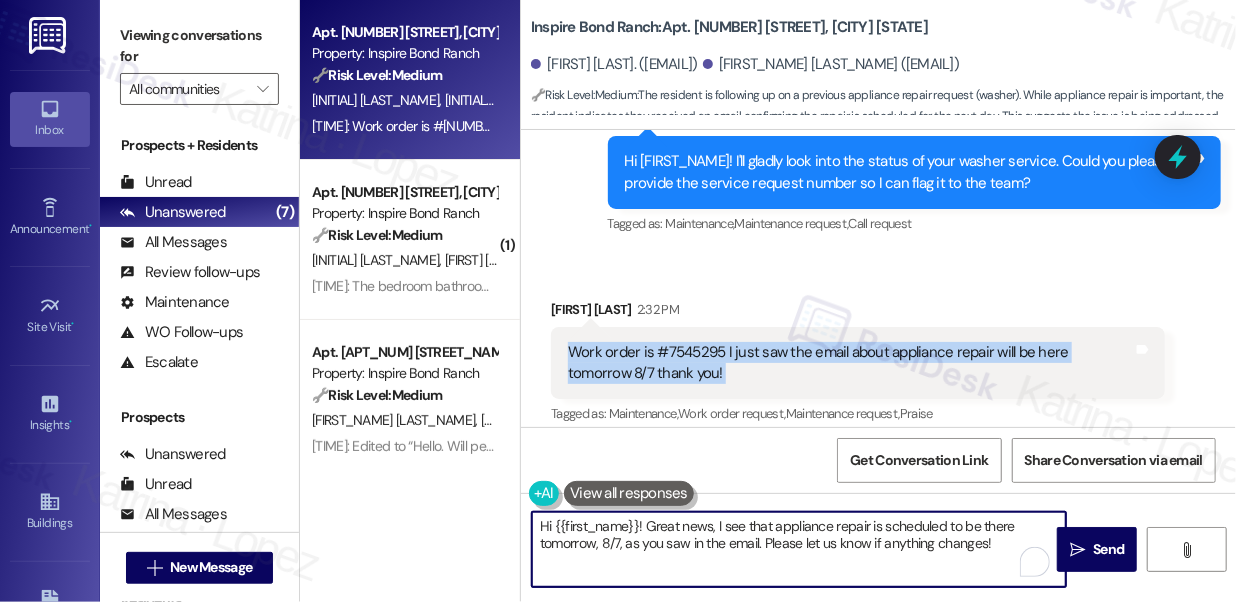 drag, startPoint x: 643, startPoint y: 522, endPoint x: 512, endPoint y: 516, distance: 131.13733 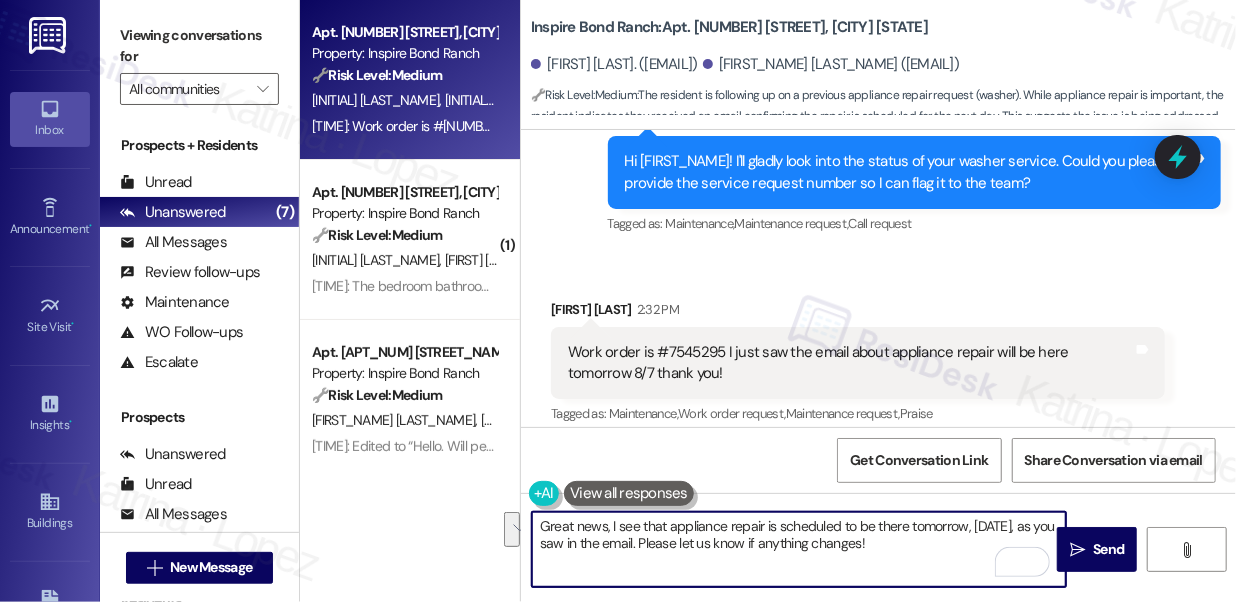 drag, startPoint x: 635, startPoint y: 543, endPoint x: 576, endPoint y: 527, distance: 61.13101 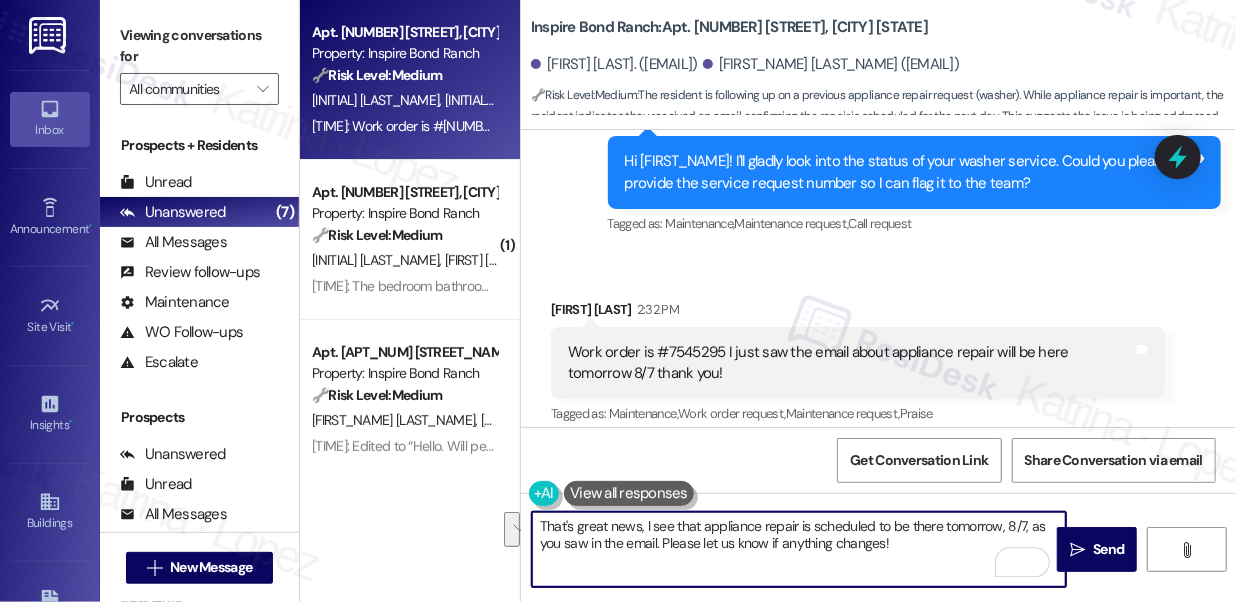 drag, startPoint x: 638, startPoint y: 527, endPoint x: 655, endPoint y: 543, distance: 23.345236 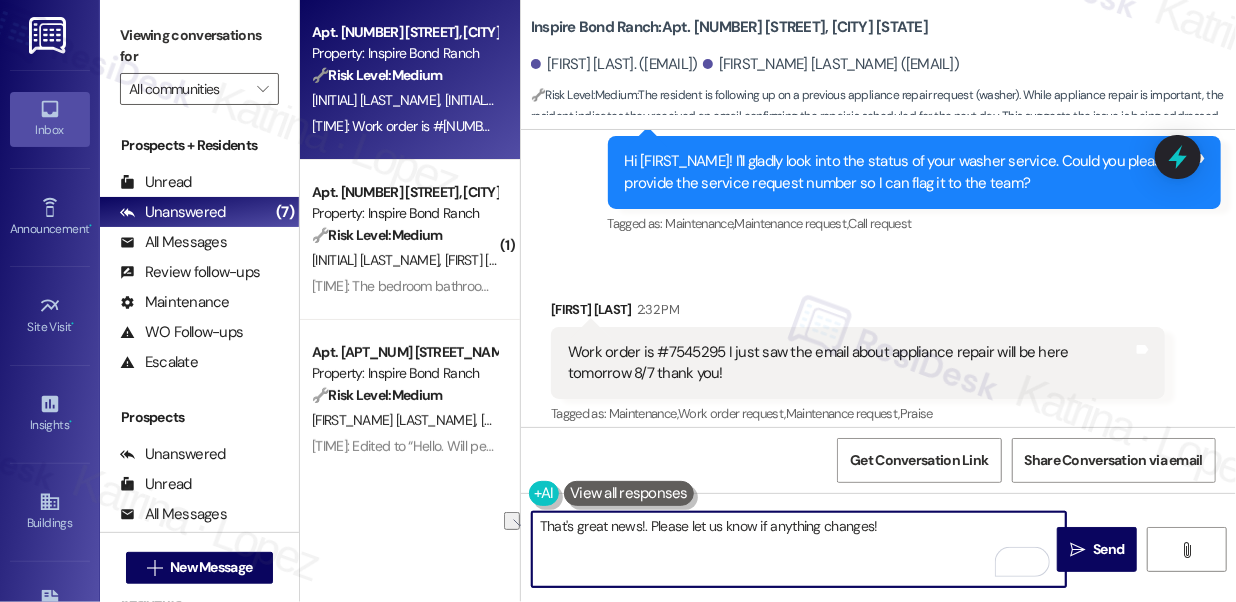 drag, startPoint x: 882, startPoint y: 532, endPoint x: 641, endPoint y: 521, distance: 241.2509 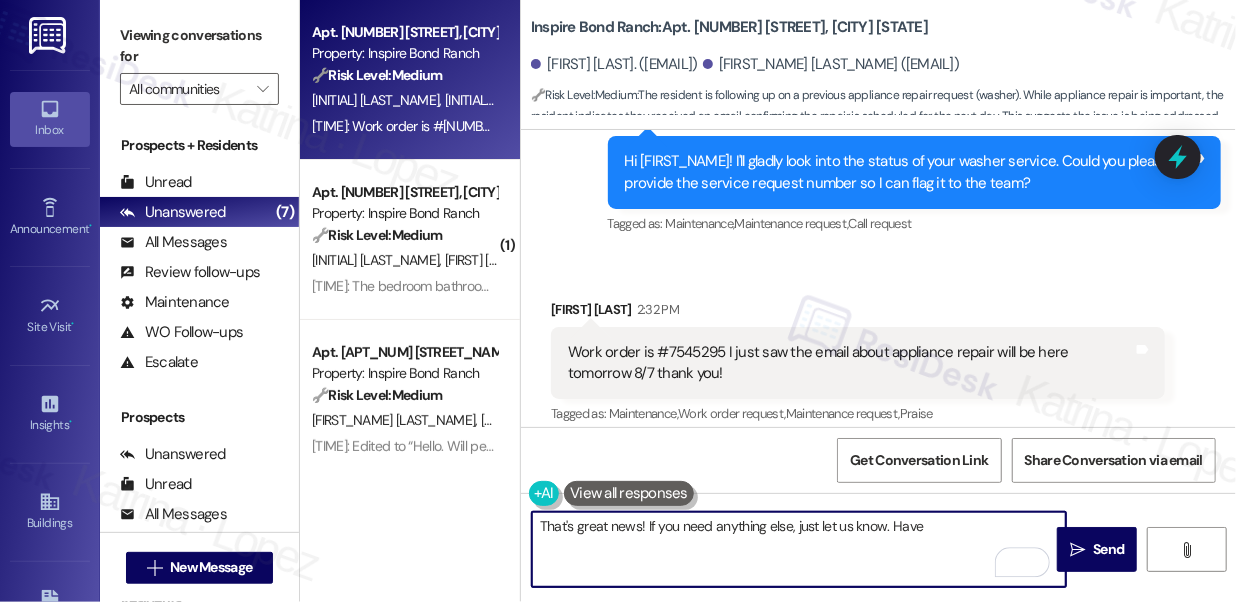 click on "That's great news! If you need anything else, just let us know. Have" at bounding box center [799, 549] 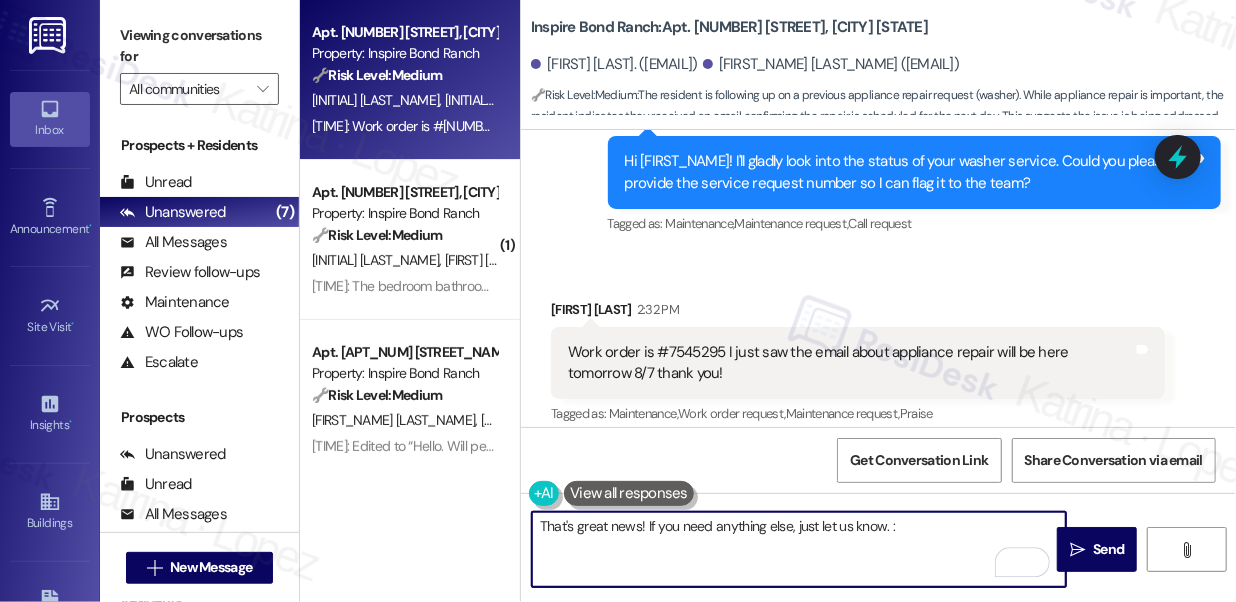 type on "That's great news! If you need anything else, just let us know. :)" 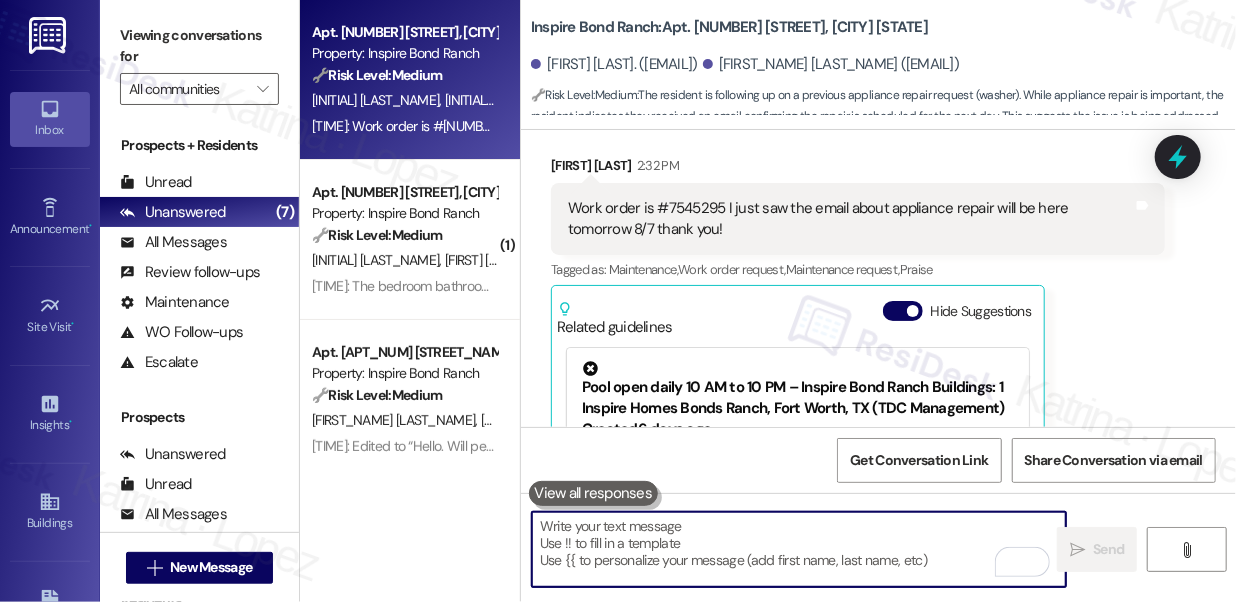 scroll, scrollTop: 3403, scrollLeft: 0, axis: vertical 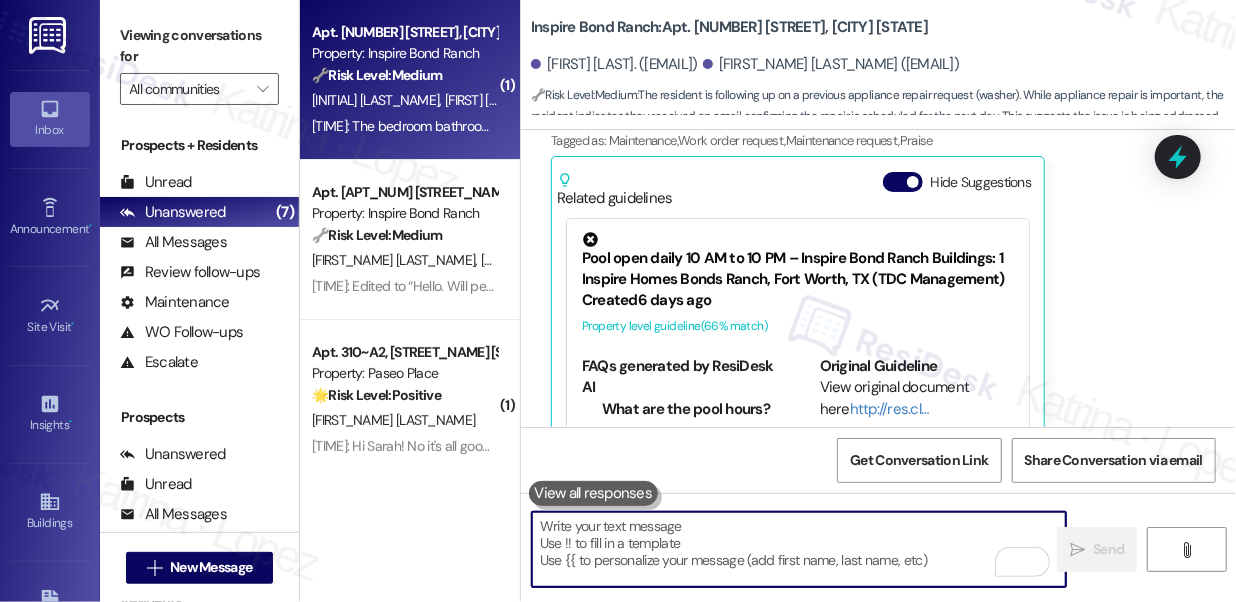 type 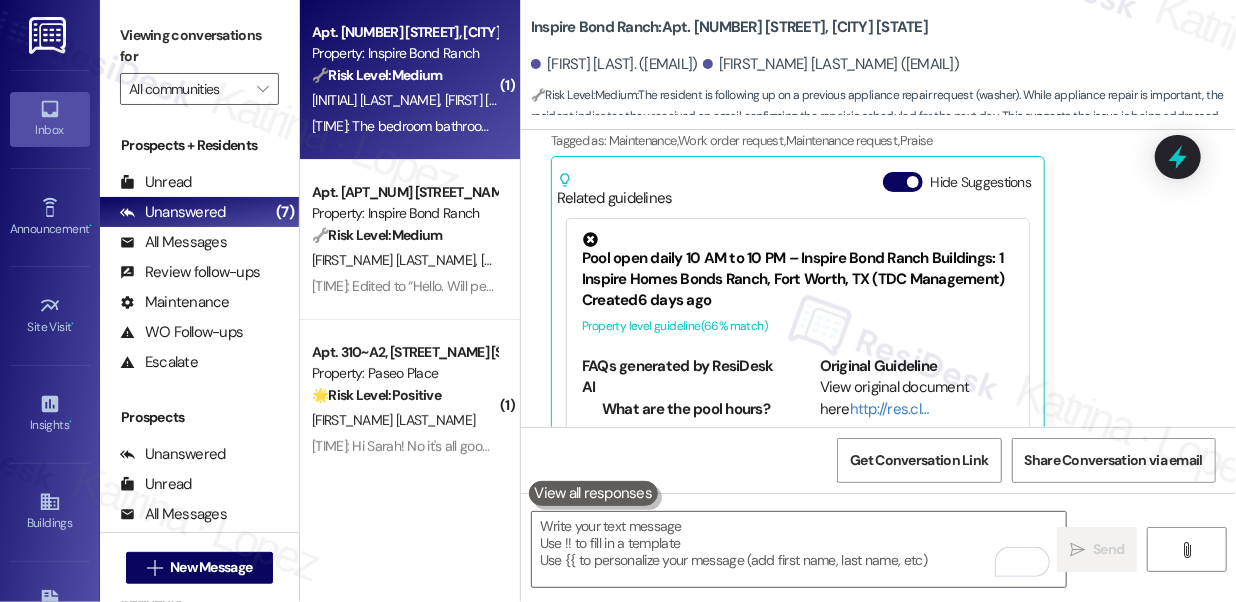 click on "[TIME]: The bedroom bathroom on the first level is still in need of a towel rack [TIME]: The bedroom bathroom on the first level is still in need of a towel rack" at bounding box center (533, 126) 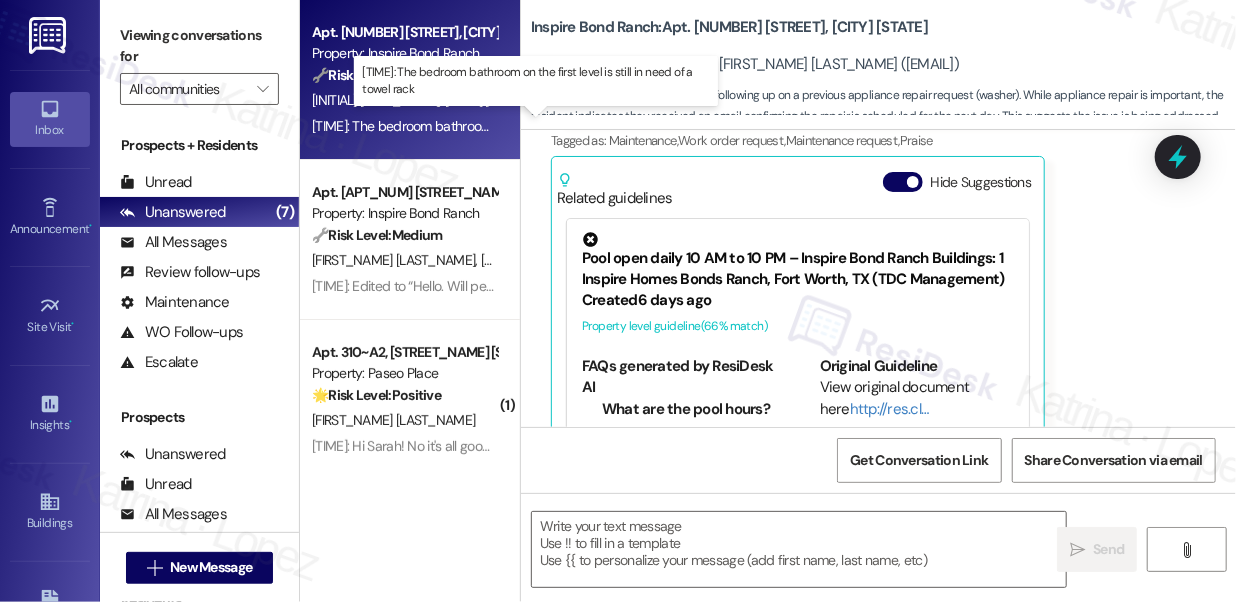 type on "Fetching suggested responses. Please feel free to read through the conversation in the meantime." 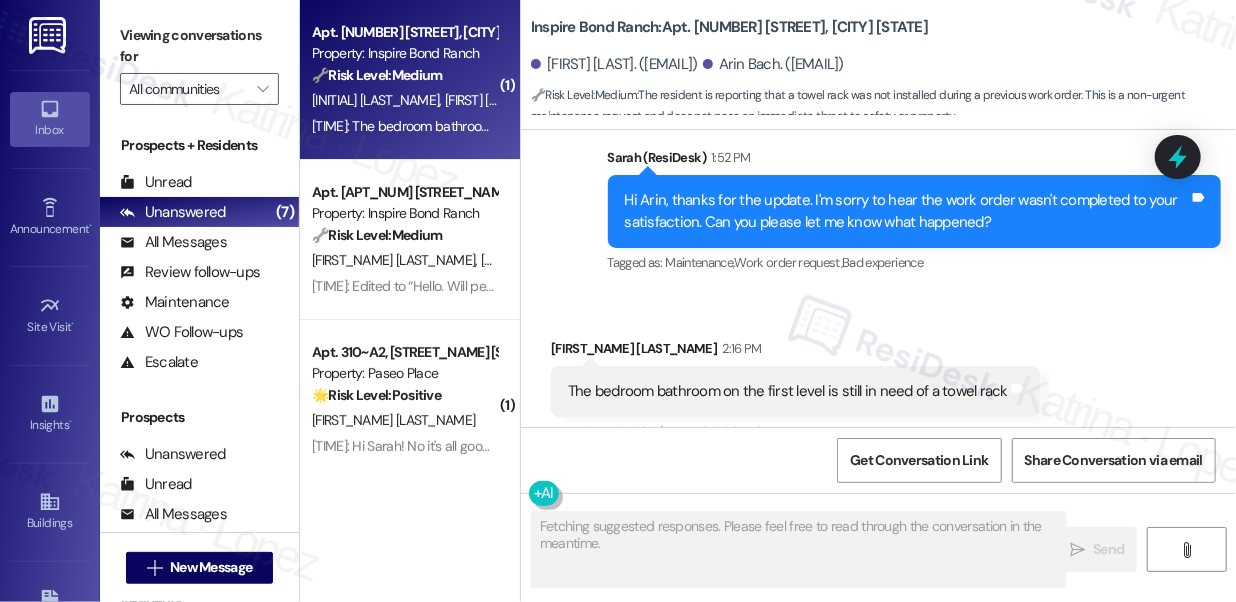 scroll, scrollTop: 934, scrollLeft: 0, axis: vertical 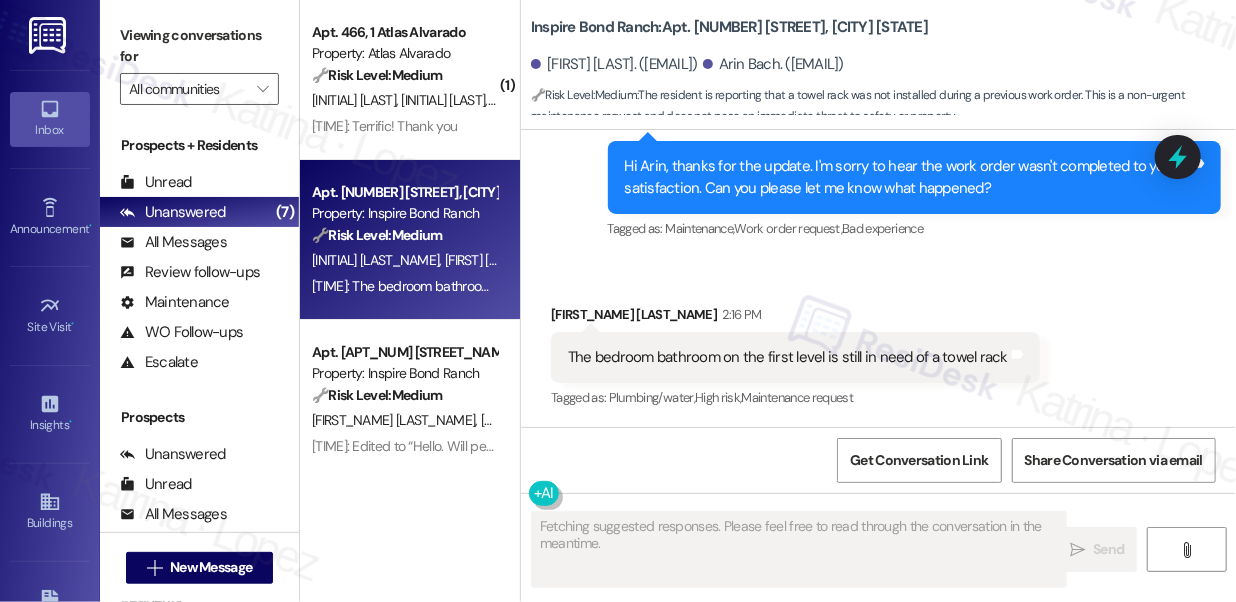 click on "The bedroom bathroom on the first level is still in need of a towel rack" at bounding box center (788, 357) 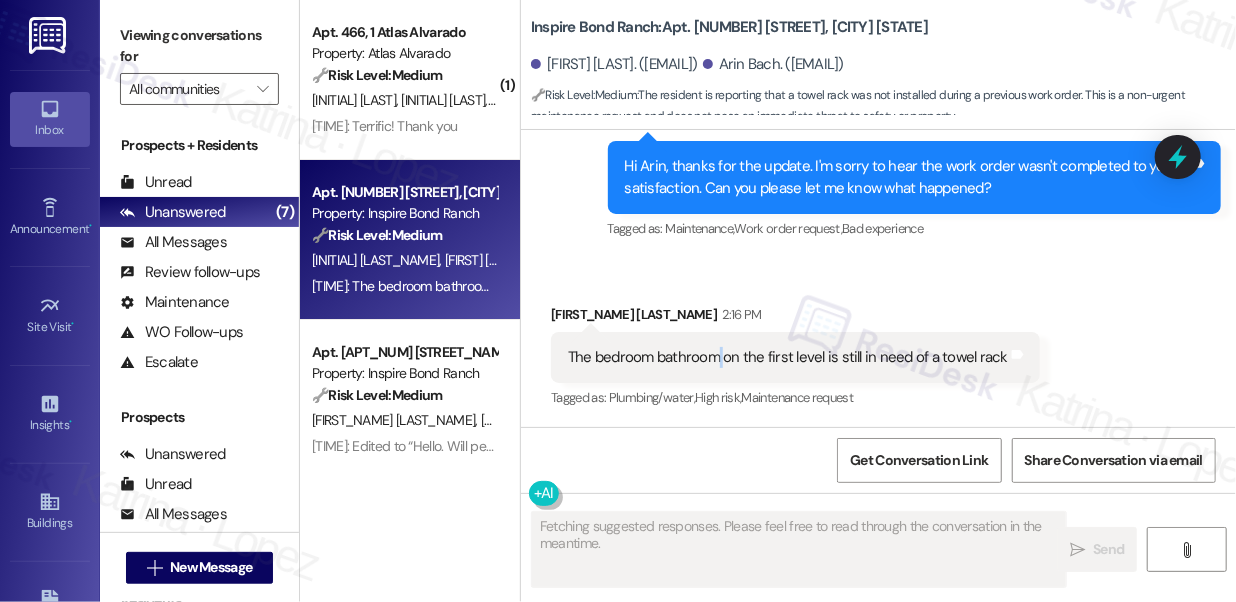 click on "The bedroom bathroom on the first level is still in need of a towel rack" at bounding box center (788, 357) 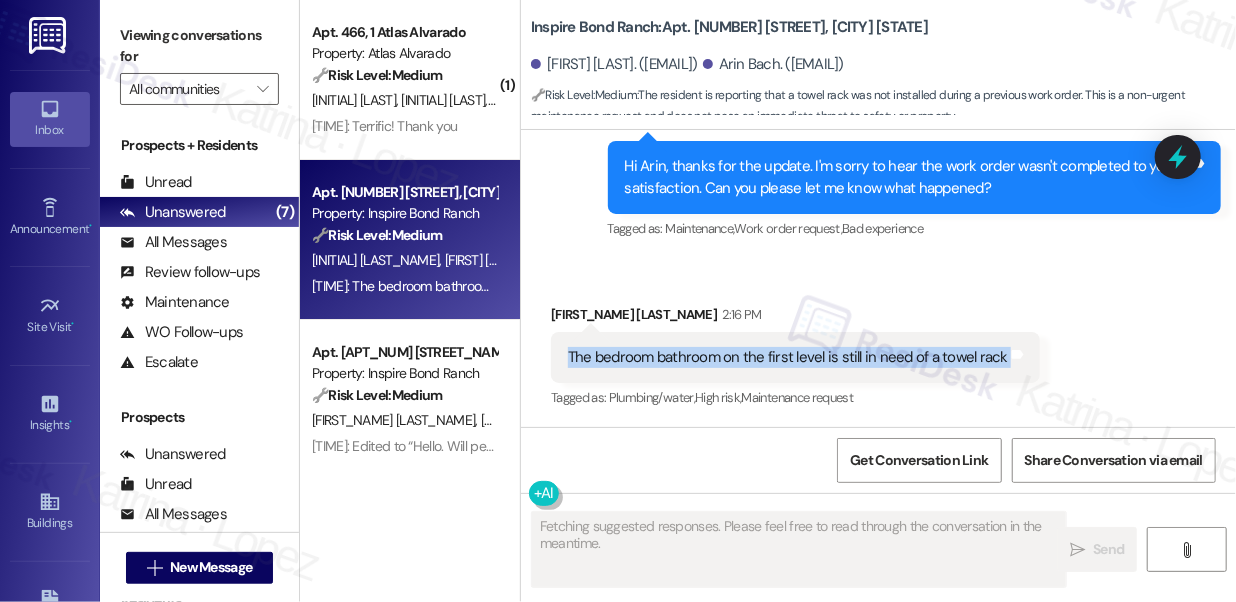 click on "The bedroom bathroom on the first level is still in need of a towel rack" at bounding box center (788, 357) 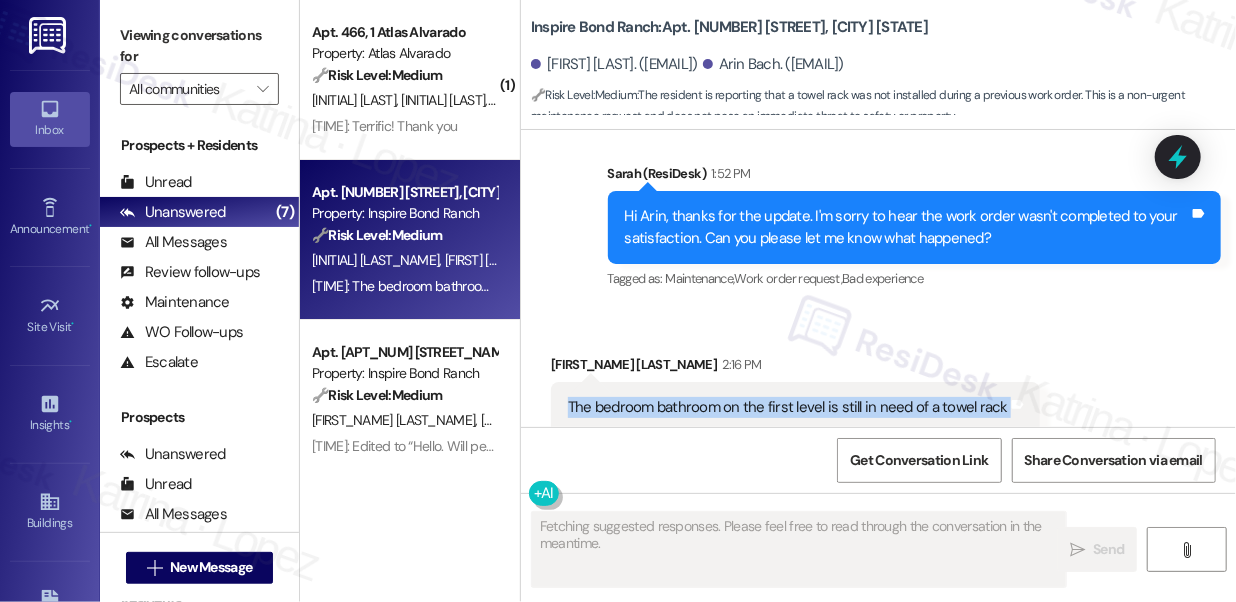 scroll, scrollTop: 843, scrollLeft: 0, axis: vertical 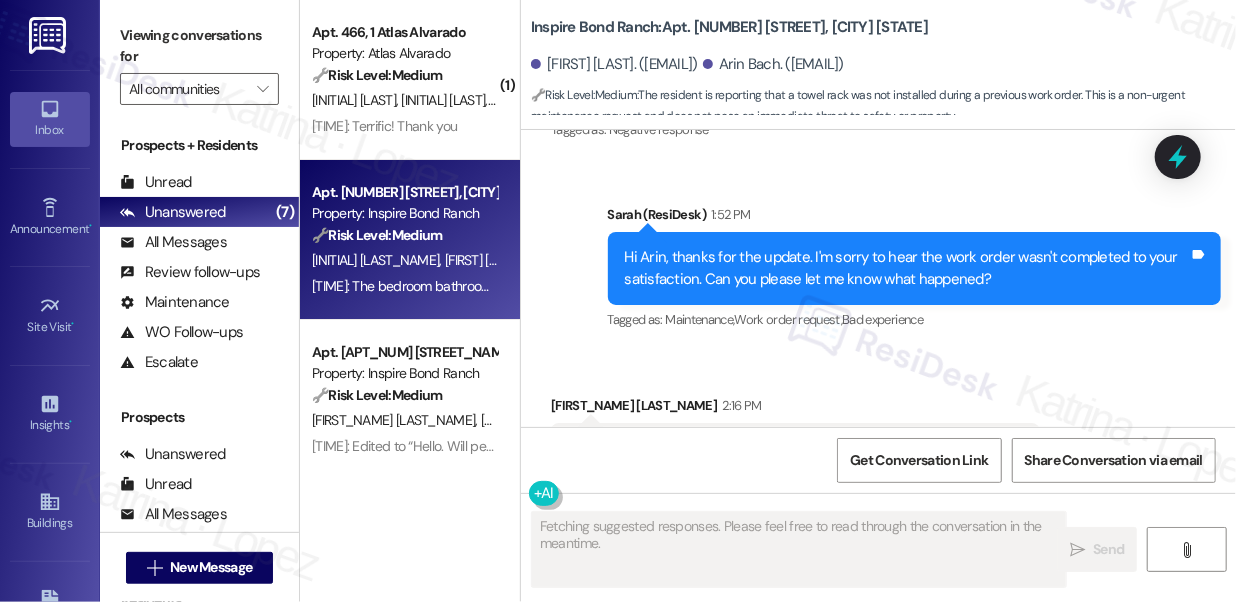 click on "Hi Arin, thanks for the update. I'm sorry to hear the work order wasn't completed to your satisfaction. Can you please let me know what happened?" at bounding box center [907, 268] 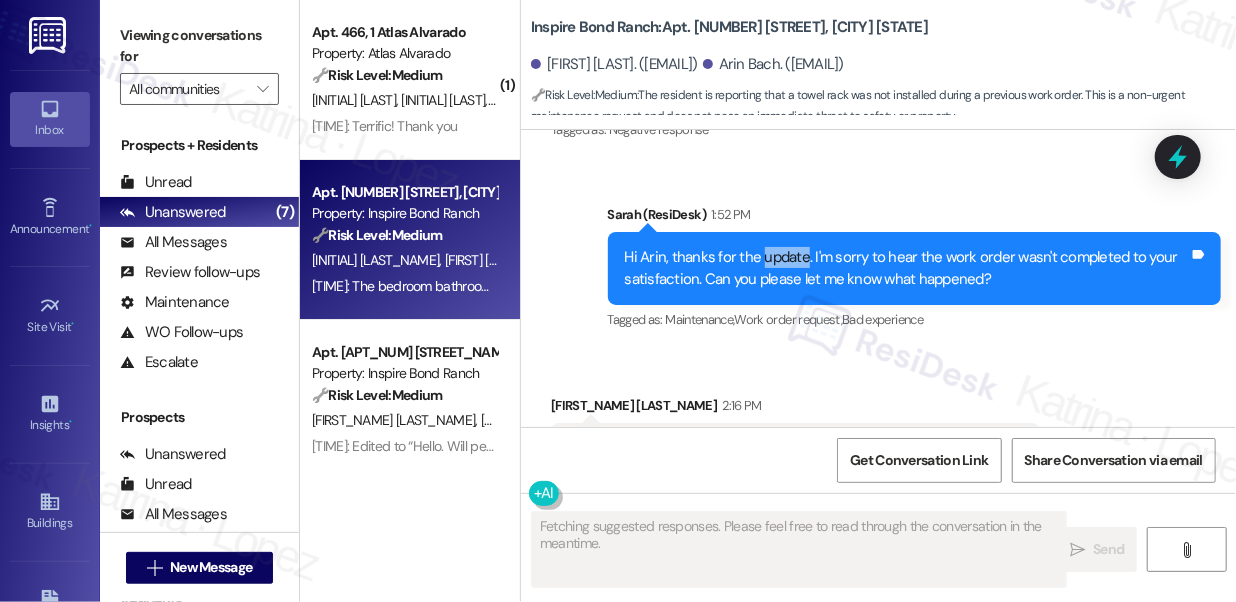 click on "Hi Arin, thanks for the update. I'm sorry to hear the work order wasn't completed to your satisfaction. Can you please let me know what happened?" at bounding box center [907, 268] 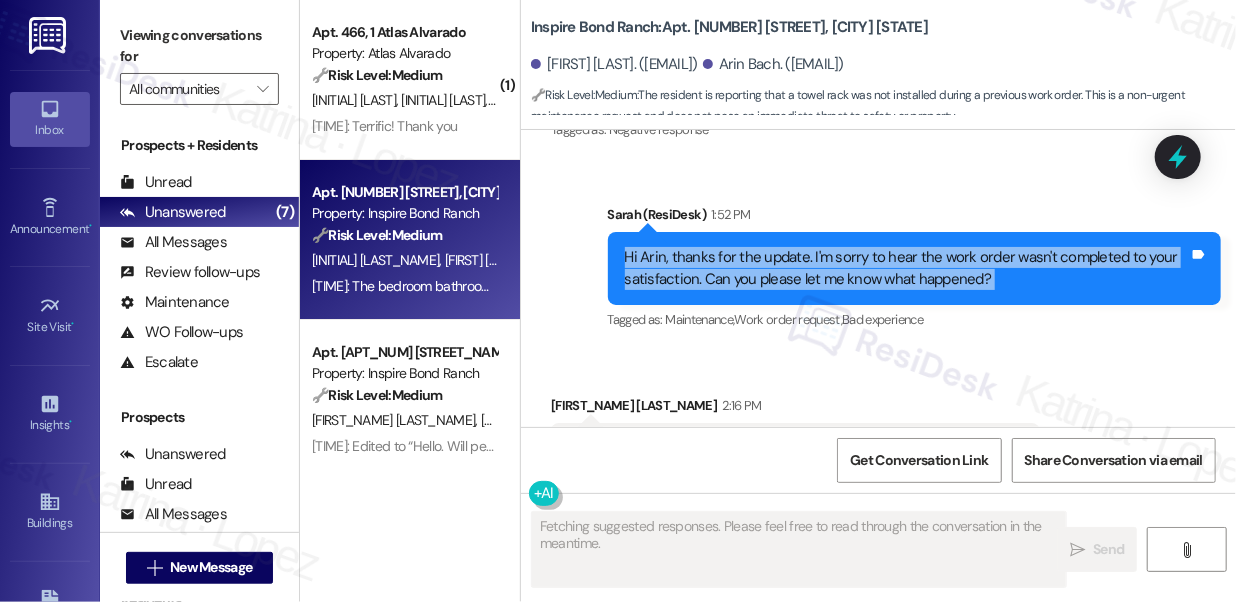 click on "Hi Arin, thanks for the update. I'm sorry to hear the work order wasn't completed to your satisfaction. Can you please let me know what happened?" at bounding box center (907, 268) 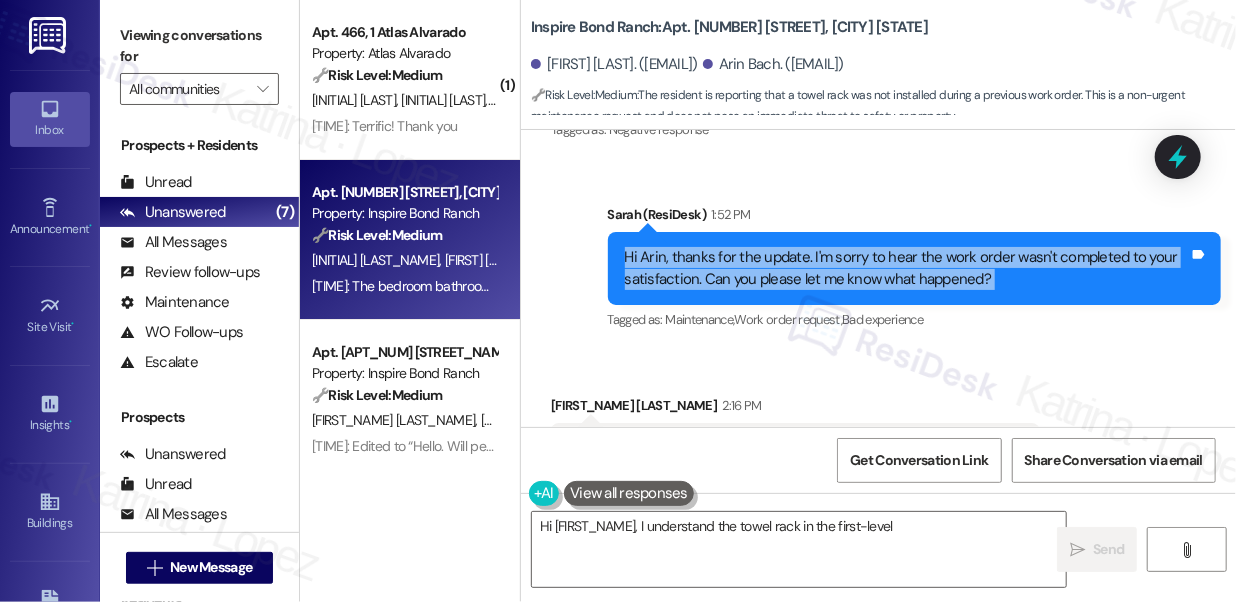 click on "Hi Arin, thanks for the update. I'm sorry to hear the work order wasn't completed to your satisfaction. Can you please let me know what happened?" at bounding box center (907, 268) 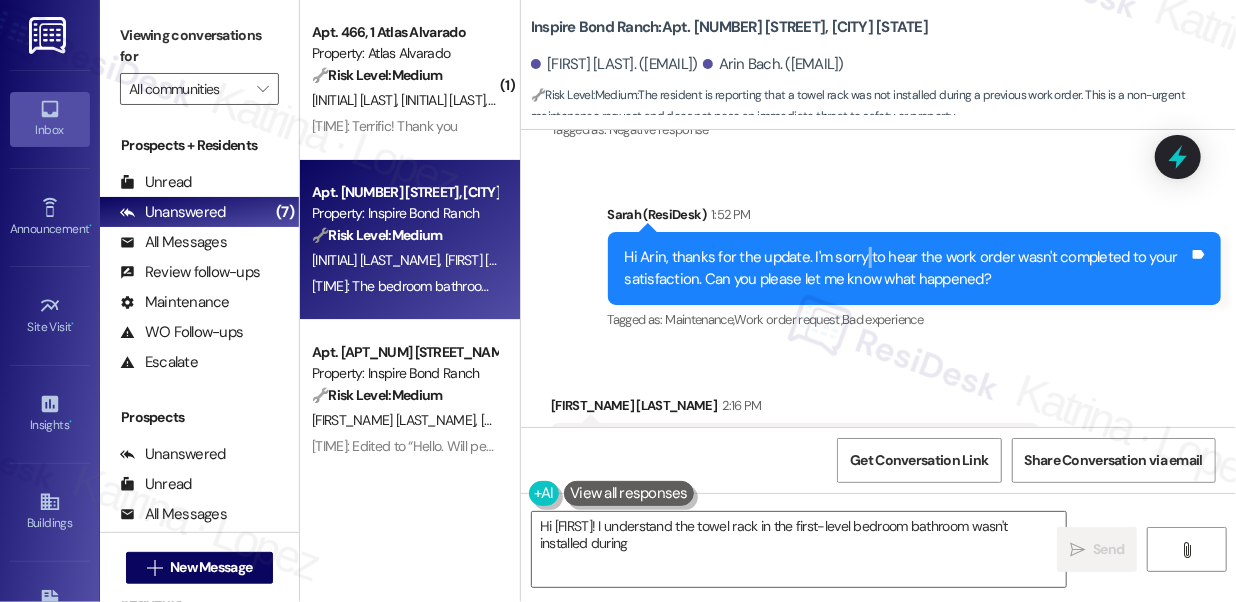click on "Hi Arin, thanks for the update. I'm sorry to hear the work order wasn't completed to your satisfaction. Can you please let me know what happened?" at bounding box center [907, 268] 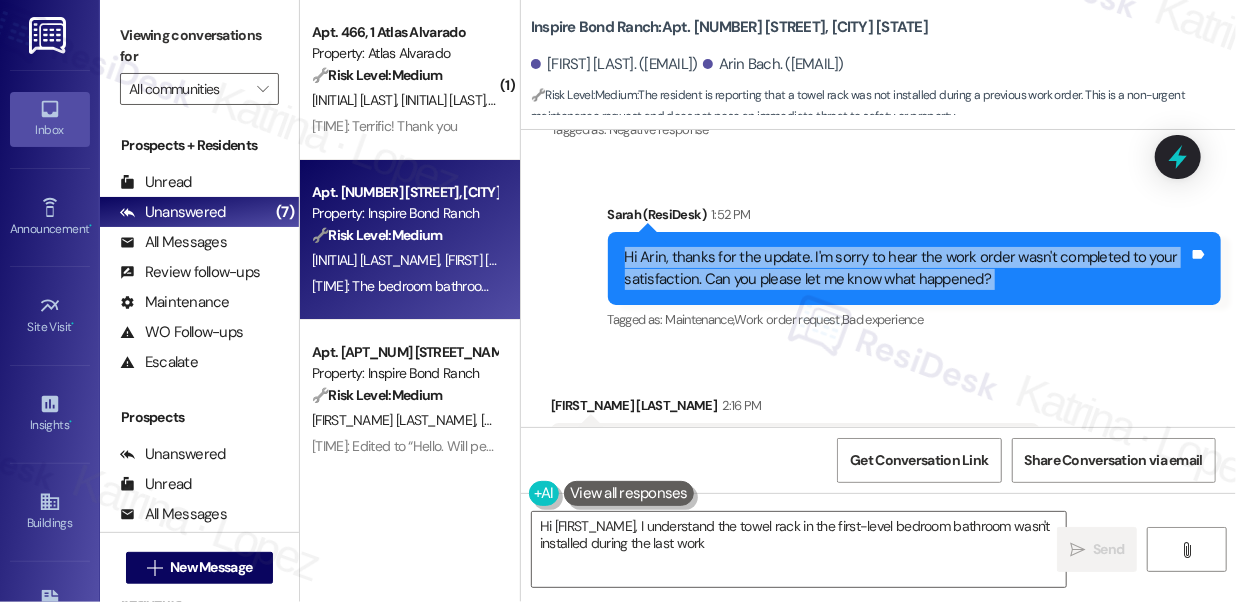 click on "Hi Arin, thanks for the update. I'm sorry to hear the work order wasn't completed to your satisfaction. Can you please let me know what happened?" at bounding box center (907, 268) 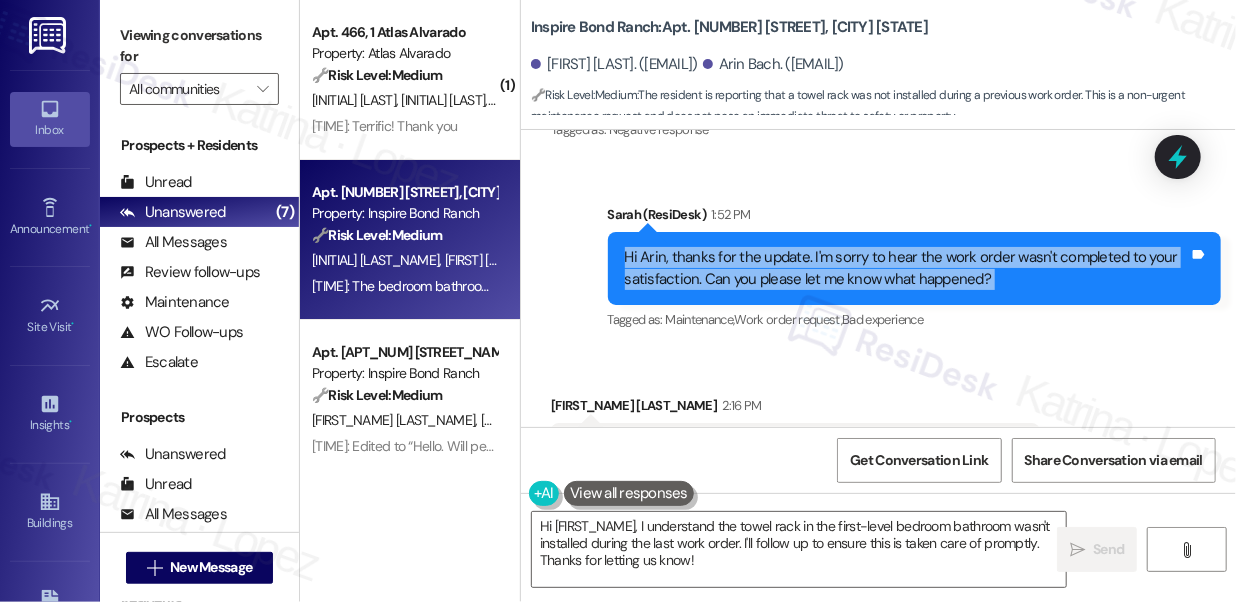 scroll, scrollTop: 935, scrollLeft: 0, axis: vertical 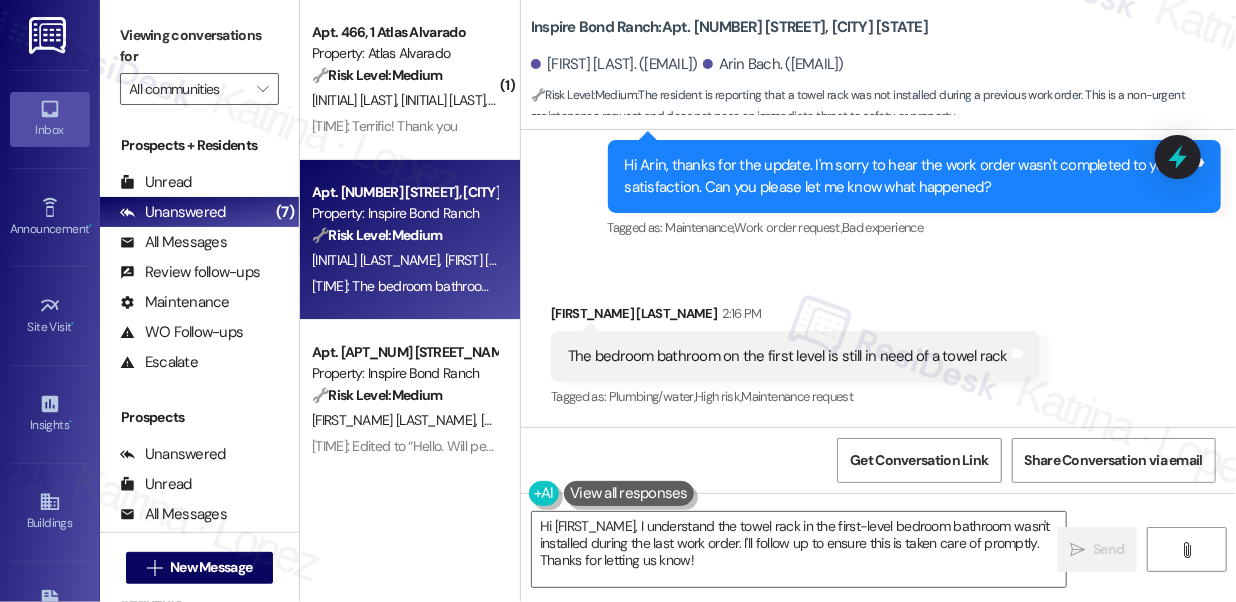 click on "The bedroom bathroom on the first level is still in need of a towel rack" at bounding box center (788, 356) 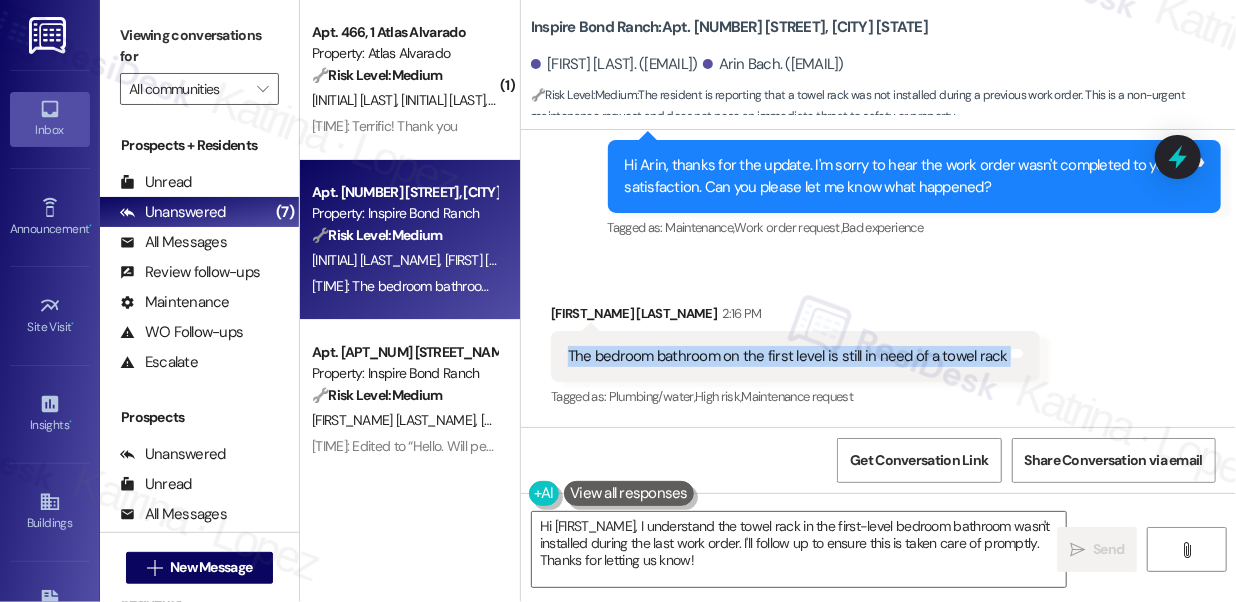 click on "The bedroom bathroom on the first level is still in need of a towel rack" at bounding box center [788, 356] 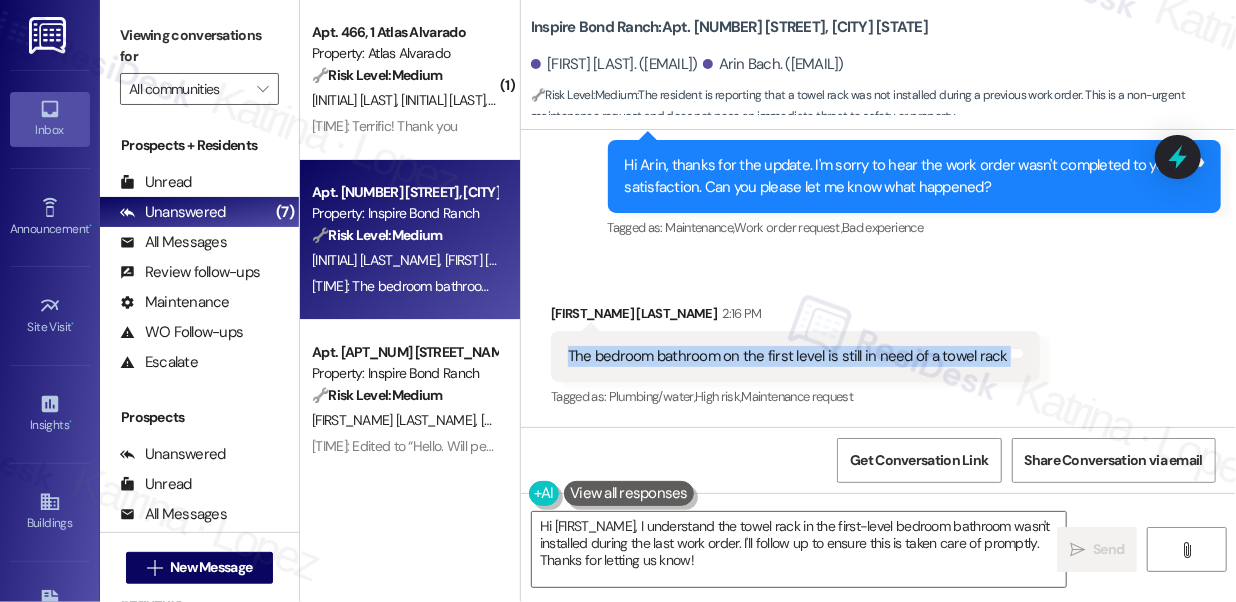 copy on "The bedroom bathroom on the first level is still in need of a towel rack Tags and notes" 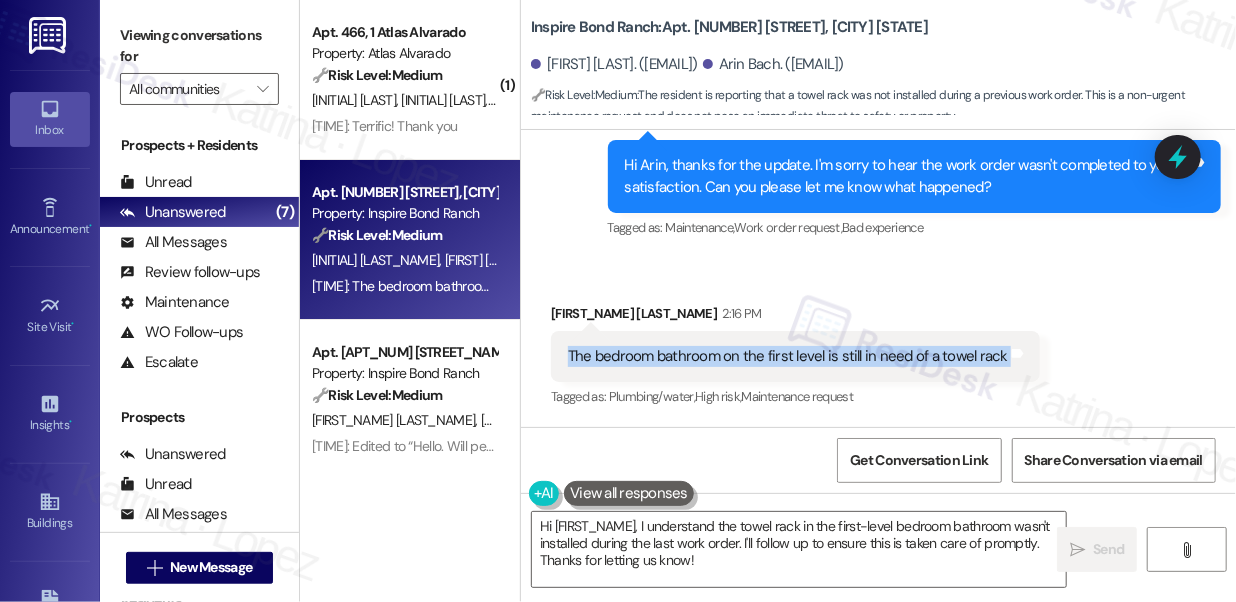 click on "Viewing conversations for" at bounding box center [199, 46] 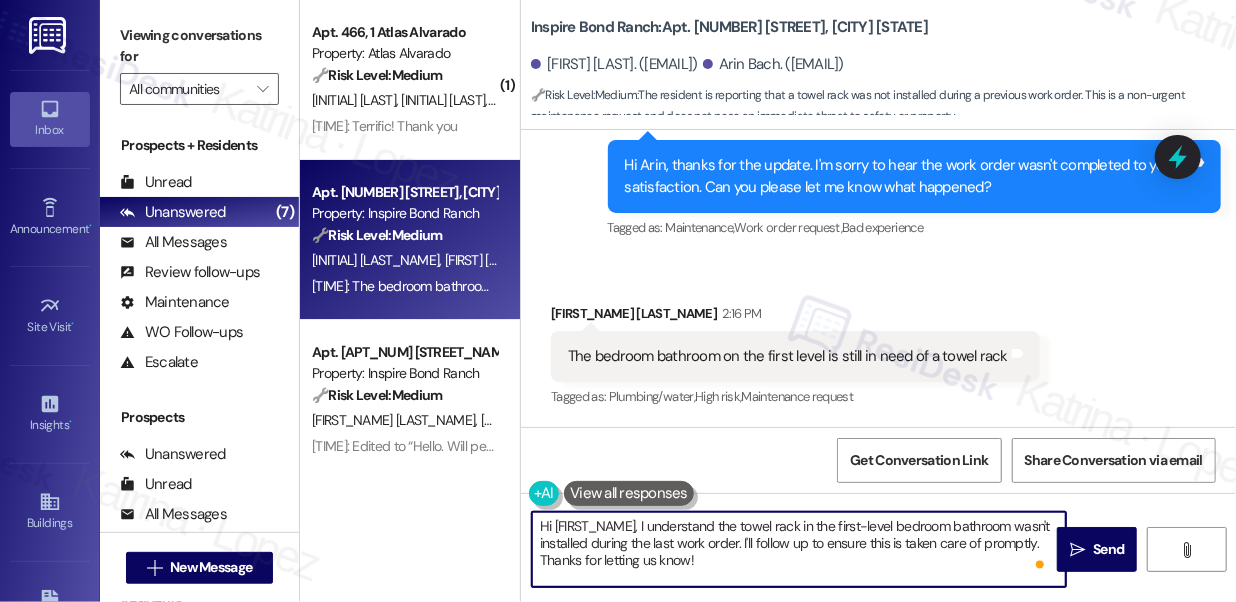 drag, startPoint x: 775, startPoint y: 556, endPoint x: 742, endPoint y: 545, distance: 34.785053 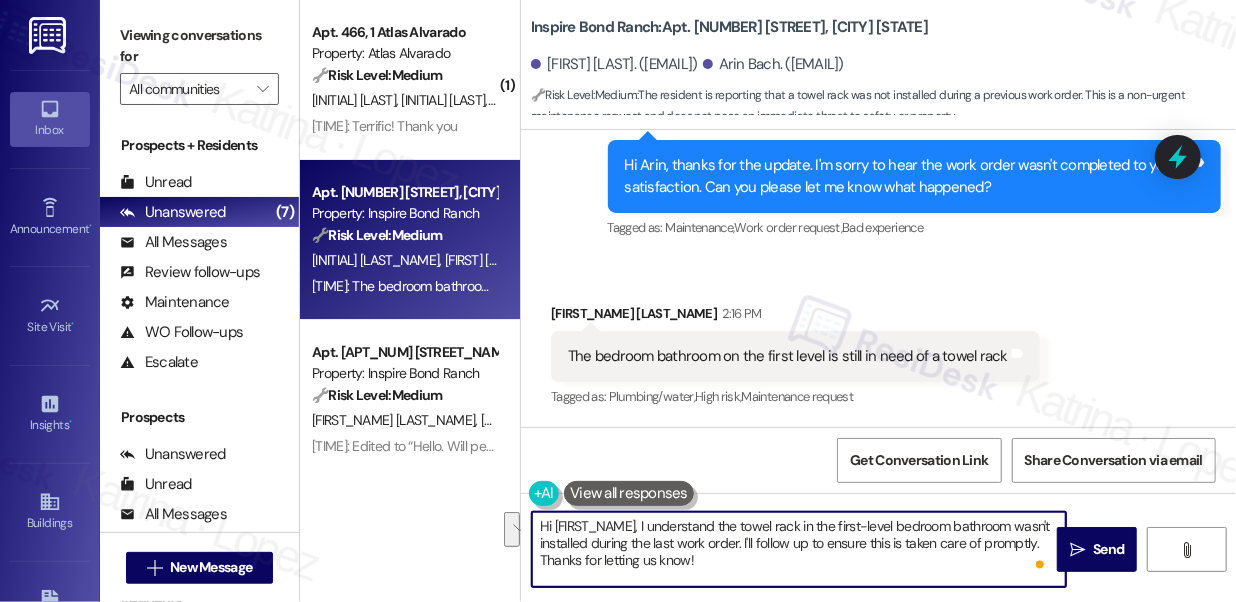 paste on "s there a specific location in the bathroom where you’d prefer the towel rack be placed (if not already designated)?" 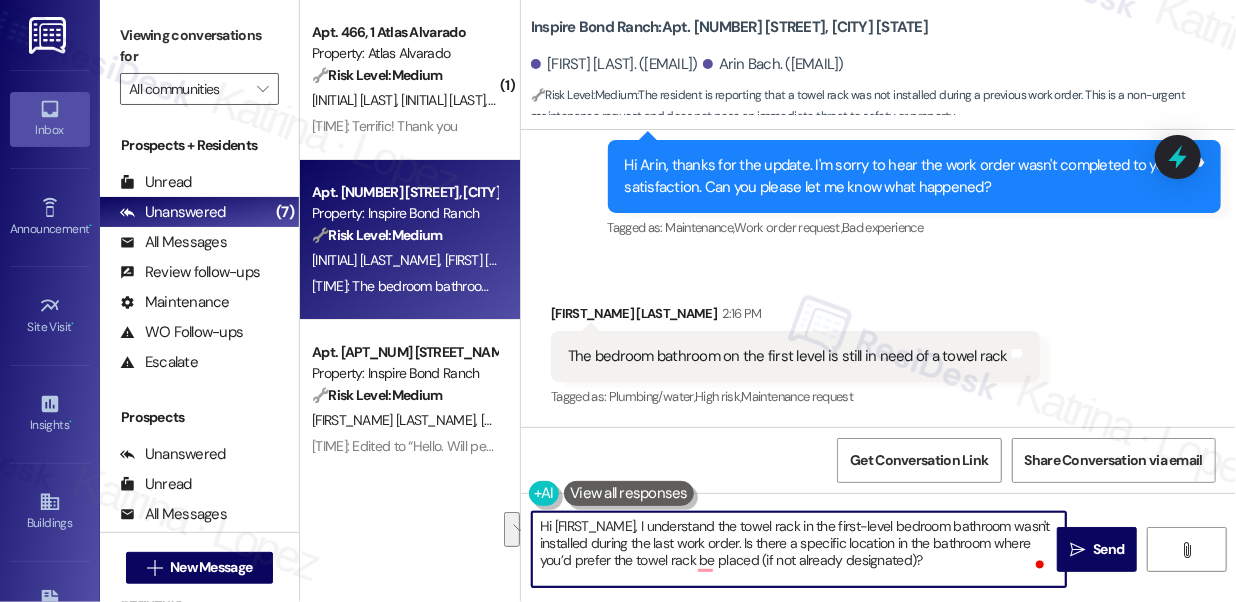 drag, startPoint x: 940, startPoint y: 563, endPoint x: 739, endPoint y: 543, distance: 201.99257 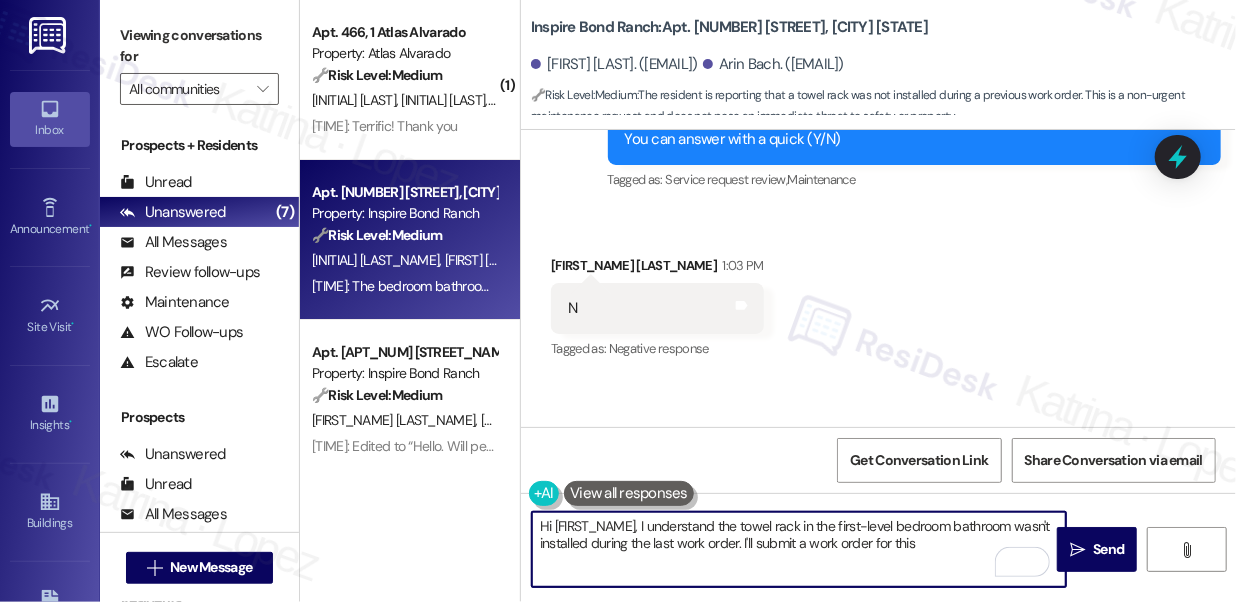 scroll, scrollTop: 753, scrollLeft: 0, axis: vertical 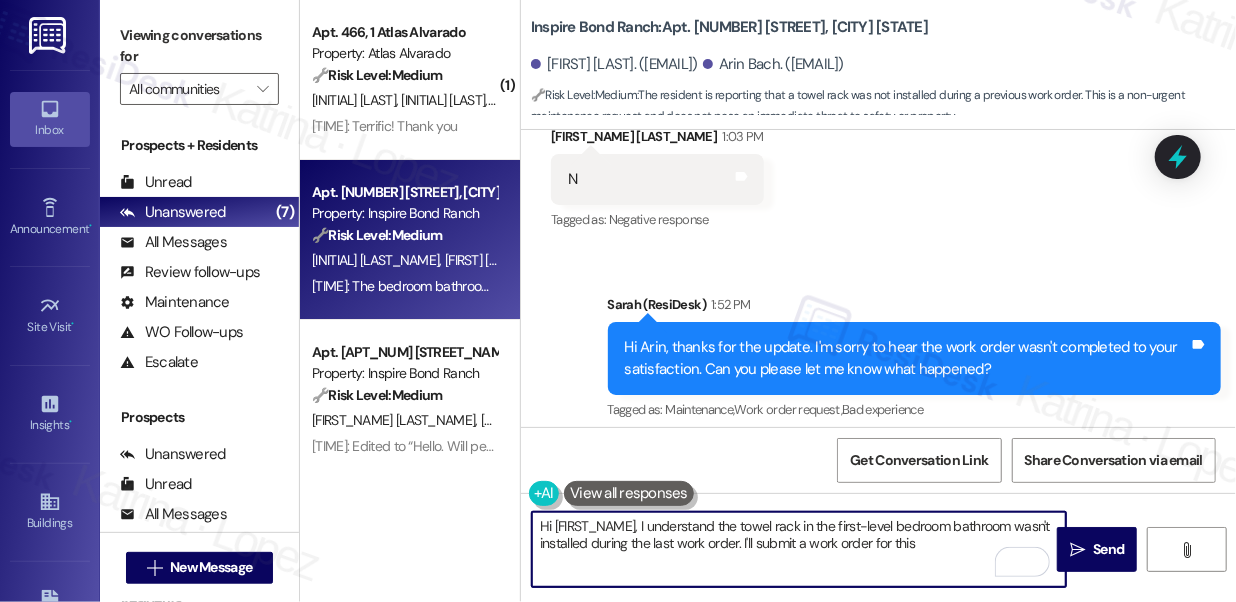 click on "Hi [FIRST_NAME], I understand the towel rack in the first-level bedroom bathroom wasn't installed during the last work order. I'll submit a work order for this" at bounding box center (799, 549) 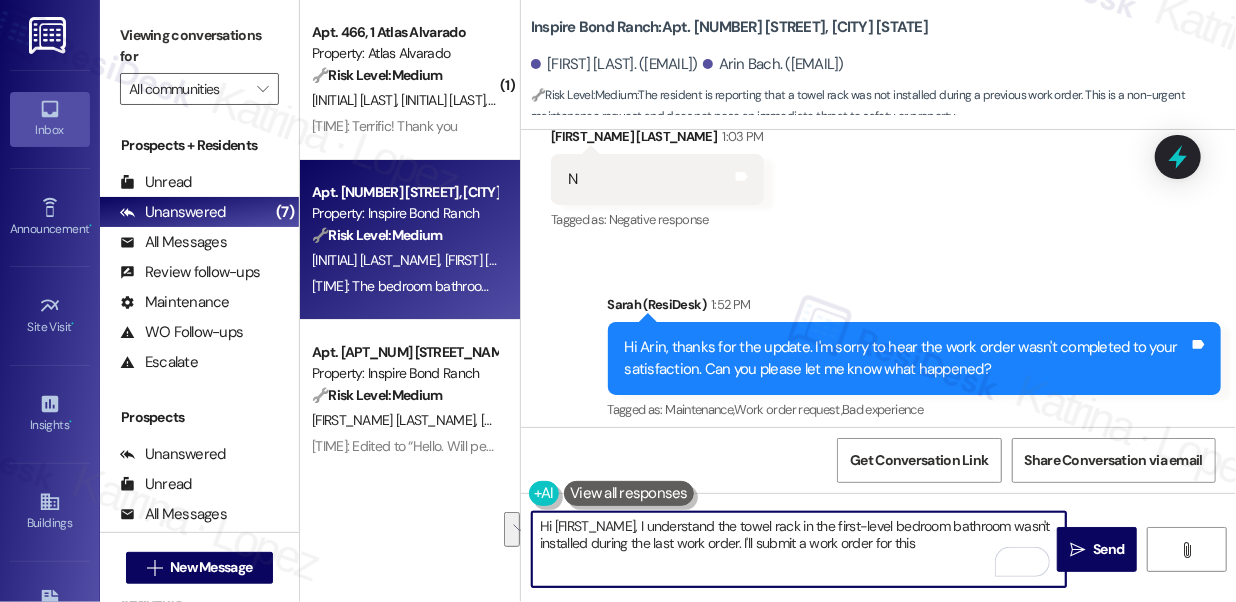 click on "Hi [FIRST_NAME], I understand the towel rack in the first-level bedroom bathroom wasn't installed during the last work order. I'll submit a work order for this" at bounding box center (799, 549) 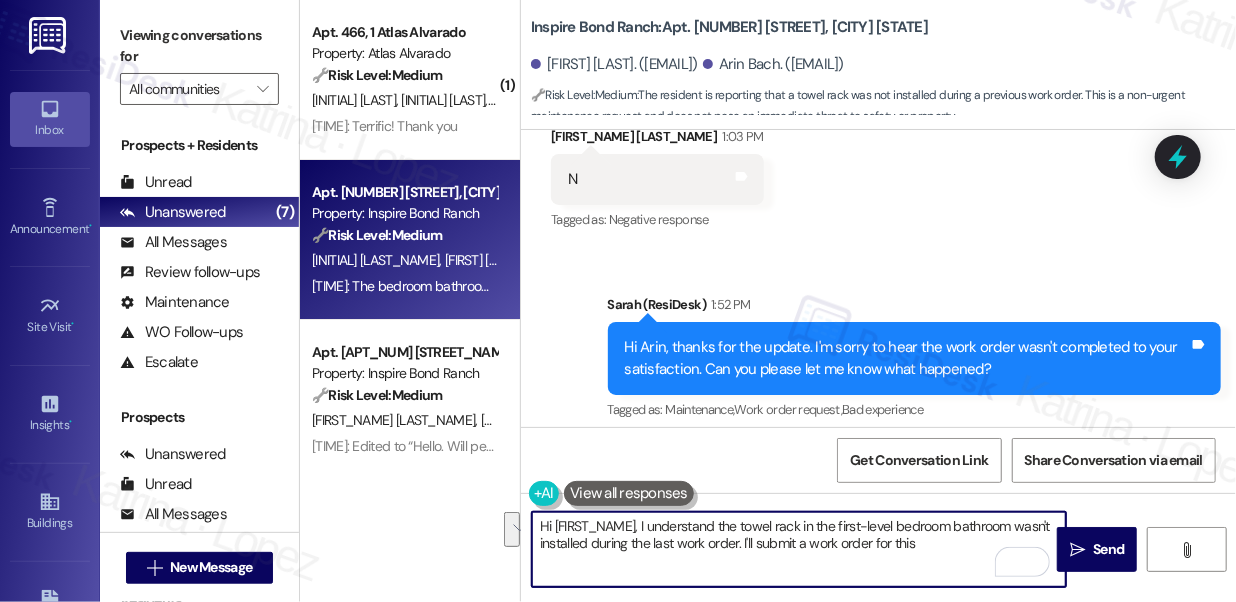 click on "Hi [FIRST_NAME], I understand the towel rack in the first-level bedroom bathroom wasn't installed during the last work order. I'll submit a work order for this" at bounding box center (799, 549) 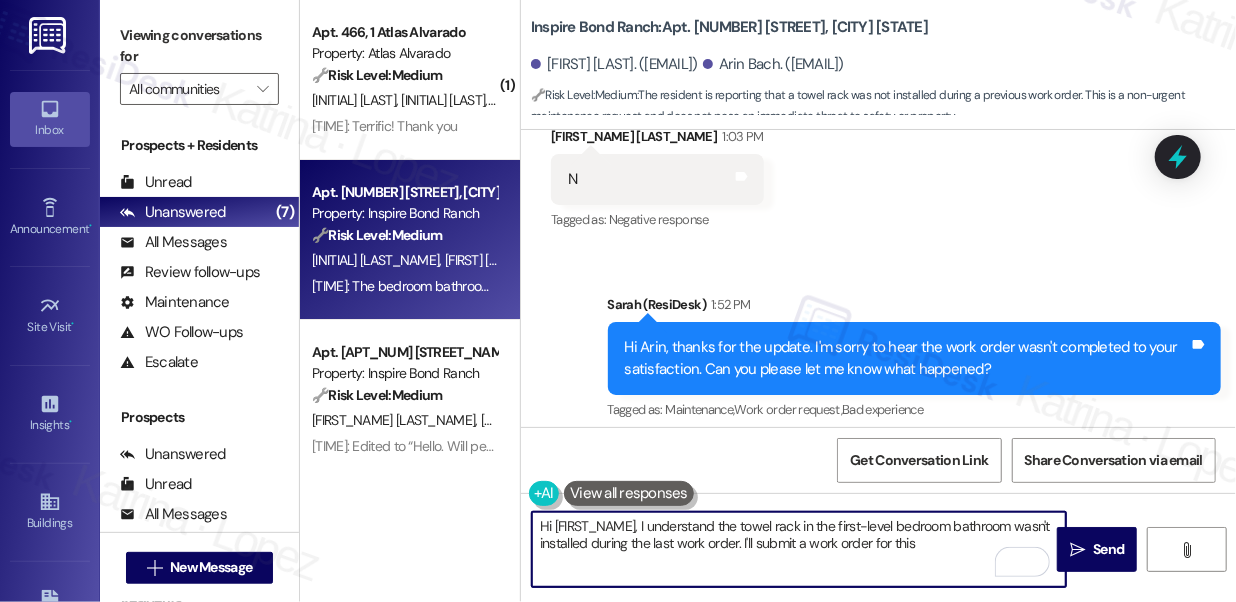 click on "Hi [FIRST_NAME], I understand the towel rack in the first-level bedroom bathroom wasn't installed during the last work order. I'll submit a work order for this" at bounding box center (799, 549) 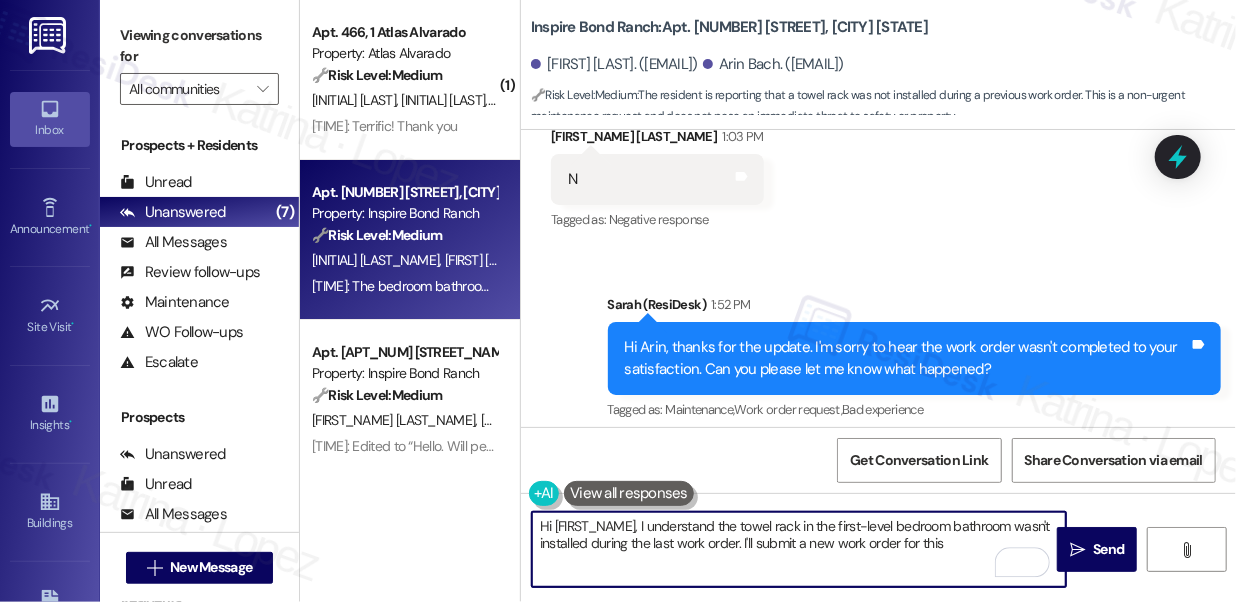 click on "Hi [FIRST_NAME], I understand the towel rack in the first-level bedroom bathroom wasn't installed during the last work order. I'll submit a new work order for this" at bounding box center [799, 549] 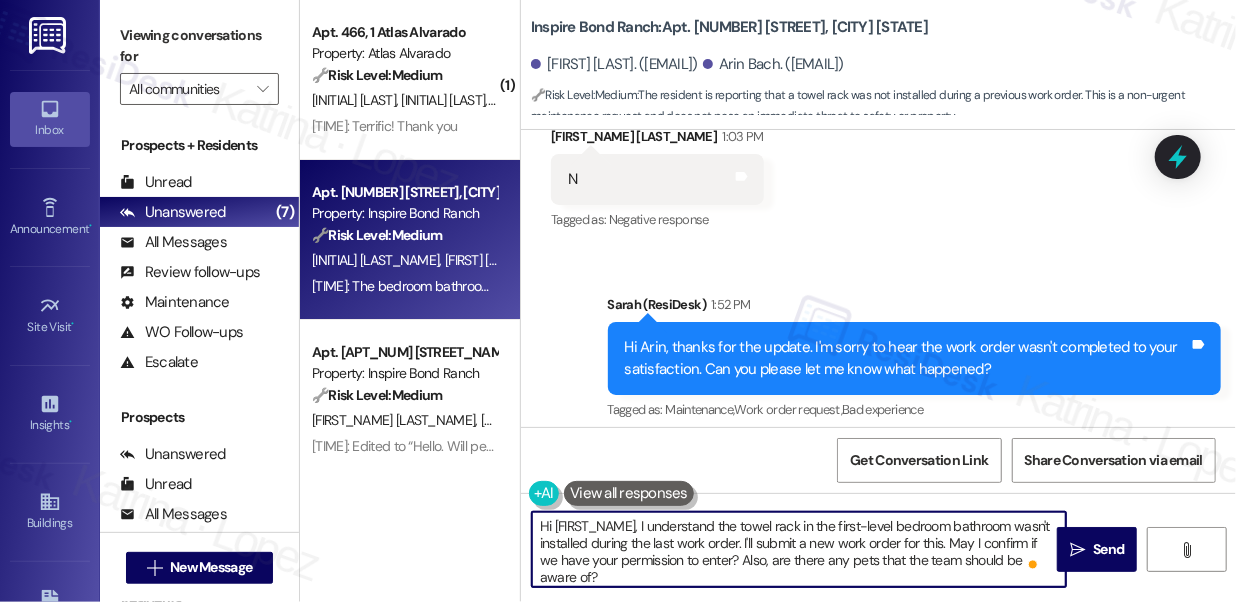 click on "Hi [FIRST_NAME], I understand the towel rack in the first-level bedroom bathroom wasn't installed during the last work order. I'll submit a new work order for this. May I confirm if we have your permission to enter? Also, are there any pets that the team should be aware of?" at bounding box center (799, 549) 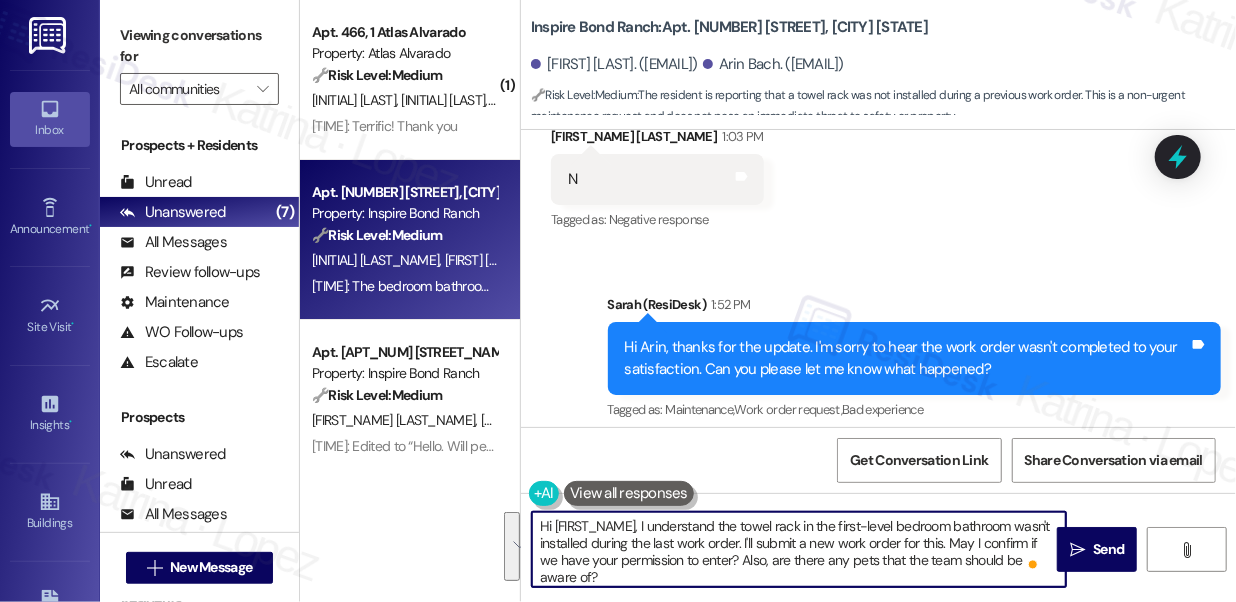 click on "Hi [FIRST_NAME], I understand the towel rack in the first-level bedroom bathroom wasn't installed during the last work order. I'll submit a new work order for this. May I confirm if we have your permission to enter? Also, are there any pets that the team should be aware of?" at bounding box center [799, 549] 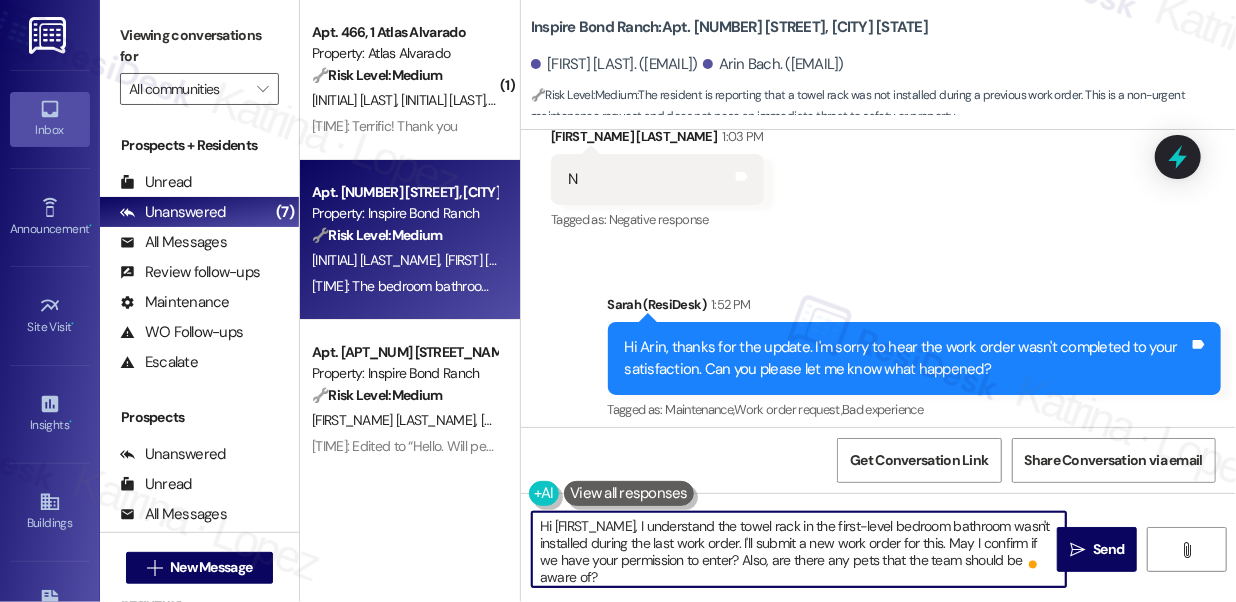 click on "Hi [FIRST_NAME], I understand the towel rack in the first-level bedroom bathroom wasn't installed during the last work order. I'll submit a new work order for this. May I confirm if we have your permission to enter? Also, are there any pets that the team should be aware of?" at bounding box center [799, 549] 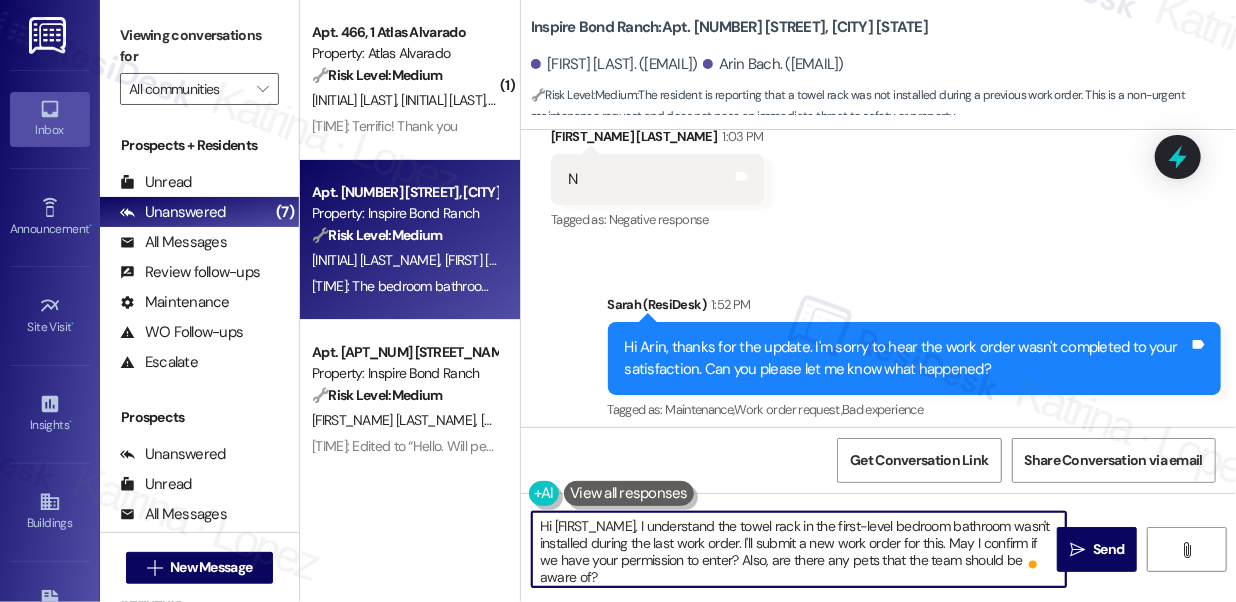 type on "Hi [FIRST_NAME], I understand the towel rack in the first-level bedroom bathroom wasn't installed during the last work order. I'll submit a new work order for this. May I confirm if we have your permission to enter? Also, are there any pets that the team should be aware of?" 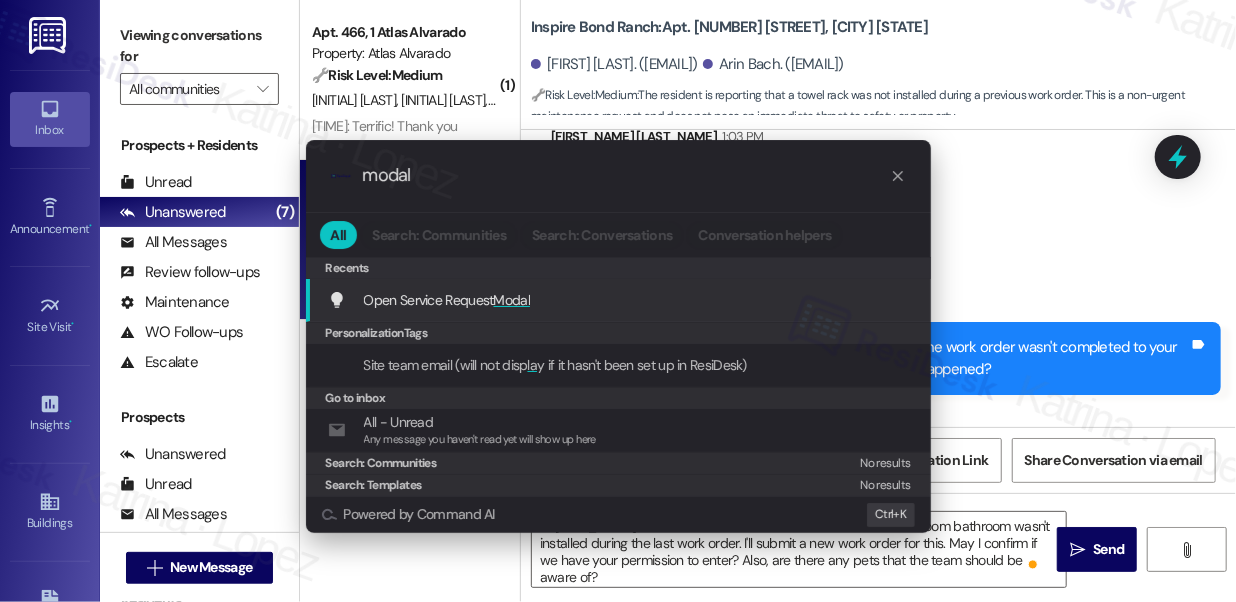 click on ".cls-1{fill:#0a055f;}.cls-2{fill:#0cc4c4;} resideskLogoBlueOrange modal All Search: Communities Search: Conversations Conversation helpers Recents Recents Open Service Request  Modal Add shortcut PersonalizationTags Site team email (will not disp la y if it hasn't been set up in ResiDesk) Go to inbox All - Unread Any message you haven't read yet will show up here Search: Communities No results Search: Templates No results Powered by Command AI Ctrl+ K" at bounding box center [618, 301] 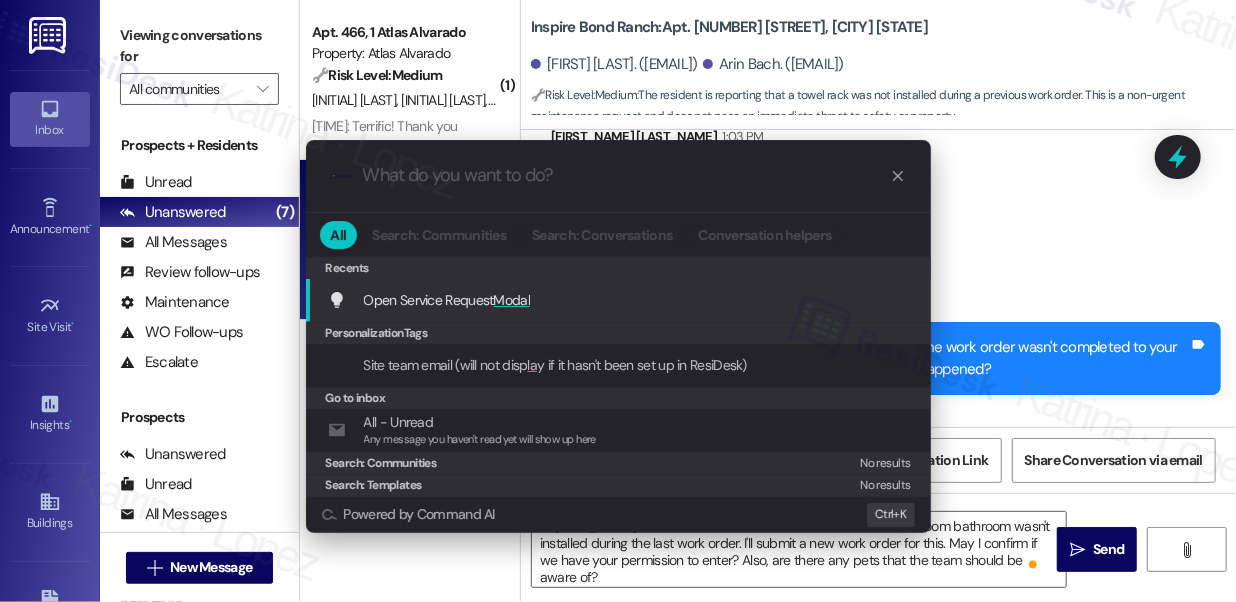click on "Hi [FIRST_NAME], I understand the towel rack in the first-level bedroom bathroom wasn't installed during the last work order. I'll submit a new work order for this. May I confirm if we have your permission to enter? Also, are there any pets that the team should be aware of?" at bounding box center [799, 549] 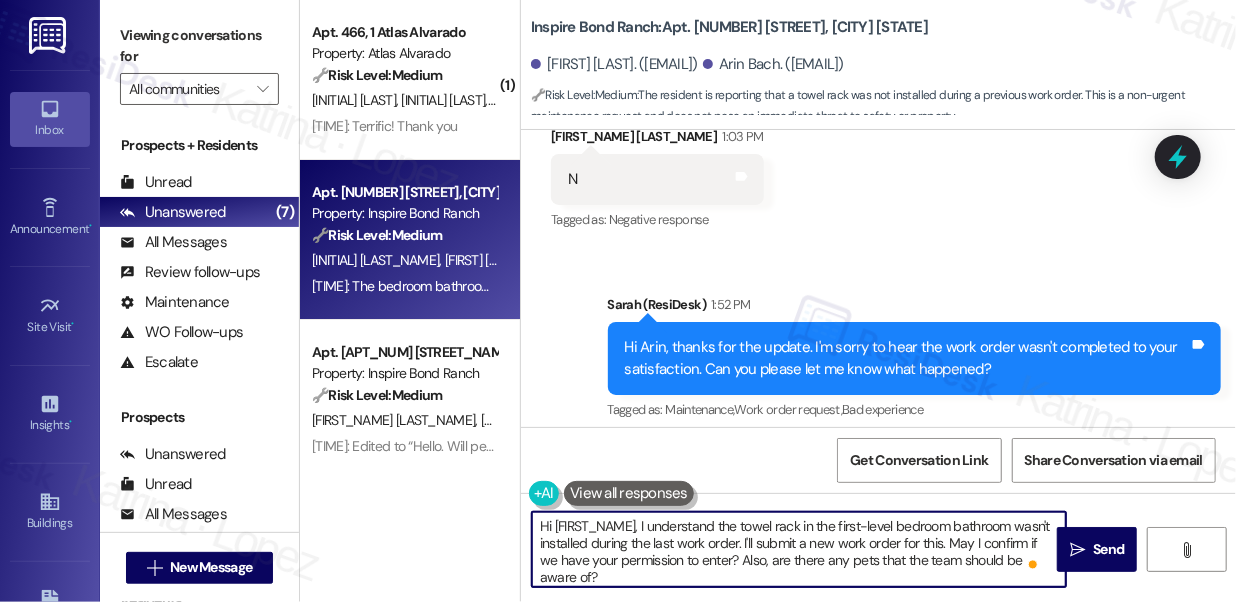 click on "Hi [FIRST_NAME], I understand the towel rack in the first-level bedroom bathroom wasn't installed during the last work order. I'll submit a new work order for this. May I confirm if we have your permission to enter? Also, are there any pets that the team should be aware of?" at bounding box center (799, 549) 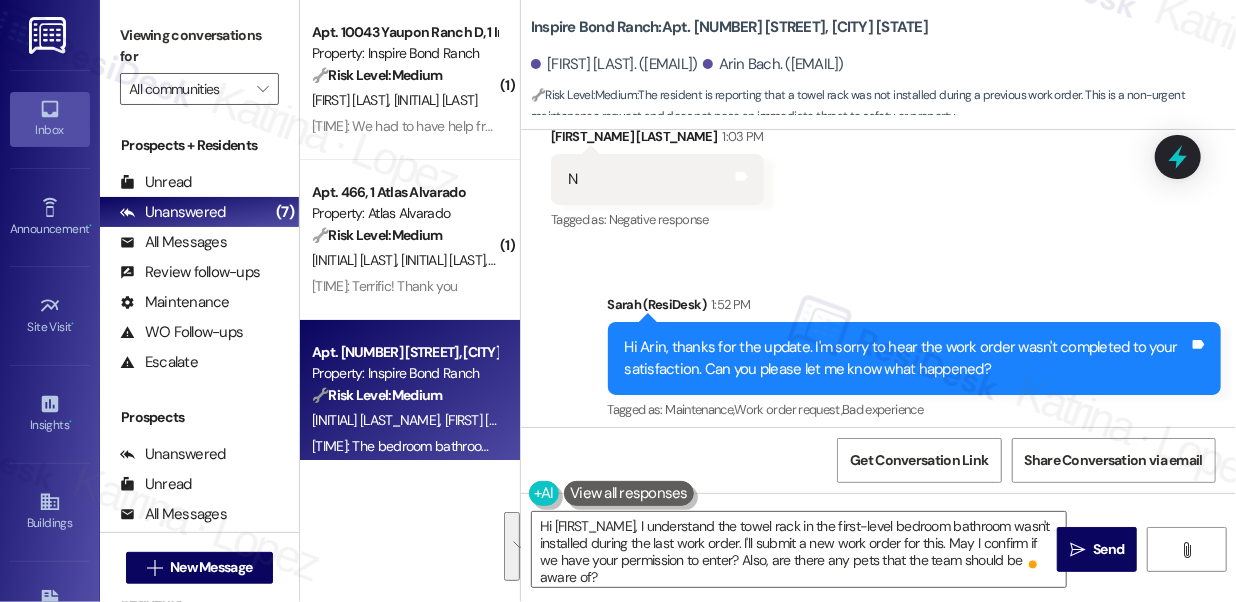 click on "Viewing conversations for" at bounding box center [199, 46] 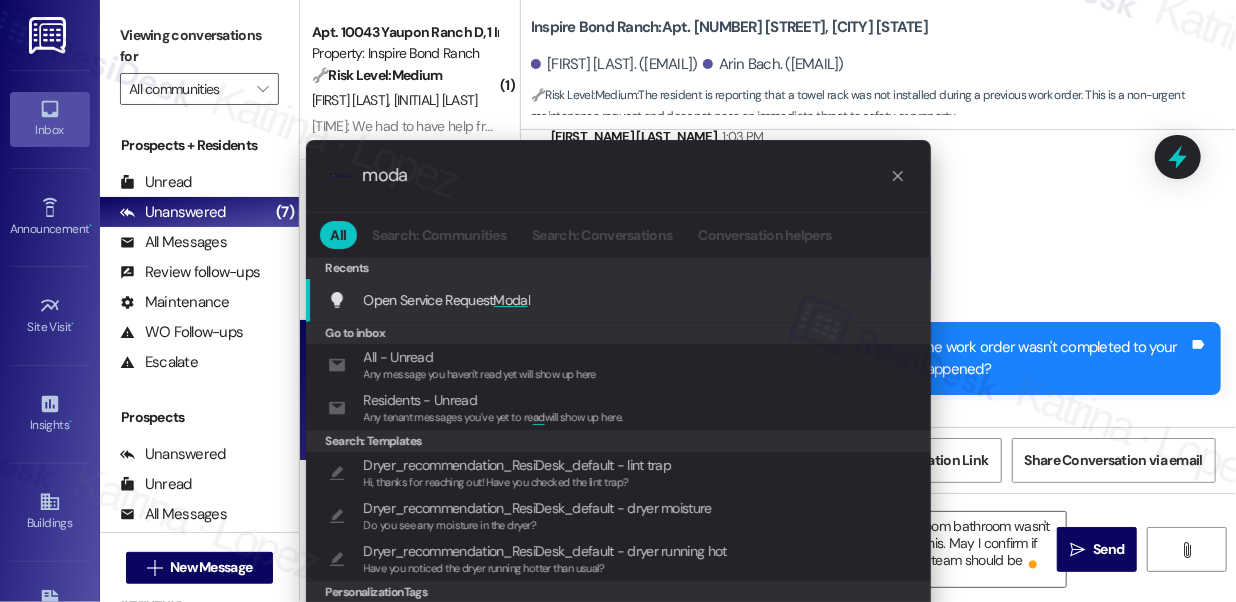 type on "moda" 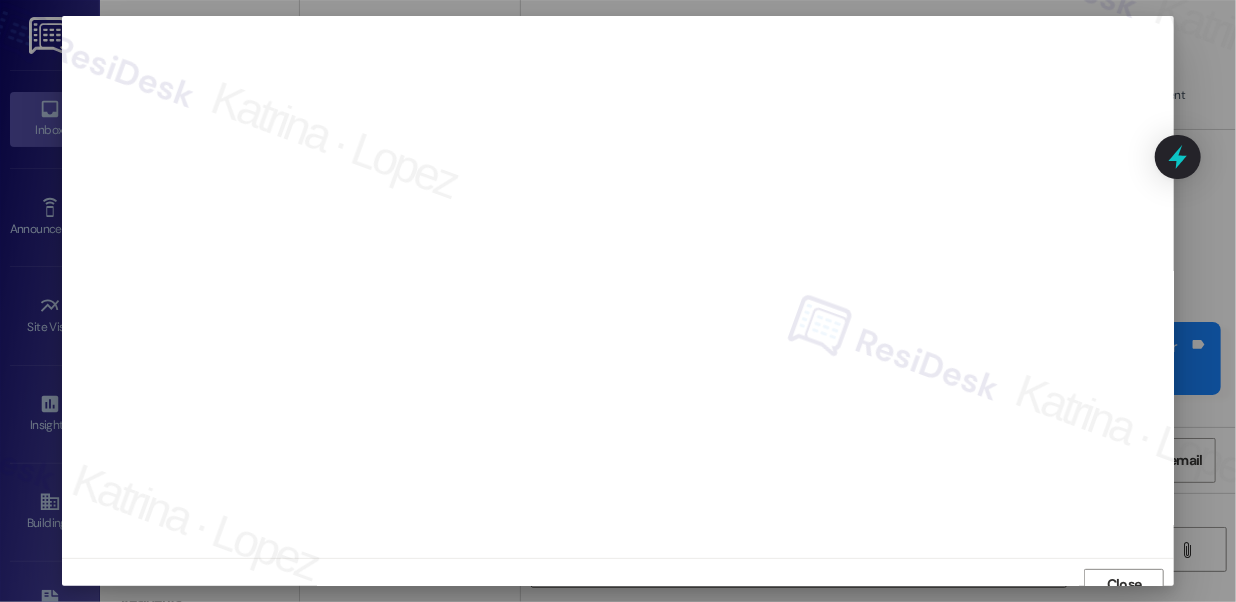 scroll, scrollTop: 14, scrollLeft: 0, axis: vertical 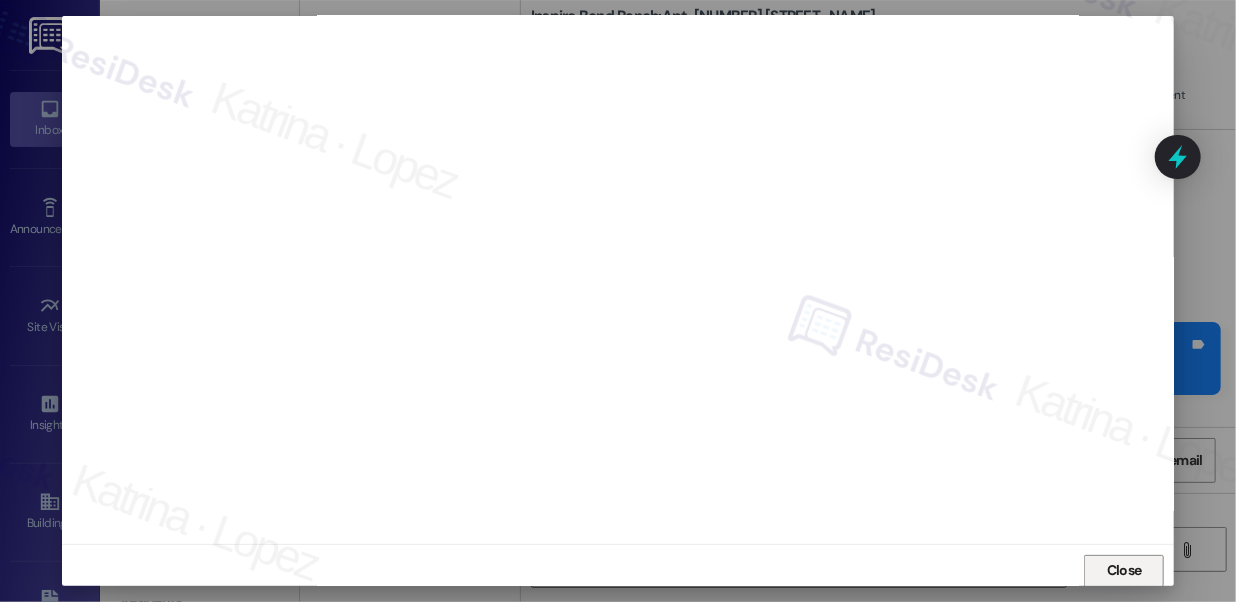 click on "Close" at bounding box center [1124, 571] 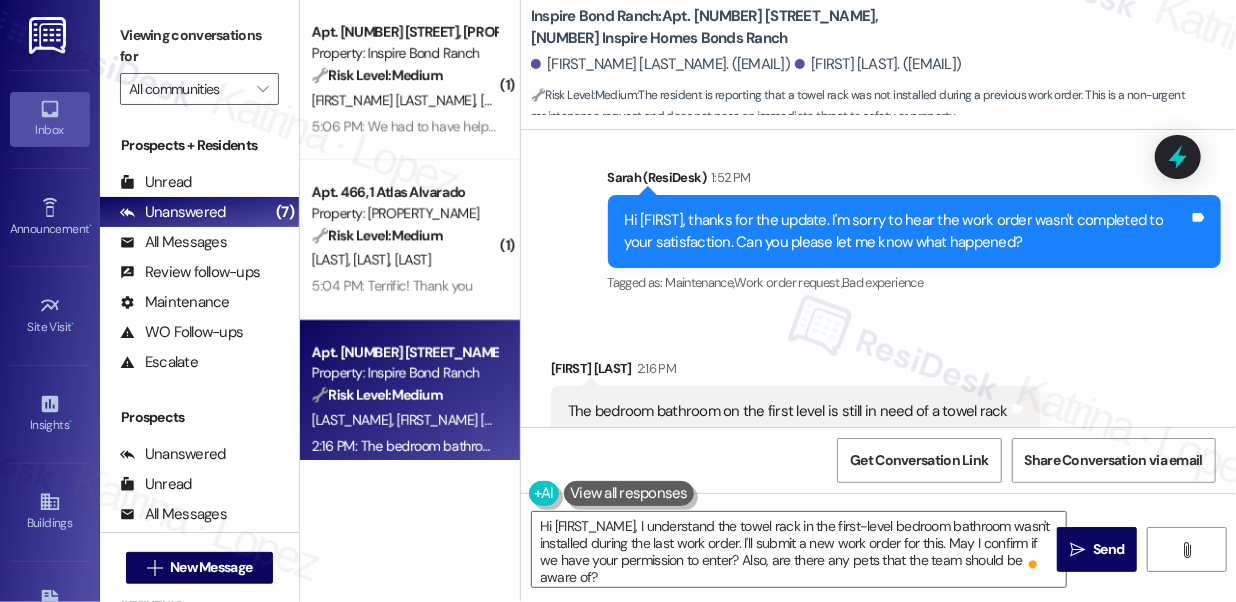 scroll, scrollTop: 935, scrollLeft: 0, axis: vertical 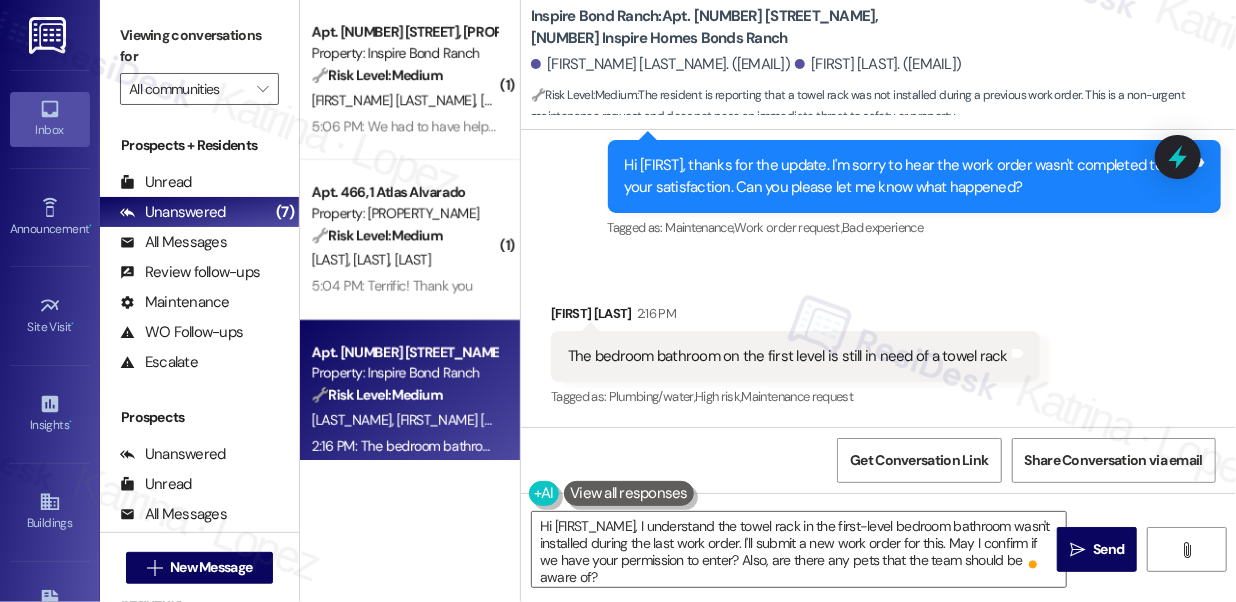 click on "The bedroom bathroom on the first level is still in need of a towel rack" at bounding box center [788, 356] 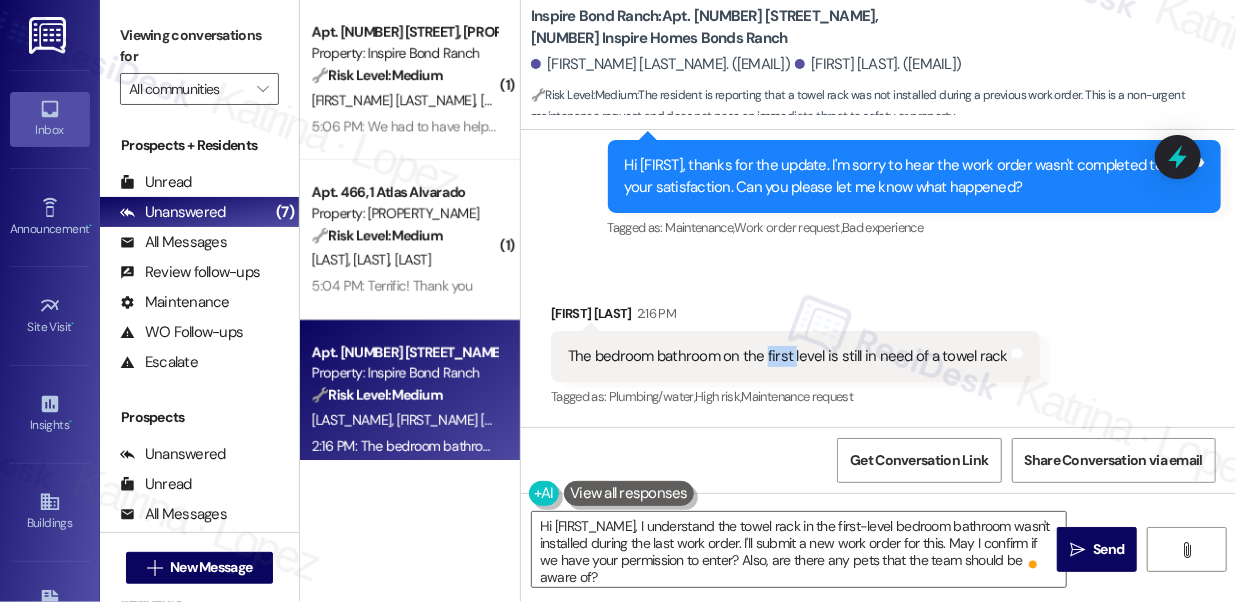 click on "The bedroom bathroom on the first level is still in need of a towel rack" at bounding box center (788, 356) 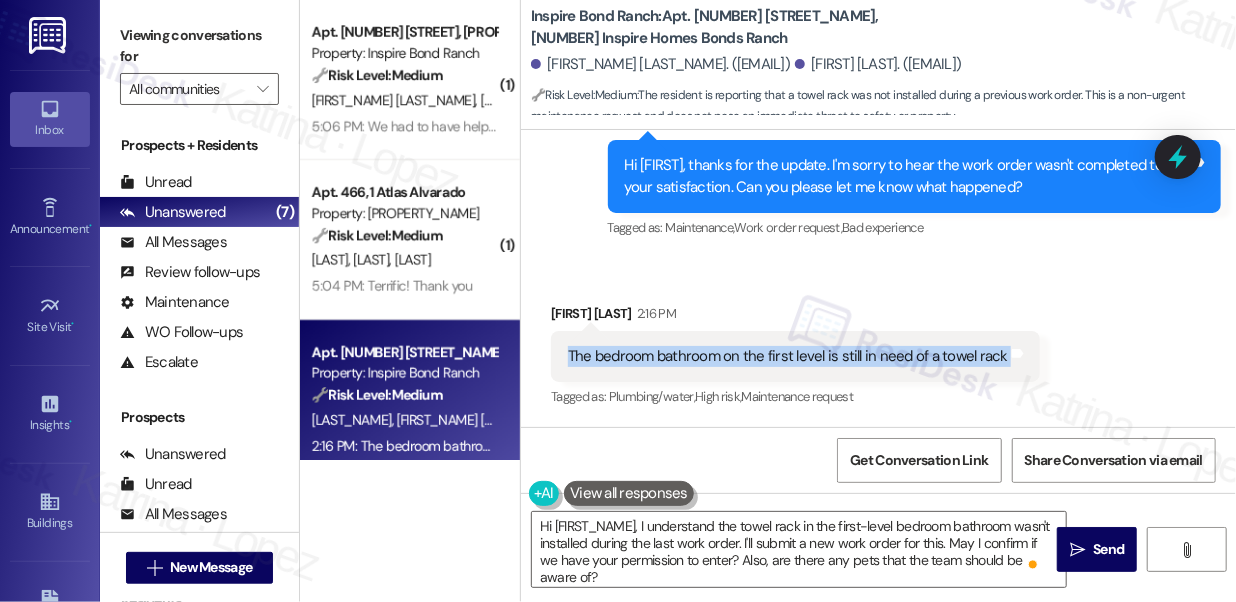 click on "The bedroom bathroom on the first level is still in need of a towel rack" at bounding box center [788, 356] 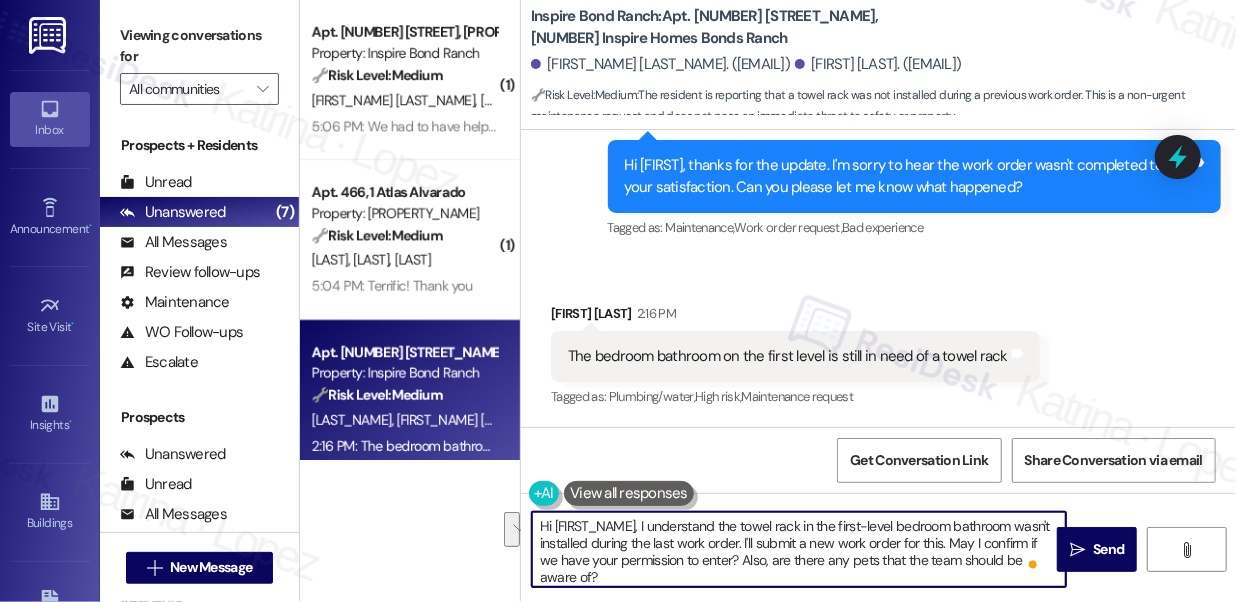 drag, startPoint x: 783, startPoint y: 579, endPoint x: 800, endPoint y: 563, distance: 23.345236 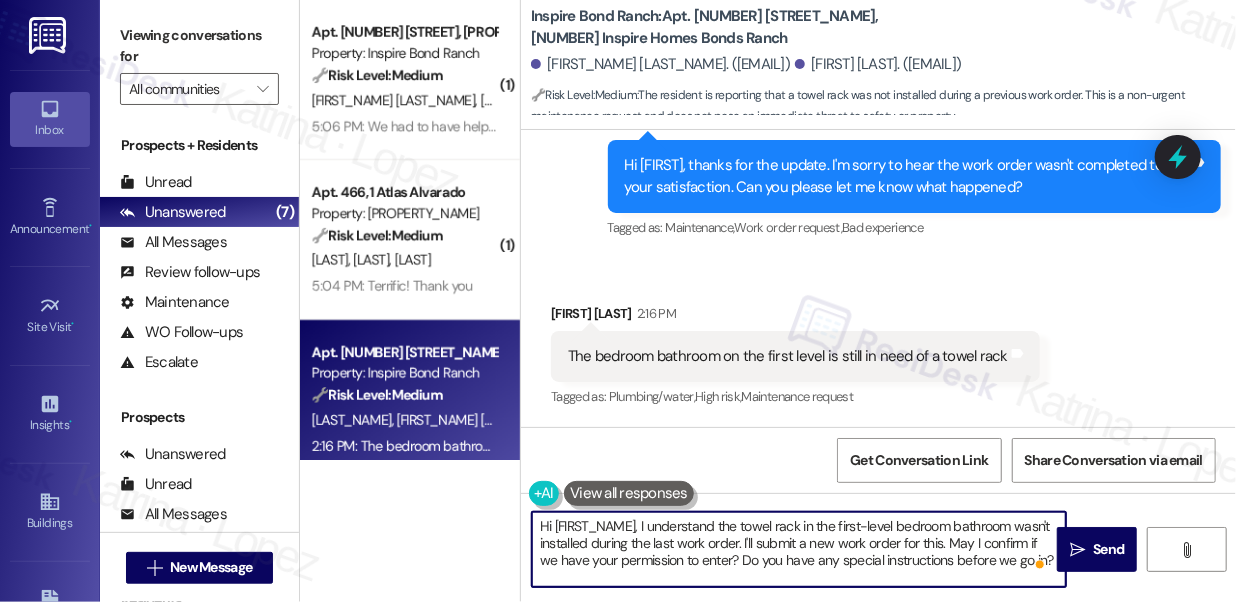 click on "Hi [FIRST_NAME], I understand the towel rack in the first-level bedroom bathroom wasn't installed during the last work order. I'll submit a new work order for this. May I confirm if we have your permission to enter? Do you have any special instructions before we go in?" at bounding box center [799, 549] 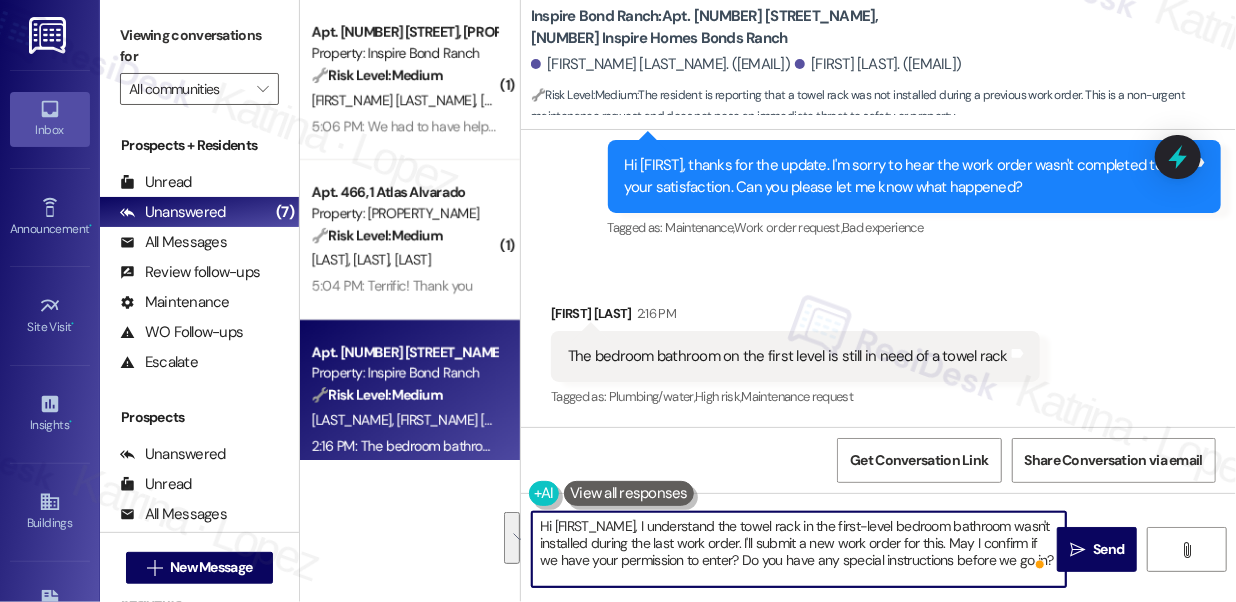 click on "Hi {{first_name}}, I understand the towel rack in the first-level bedroom bathroom wasn't installed during the last work order. I'll submit a new work order for this. May I confirm if we have your permission to enter? Do you have any special instructions before we go in?" at bounding box center [799, 549] 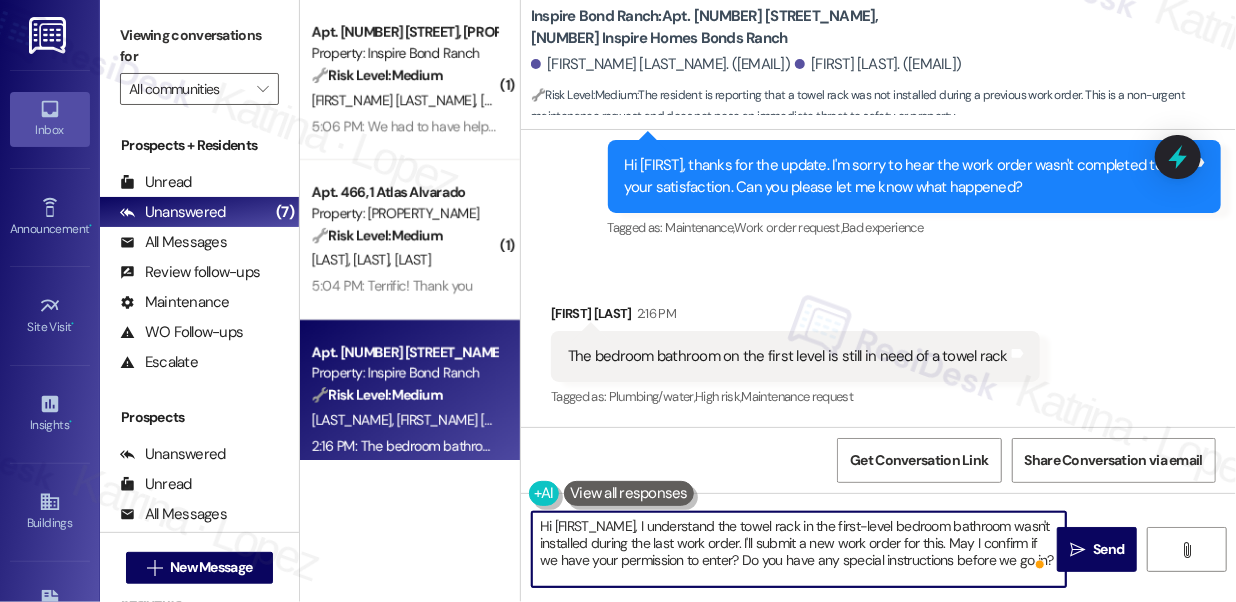 scroll, scrollTop: 0, scrollLeft: 0, axis: both 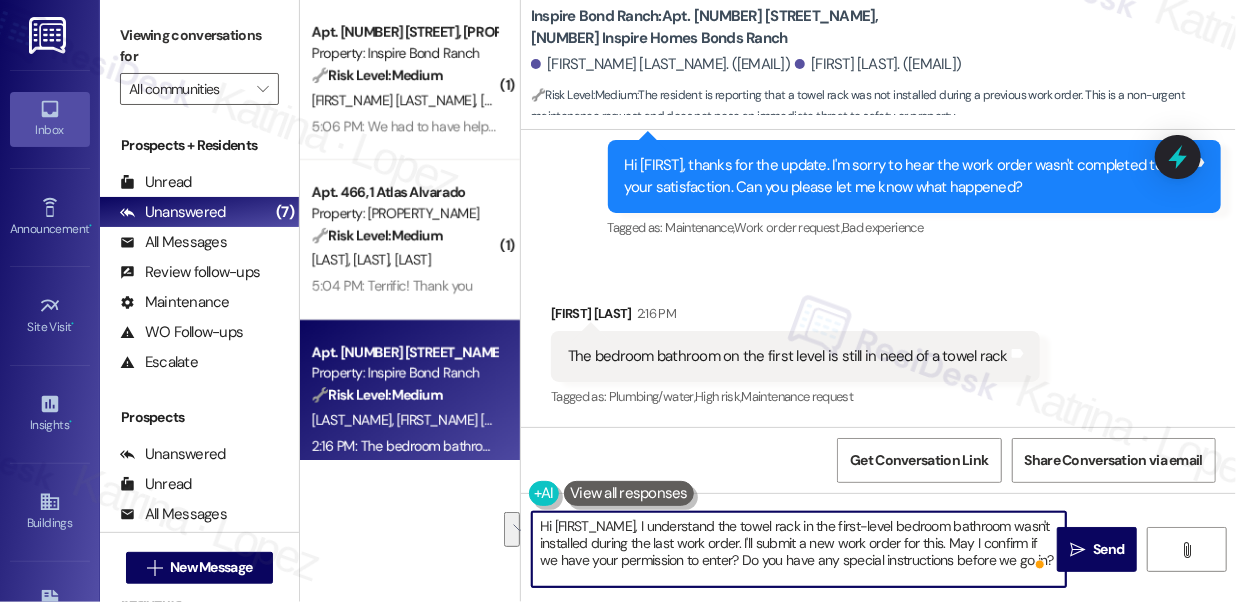 drag, startPoint x: 738, startPoint y: 540, endPoint x: 519, endPoint y: 527, distance: 219.3855 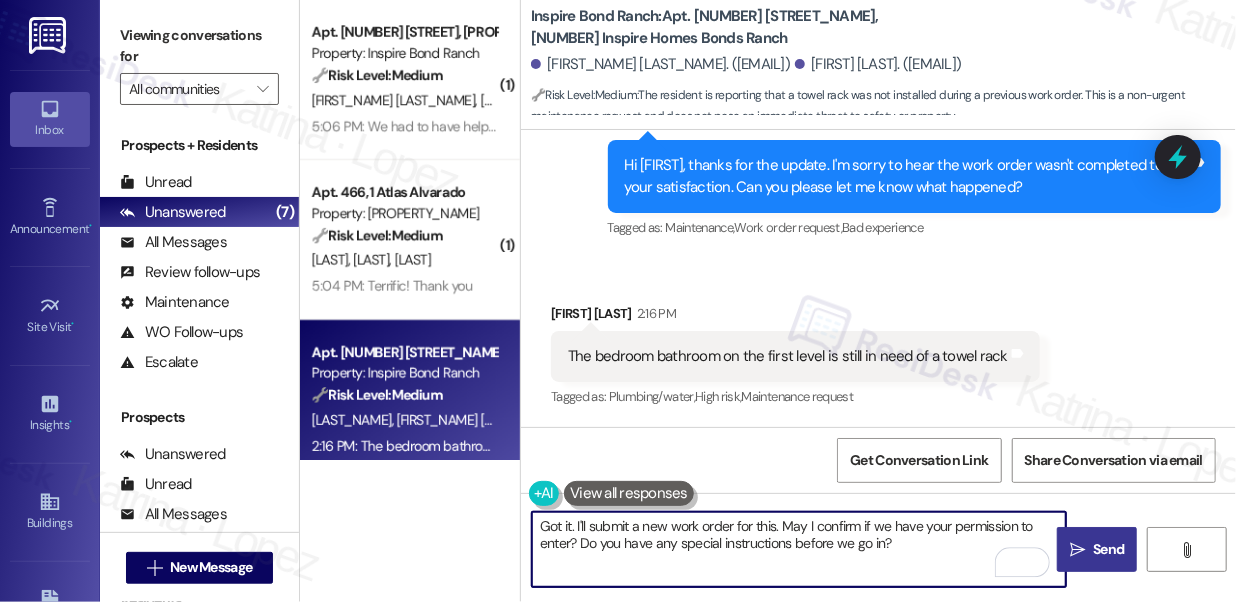 type on "Got it. I'll submit a new work order for this. May I confirm if we have your permission to enter? Do you have any special instructions before we go in?" 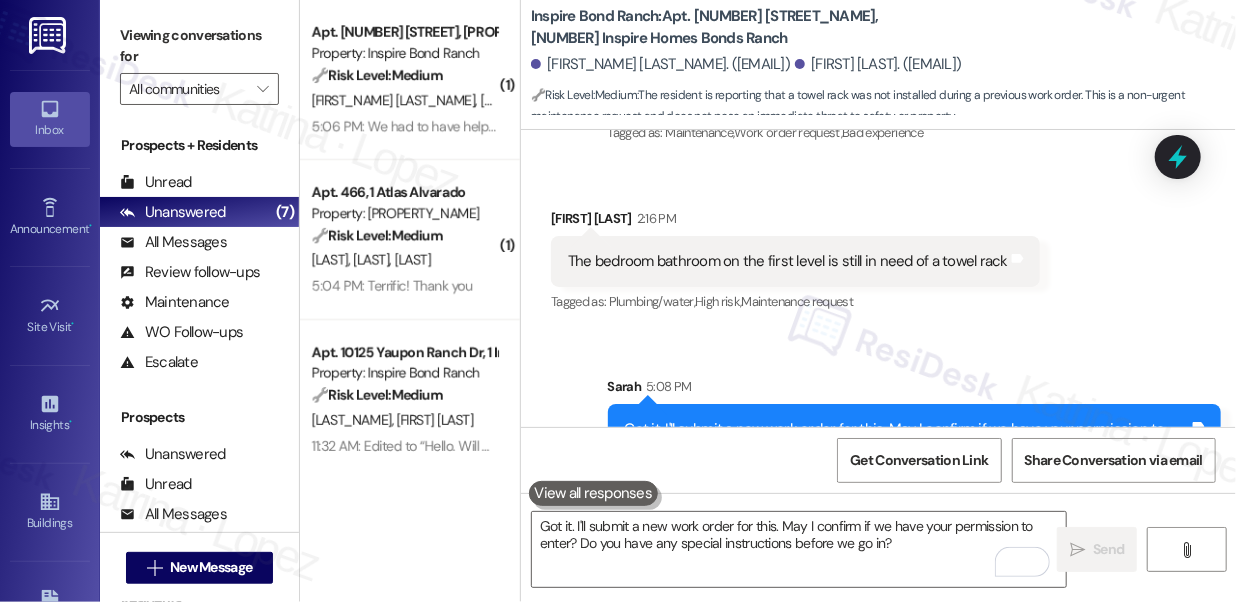 scroll, scrollTop: 1096, scrollLeft: 0, axis: vertical 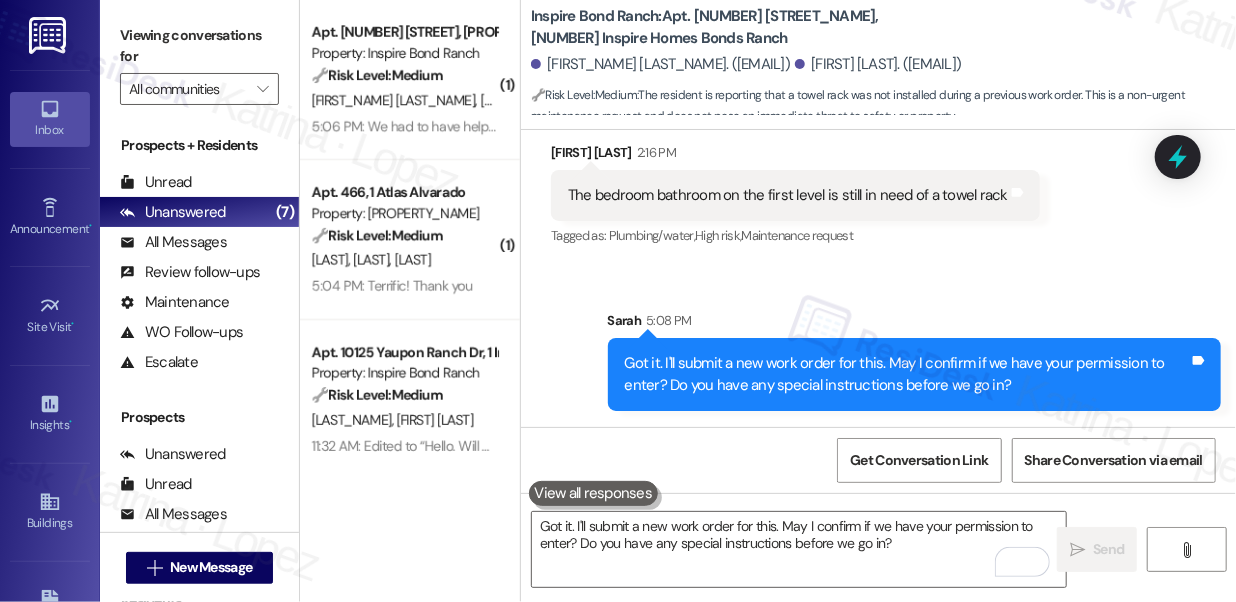 click on "Got it. I'll submit a new work order for this. May I confirm if we have your permission to enter? Do you have any special instructions before we go in?" at bounding box center [907, 374] 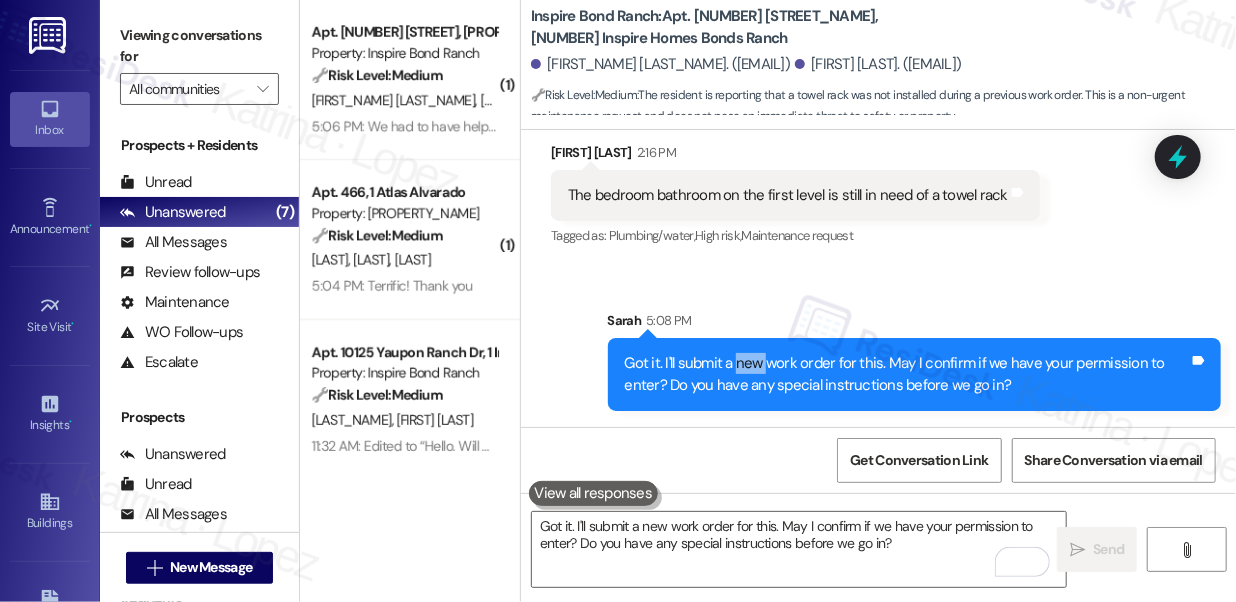 click on "Got it. I'll submit a new work order for this. May I confirm if we have your permission to enter? Do you have any special instructions before we go in?" at bounding box center [907, 374] 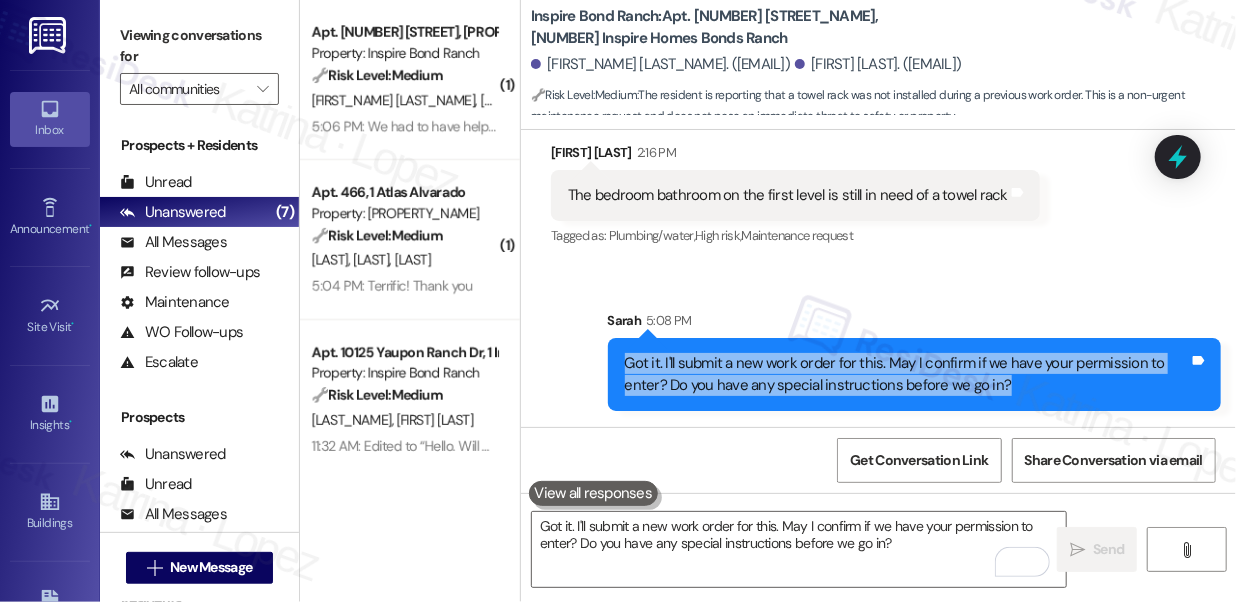 click on "Got it. I'll submit a new work order for this. May I confirm if we have your permission to enter? Do you have any special instructions before we go in?" at bounding box center (907, 374) 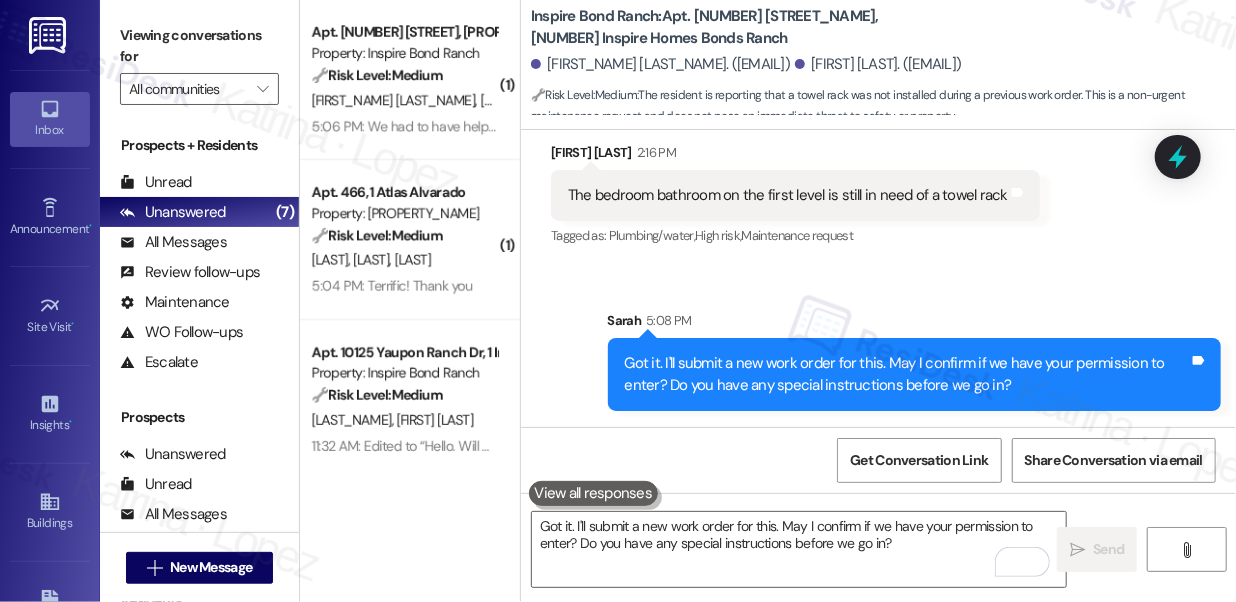 click on "Sent via SMS Sarah 5:08 PM Got it. I'll submit a new work order for this. May I confirm if we have your permission to enter? Do you have any special instructions before we go in? Tags and notes" at bounding box center [878, 345] 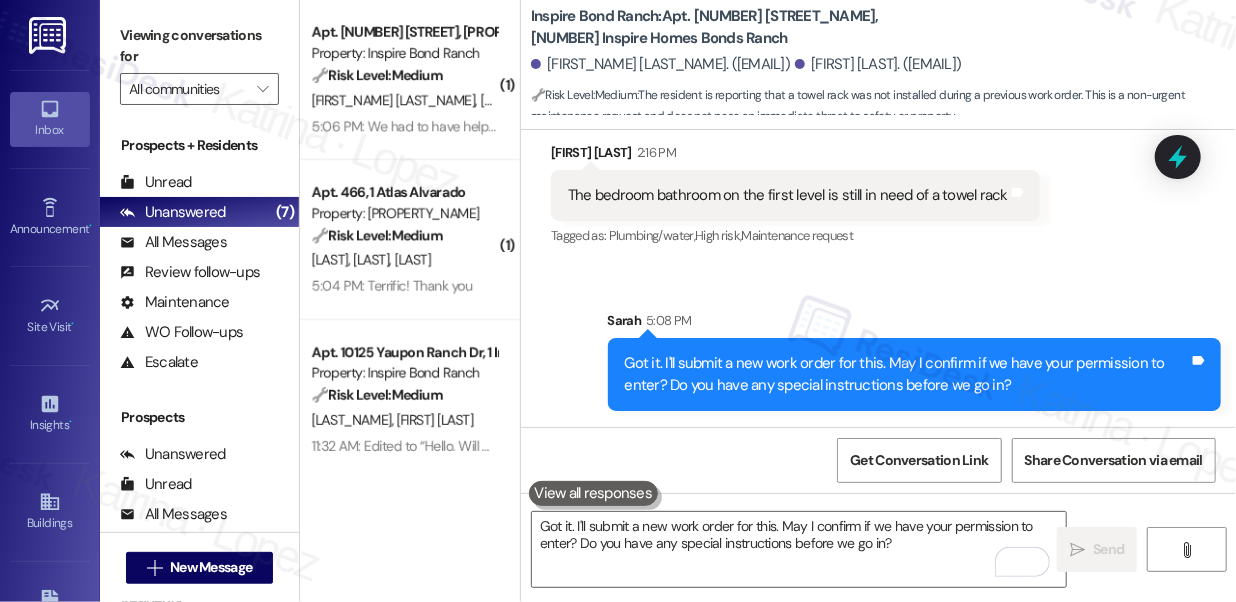 click on "Got it. I'll submit a new work order for this. May I confirm if we have your permission to enter? Do you have any special instructions before we go in?" at bounding box center [907, 374] 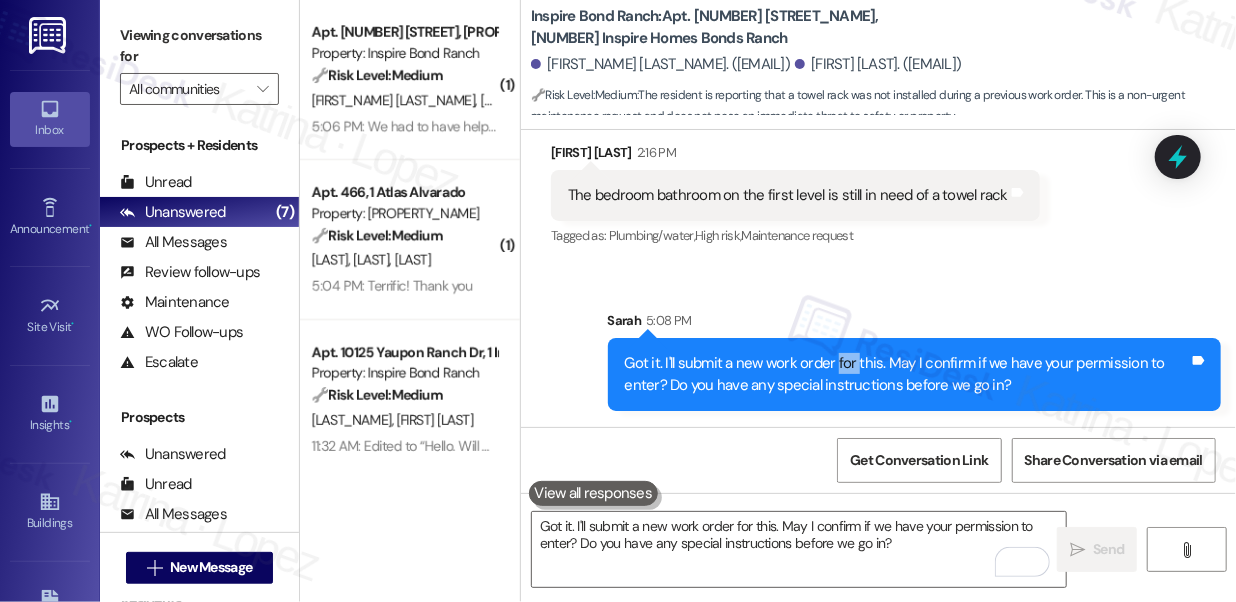 click on "Got it. I'll submit a new work order for this. May I confirm if we have your permission to enter? Do you have any special instructions before we go in?" at bounding box center (907, 374) 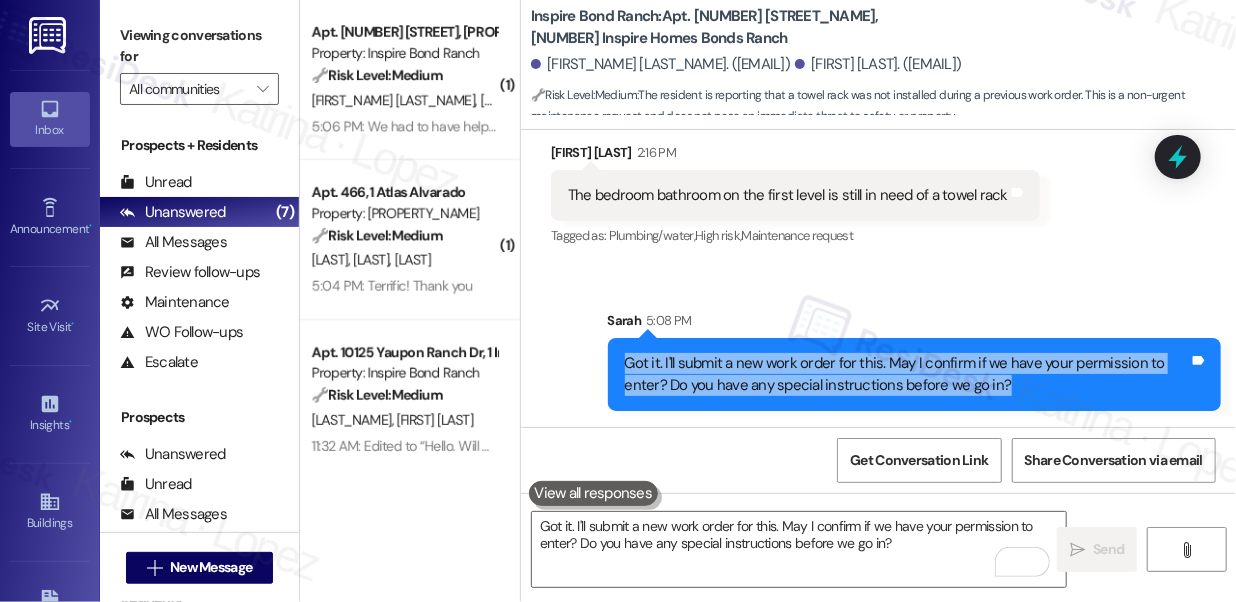 click on "Got it. I'll submit a new work order for this. May I confirm if we have your permission to enter? Do you have any special instructions before we go in?" at bounding box center (907, 374) 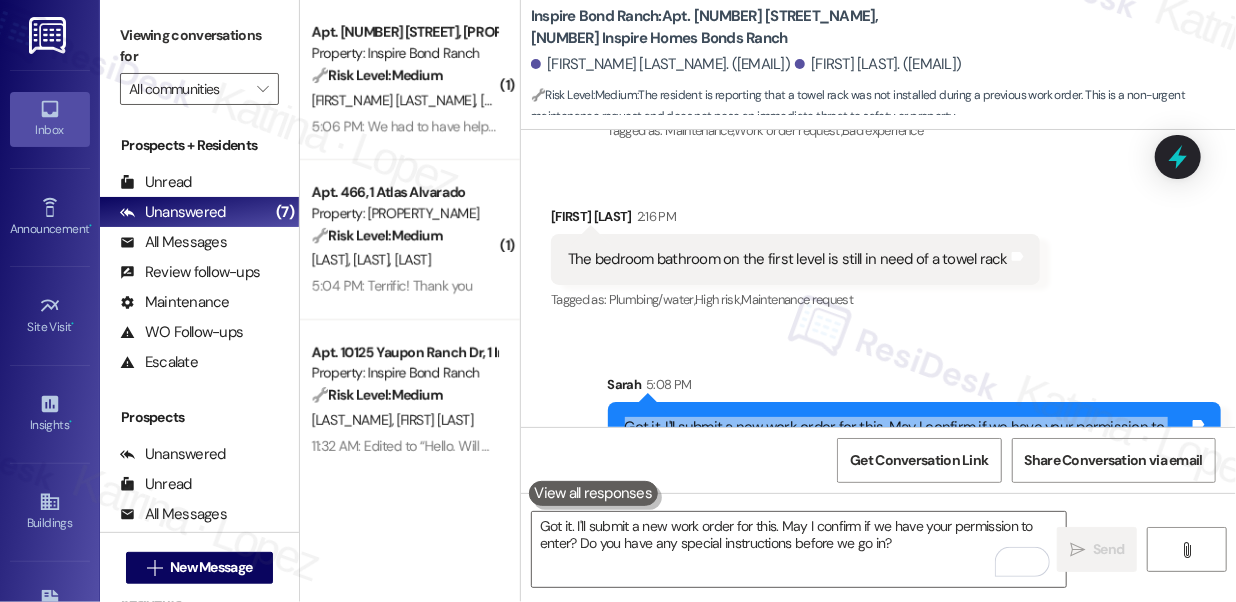 scroll, scrollTop: 1096, scrollLeft: 0, axis: vertical 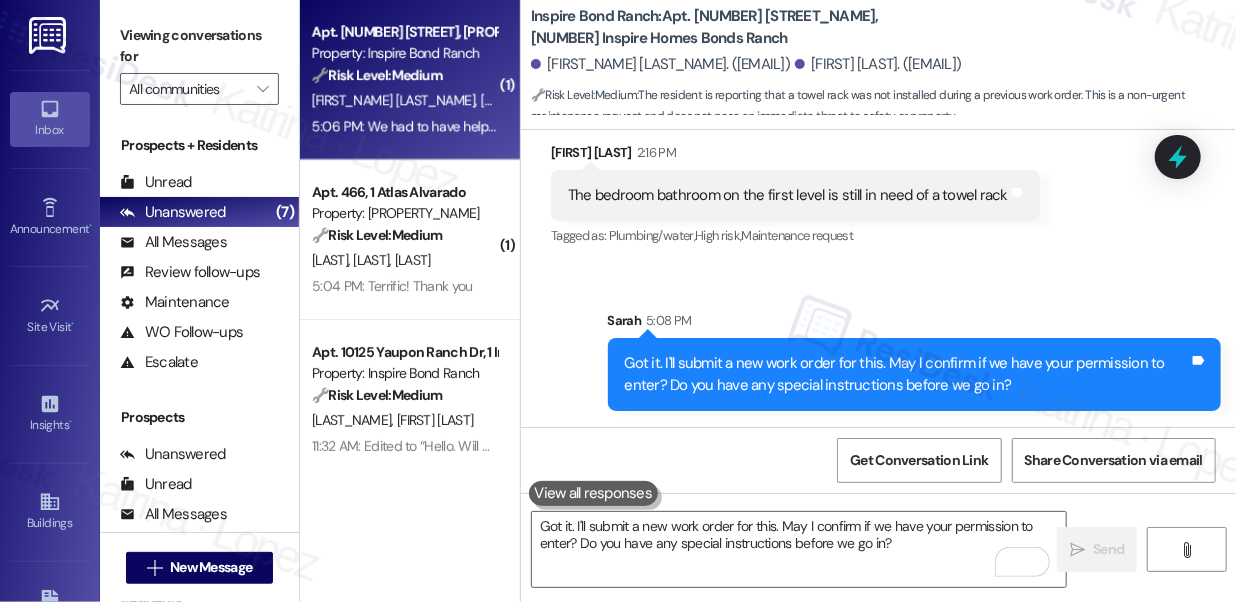 click on "5:06 PM: We had to have help from the people in the office (Victoria and the local rep) and they finally had someone named David make some headway. We are scheduled to have service by tomorrow...that's the last I've been informed. 5:06 PM: We had to have help from the people in the office (Victoria and the local rep) and they finally had someone named David make some headway. We are scheduled to have service by tomorrow...that's the last I've been informed." at bounding box center (992, 126) 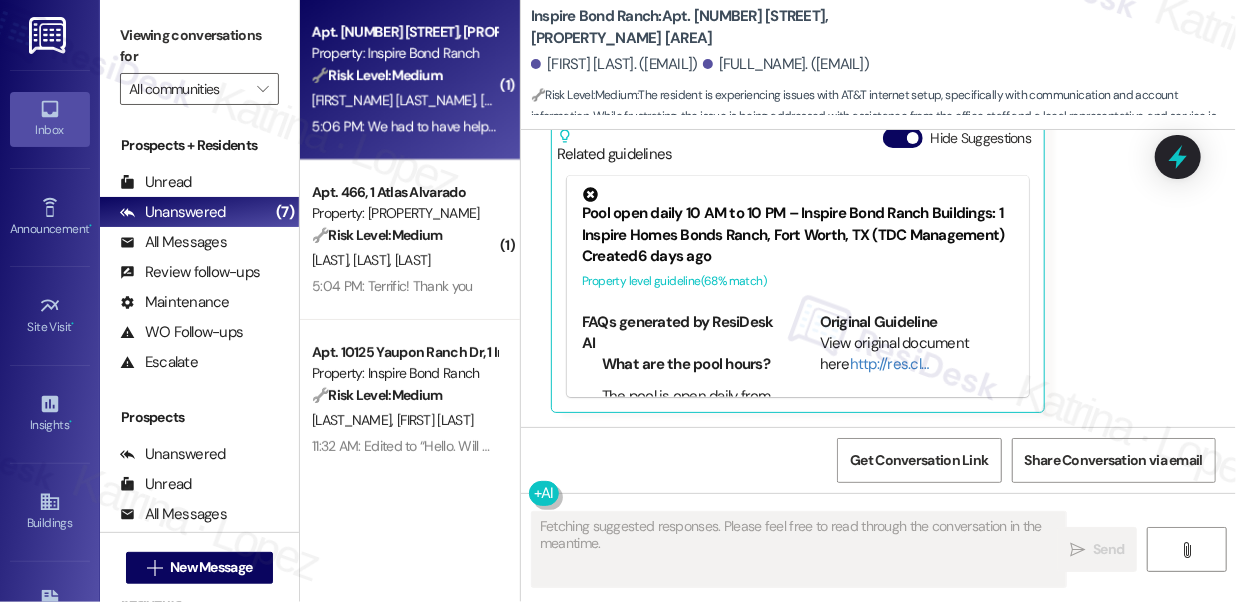 scroll, scrollTop: 1447, scrollLeft: 0, axis: vertical 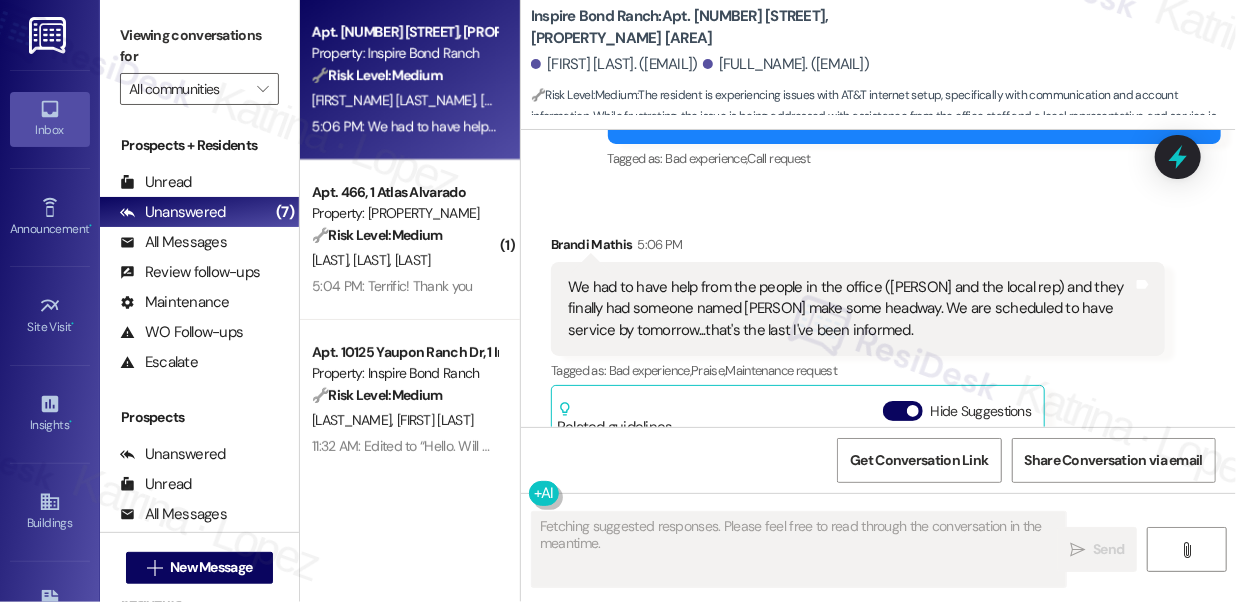 click on "We had to have help from the people in the office (Victoria and the local rep) and they finally had someone named David make some headway. We are scheduled to have service by tomorrow...that's the last I've been informed." at bounding box center (850, 309) 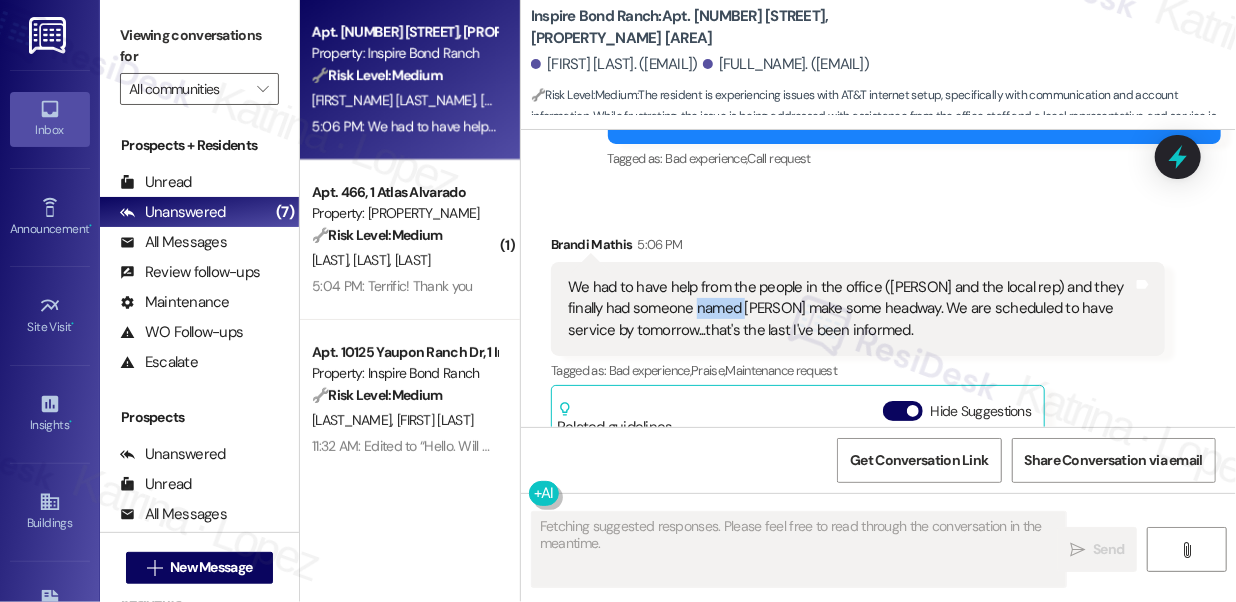 click on "We had to have help from the people in the office (Victoria and the local rep) and they finally had someone named David make some headway. We are scheduled to have service by tomorrow...that's the last I've been informed." at bounding box center (850, 309) 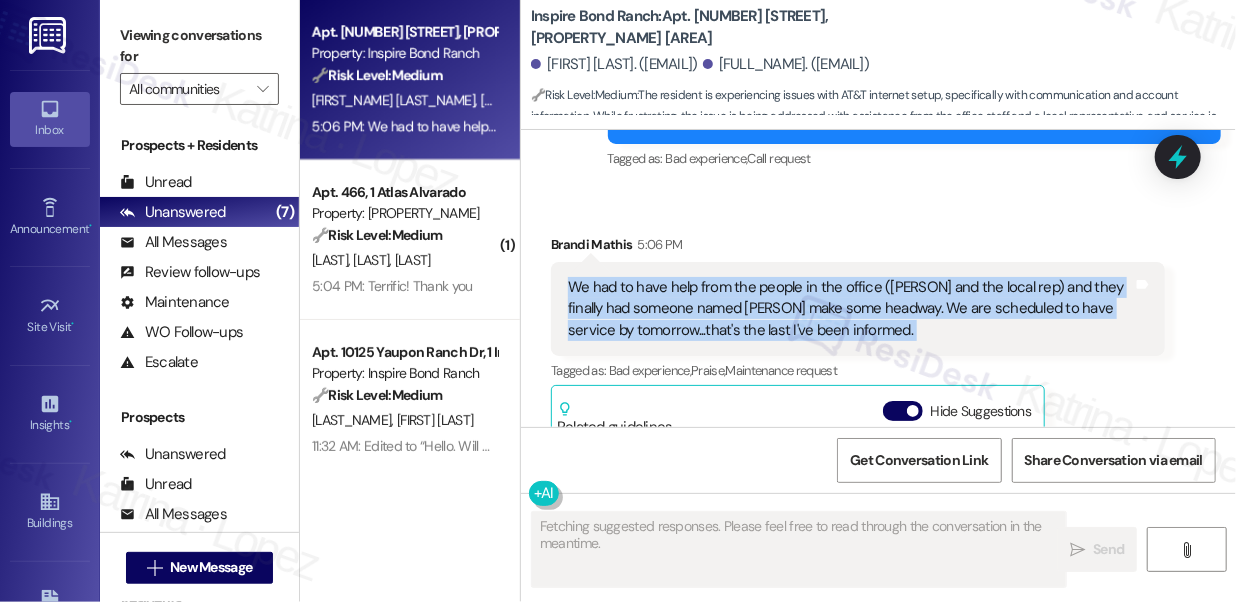 click on "We had to have help from the people in the office (Victoria and the local rep) and they finally had someone named David make some headway. We are scheduled to have service by tomorrow...that's the last I've been informed." at bounding box center [850, 309] 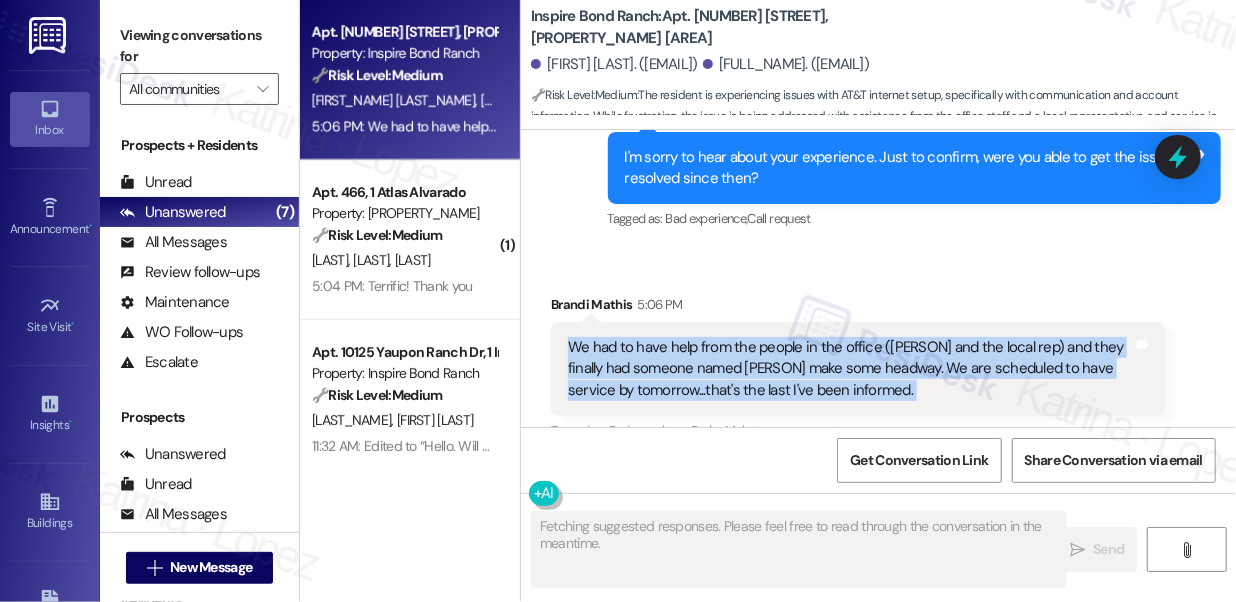 scroll, scrollTop: 1356, scrollLeft: 0, axis: vertical 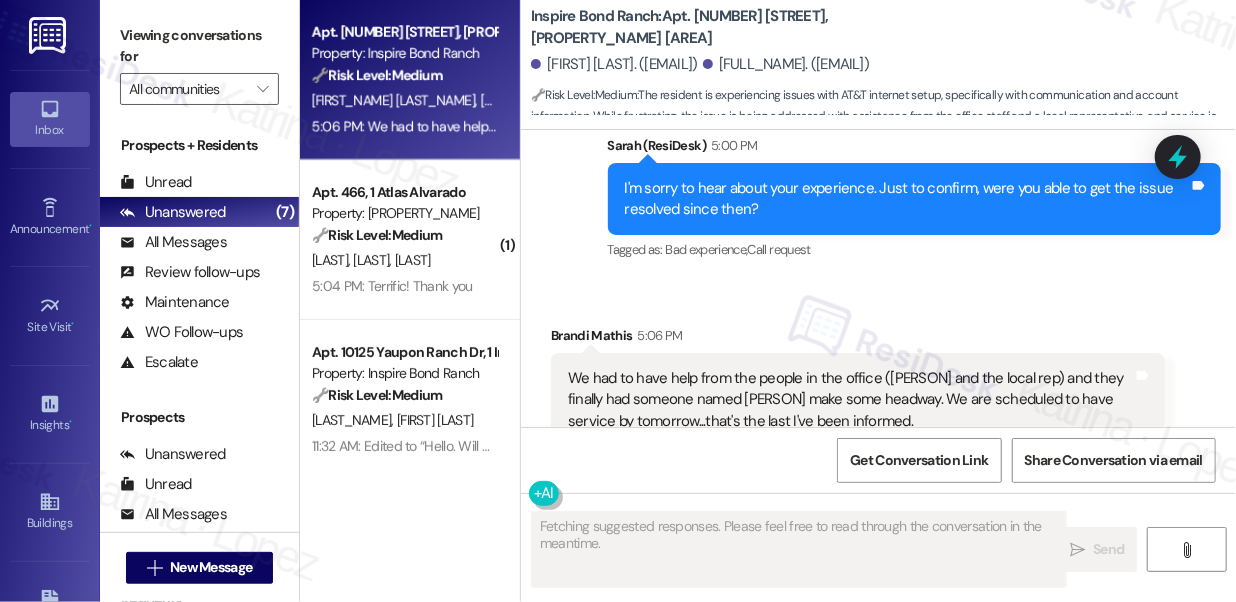 click on "I'm sorry to hear about your experience. Just to confirm, were you able to get the issue resolved since then?" at bounding box center (907, 199) 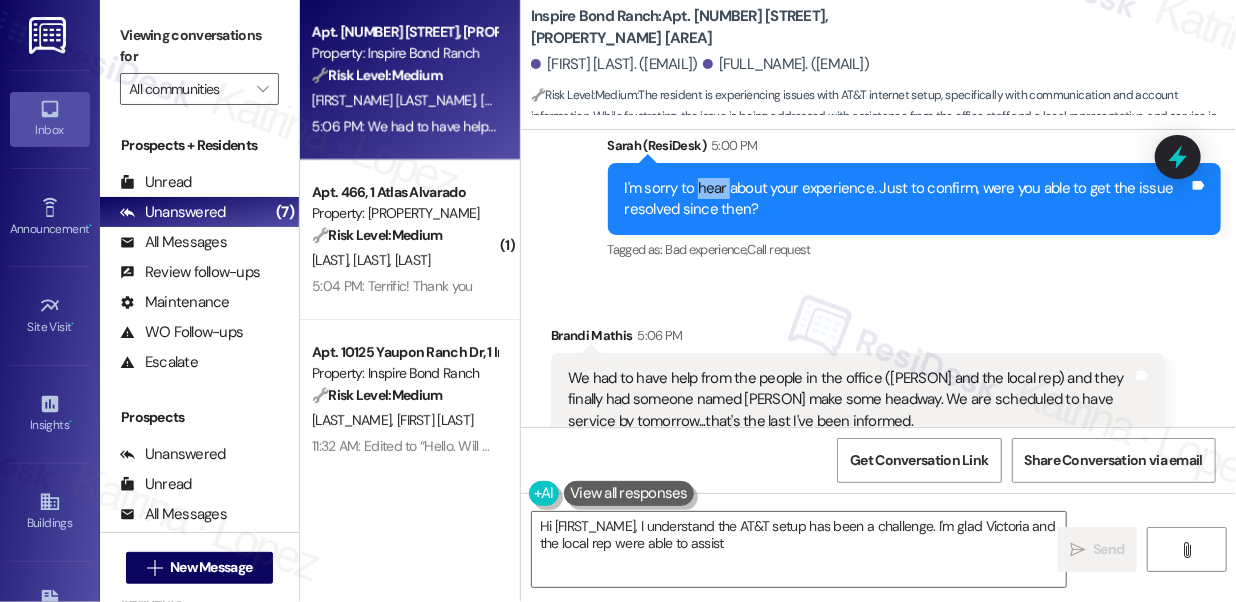 click on "I'm sorry to hear about your experience. Just to confirm, were you able to get the issue resolved since then?" at bounding box center (907, 199) 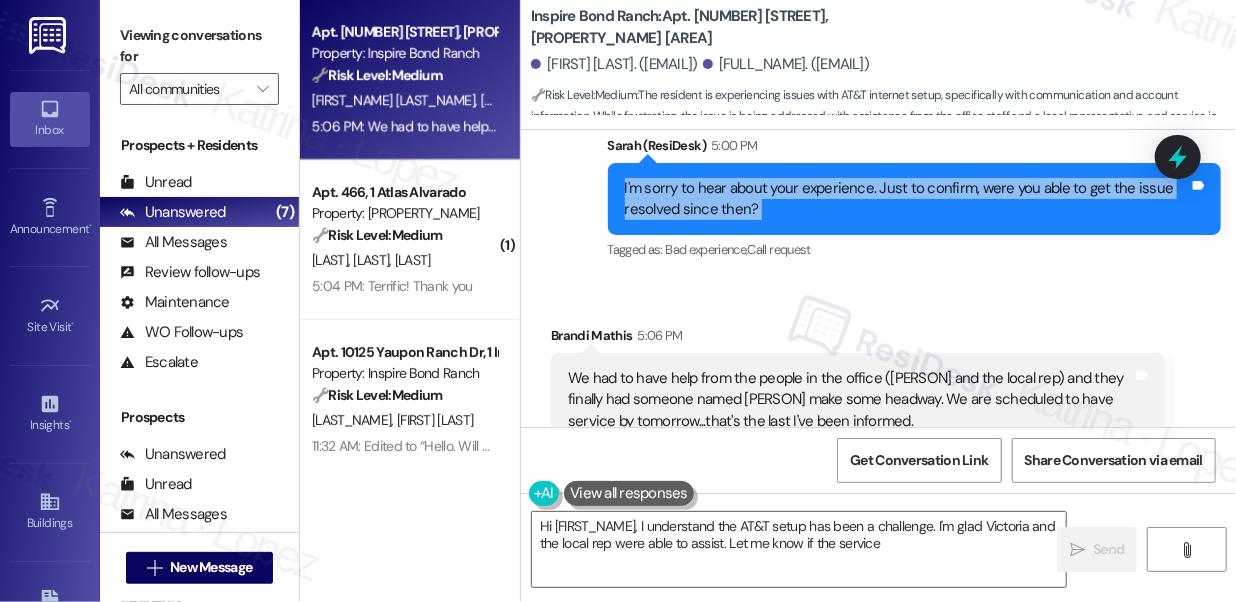 click on "I'm sorry to hear about your experience. Just to confirm, were you able to get the issue resolved since then?" at bounding box center [907, 199] 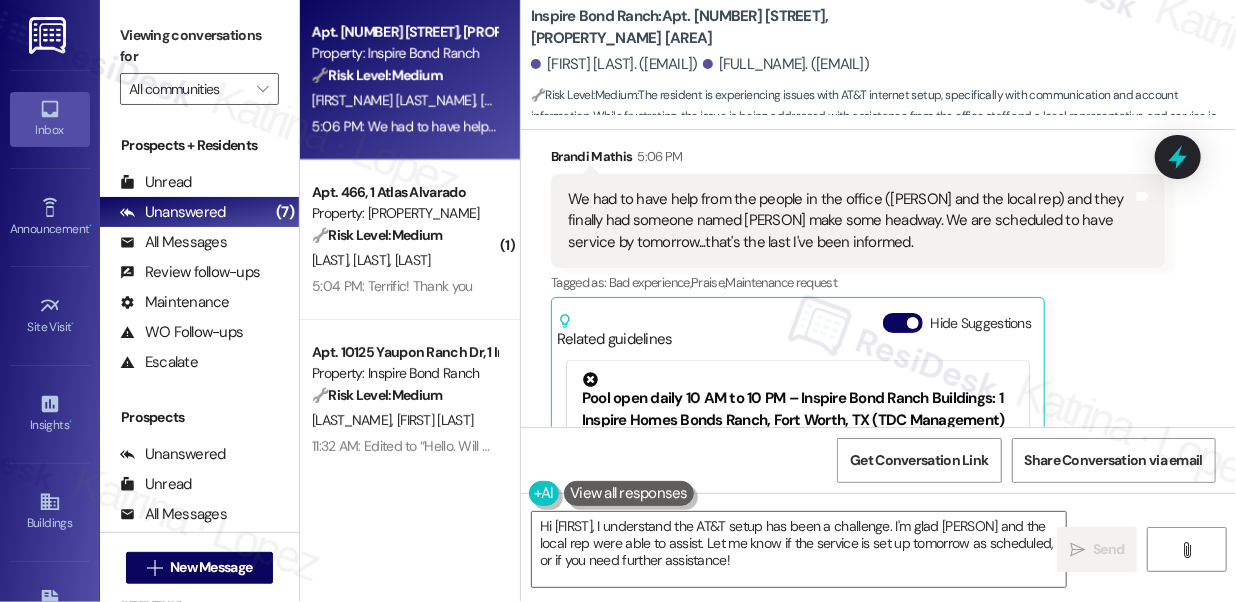 scroll, scrollTop: 1538, scrollLeft: 0, axis: vertical 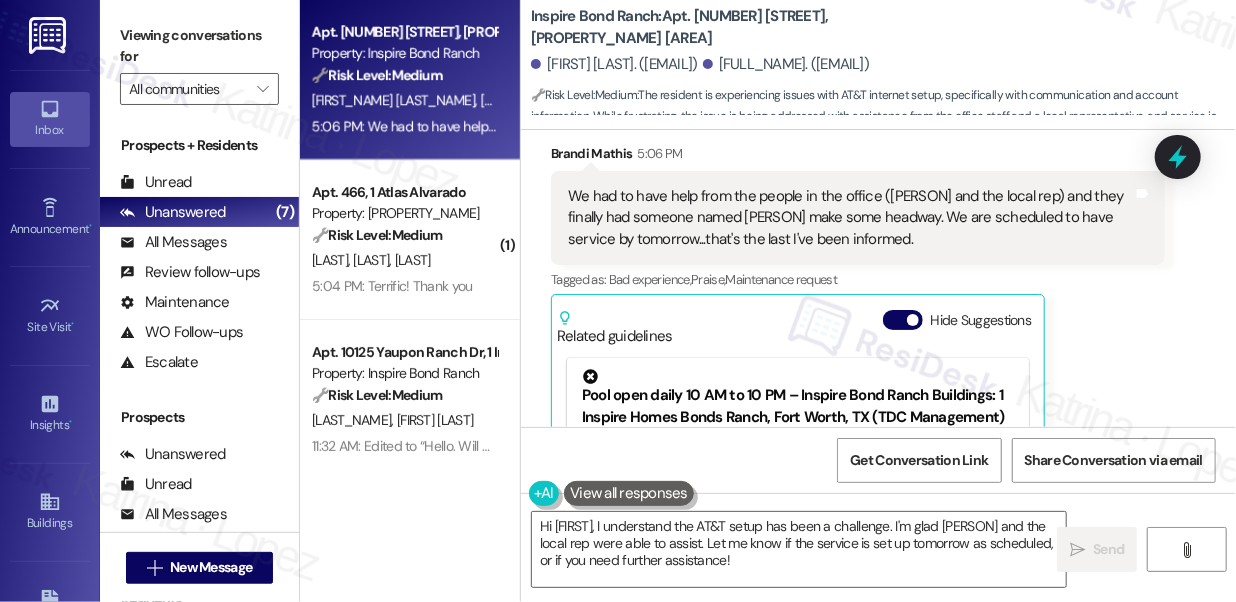 click on "We had to have help from the people in the office (Victoria and the local rep) and they finally had someone named David make some headway. We are scheduled to have service by tomorrow...that's the last I've been informed." at bounding box center (850, 218) 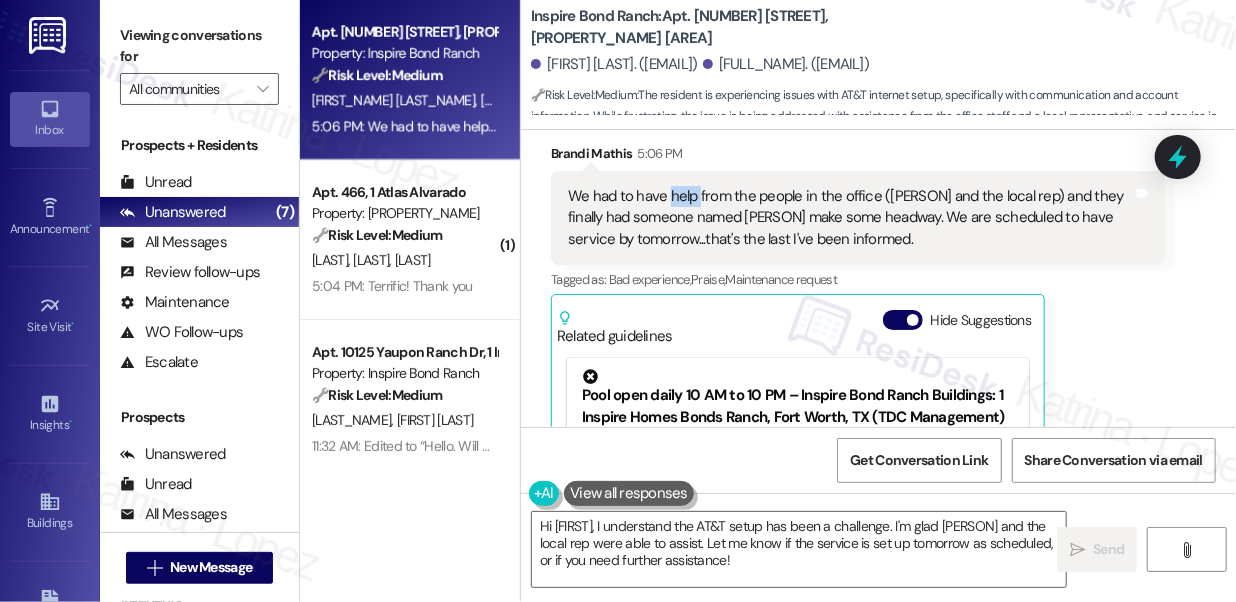 click on "We had to have help from the people in the office (Victoria and the local rep) and they finally had someone named David make some headway. We are scheduled to have service by tomorrow...that's the last I've been informed." at bounding box center (850, 218) 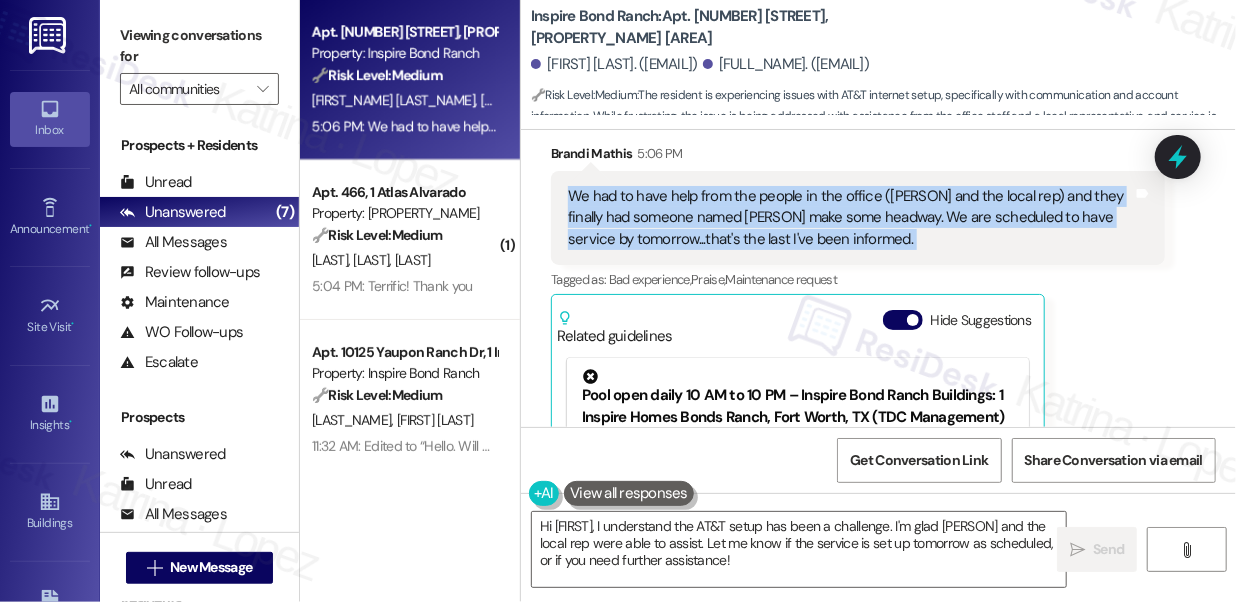 click on "We had to have help from the people in the office (Victoria and the local rep) and they finally had someone named David make some headway. We are scheduled to have service by tomorrow...that's the last I've been informed." at bounding box center (850, 218) 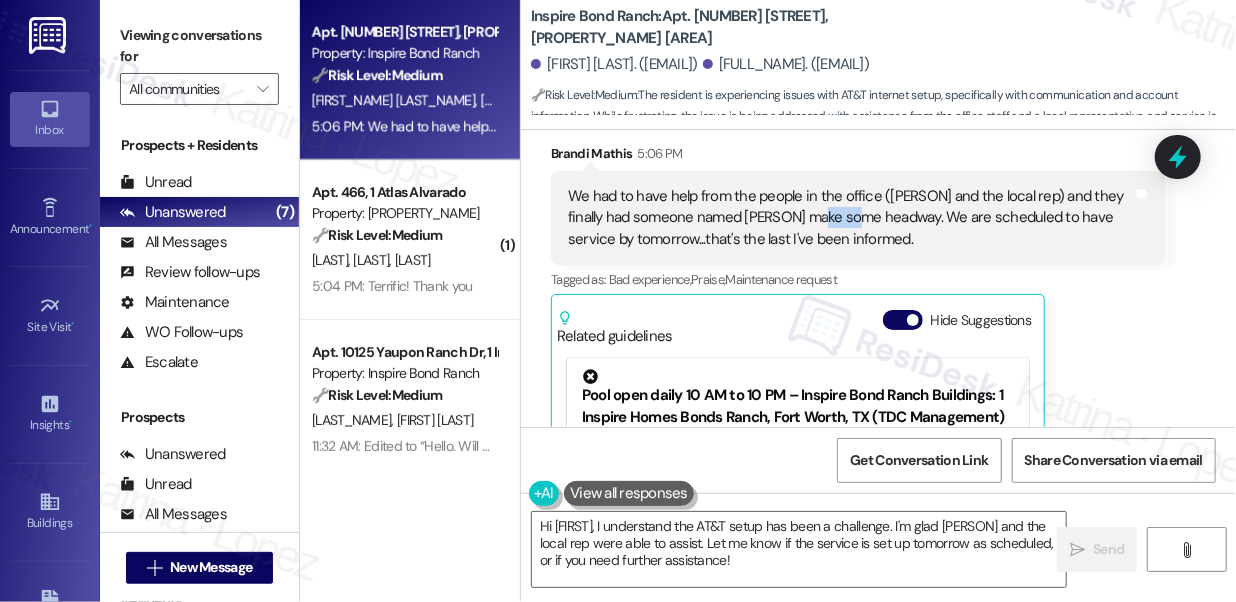 click on "We had to have help from the people in the office (Victoria and the local rep) and they finally had someone named David make some headway. We are scheduled to have service by tomorrow...that's the last I've been informed." at bounding box center [850, 218] 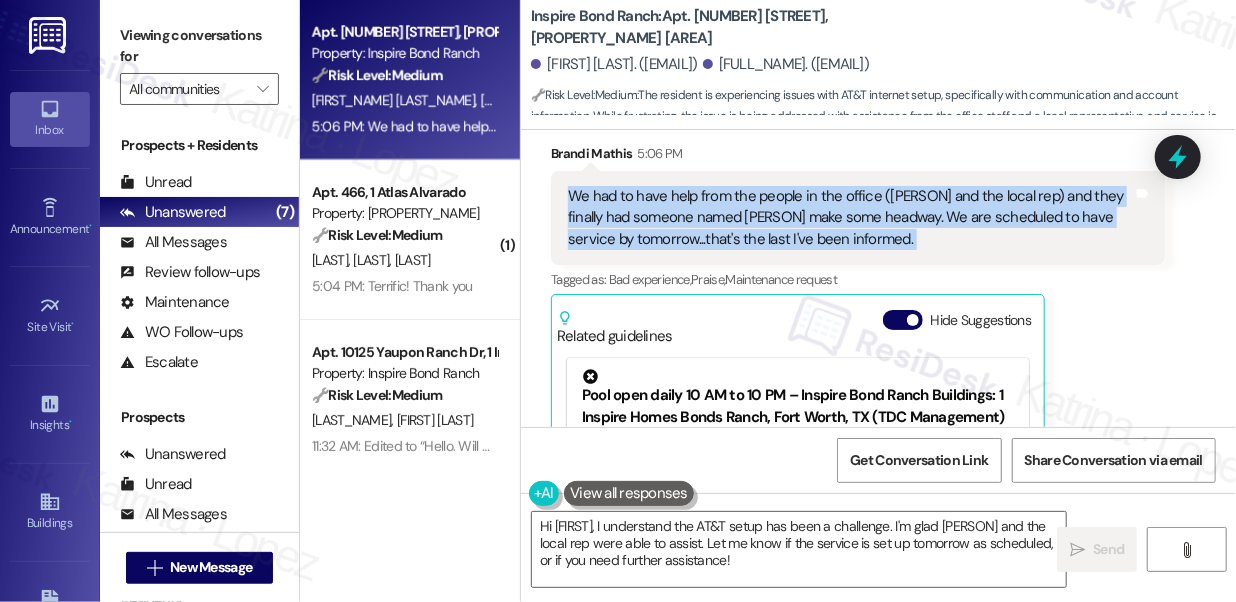 click on "We had to have help from the people in the office (Victoria and the local rep) and they finally had someone named David make some headway. We are scheduled to have service by tomorrow...that's the last I've been informed." at bounding box center [850, 218] 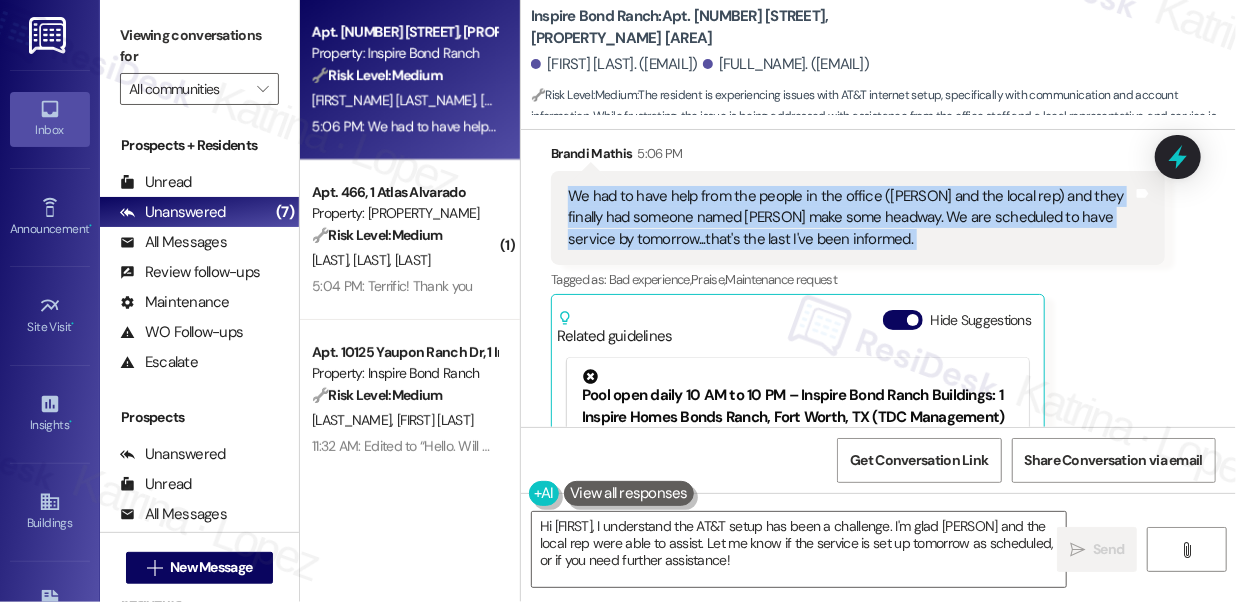 click on "We had to have help from the people in the office (Victoria and the local rep) and they finally had someone named David make some headway. We are scheduled to have service by tomorrow...that's the last I've been informed." at bounding box center [850, 218] 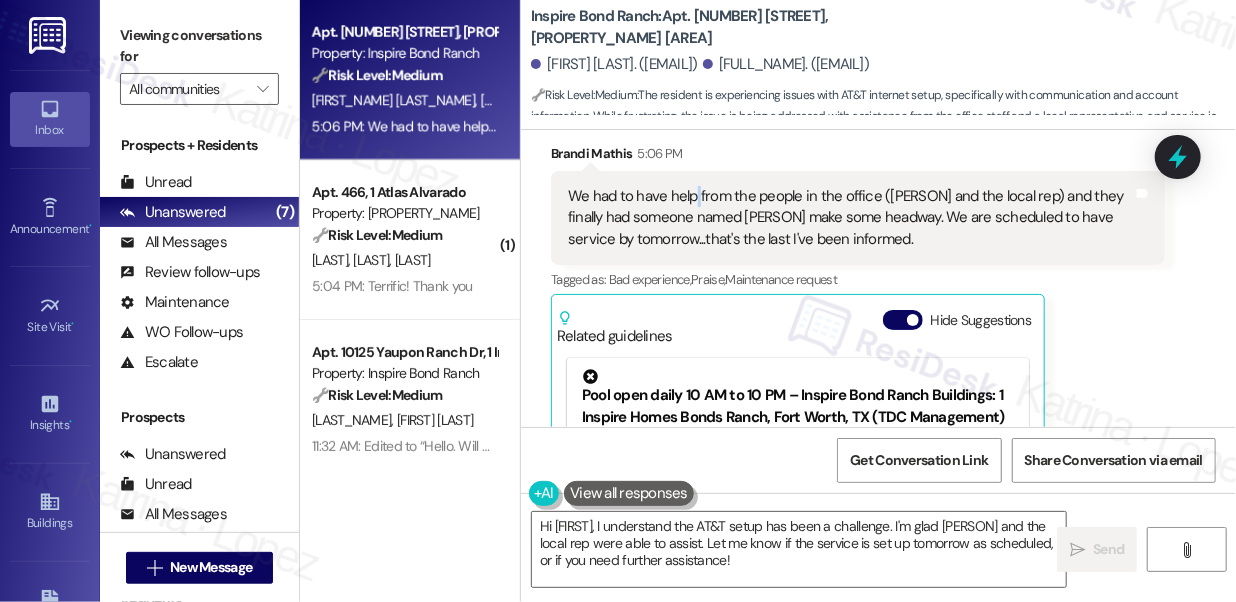click on "We had to have help from the people in the office (Victoria and the local rep) and they finally had someone named David make some headway. We are scheduled to have service by tomorrow...that's the last I've been informed." at bounding box center [850, 218] 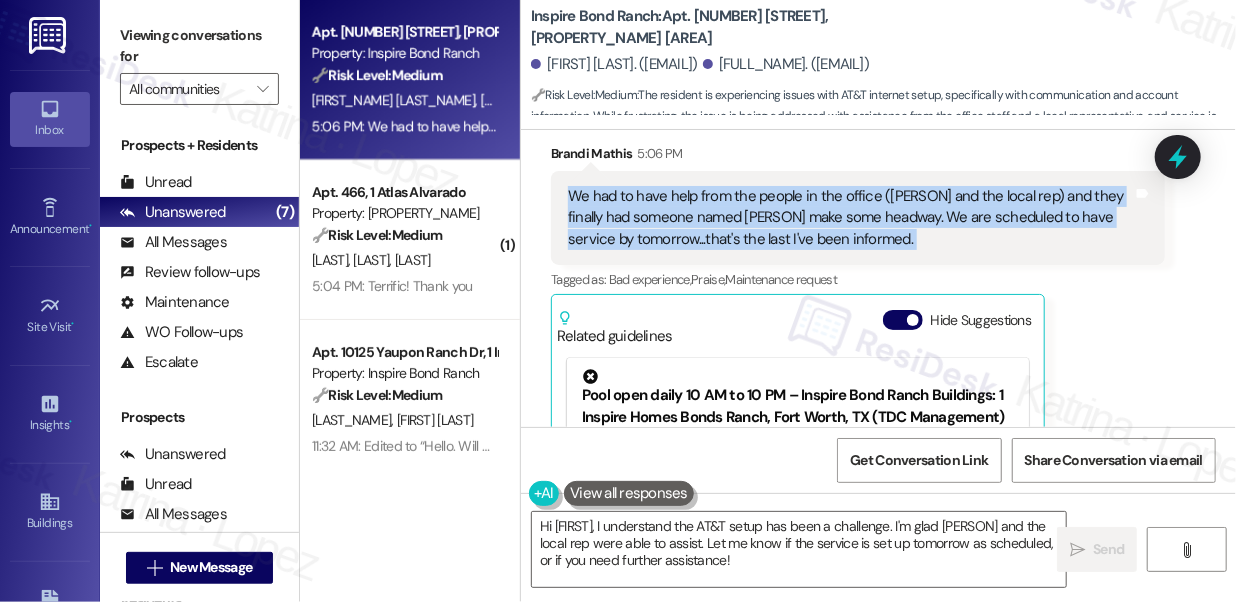 click on "We had to have help from the people in the office (Victoria and the local rep) and they finally had someone named David make some headway. We are scheduled to have service by tomorrow...that's the last I've been informed." at bounding box center (850, 218) 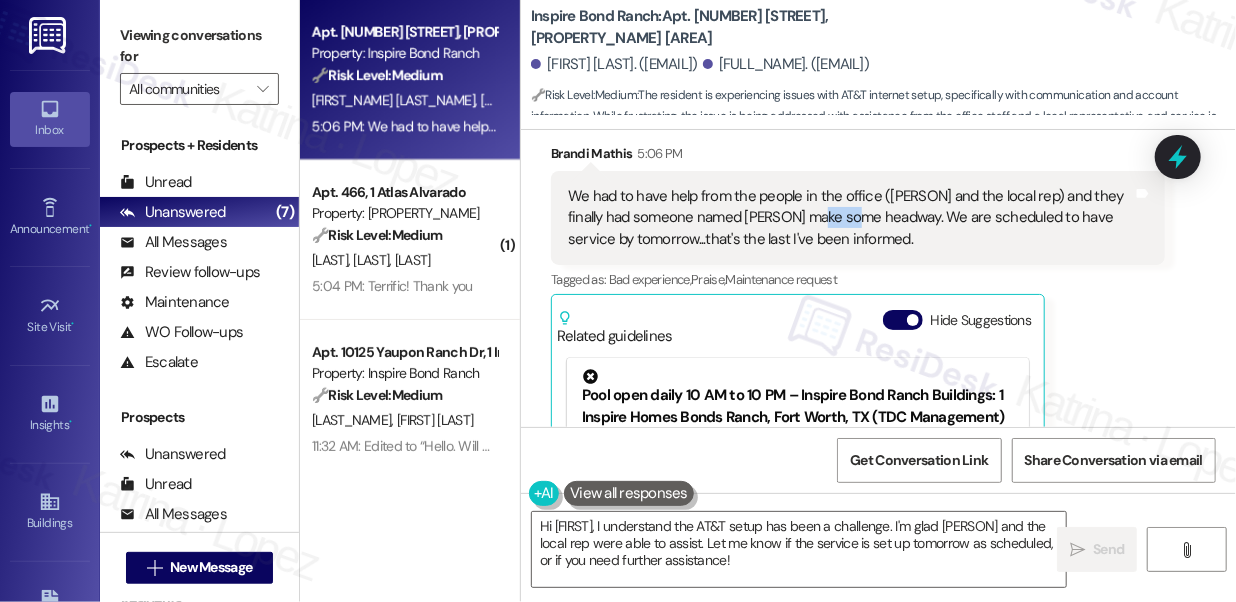 click on "We had to have help from the people in the office (Victoria and the local rep) and they finally had someone named David make some headway. We are scheduled to have service by tomorrow...that's the last I've been informed." at bounding box center [850, 218] 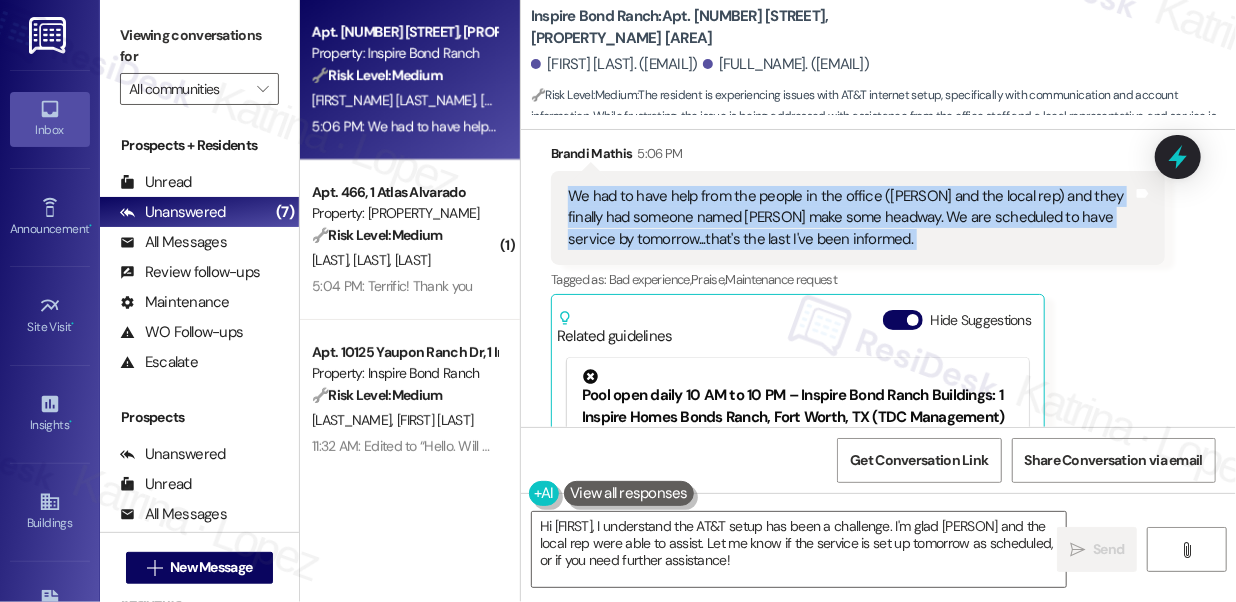 click on "We had to have help from the people in the office (Victoria and the local rep) and they finally had someone named David make some headway. We are scheduled to have service by tomorrow...that's the last I've been informed." at bounding box center (850, 218) 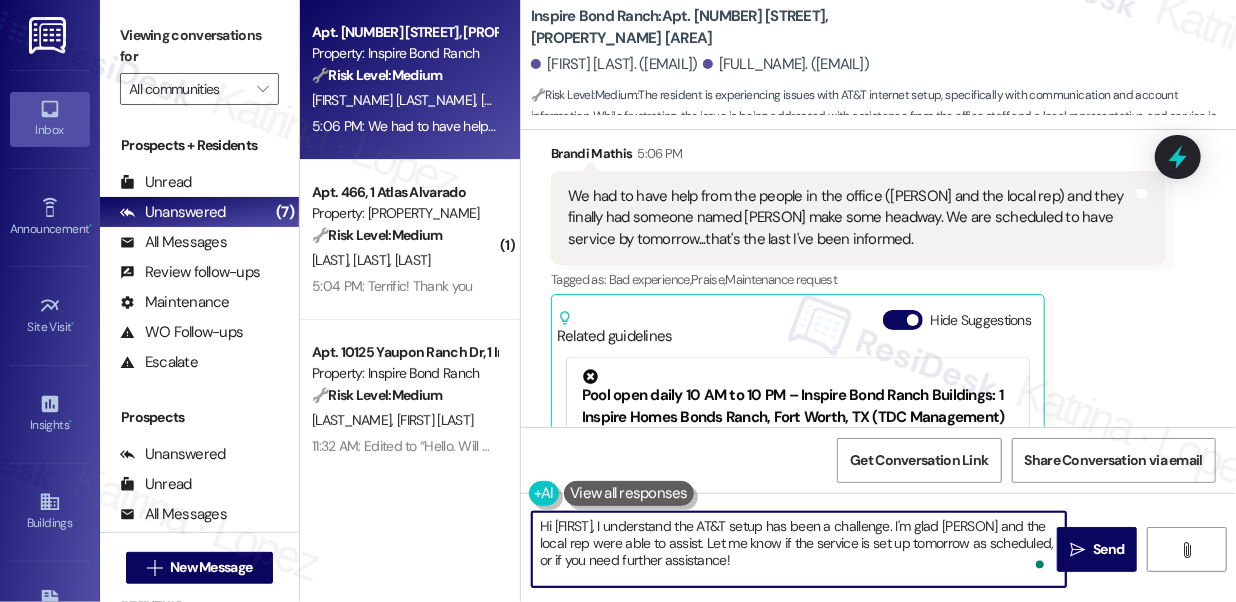drag, startPoint x: 933, startPoint y: 527, endPoint x: 538, endPoint y: 522, distance: 395.03165 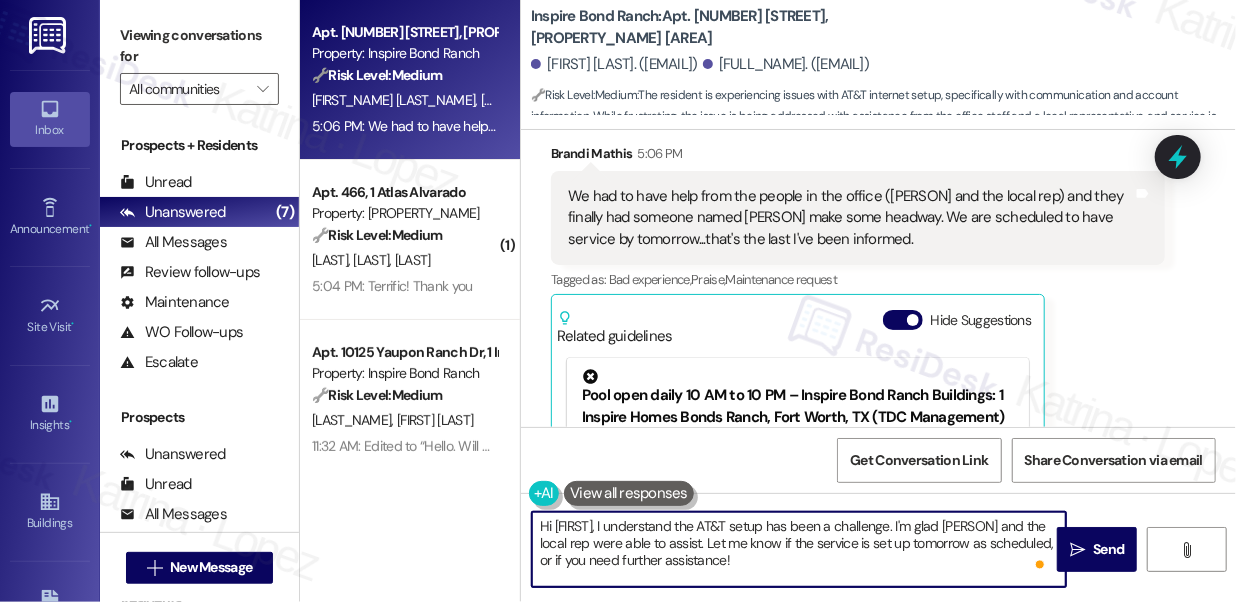drag, startPoint x: 749, startPoint y: 545, endPoint x: 536, endPoint y: 519, distance: 214.581 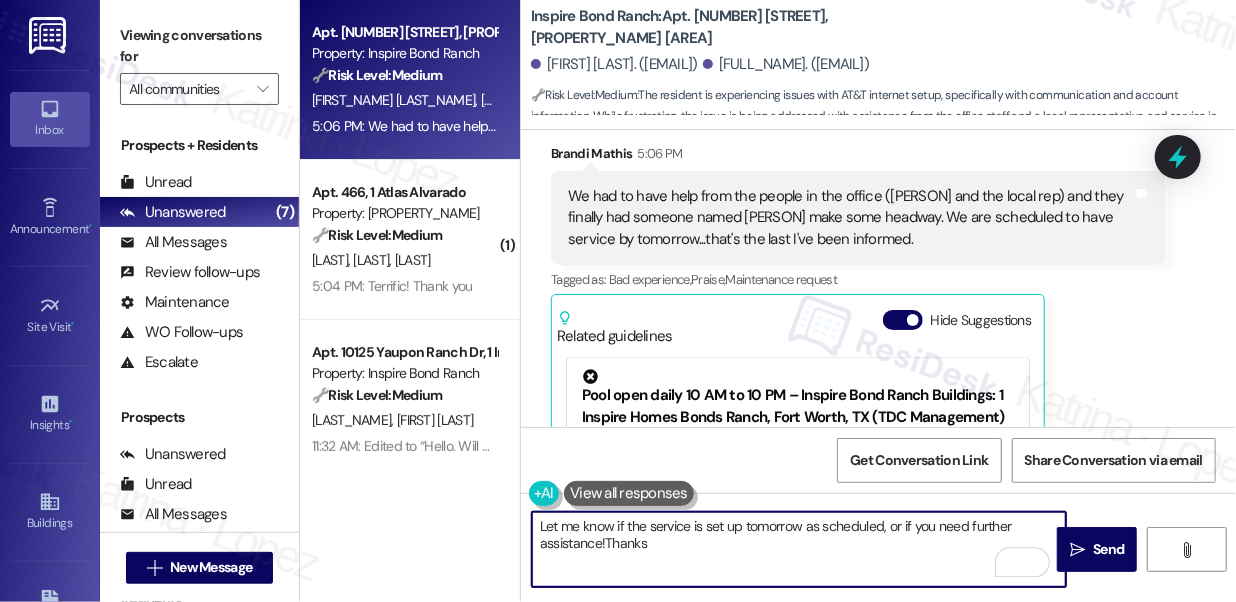 click on "Let me know if the service is set up tomorrow as scheduled, or if you need further assistance!Thanks" at bounding box center (799, 549) 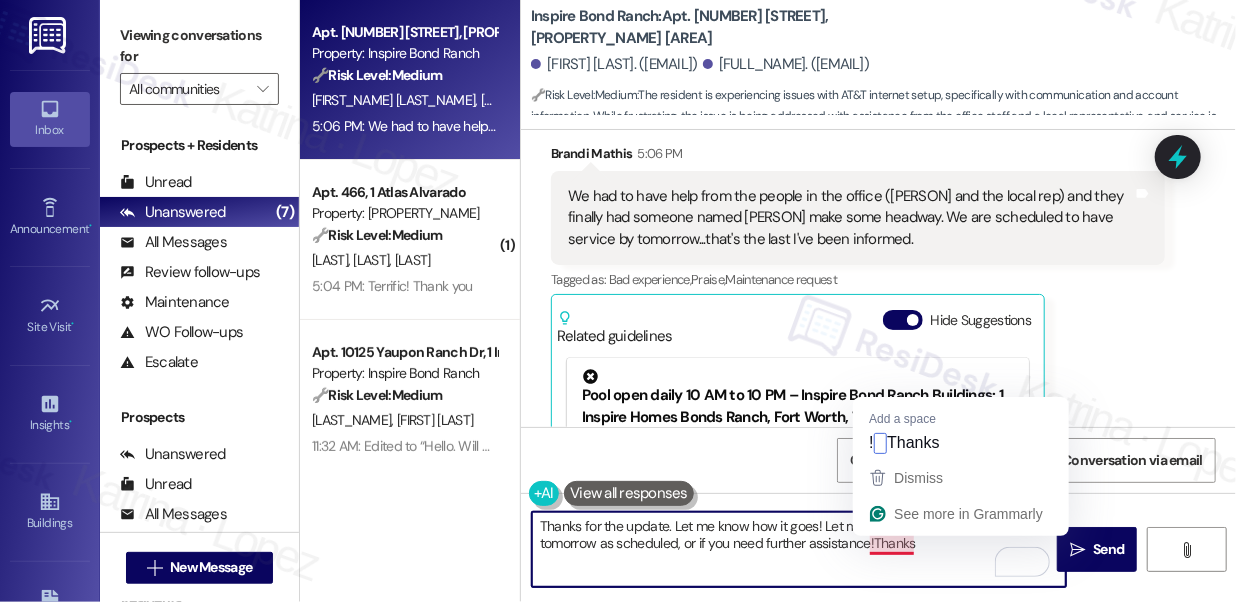click on "Thanks for the update. Let me know how it goes! Let me know if the service is set up tomorrow as scheduled, or if you need further assistance!Thanks" at bounding box center (799, 549) 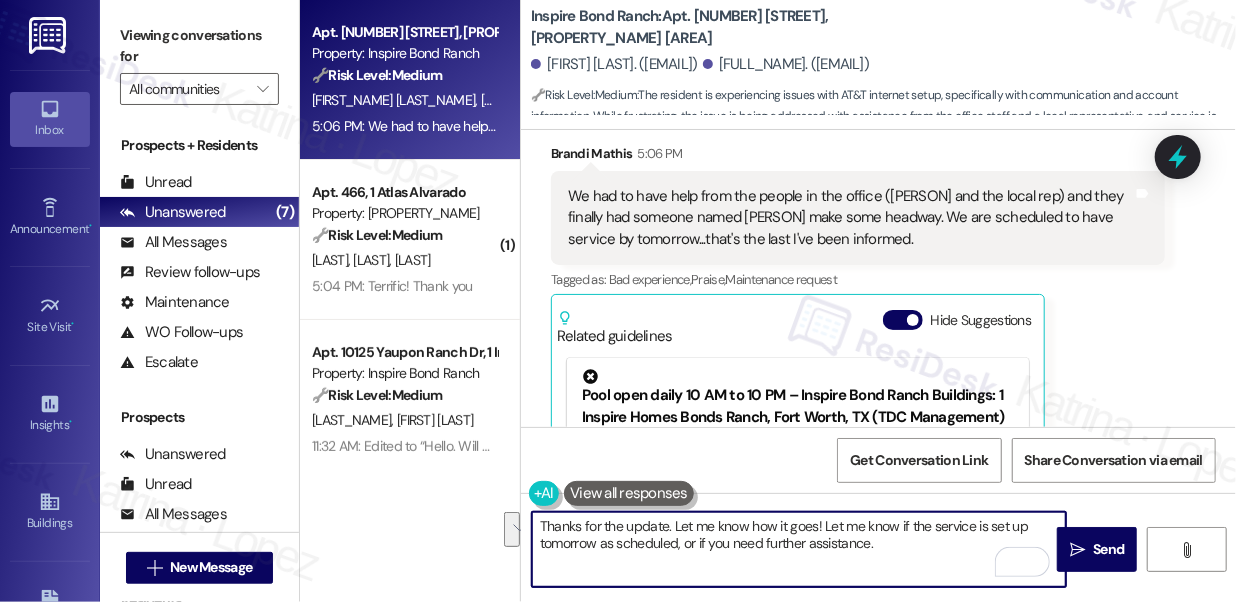drag, startPoint x: 820, startPoint y: 523, endPoint x: 881, endPoint y: 554, distance: 68.42514 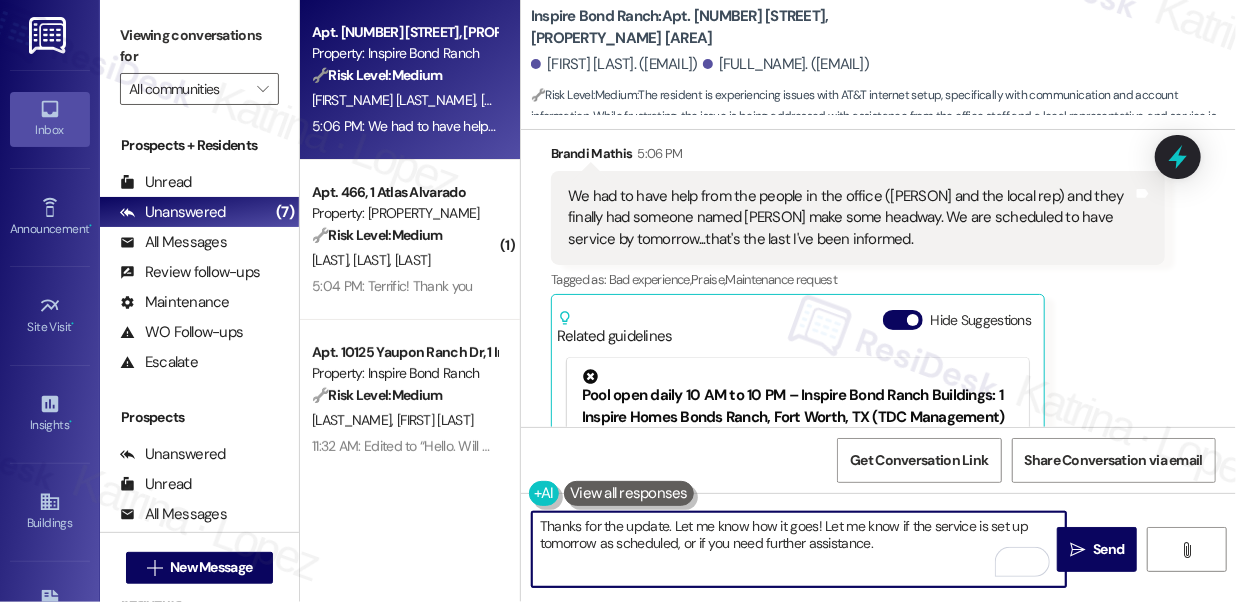 drag, startPoint x: 821, startPoint y: 527, endPoint x: 901, endPoint y: 548, distance: 82.710335 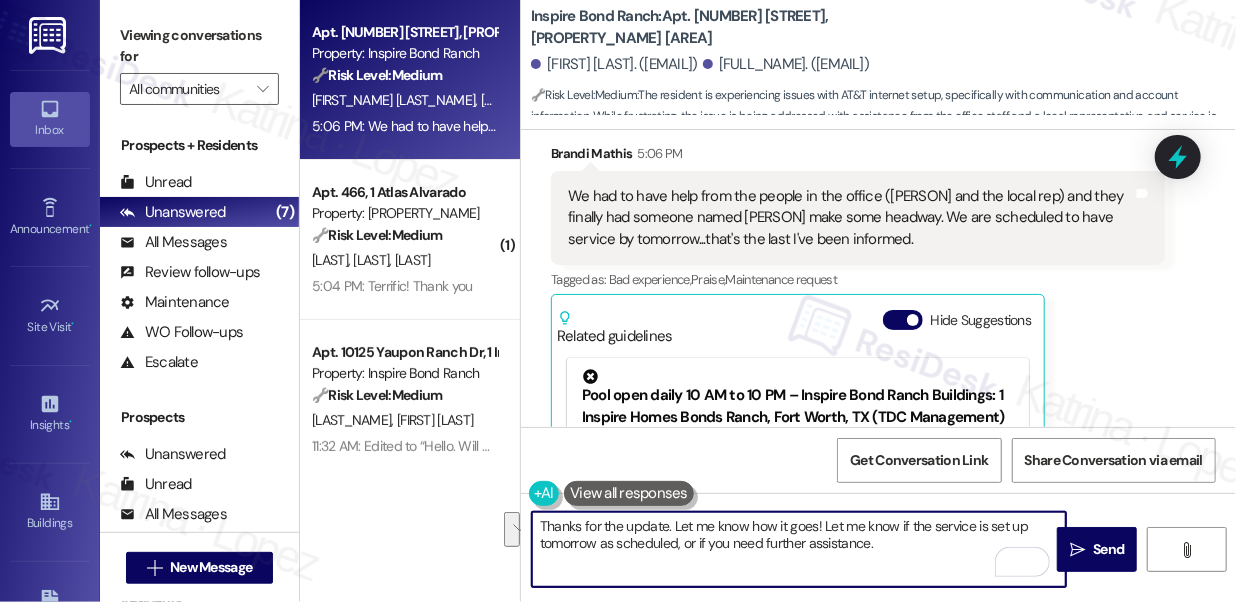 click on "Thanks for the update. Let me know how it goes! Let me know if the service is set up tomorrow as scheduled, or if you need further assistance." at bounding box center [799, 549] 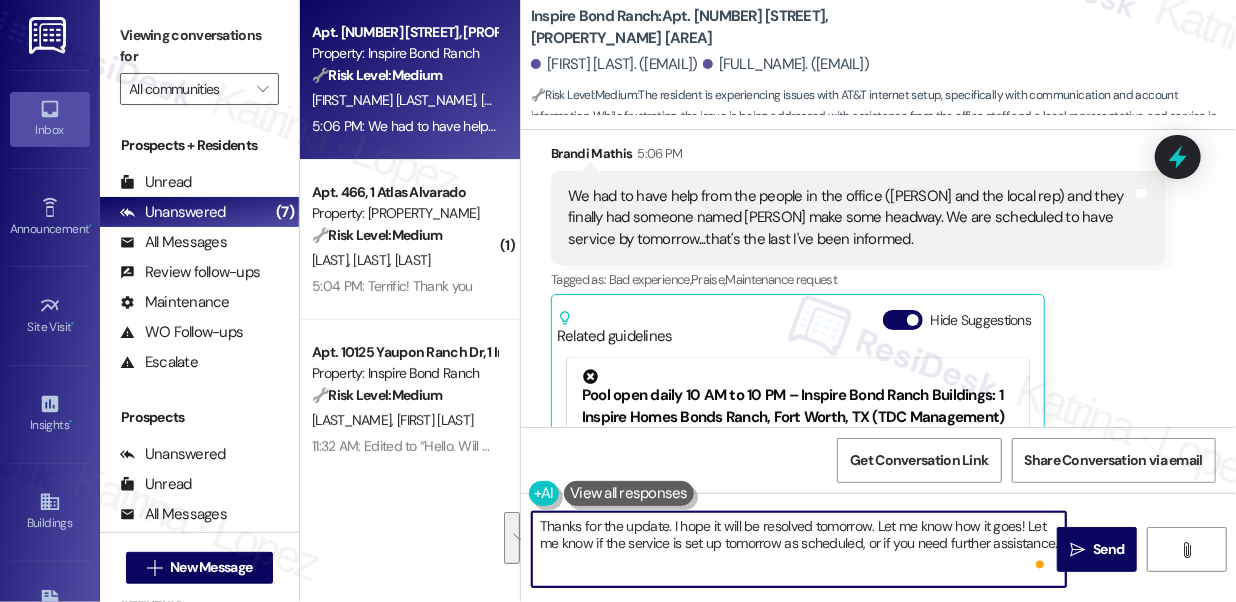 drag, startPoint x: 885, startPoint y: 562, endPoint x: 1020, endPoint y: 521, distance: 141.08862 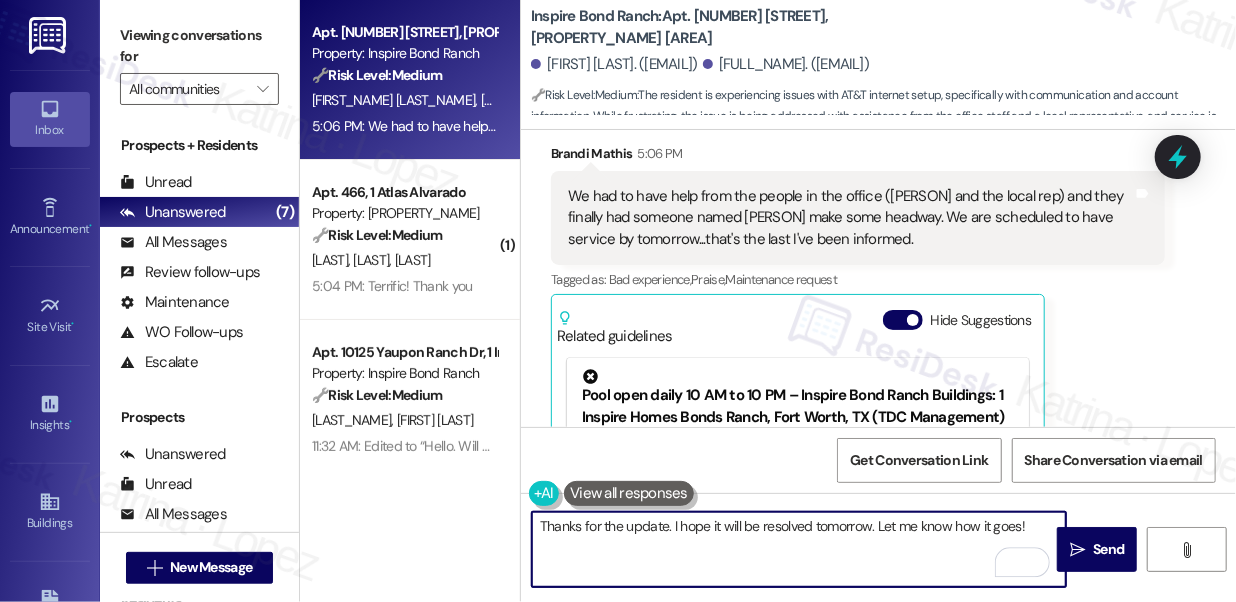 click on "Thanks for the update. I hope it will be resolved tomorrow. Let me know how it goes!" at bounding box center (799, 549) 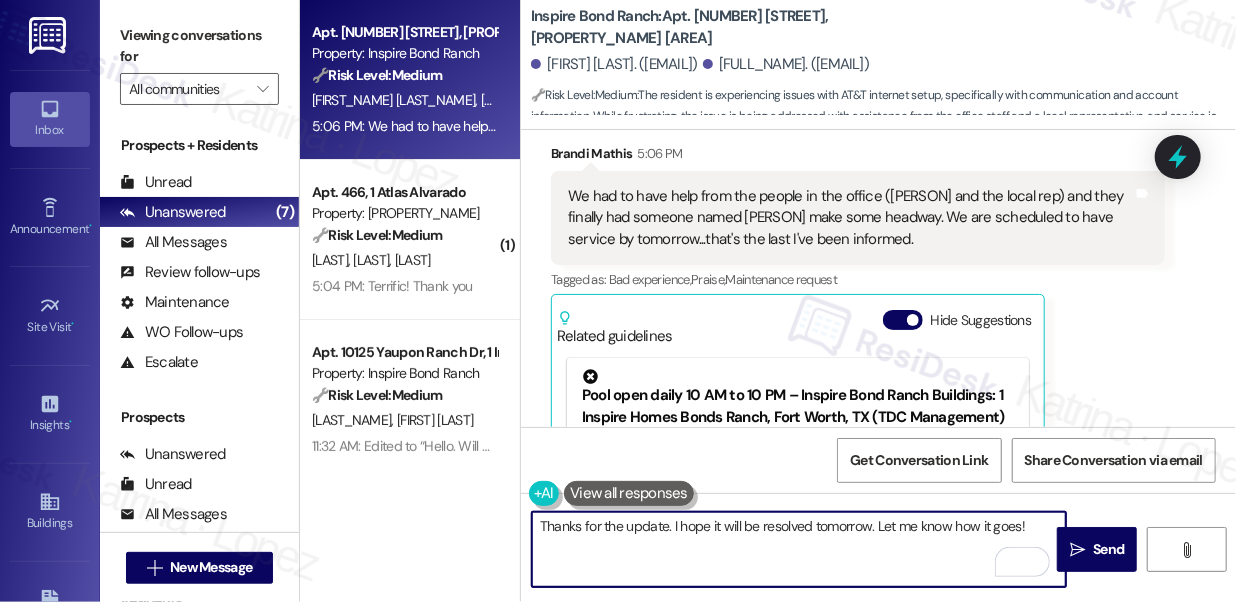 type on "Thanks for the update. I hope it will be resolved tomorrow. Let me know how it goes!" 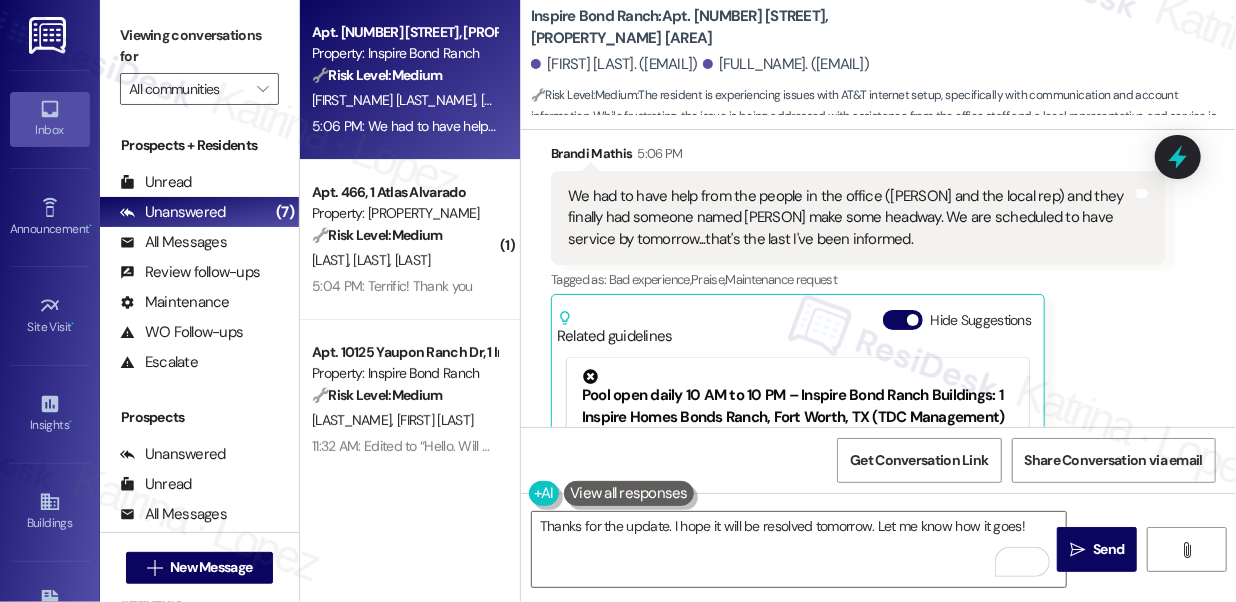 click on "We had to have help from the people in the office (Victoria and the local rep) and they finally had someone named David make some headway. We are scheduled to have service by tomorrow...that's the last I've been informed." at bounding box center [850, 218] 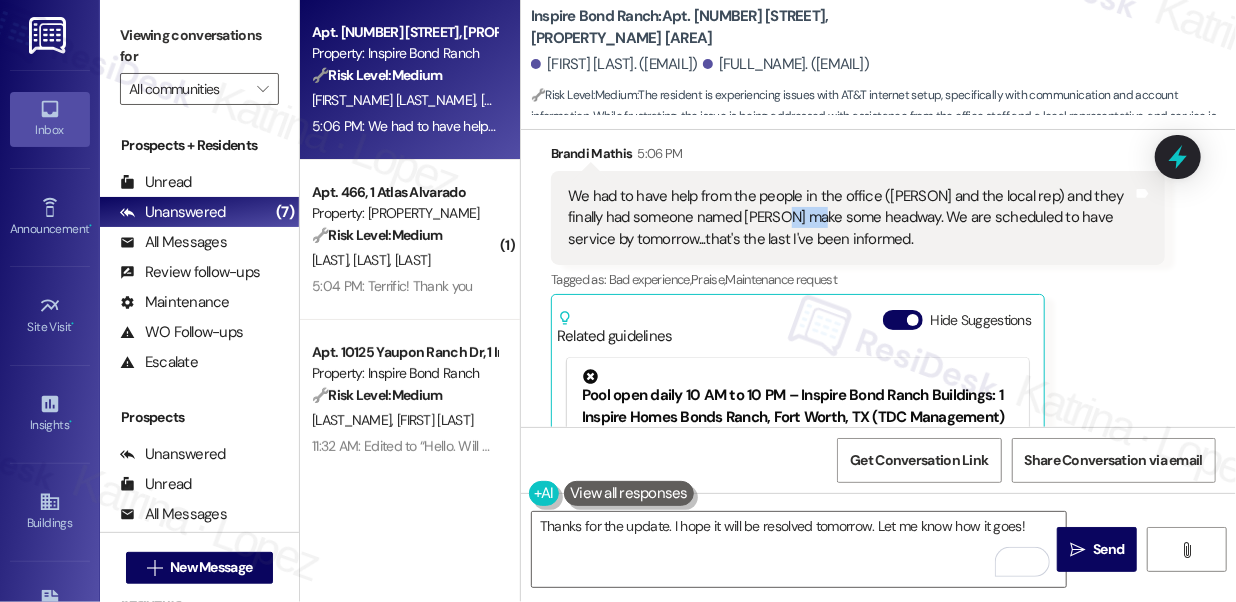 click on "We had to have help from the people in the office (Victoria and the local rep) and they finally had someone named David make some headway. We are scheduled to have service by tomorrow...that's the last I've been informed." at bounding box center (850, 218) 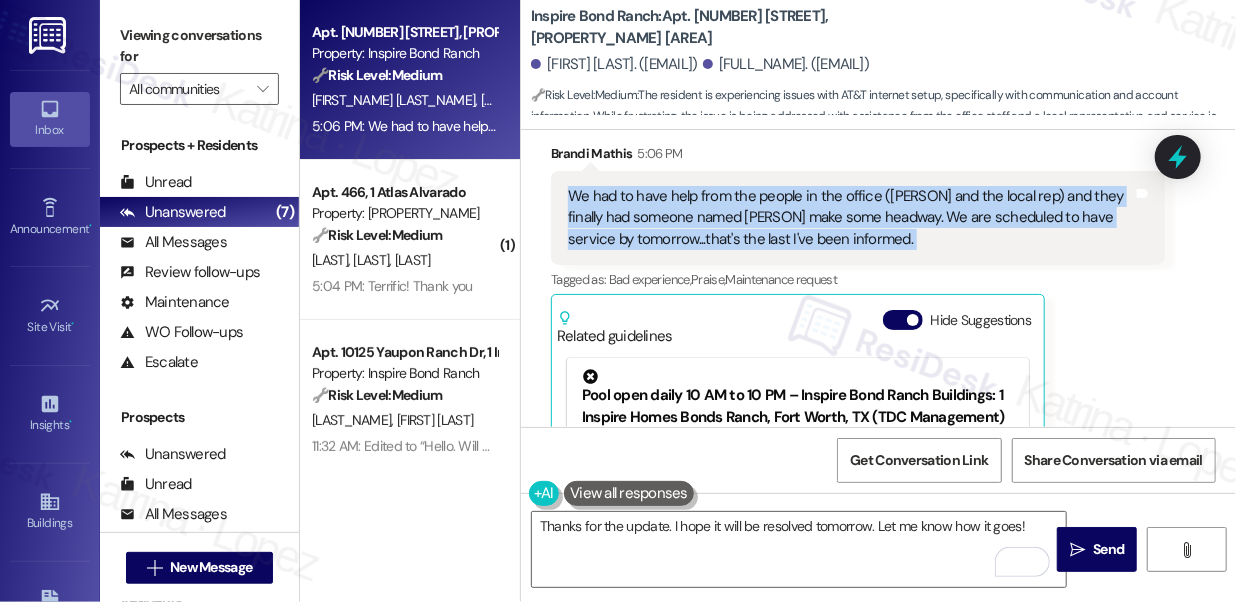 click on "We had to have help from the people in the office (Victoria and the local rep) and they finally had someone named David make some headway. We are scheduled to have service by tomorrow...that's the last I've been informed." at bounding box center (850, 218) 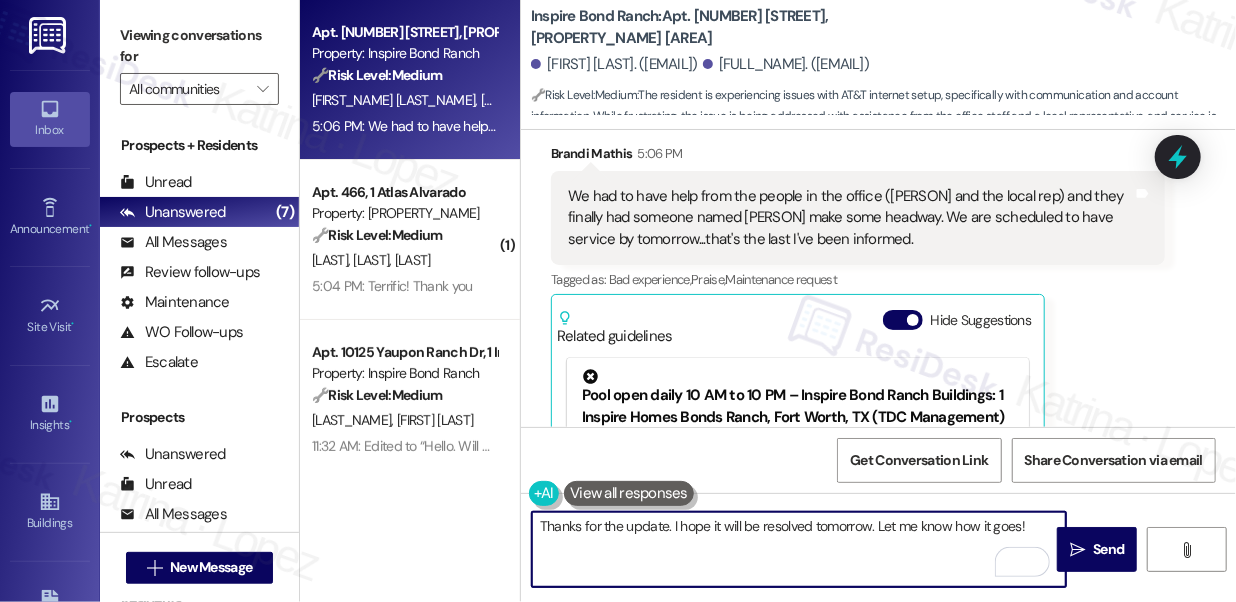 click on "Thanks for the update. I hope it will be resolved tomorrow. Let me know how it goes!" at bounding box center [799, 549] 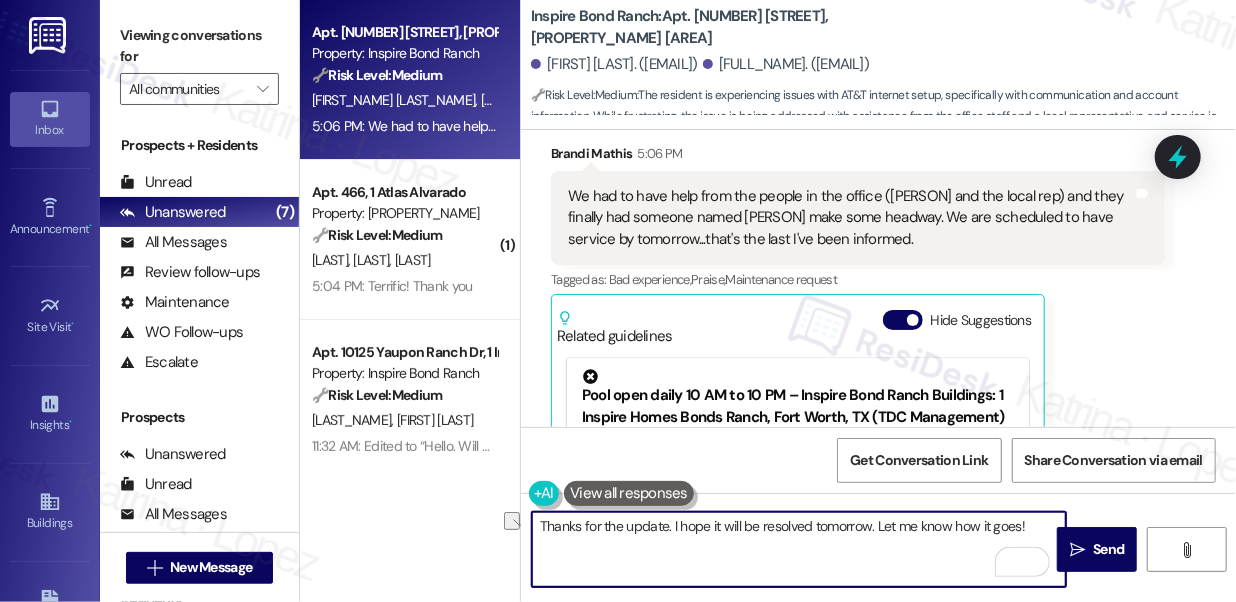 click on "Thanks for the update. I hope it will be resolved tomorrow. Let me know how it goes!" at bounding box center [799, 549] 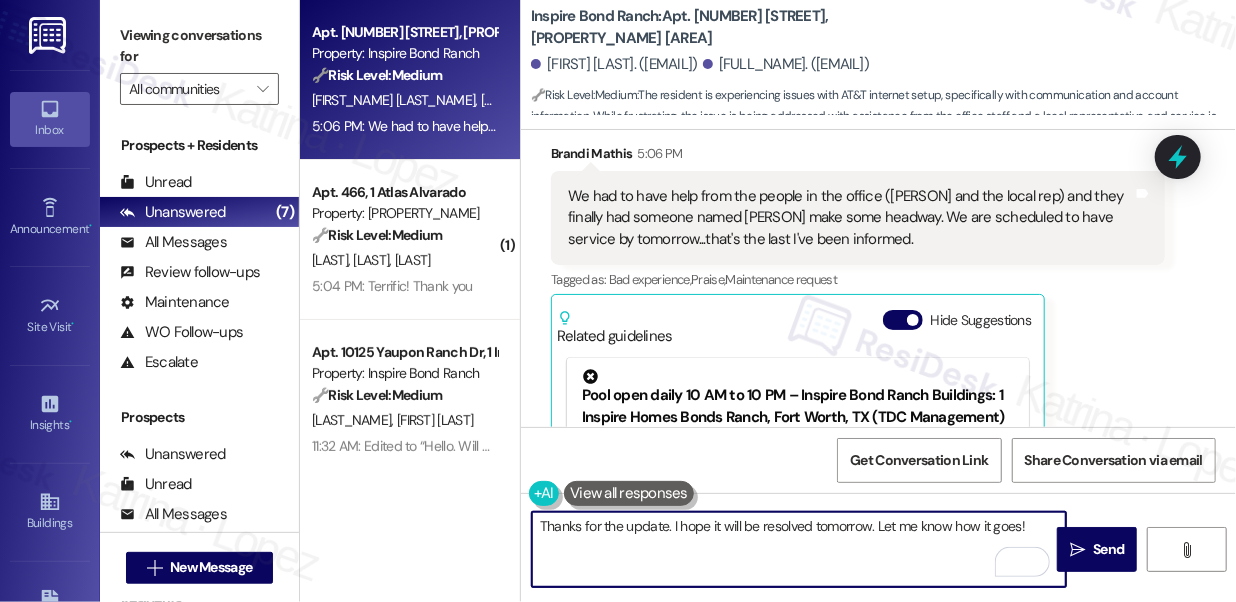 click on "Thanks for the update. I hope it will be resolved tomorrow. Let me know how it goes!" at bounding box center (799, 549) 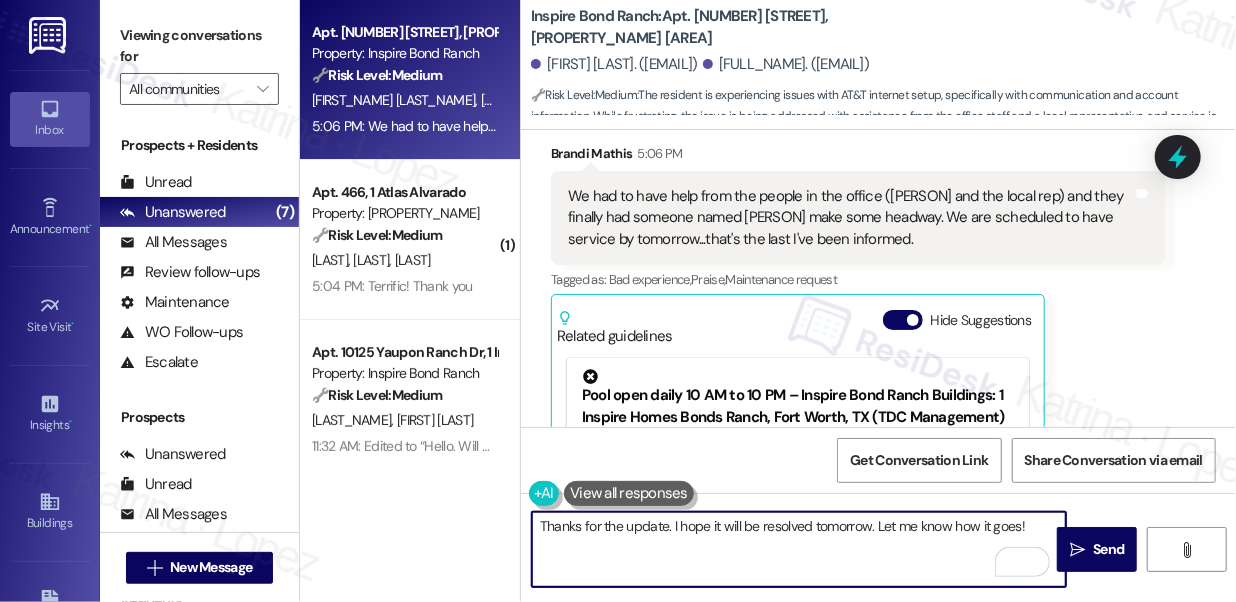 click on "Thanks for the update. I hope it will be resolved tomorrow. Let me know how it goes!" at bounding box center [799, 549] 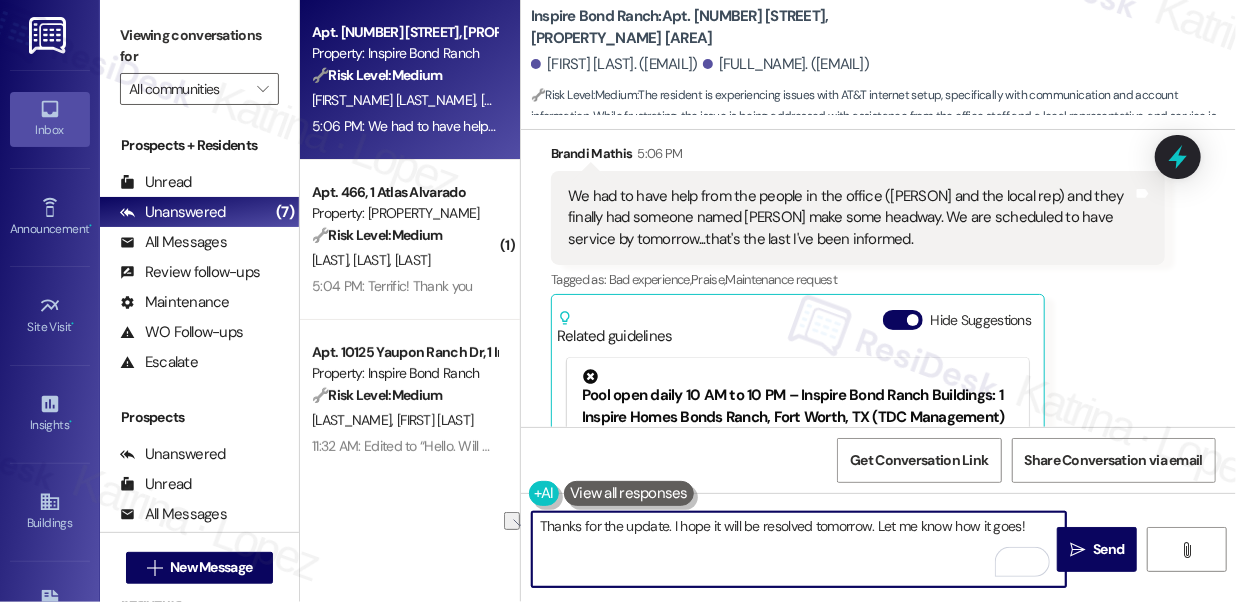 click on "Thanks for the update. I hope it will be resolved tomorrow. Let me know how it goes!" at bounding box center [799, 549] 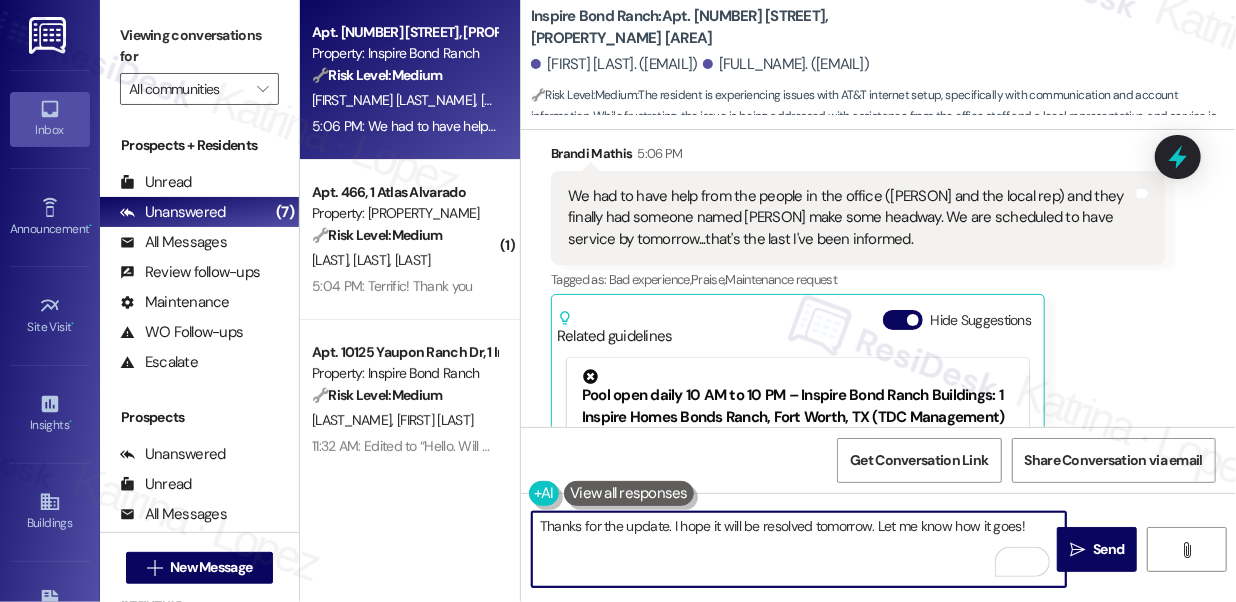 click on "Thanks for the update. I hope it will be resolved tomorrow. Let me know how it goes!" at bounding box center [799, 549] 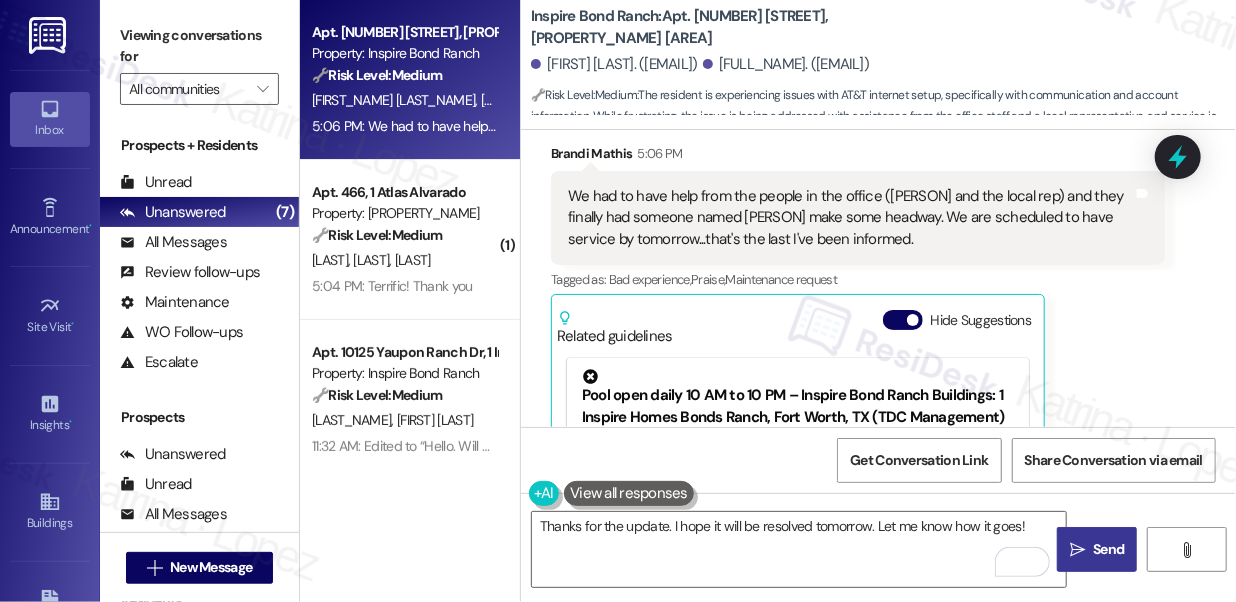 click on "" at bounding box center [1077, 550] 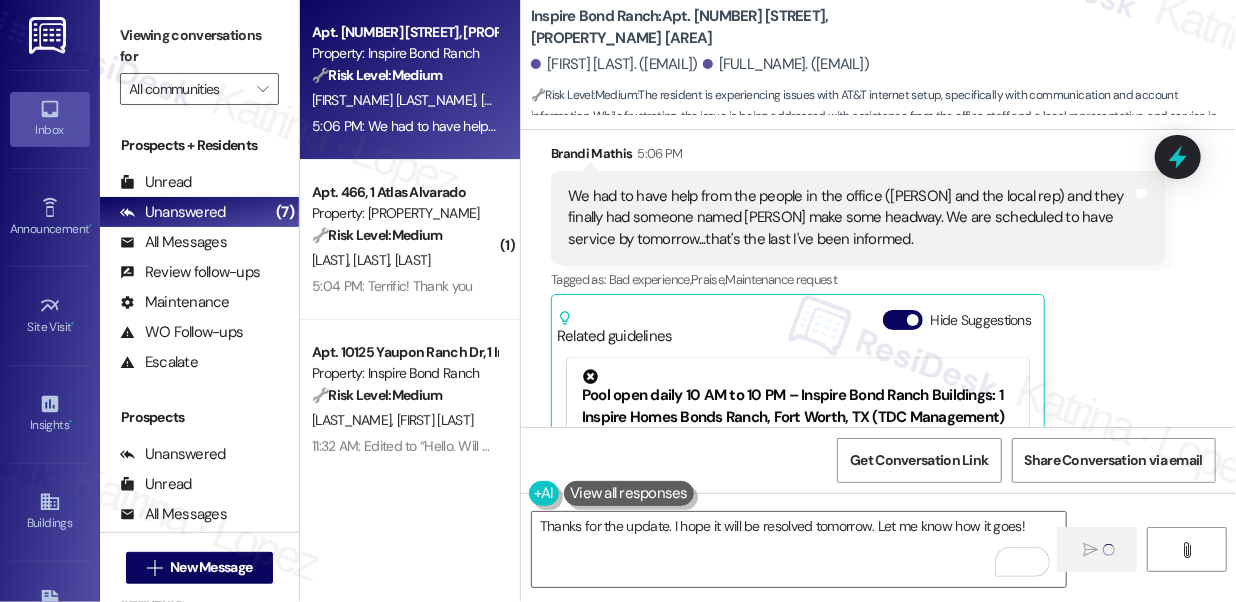 type 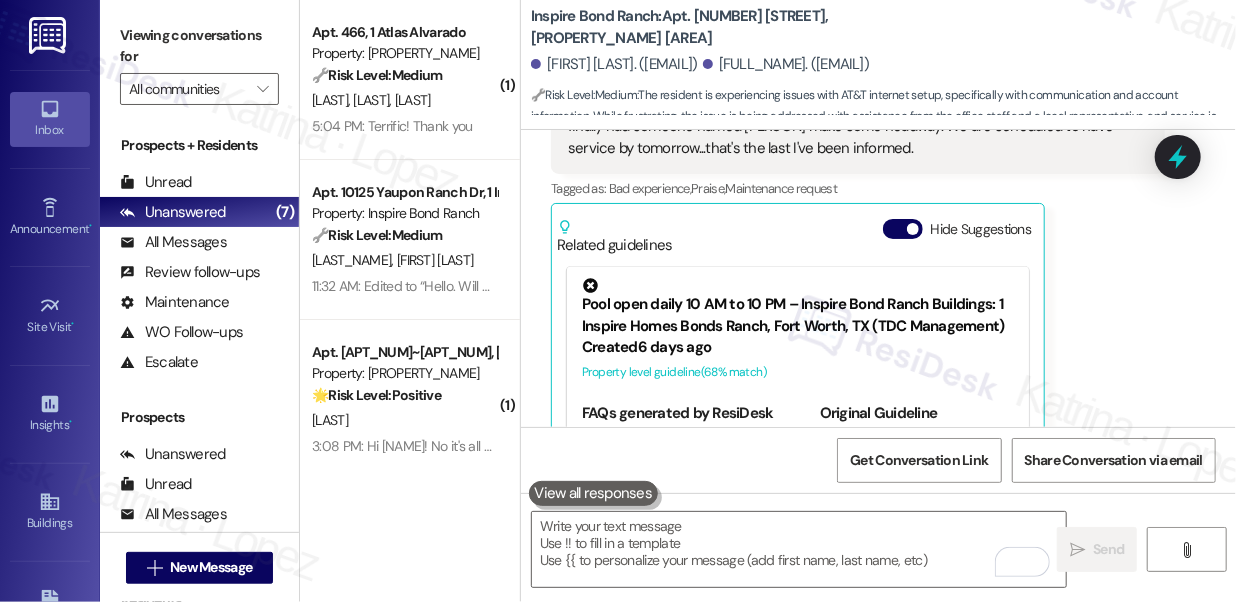 scroll, scrollTop: 1859, scrollLeft: 0, axis: vertical 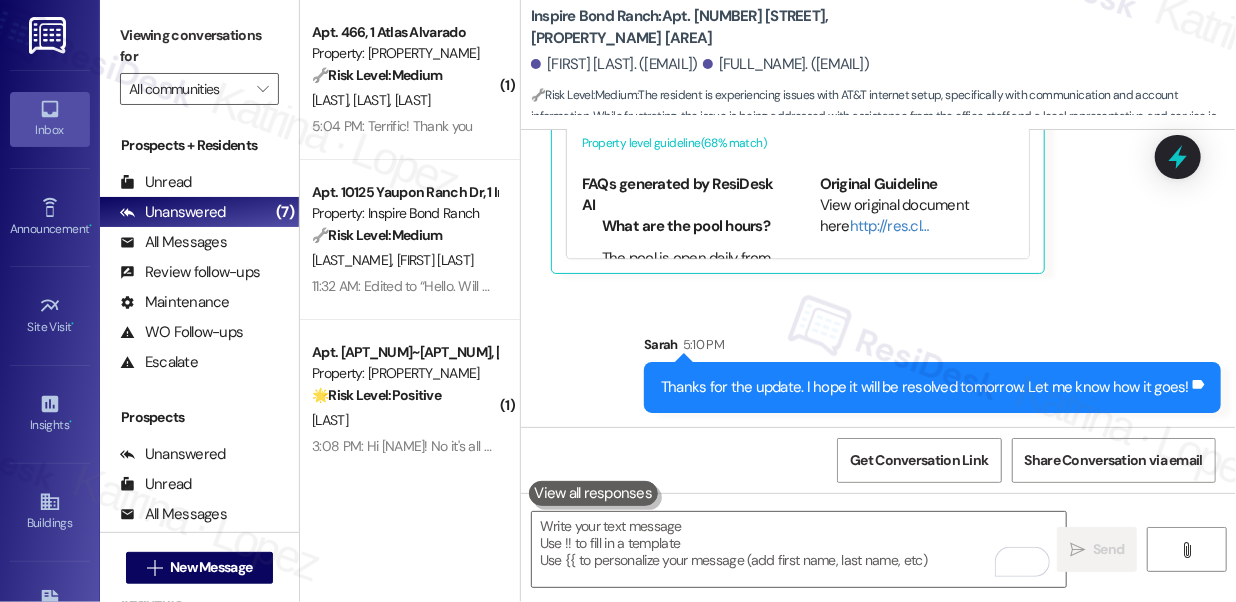 click on "Thanks for the update. I hope it will be resolved tomorrow. Let me know how it goes!" at bounding box center (925, 387) 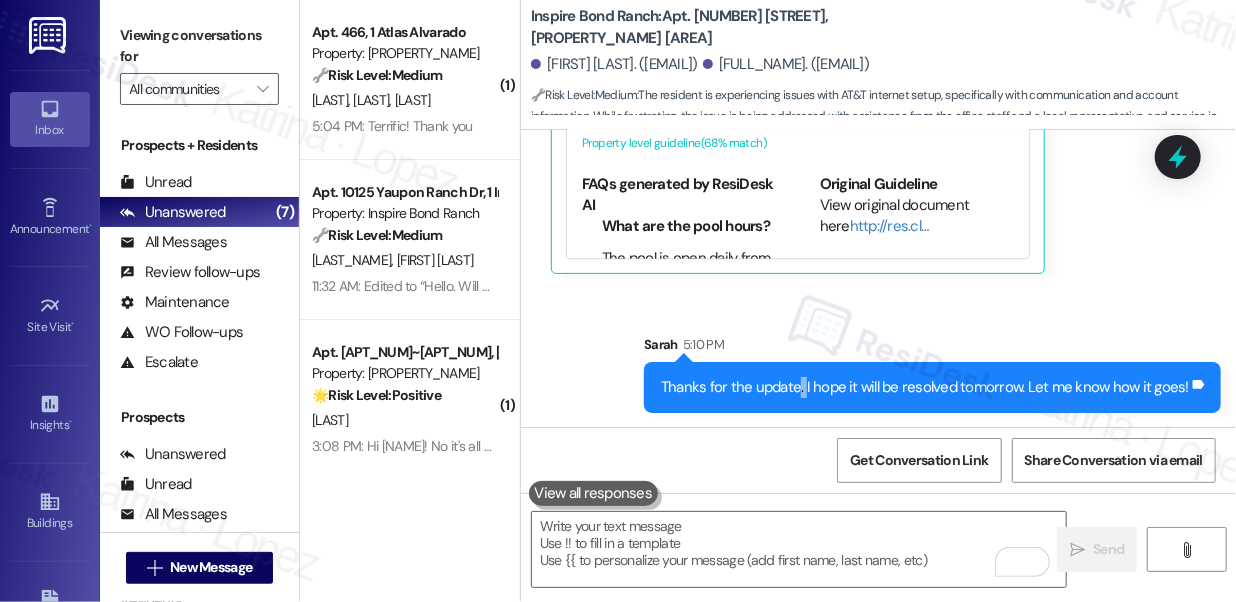 click on "Thanks for the update. I hope it will be resolved tomorrow. Let me know how it goes!" at bounding box center [925, 387] 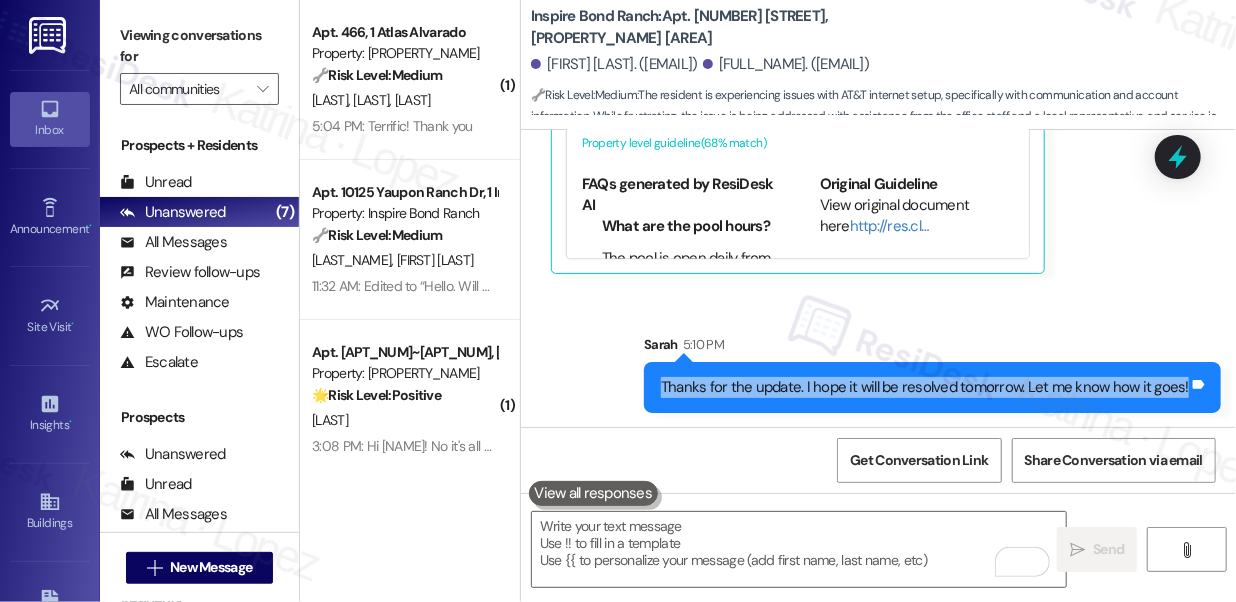 click on "Thanks for the update. I hope it will be resolved tomorrow. Let me know how it goes!" at bounding box center [925, 387] 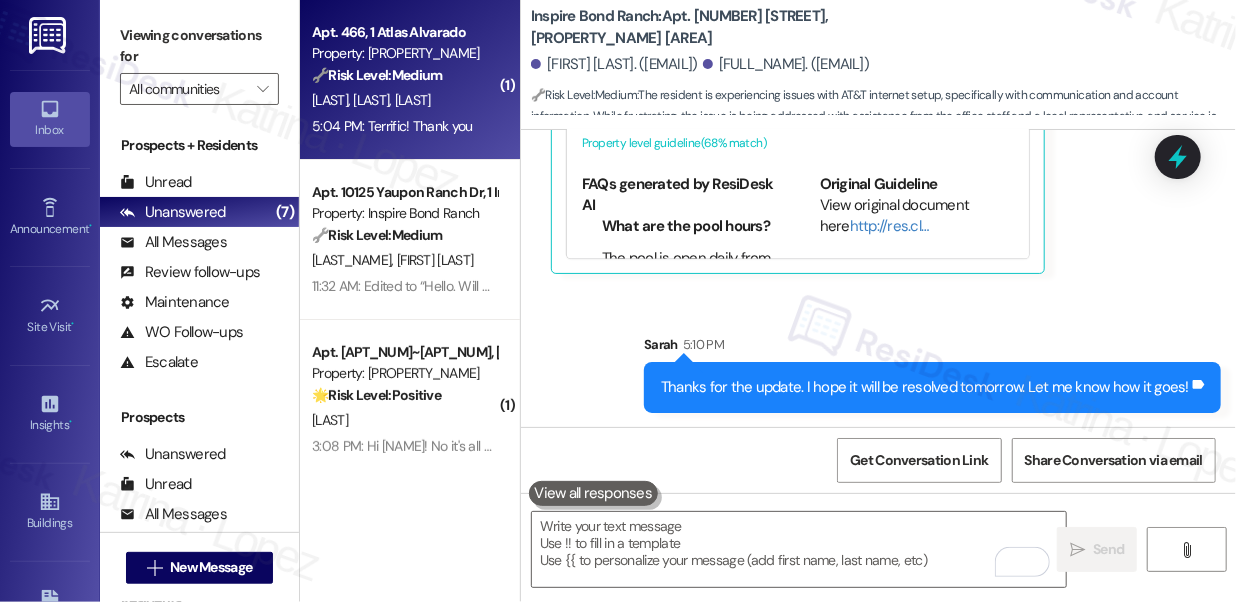 click on "[FIRST] [LAST]" at bounding box center [413, 100] 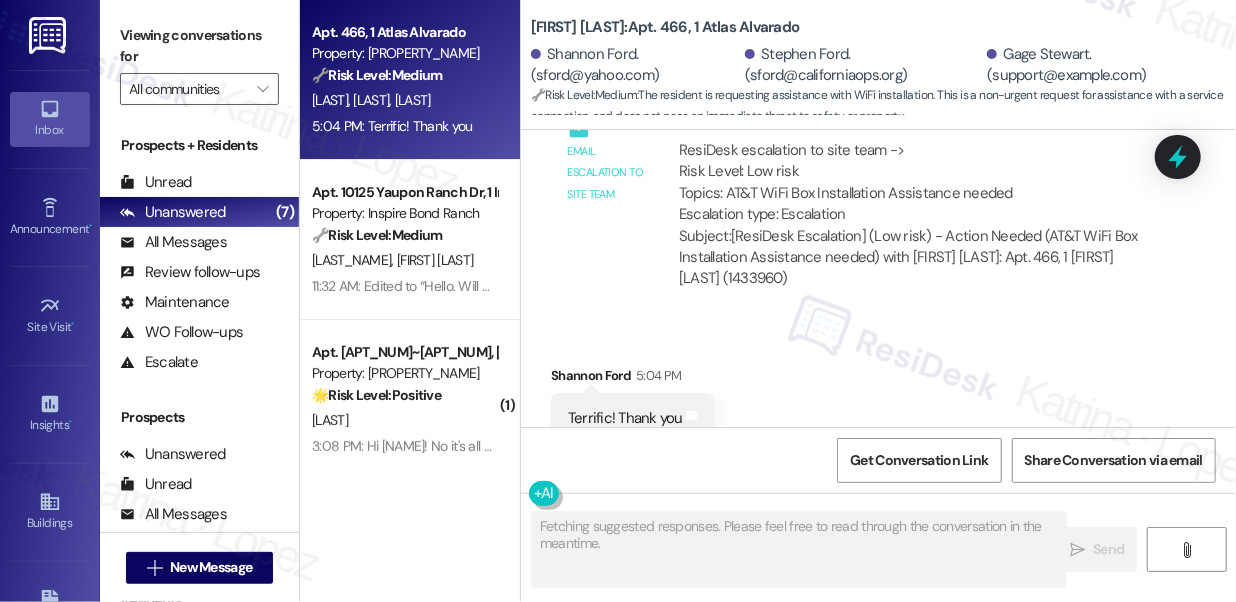 scroll, scrollTop: 1499, scrollLeft: 0, axis: vertical 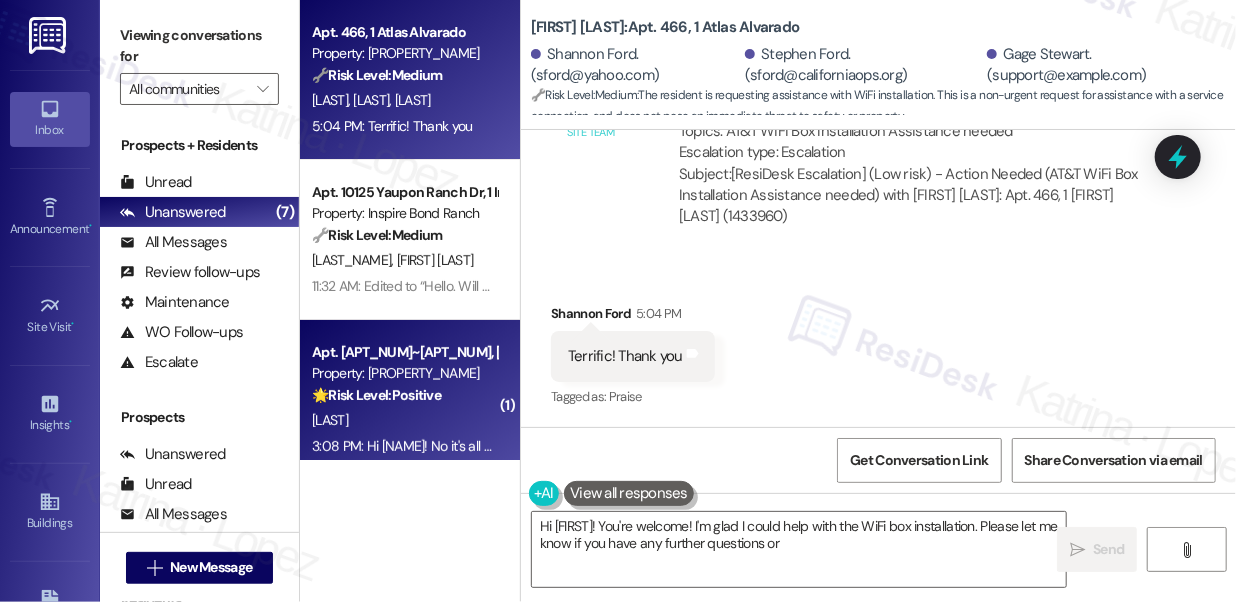 type on "Hi {{first_name}}! You're welcome! I'm glad I could help with the WiFi box installation. Please let me know if you have any further questions or need" 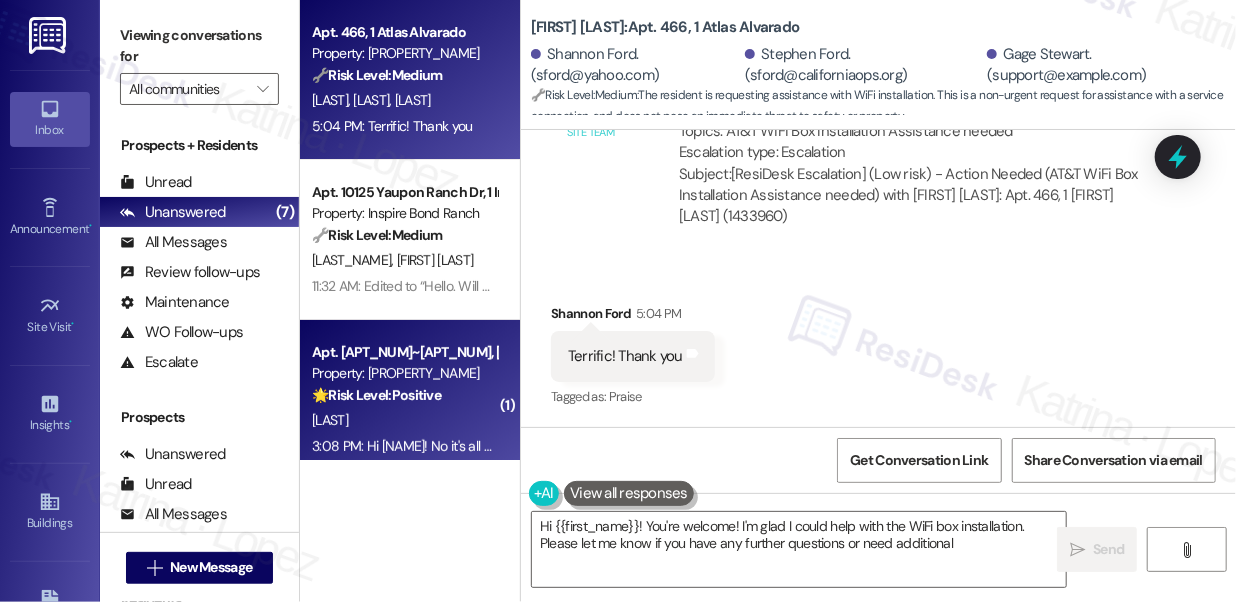 click on "🌟  Risk Level:  Positive The resident confirmed they no longer need assistance with roommate letters, indicating the issue is resolved and the interaction is positive." at bounding box center (404, 395) 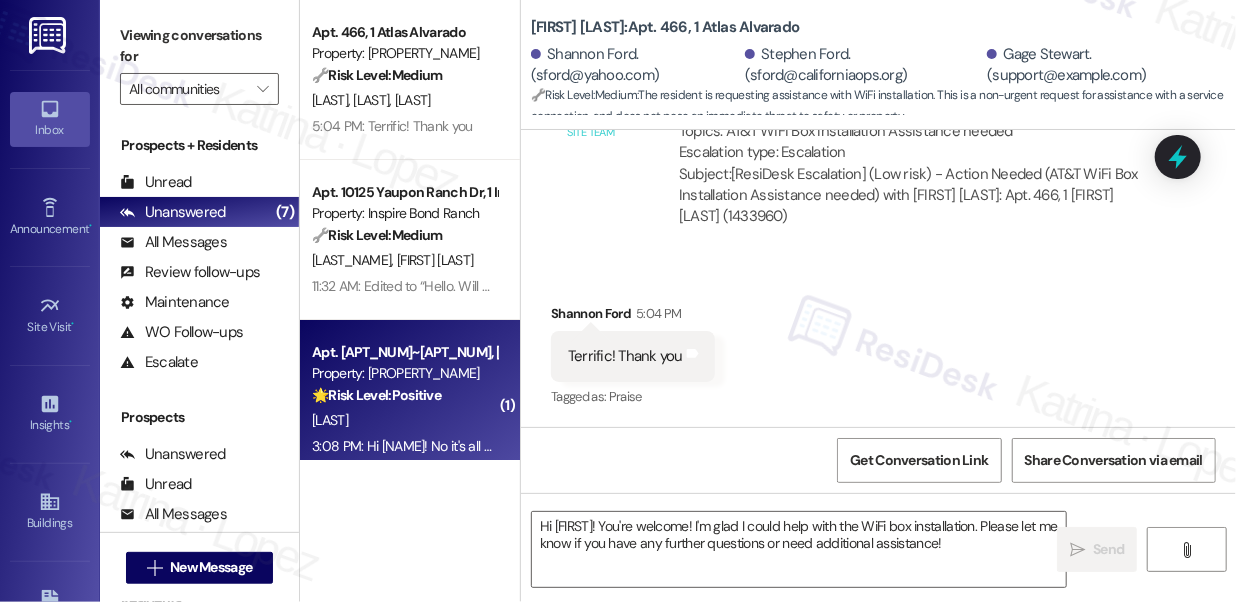 type on "Fetching suggested responses. Please feel free to read through the conversation in the meantime." 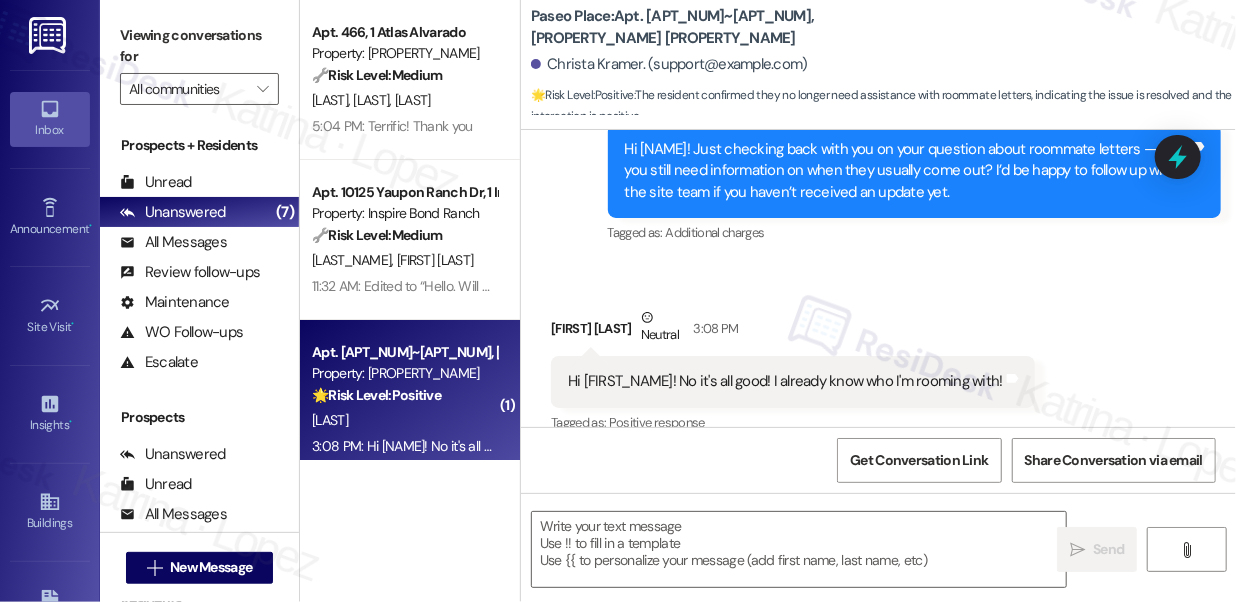 scroll, scrollTop: 3358, scrollLeft: 0, axis: vertical 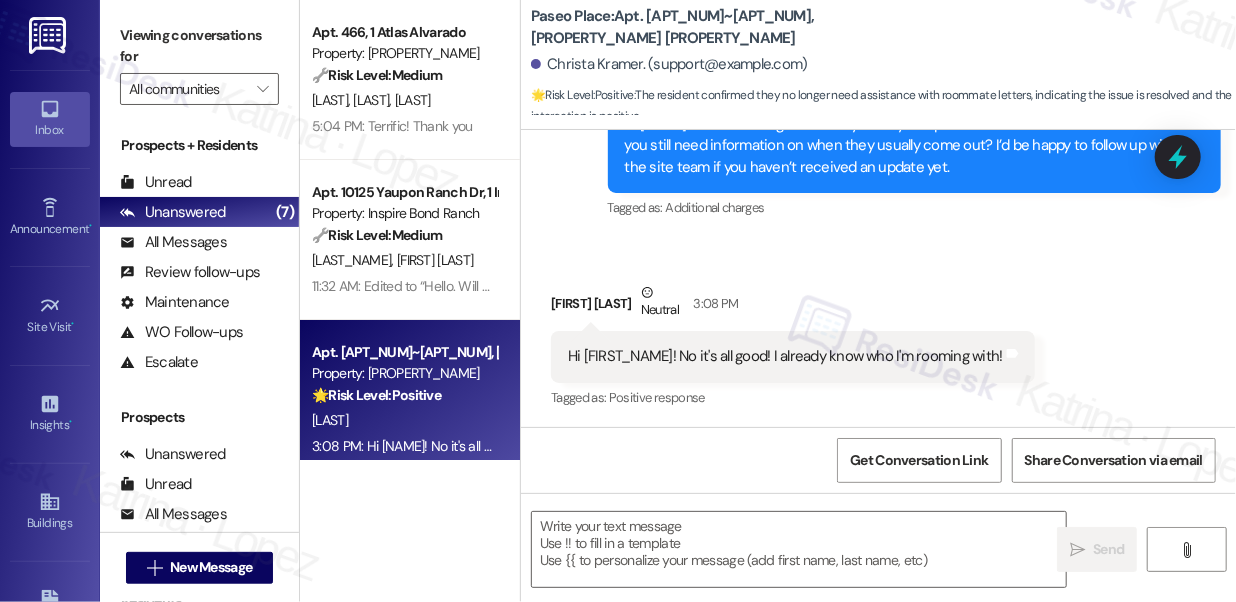 click on "Hi Sarah! No it's all good! I already know who I'm rooming with!" at bounding box center (785, 356) 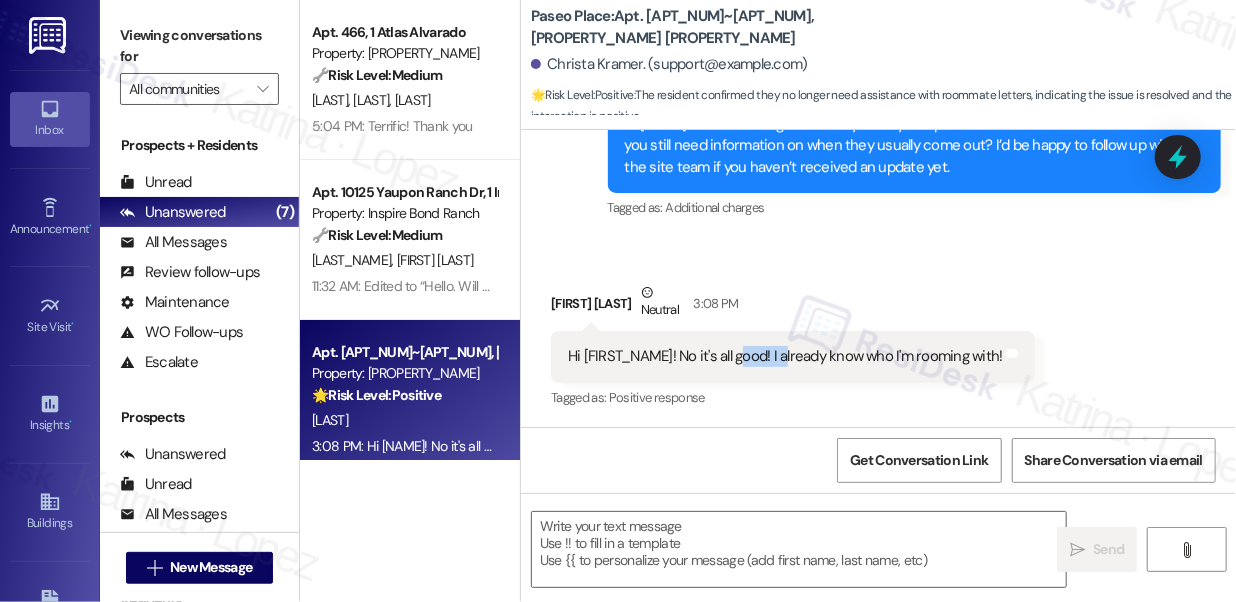 click on "Hi Sarah! No it's all good! I already know who I'm rooming with!" at bounding box center (785, 356) 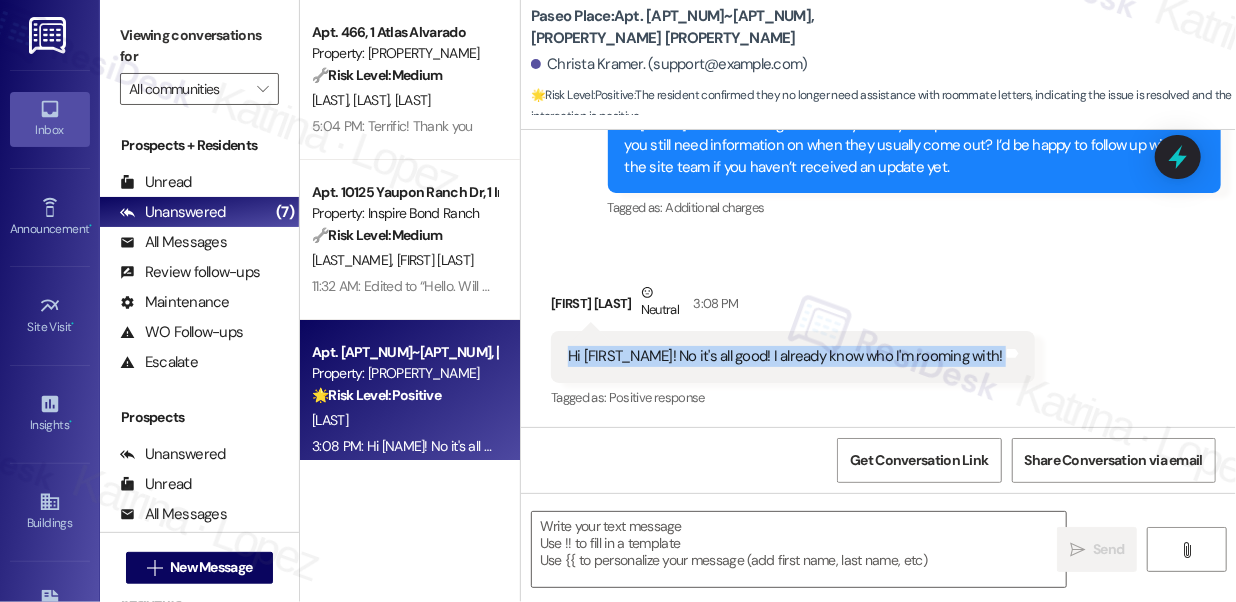 click on "Hi Sarah! No it's all good! I already know who I'm rooming with!" at bounding box center (785, 356) 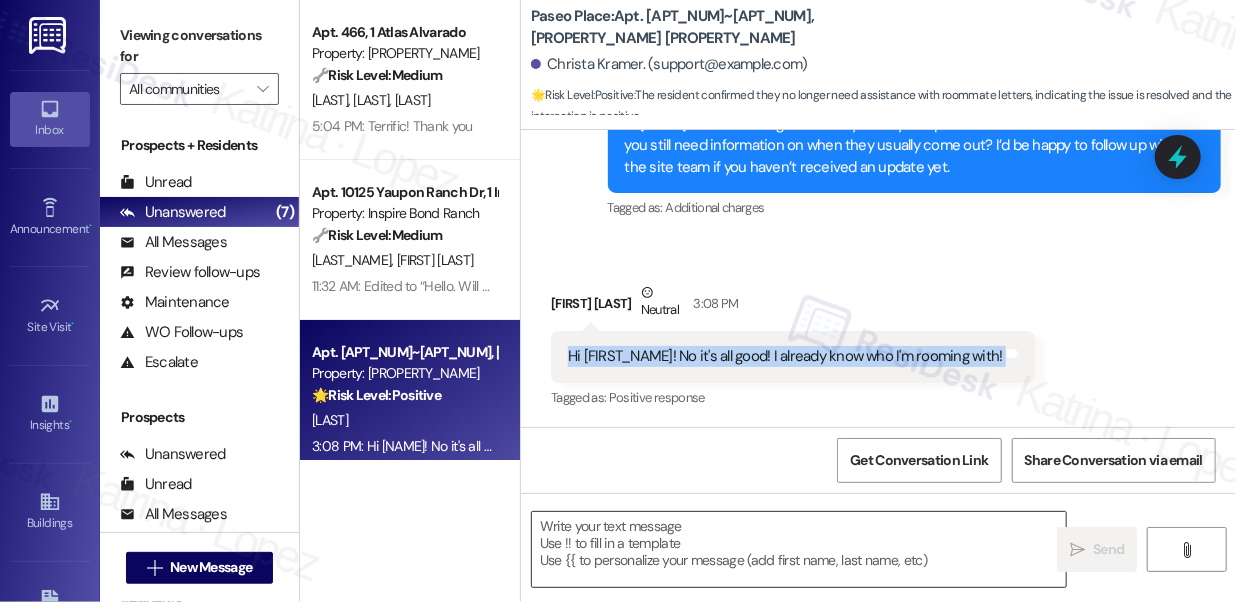 click at bounding box center (799, 549) 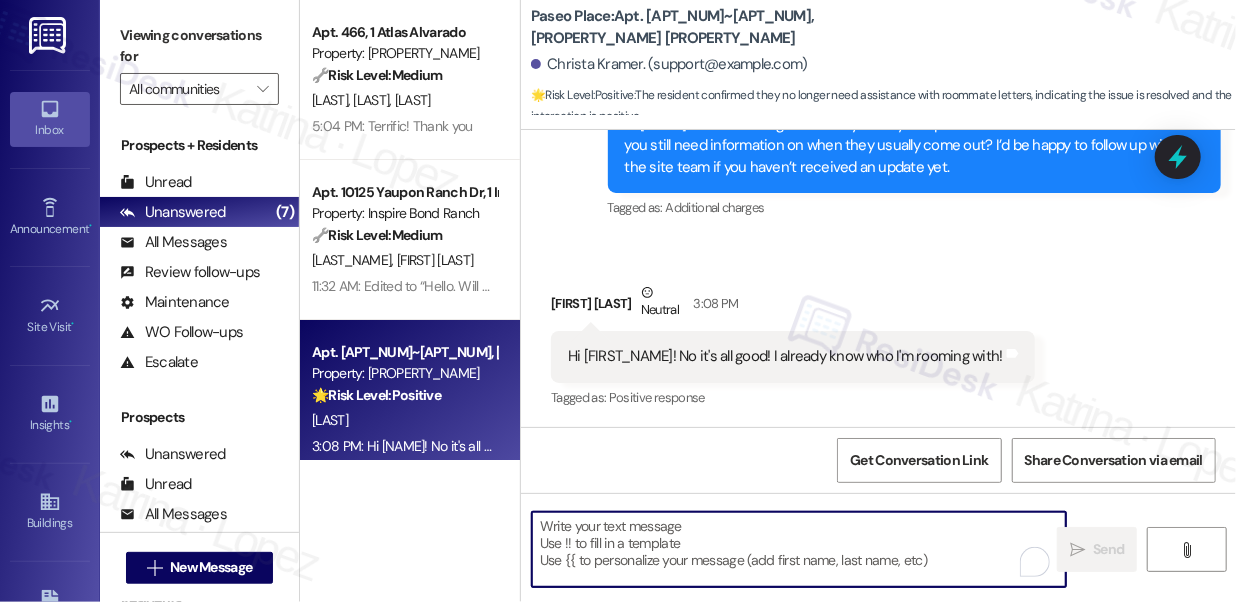 scroll, scrollTop: 3267, scrollLeft: 0, axis: vertical 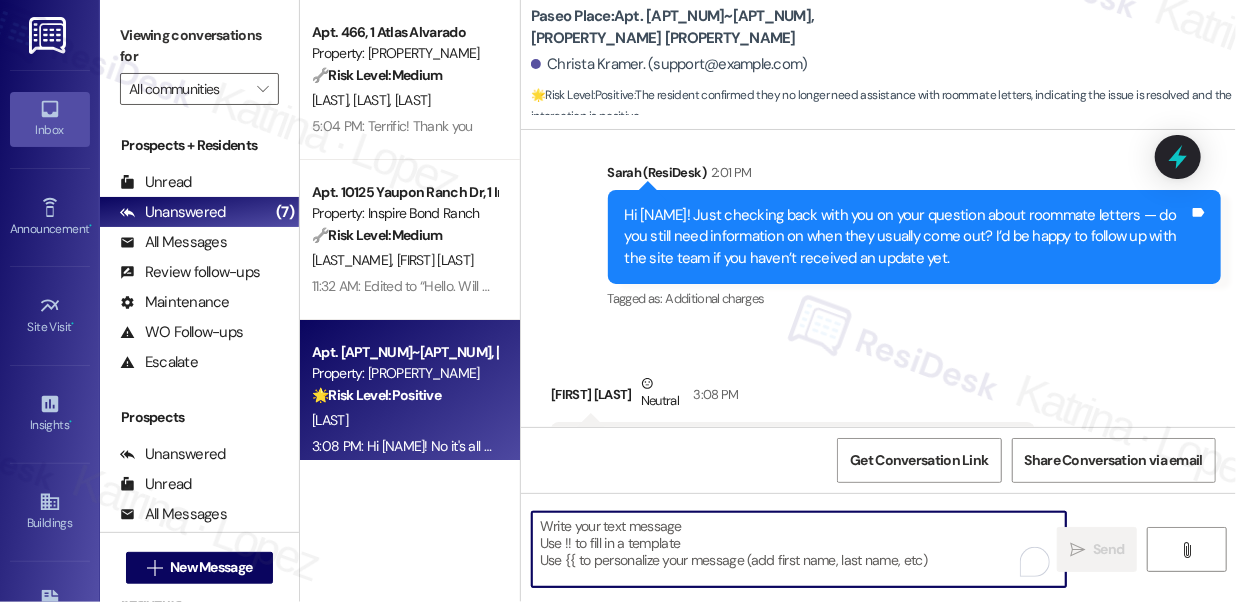 click on "Hi Christa! Just checking back with you on your question about roommate letters — do you still need information on when they usually come out? I’d be happy to follow up with the site team if you haven’t received an update yet." at bounding box center (907, 237) 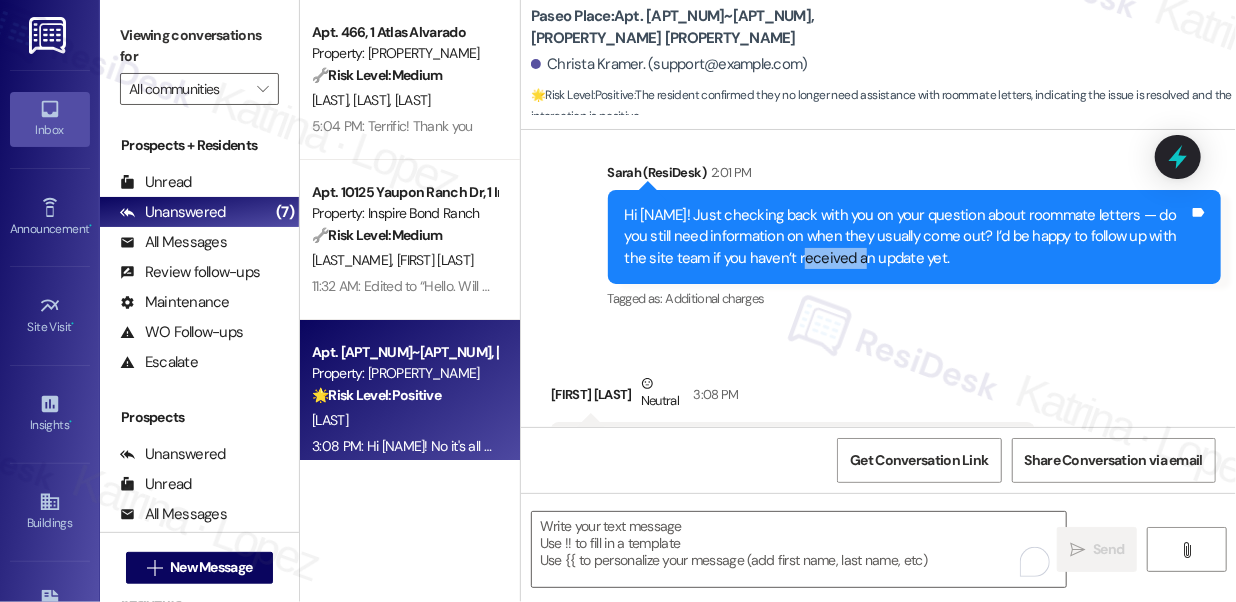 click on "Hi Christa! Just checking back with you on your question about roommate letters — do you still need information on when they usually come out? I’d be happy to follow up with the site team if you haven’t received an update yet." at bounding box center (907, 237) 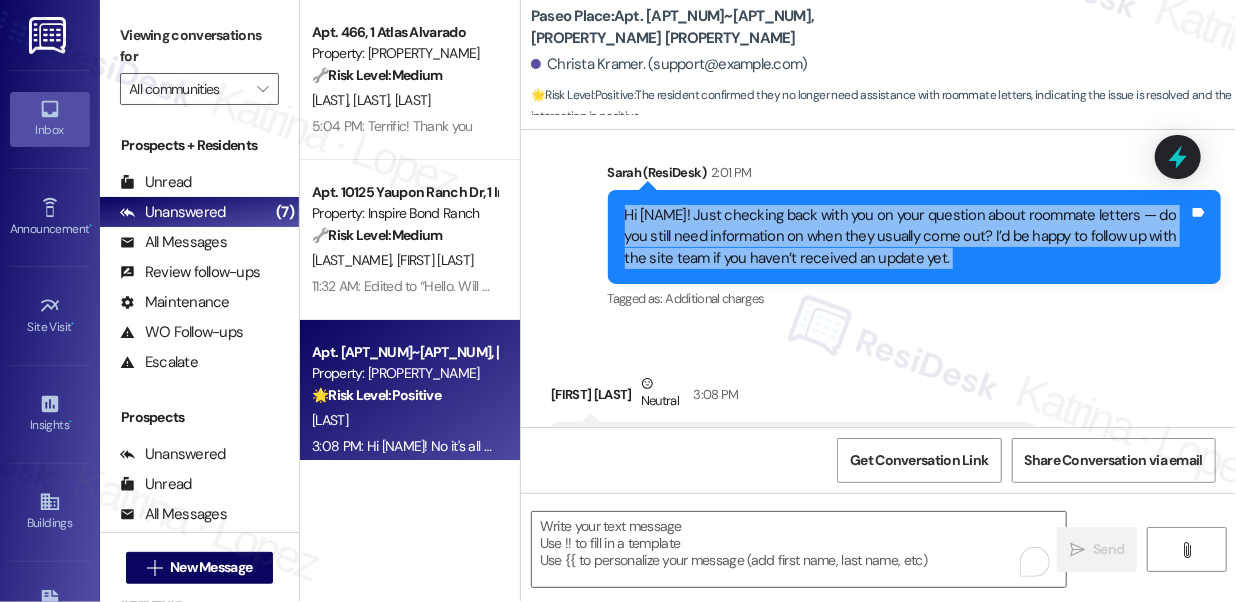 click on "Hi Christa! Just checking back with you on your question about roommate letters — do you still need information on when they usually come out? I’d be happy to follow up with the site team if you haven’t received an update yet." at bounding box center [907, 237] 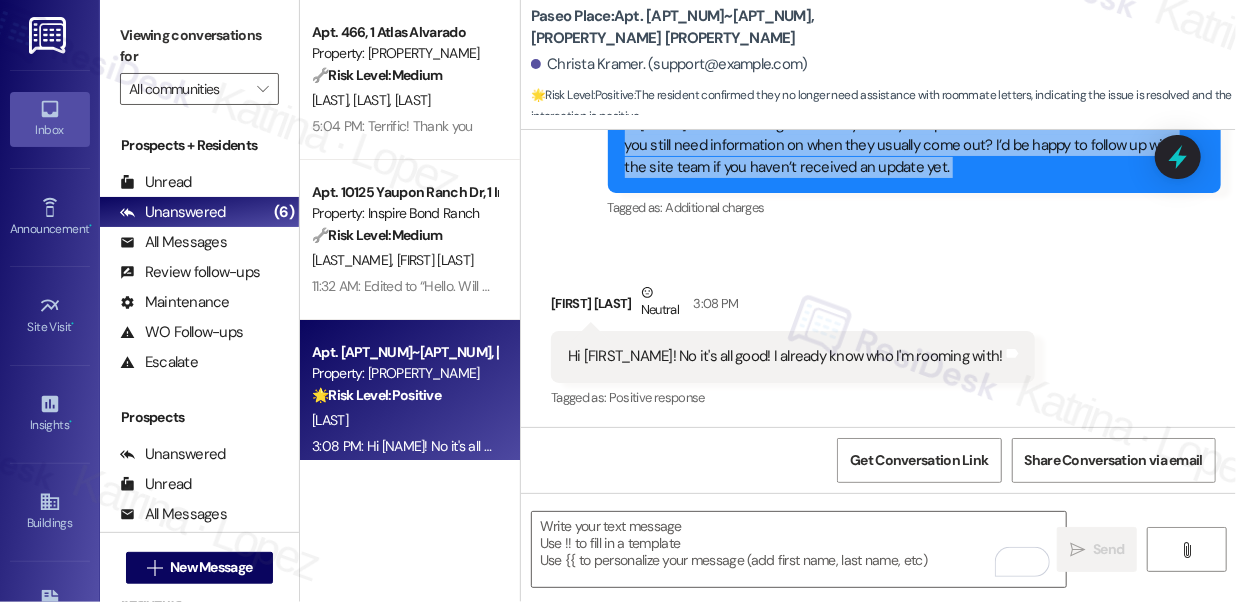 scroll, scrollTop: 3359, scrollLeft: 0, axis: vertical 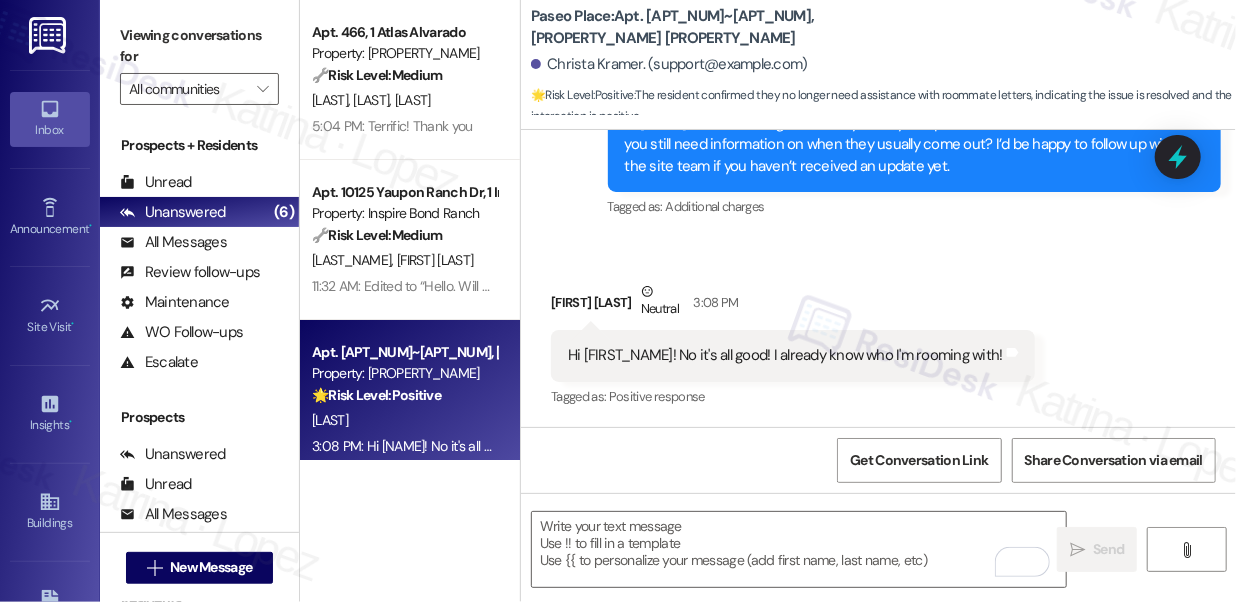 click on "Hi Sarah! No it's all good! I already know who I'm rooming with!" at bounding box center (785, 355) 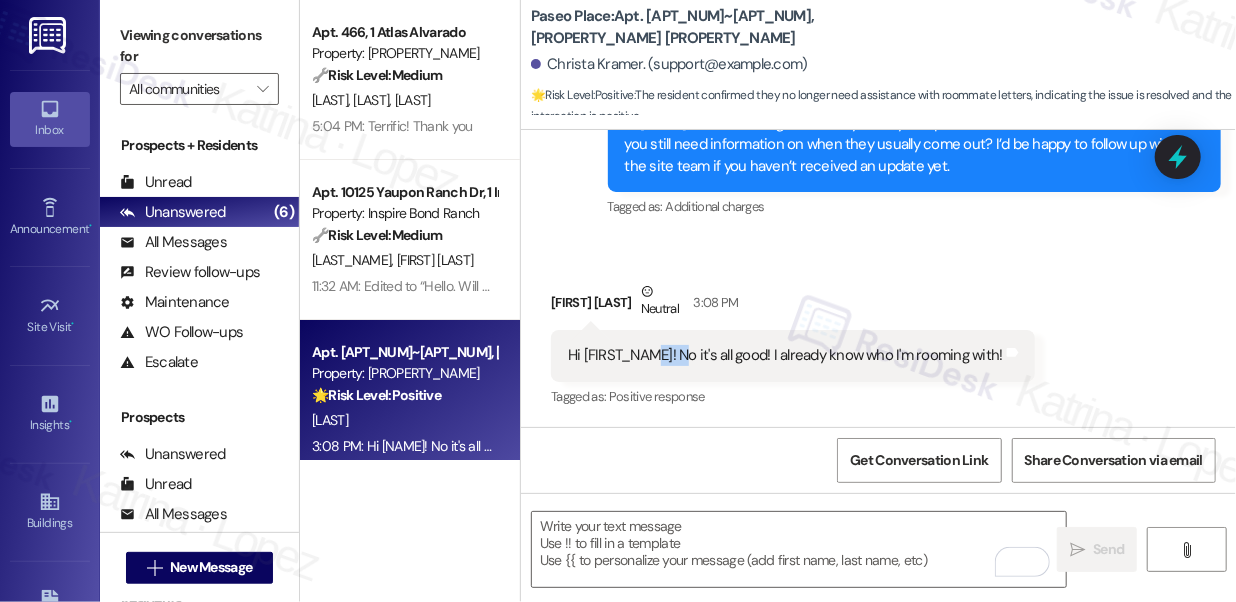 click on "Hi Sarah! No it's all good! I already know who I'm rooming with!" at bounding box center (785, 355) 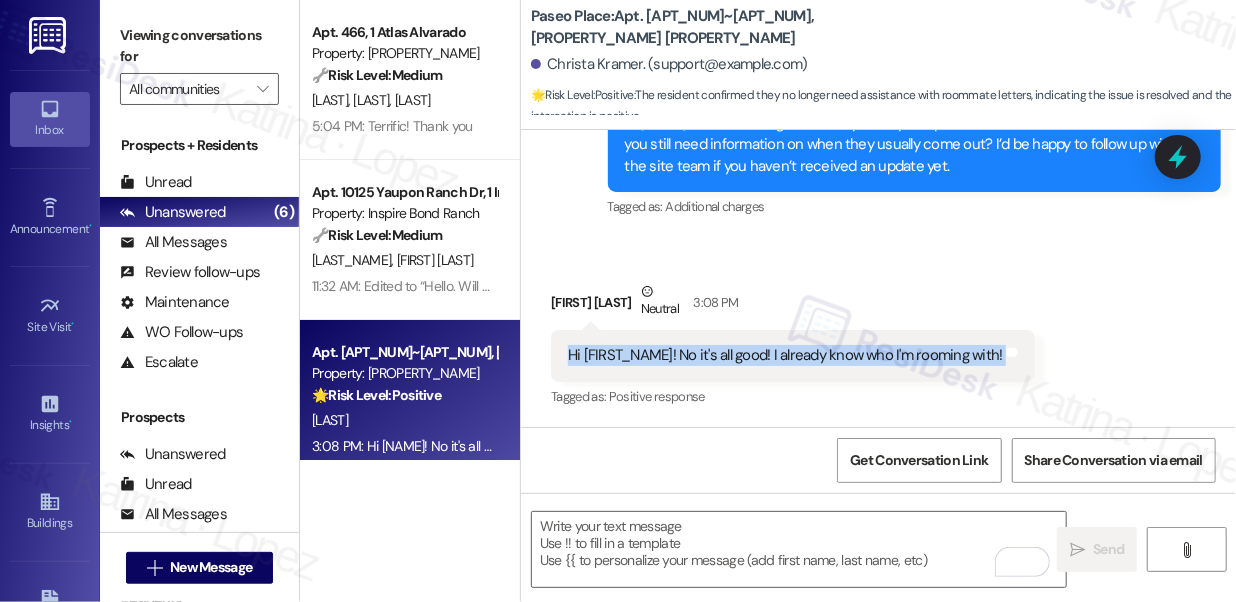 click on "Hi Sarah! No it's all good! I already know who I'm rooming with!" at bounding box center (785, 355) 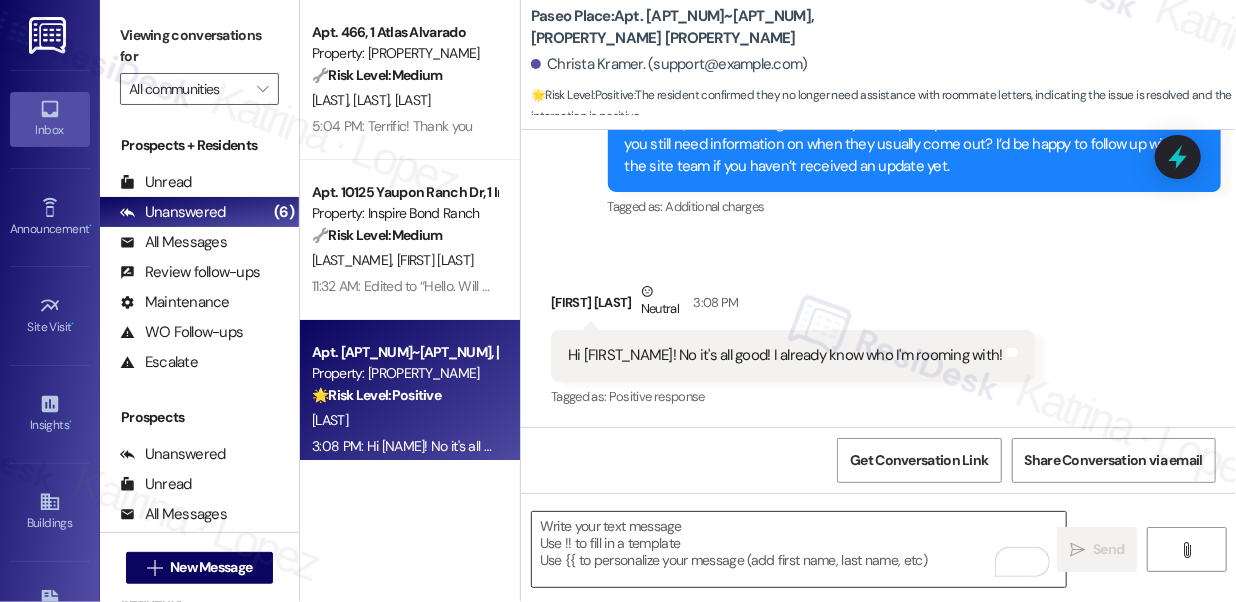 click at bounding box center (799, 549) 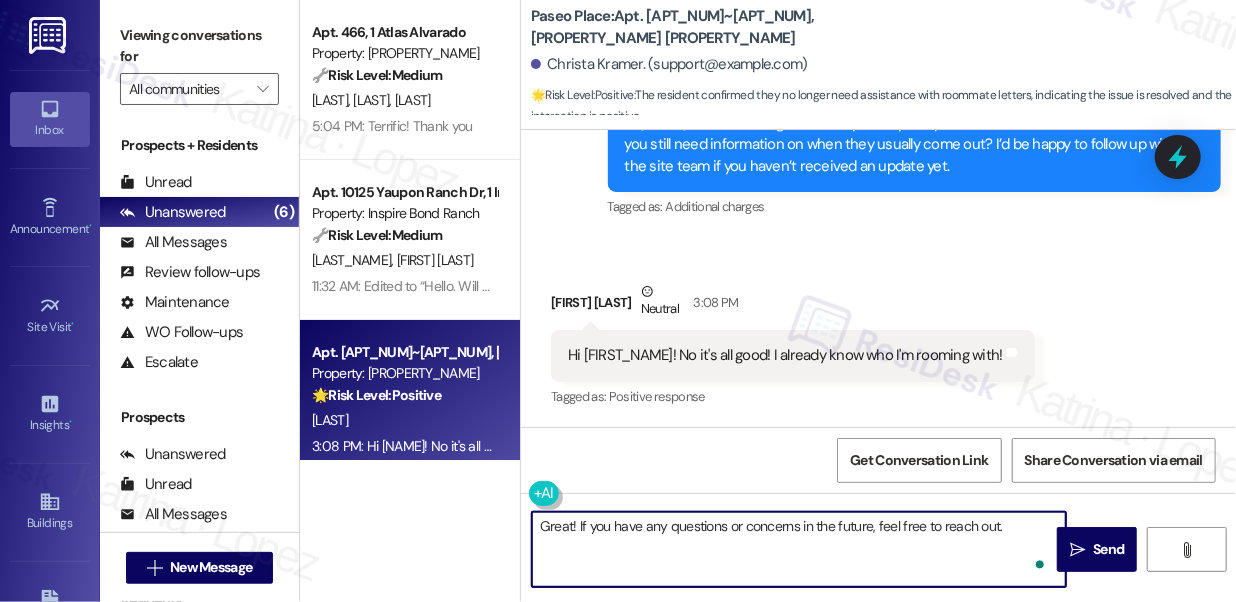 type on "Great! If you have any questions or concerns in the future, feel free to reach out." 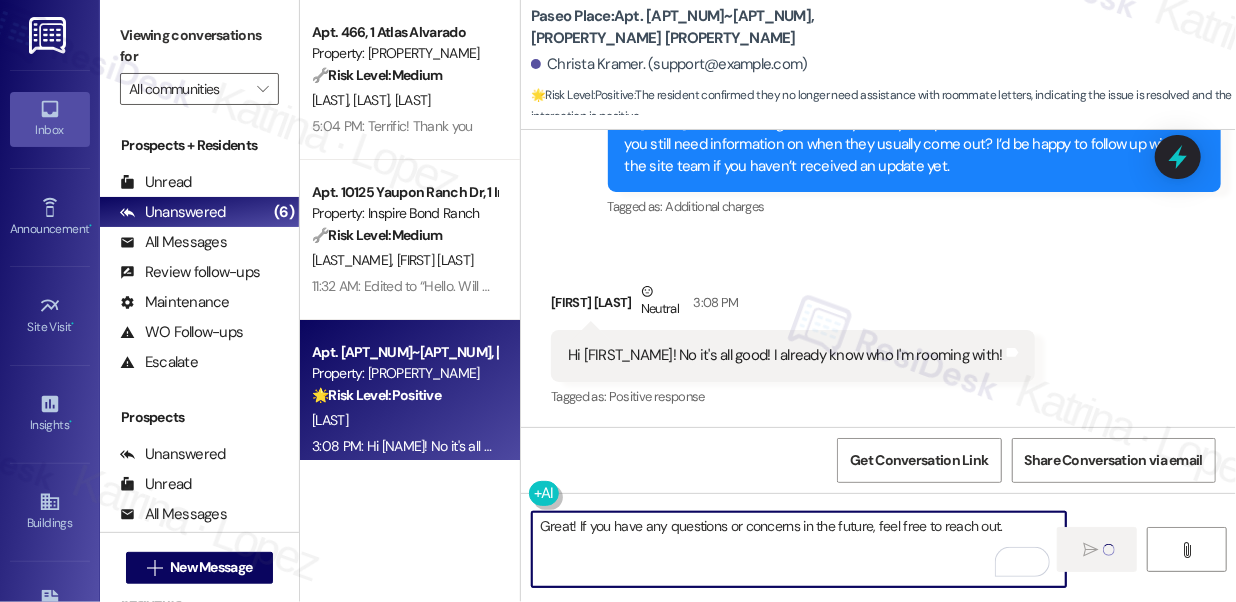 type 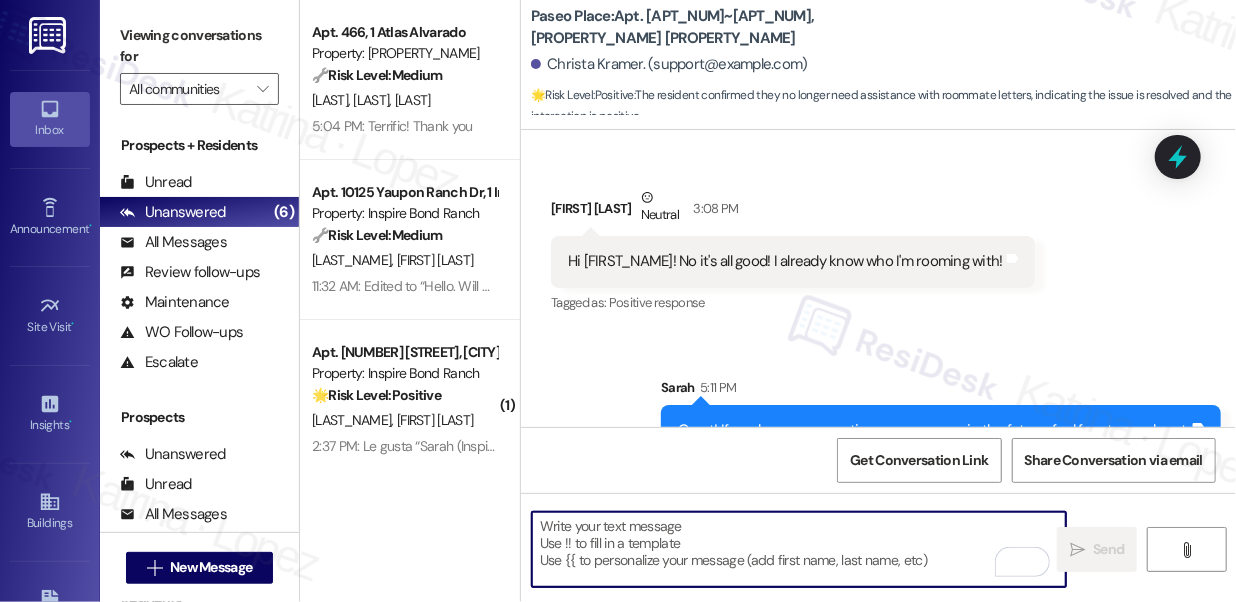 scroll, scrollTop: 3498, scrollLeft: 0, axis: vertical 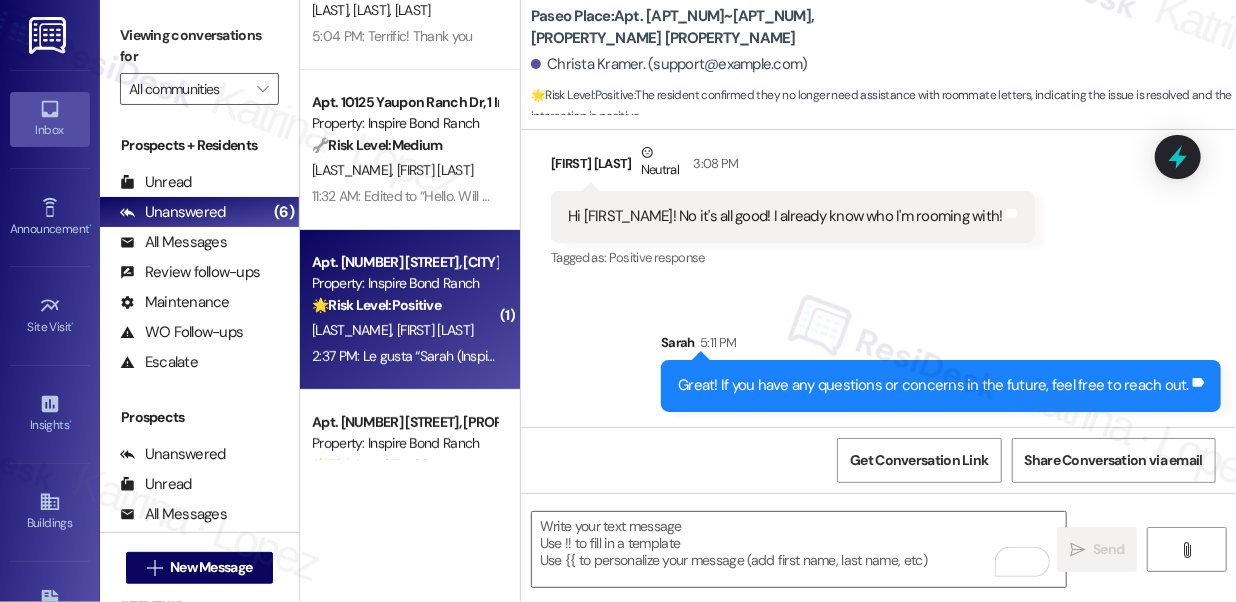 click on "[TIME]: Le gusta “[FIRST_NAME] ([PROPERTY_NAME]): Hi [FIRST_NAME] and [FIRST_NAME]! Good afternoon, residents! Pest control has informed us they are unable to service the property today as scheduled. They will be on-site tomorrow instead. We appreciate your patience and apologize for the inconvenience. Also, please note that the community gates will begin closing today at 5:00 PM. If you have not yet received your gate remote, please check your mailbox, as they have recently been distributed. For guest access, please refer to our email regarding guest codes.”" at bounding box center (1908, 356) 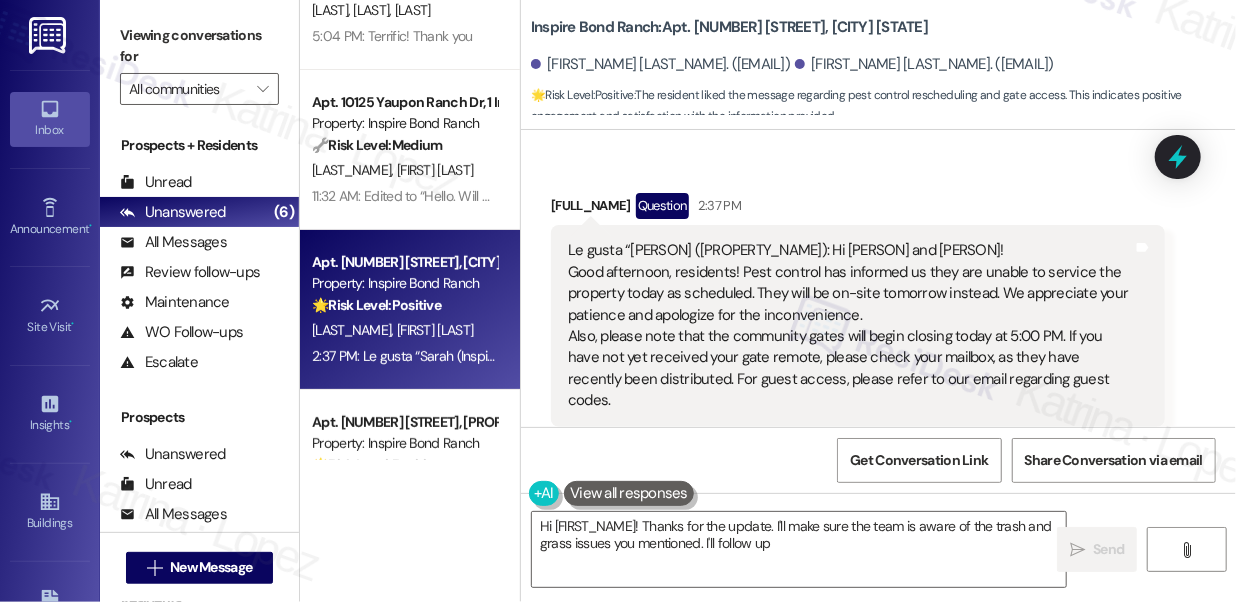 scroll, scrollTop: 1442, scrollLeft: 0, axis: vertical 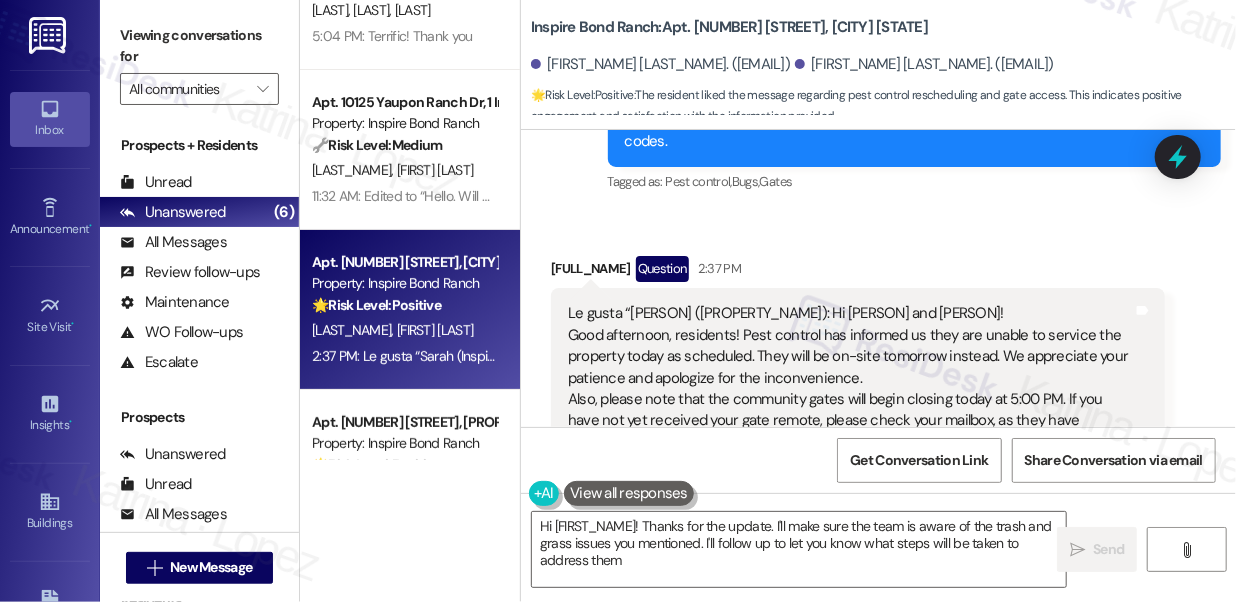 type on "Hi {{first_name}}! Thanks for the update. I'll make sure the team is aware of the trash and grass issues you mentioned. I'll follow up to let you know what steps will be taken to address them." 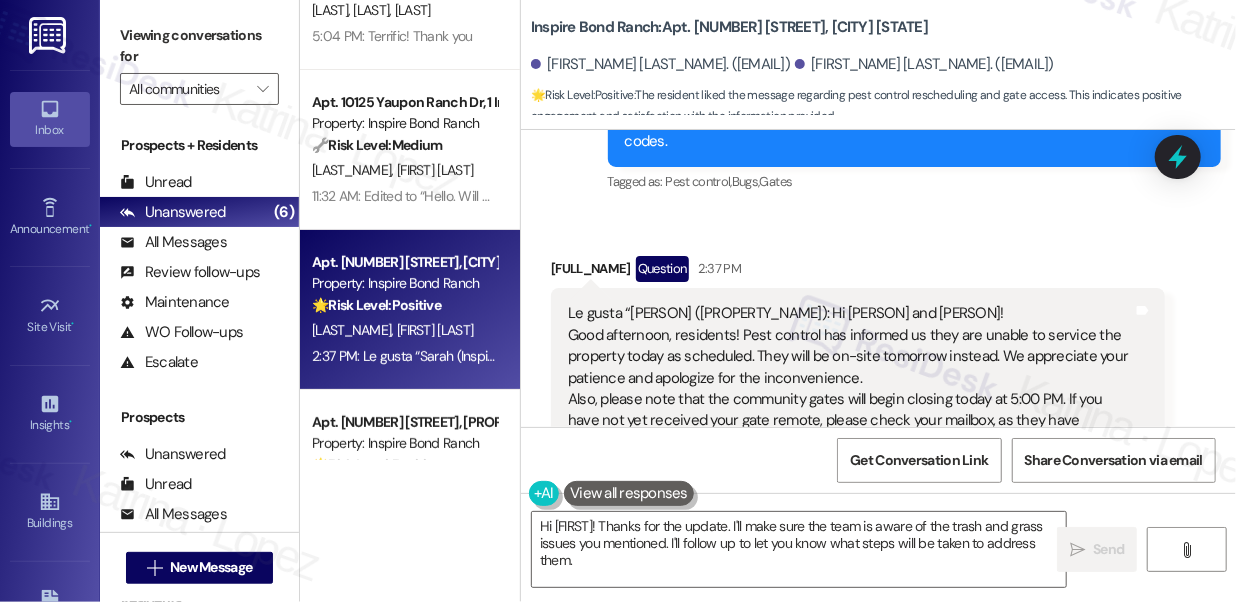 click on "Le gusta “Sarah (Inspire Bond Ranch): Hi Ethan and Chloe!
Good afternoon, residents! Pest control has informed us they are unable to service the property today as scheduled. They will be on-site tomorrow instead. We appreciate your patience and apologize for the inconvenience.
Also, please note that the community gates will begin closing today at 5:00 PM. If you have not yet received your gate remote, please check your mailbox, as they have recently been distributed. For guest access, please refer to our email regarding guest codes.”" at bounding box center [850, 388] 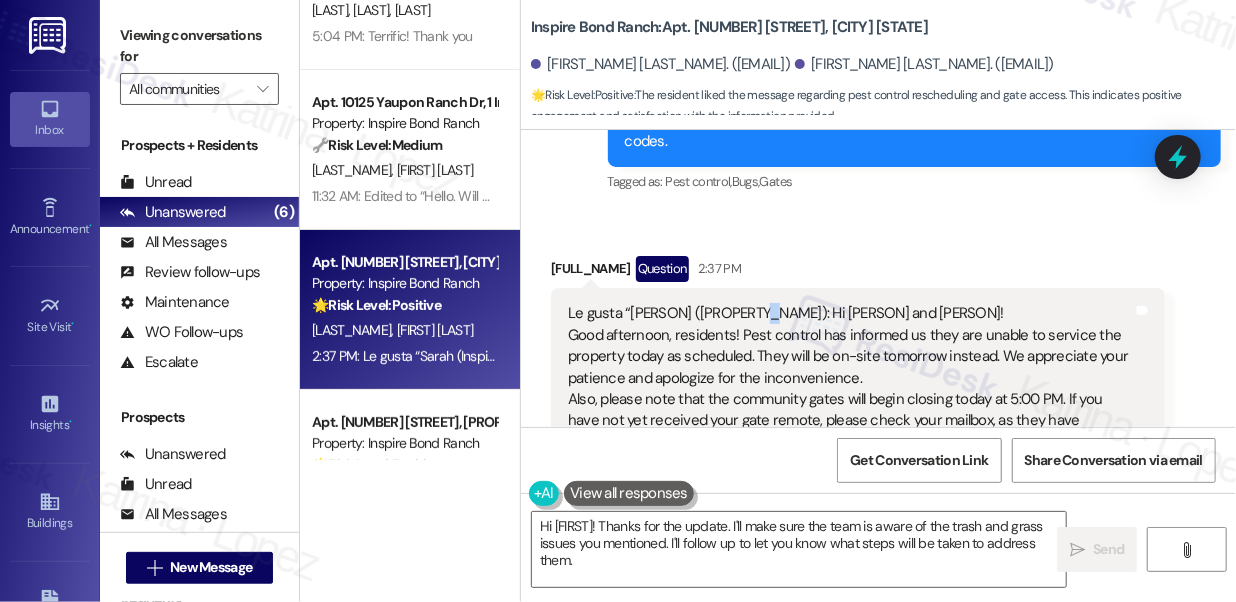 click on "Le gusta “Sarah (Inspire Bond Ranch): Hi Ethan and Chloe!
Good afternoon, residents! Pest control has informed us they are unable to service the property today as scheduled. They will be on-site tomorrow instead. We appreciate your patience and apologize for the inconvenience.
Also, please note that the community gates will begin closing today at 5:00 PM. If you have not yet received your gate remote, please check your mailbox, as they have recently been distributed. For guest access, please refer to our email regarding guest codes.”" at bounding box center [850, 388] 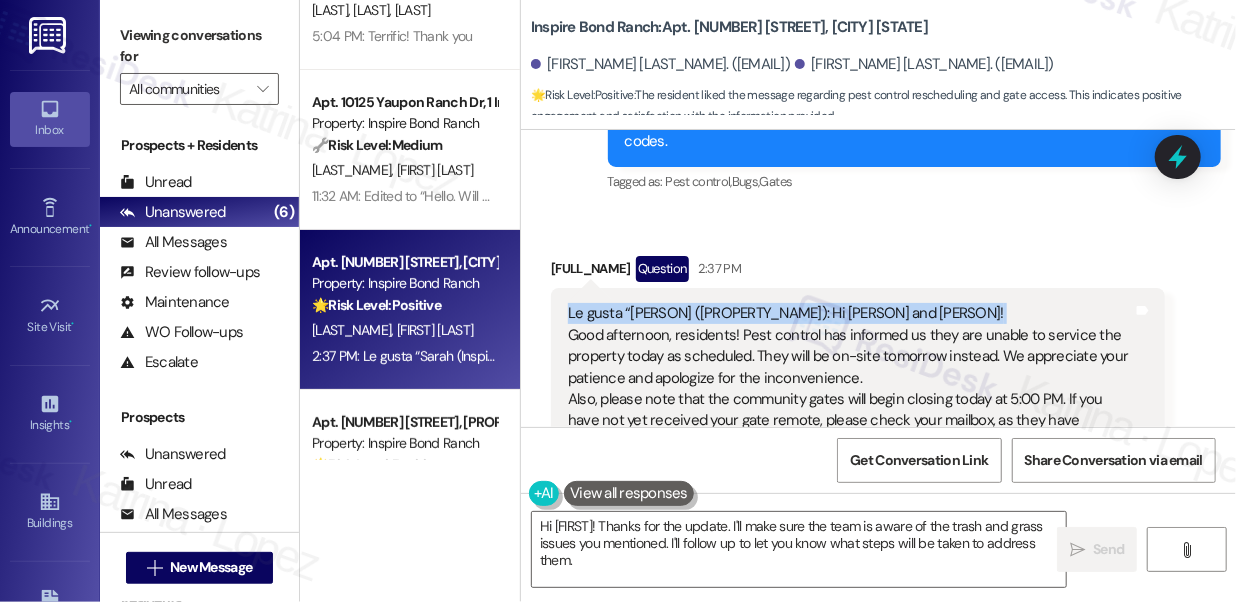 click on "Le gusta “Sarah (Inspire Bond Ranch): Hi Ethan and Chloe!
Good afternoon, residents! Pest control has informed us they are unable to service the property today as scheduled. They will be on-site tomorrow instead. We appreciate your patience and apologize for the inconvenience.
Also, please note that the community gates will begin closing today at 5:00 PM. If you have not yet received your gate remote, please check your mailbox, as they have recently been distributed. For guest access, please refer to our email regarding guest codes.”" at bounding box center [850, 388] 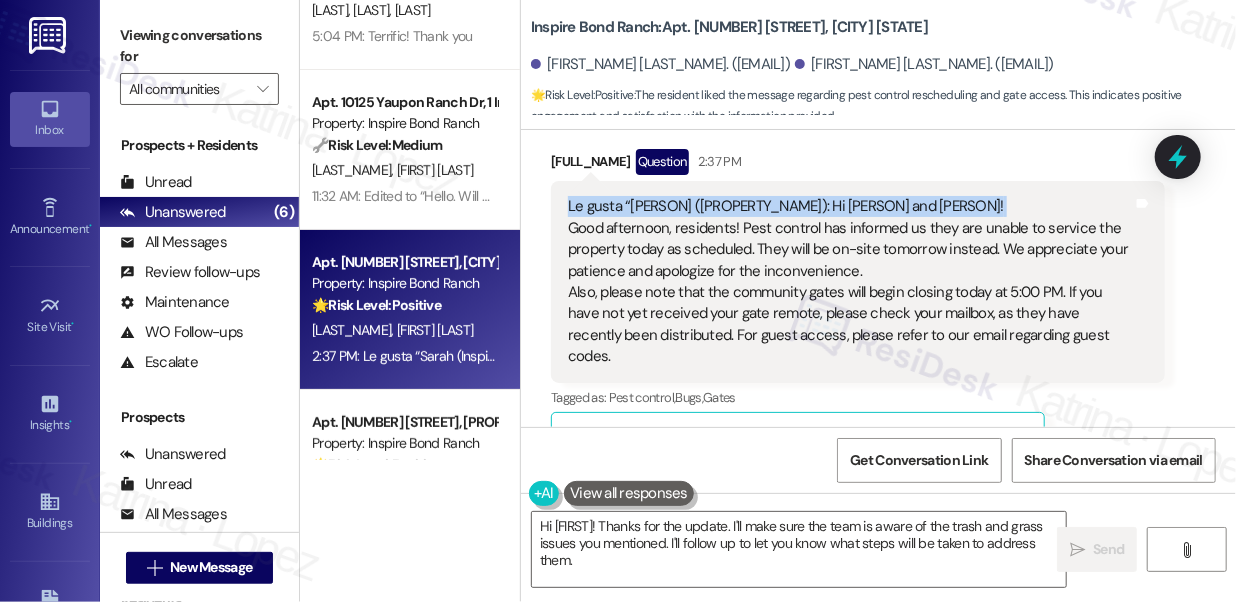 scroll, scrollTop: 1352, scrollLeft: 0, axis: vertical 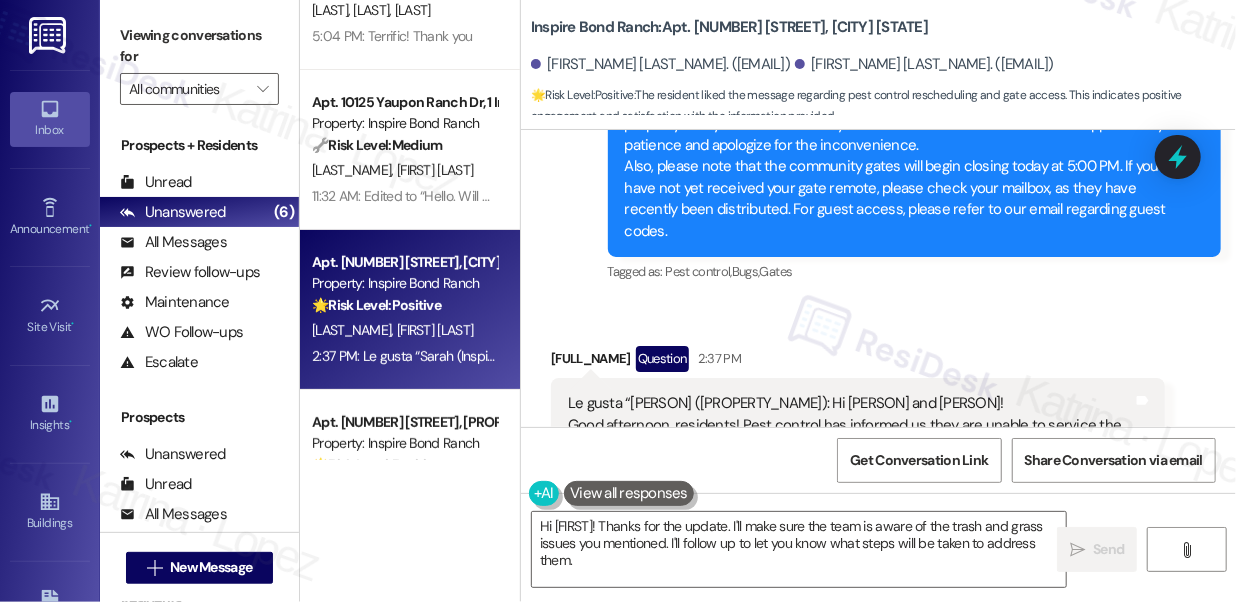 click on "Hi Ethan and Chloe!
Good afternoon, residents! Pest control has informed us they are unable to service the property today as scheduled. They will be on-site tomorrow instead. We appreciate your patience and apologize for the inconvenience.
Also, please note that the community gates will begin closing today at 5:00 PM. If you have not yet received your gate remote, please check your mailbox, as they have recently been distributed. For guest access, please refer to our email regarding guest codes." at bounding box center (907, 156) 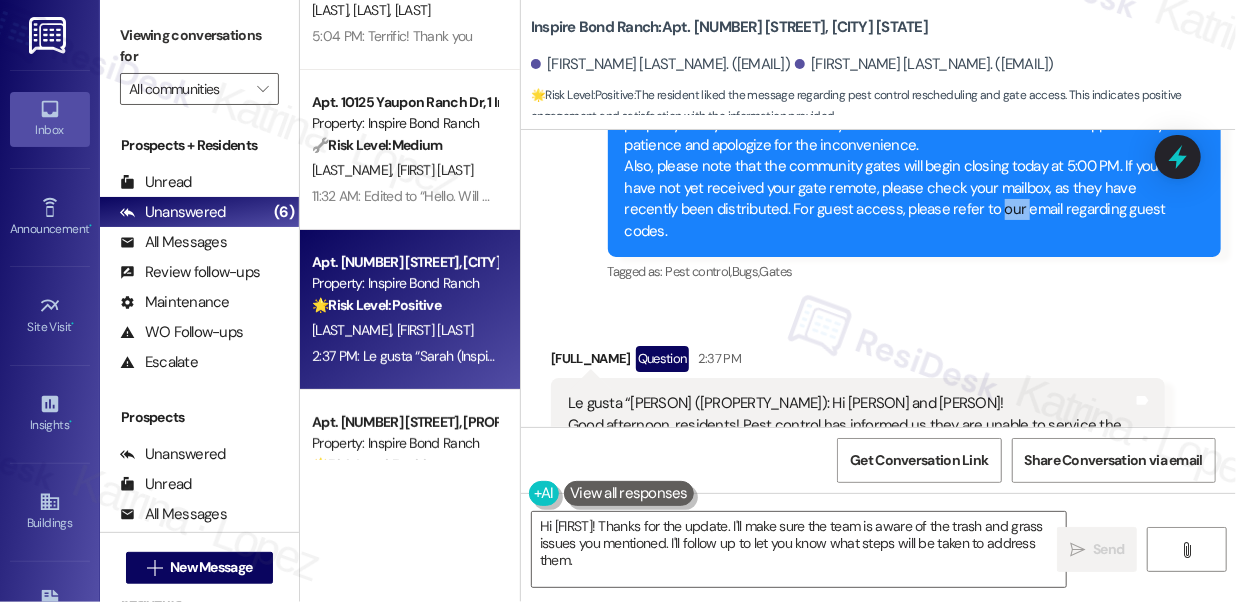 click on "Hi Ethan and Chloe!
Good afternoon, residents! Pest control has informed us they are unable to service the property today as scheduled. They will be on-site tomorrow instead. We appreciate your patience and apologize for the inconvenience.
Also, please note that the community gates will begin closing today at 5:00 PM. If you have not yet received your gate remote, please check your mailbox, as they have recently been distributed. For guest access, please refer to our email regarding guest codes." at bounding box center (907, 156) 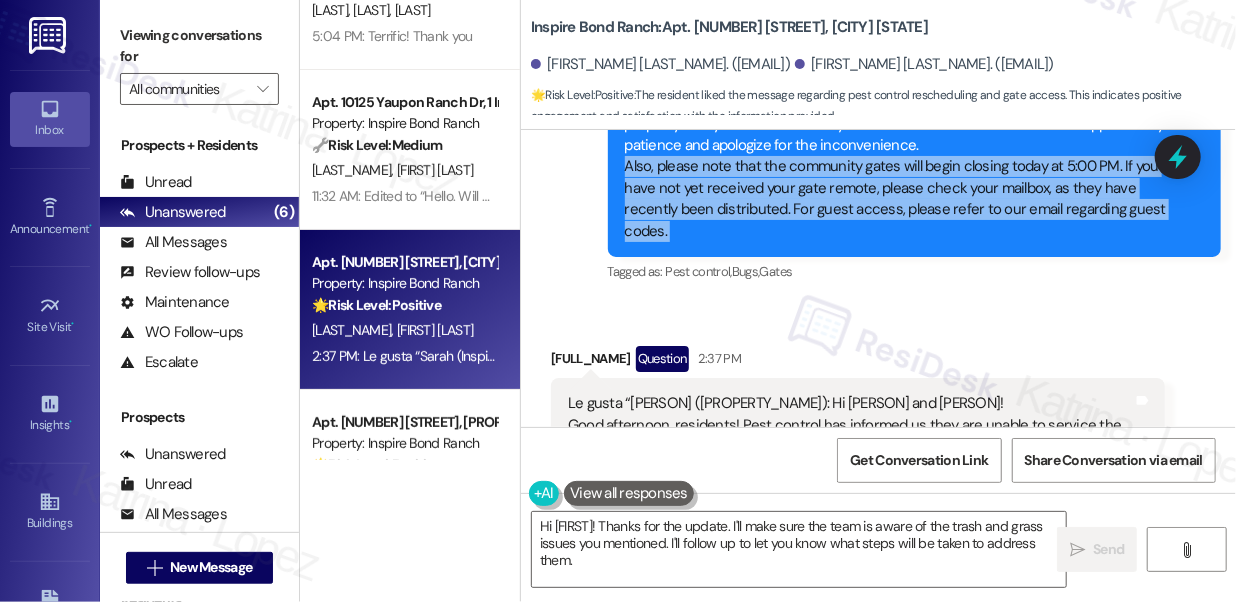 click on "Hi Ethan and Chloe!
Good afternoon, residents! Pest control has informed us they are unable to service the property today as scheduled. They will be on-site tomorrow instead. We appreciate your patience and apologize for the inconvenience.
Also, please note that the community gates will begin closing today at 5:00 PM. If you have not yet received your gate remote, please check your mailbox, as they have recently been distributed. For guest access, please refer to our email regarding guest codes." at bounding box center [907, 156] 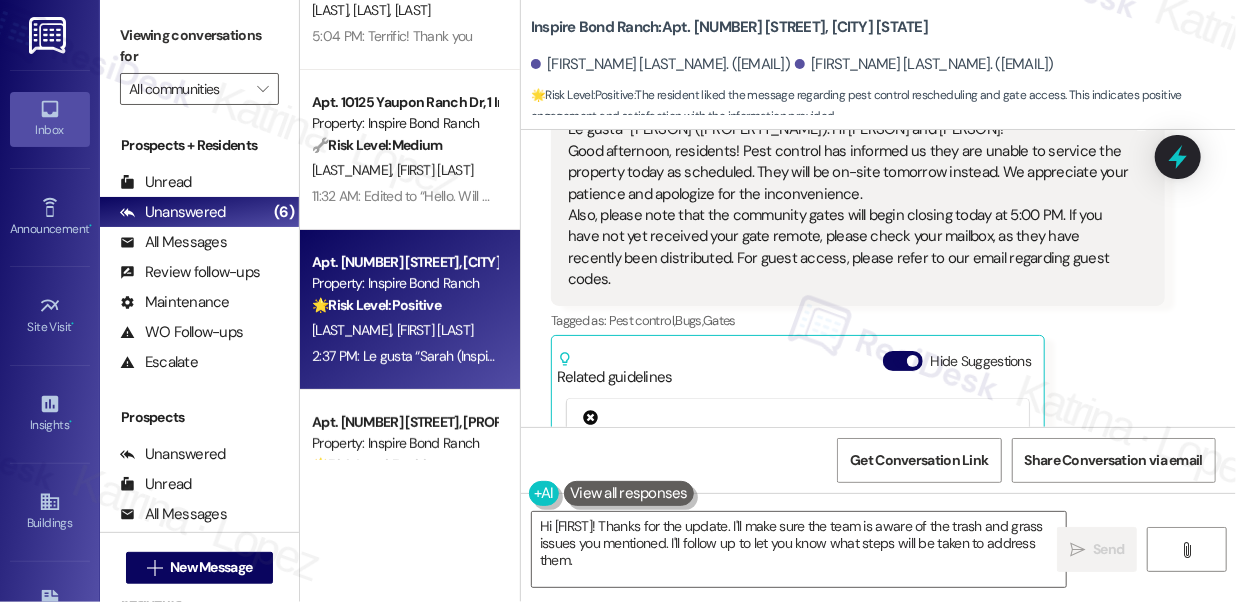 scroll, scrollTop: 1806, scrollLeft: 0, axis: vertical 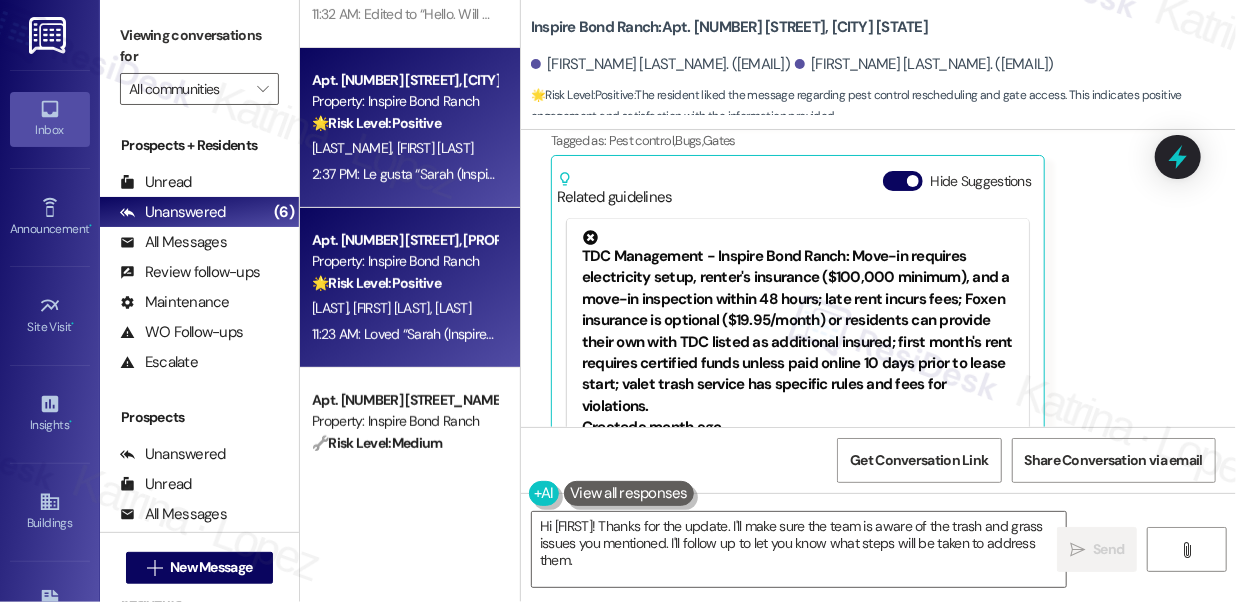 click on "[TIME]: Loved “Sarah (Inspire Bond Ranch): Hi Daniel, Deborah and Sut Ring!
Good afternoon, residents! Pest control has informed us they are unable to service the property today as scheduled. They will be on-site tomorrow instead. We appreciate your patience and apologize for the inconvenience.
Also, please note that the community gates will begin closing today at 5:00 PM. If you have not yet received your gate remote, please check your mailbox, as they have recently been distributed. For guest access, please refer to our email regarding guest codes.”" at bounding box center (1938, 334) 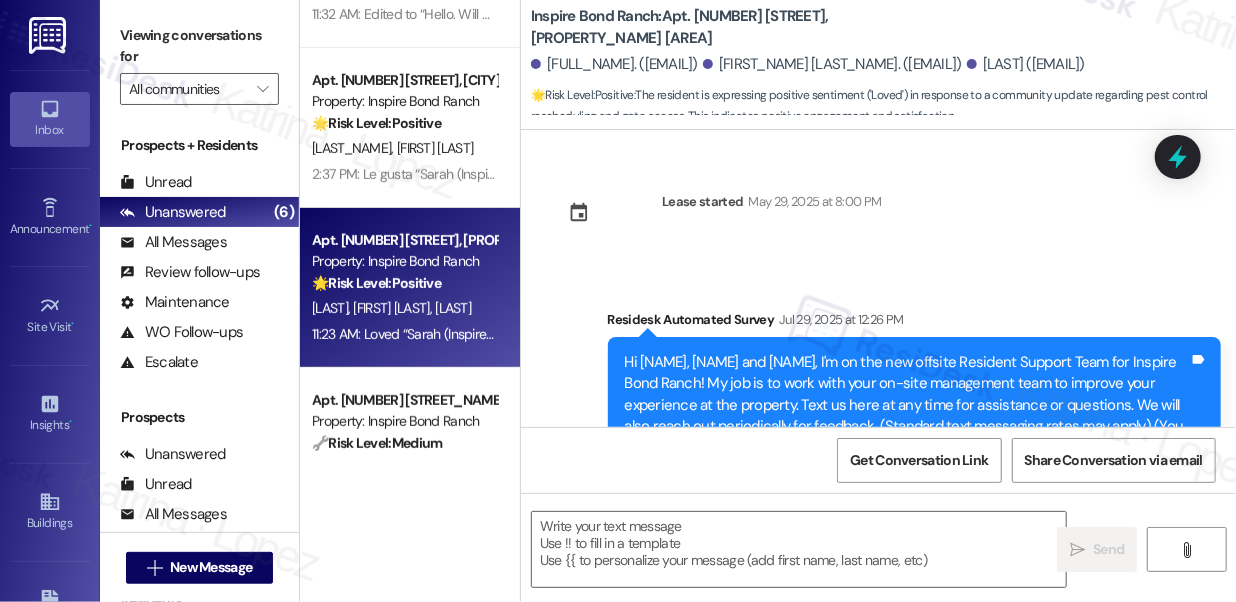 scroll, scrollTop: 390, scrollLeft: 0, axis: vertical 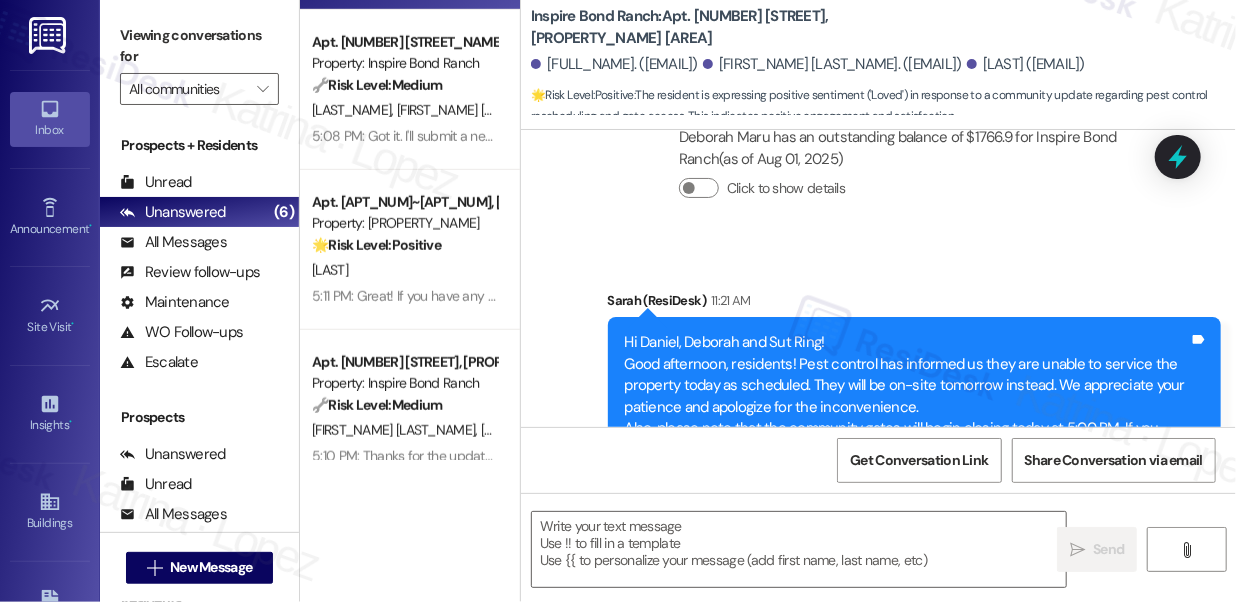 type on "Fetching suggested responses. Please feel free to read through the conversation in the meantime." 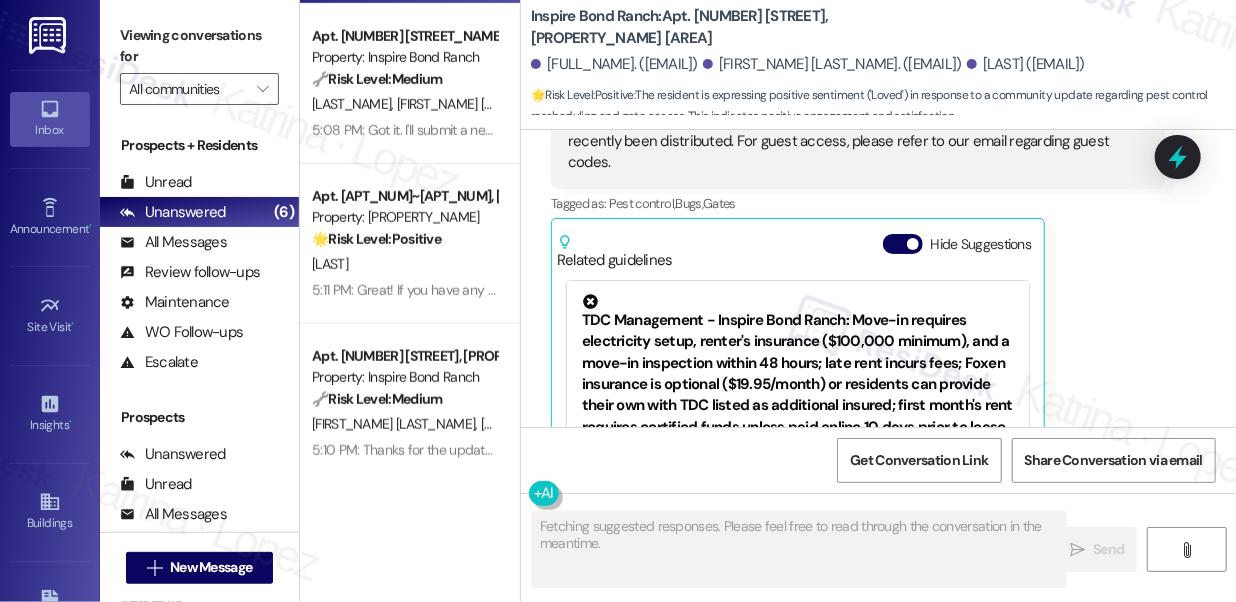 scroll, scrollTop: 1194, scrollLeft: 0, axis: vertical 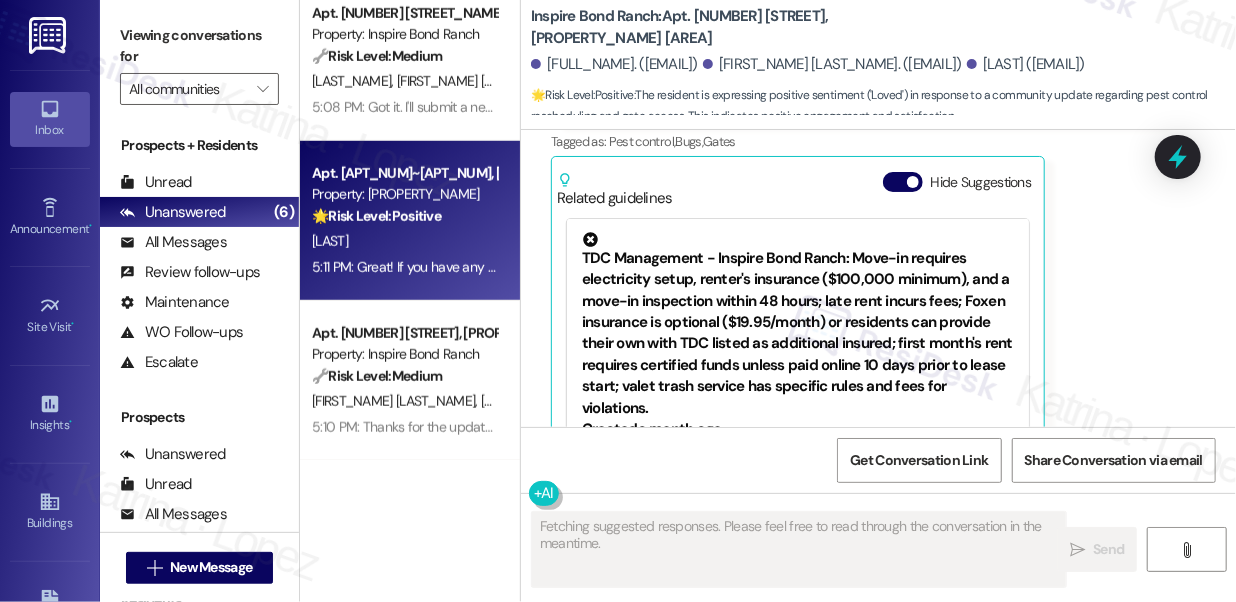 type 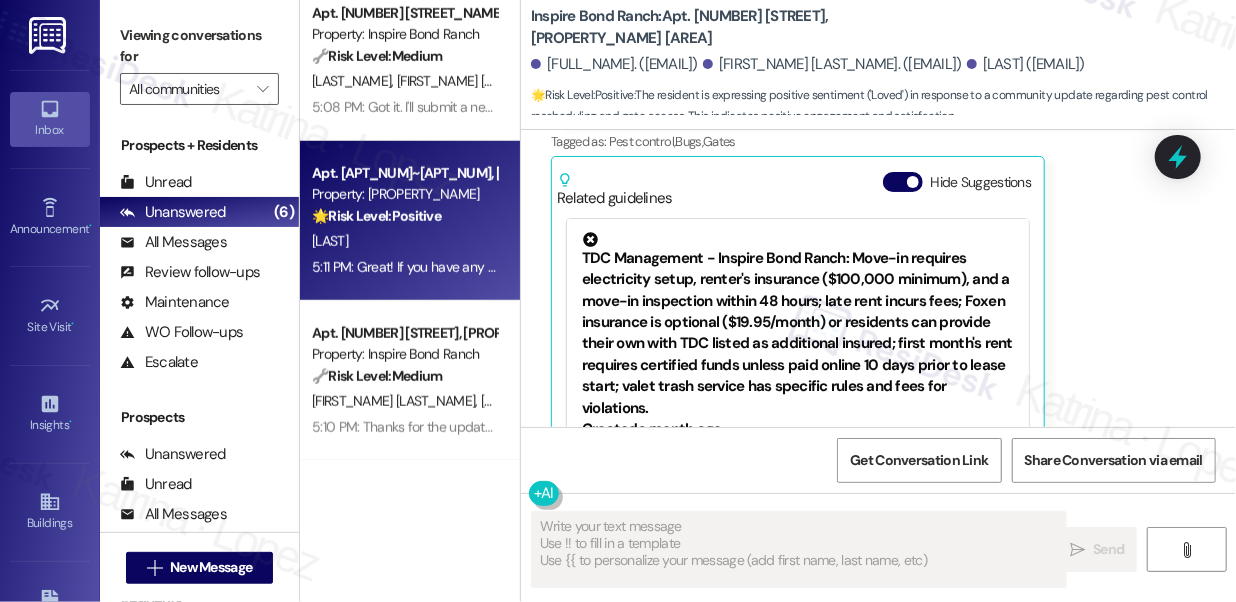 click on "5:11 PM: Great! If you have any questions or concerns in the future, feel free to reach out. 5:11 PM: Great! If you have any questions or concerns in the future, feel free to reach out." at bounding box center (404, 267) 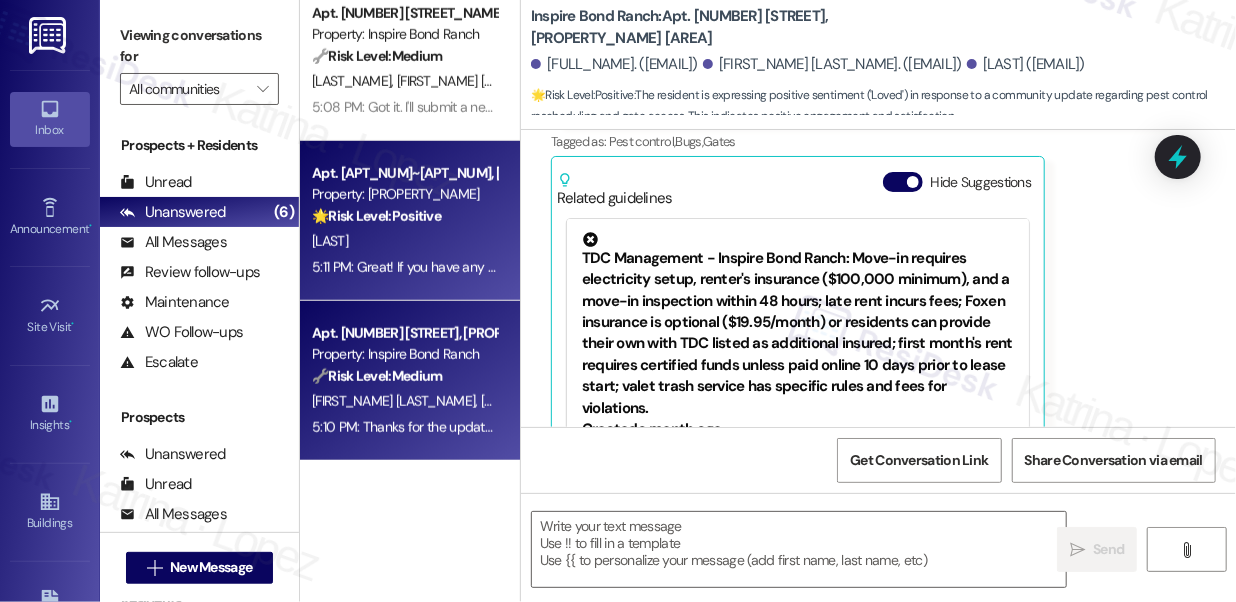 type on "Fetching suggested responses. Please feel free to read through the conversation in the meantime." 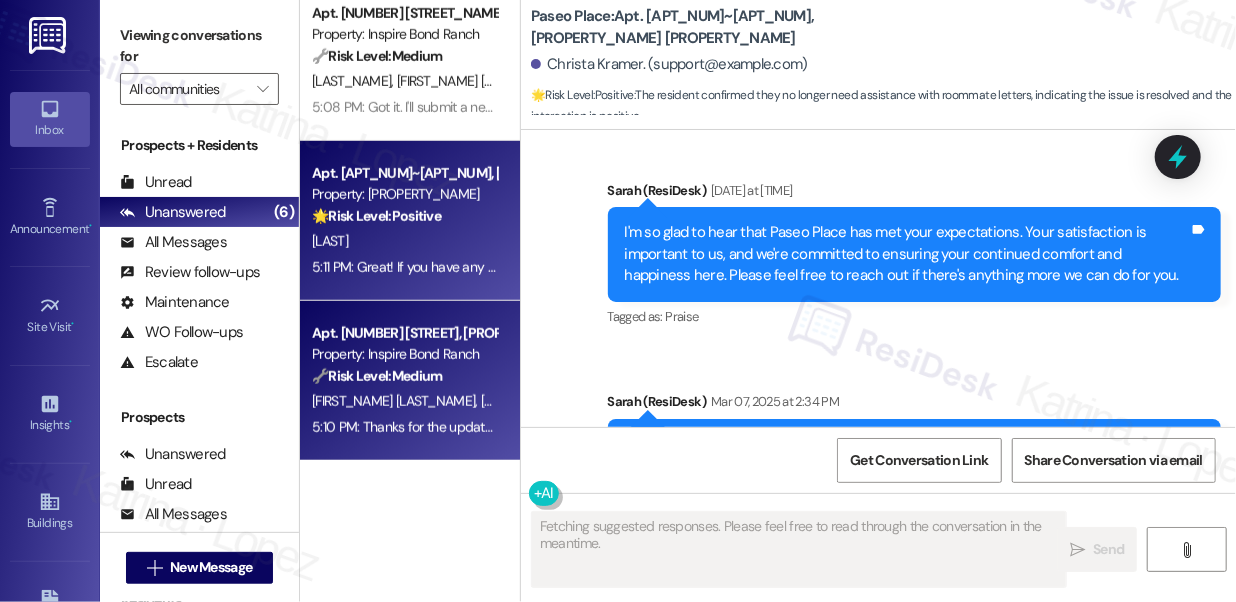 click on "🔧  Risk Level:  Medium" at bounding box center (377, 376) 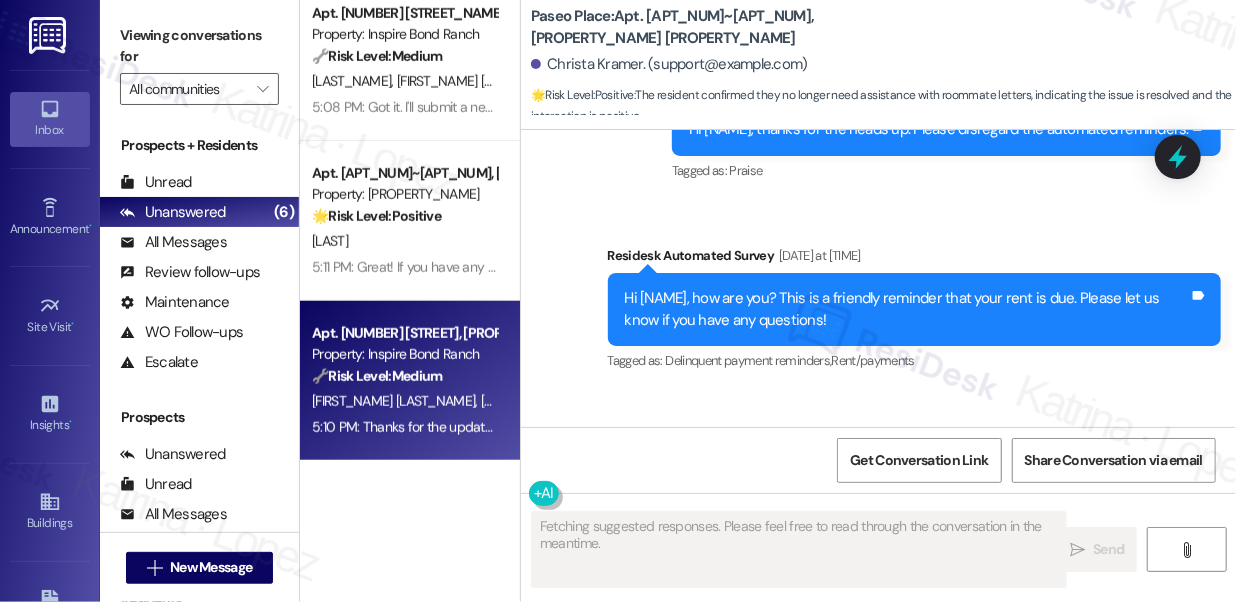 scroll, scrollTop: 1889, scrollLeft: 0, axis: vertical 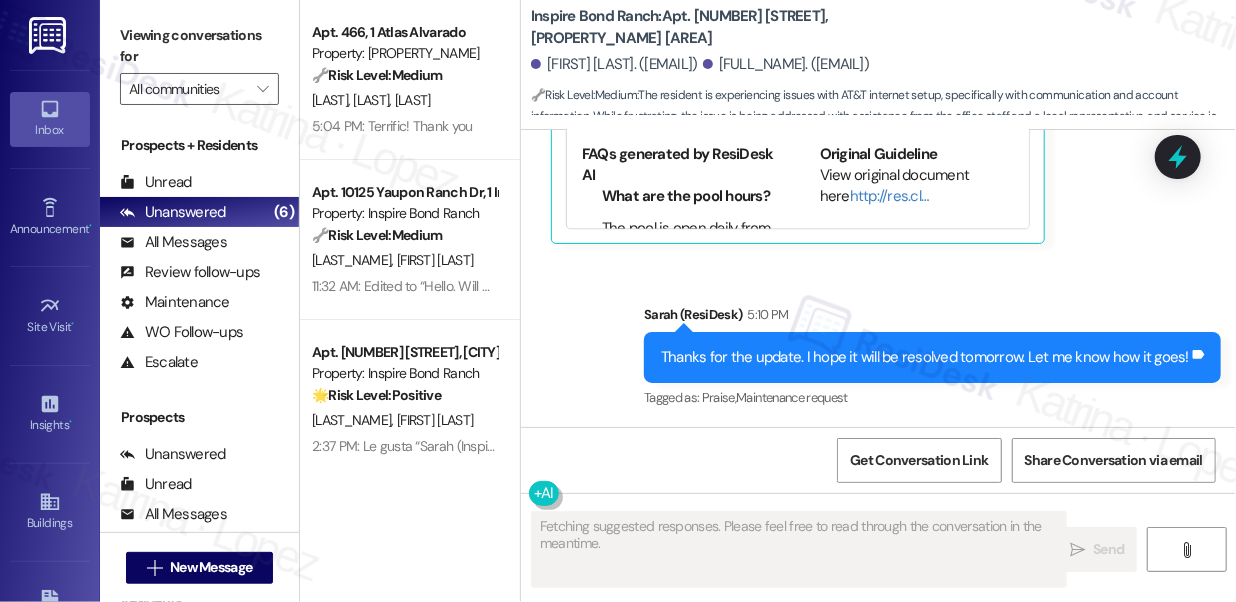 click on "5:04 PM: Terrific! Thank you  5:04 PM: Terrific! Thank you" at bounding box center (392, 126) 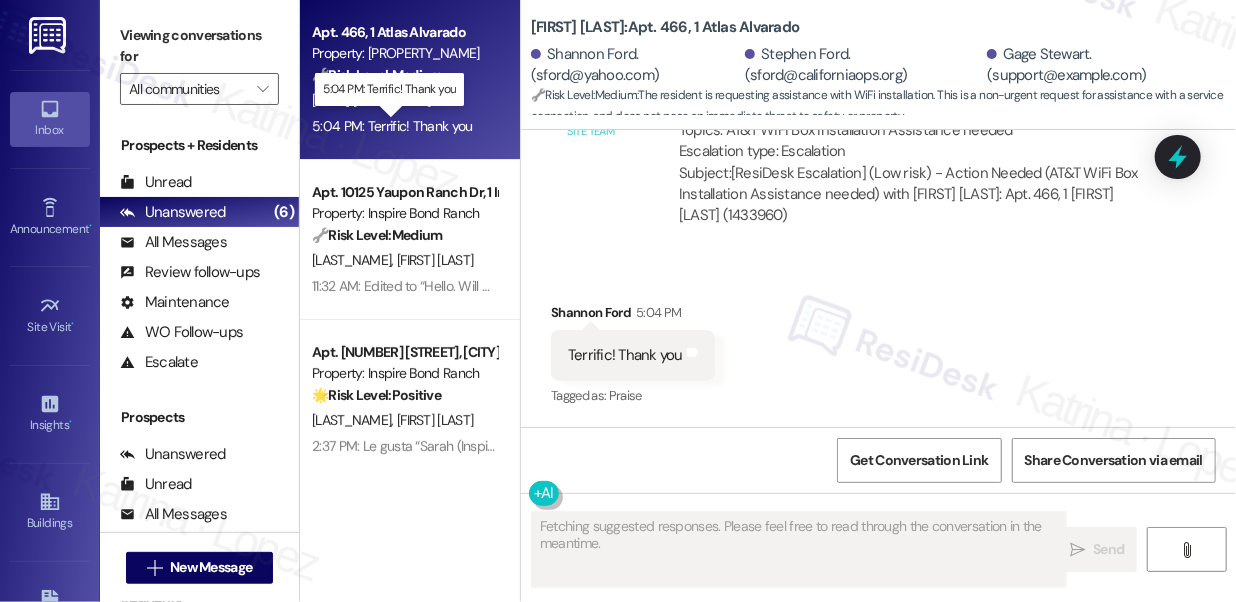 scroll, scrollTop: 1498, scrollLeft: 0, axis: vertical 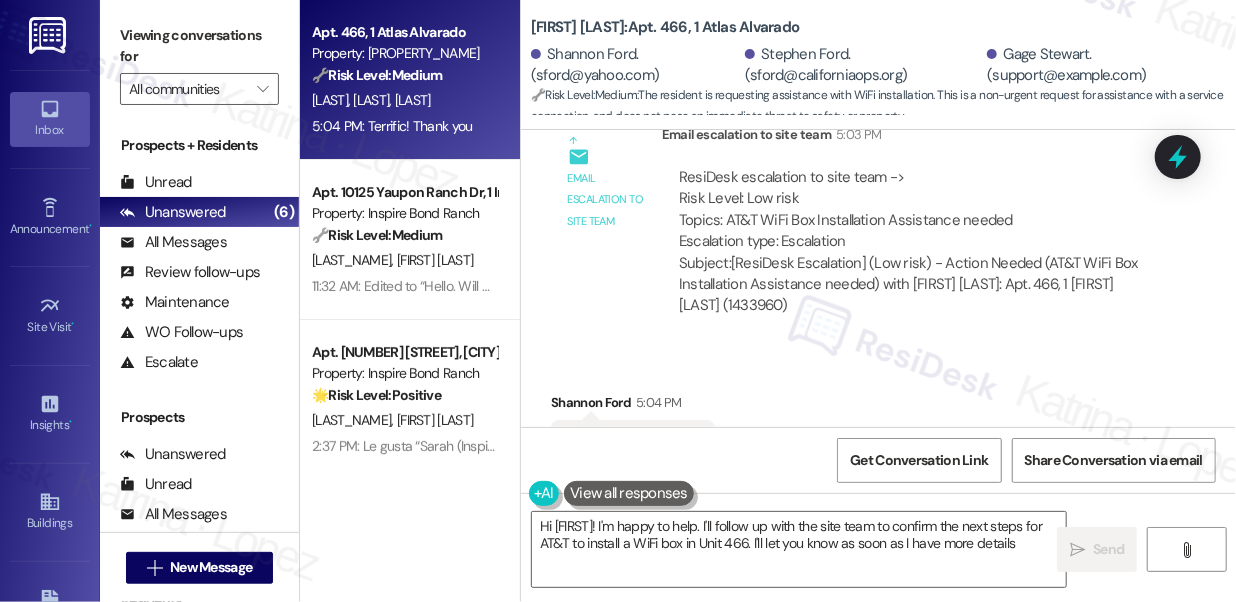 type on "Hi {{first_name}}! I'm happy to help. I'll follow up with the site team to confirm the next steps for AT&T to install a WiFi box in Unit 466. I'll let you know as soon as I have more details!" 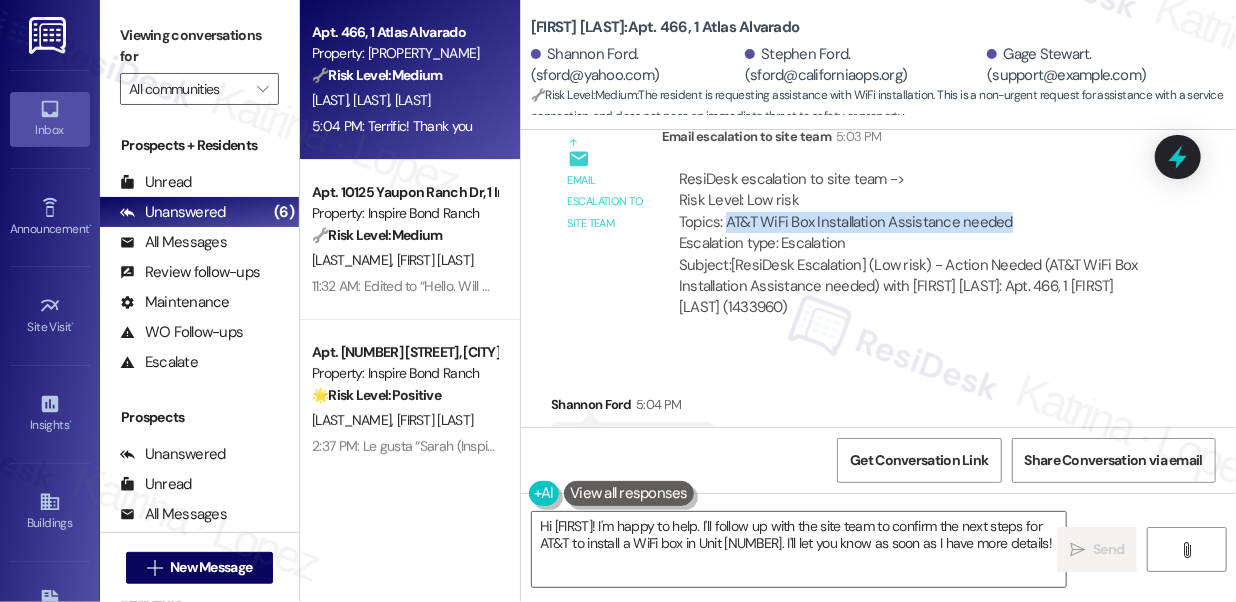 drag, startPoint x: 724, startPoint y: 223, endPoint x: 1012, endPoint y: 228, distance: 288.0434 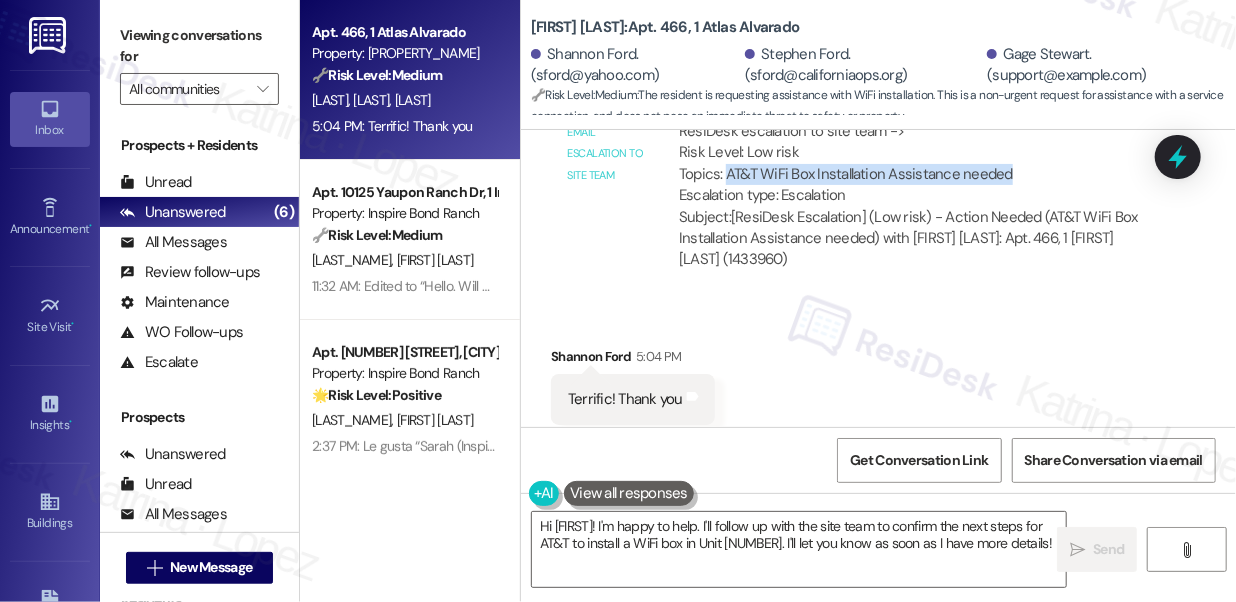scroll, scrollTop: 1499, scrollLeft: 0, axis: vertical 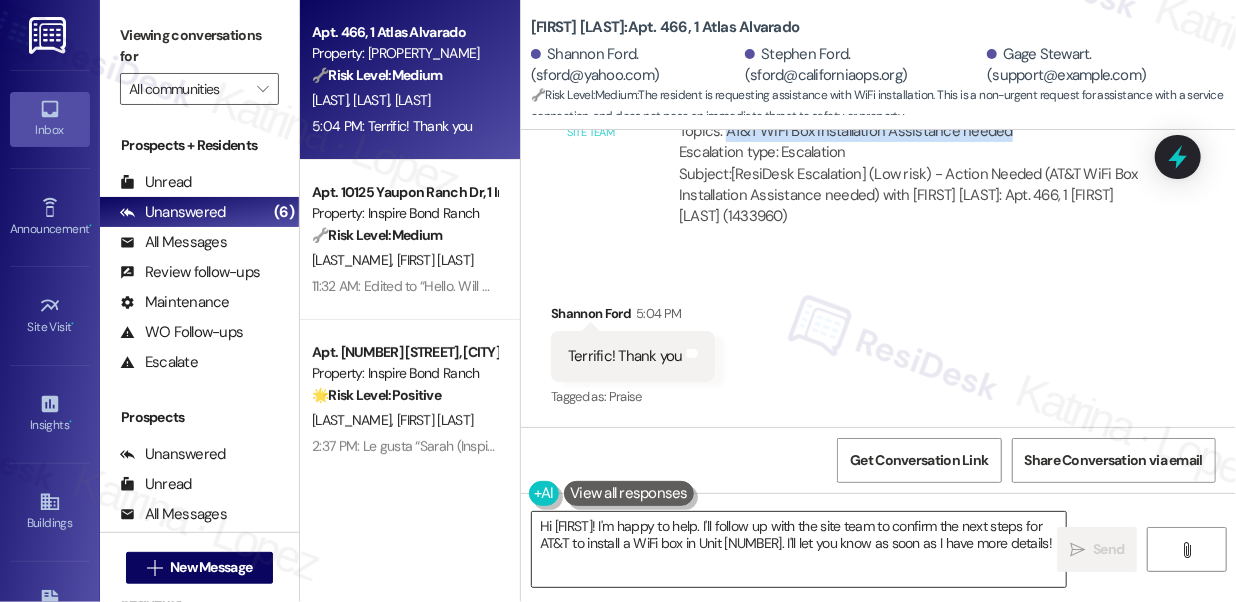 click on "Hi {{first_name}}! I'm happy to help. I'll follow up with the site team to confirm the next steps for AT&T to install a WiFi box in Unit 466. I'll let you know as soon as I have more details!" at bounding box center (799, 549) 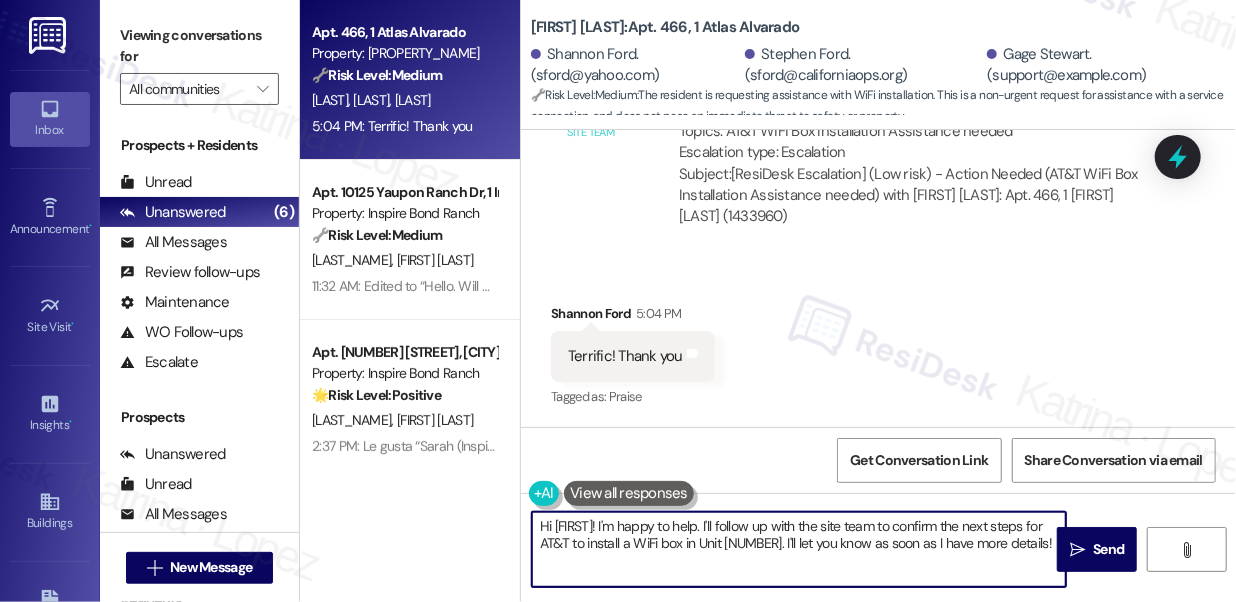 click on "Hi {{first_name}}! I'm happy to help. I'll follow up with the site team to confirm the next steps for AT&T to install a WiFi box in Unit 466. I'll let you know as soon as I have more details!" at bounding box center (799, 549) 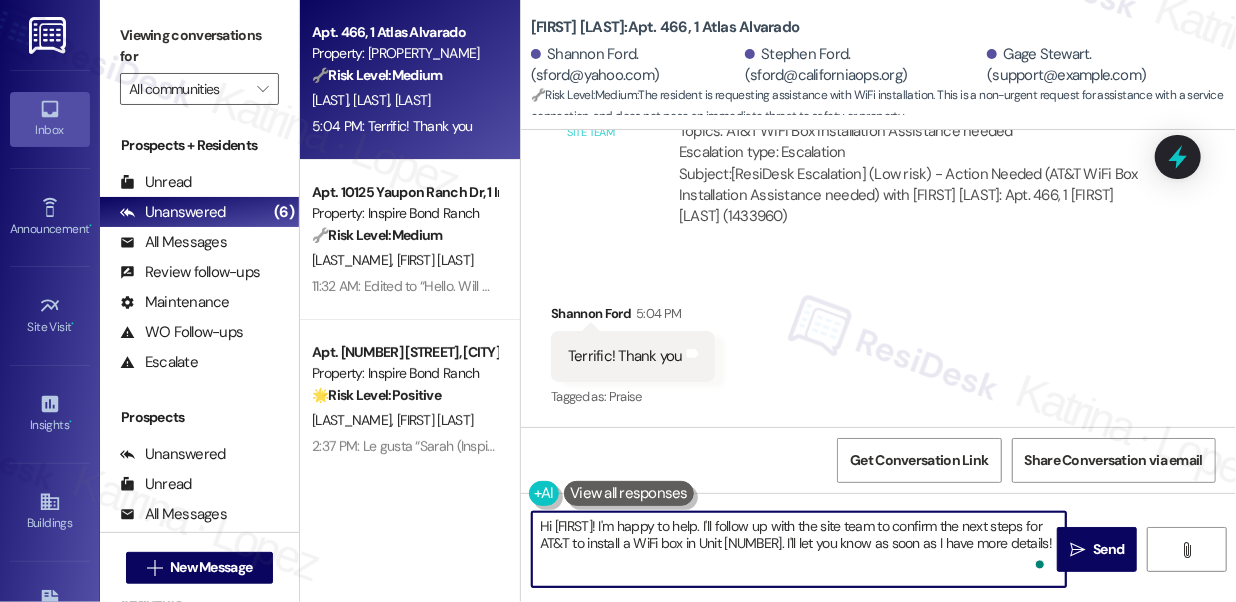 click on "Hi {{first_name}}! I'm happy to help. I'll follow up with the site team to confirm the next steps for AT&T to install a WiFi box in Unit 466. I'll let you know as soon as I have more details!" at bounding box center [799, 549] 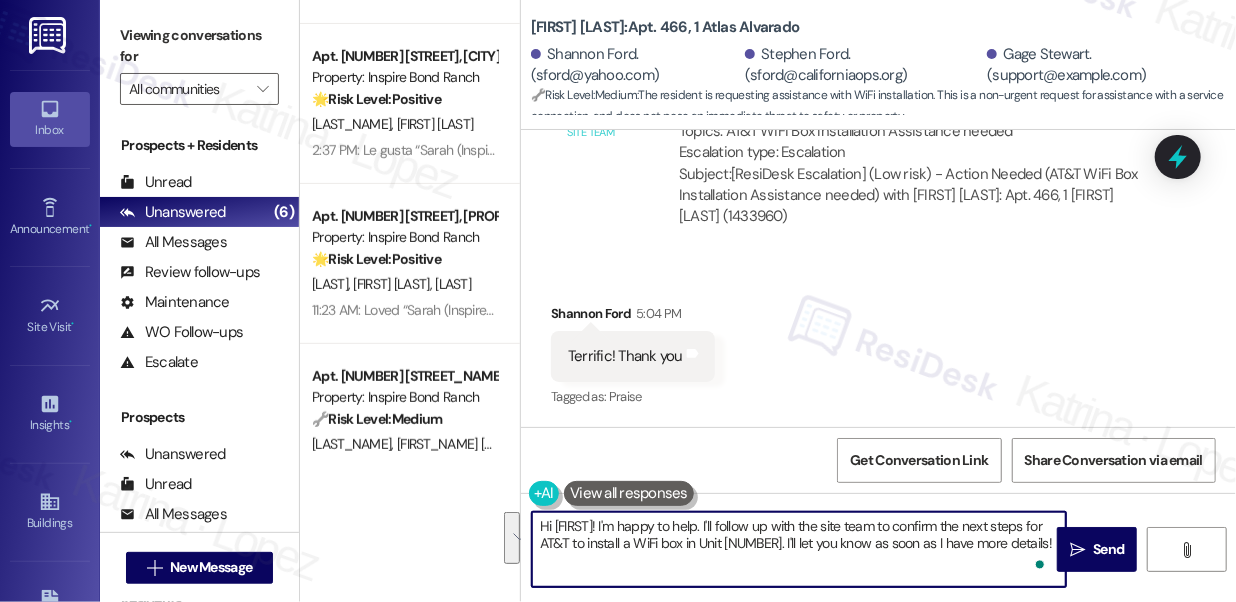 scroll, scrollTop: 0, scrollLeft: 0, axis: both 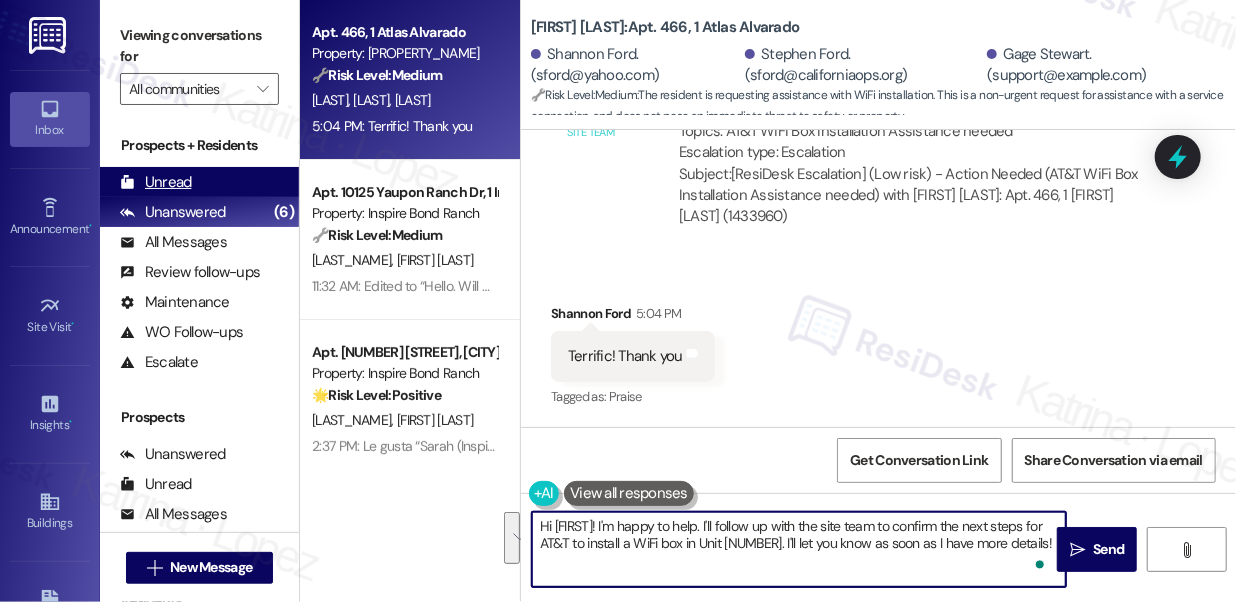 click on "Unread" at bounding box center (156, 182) 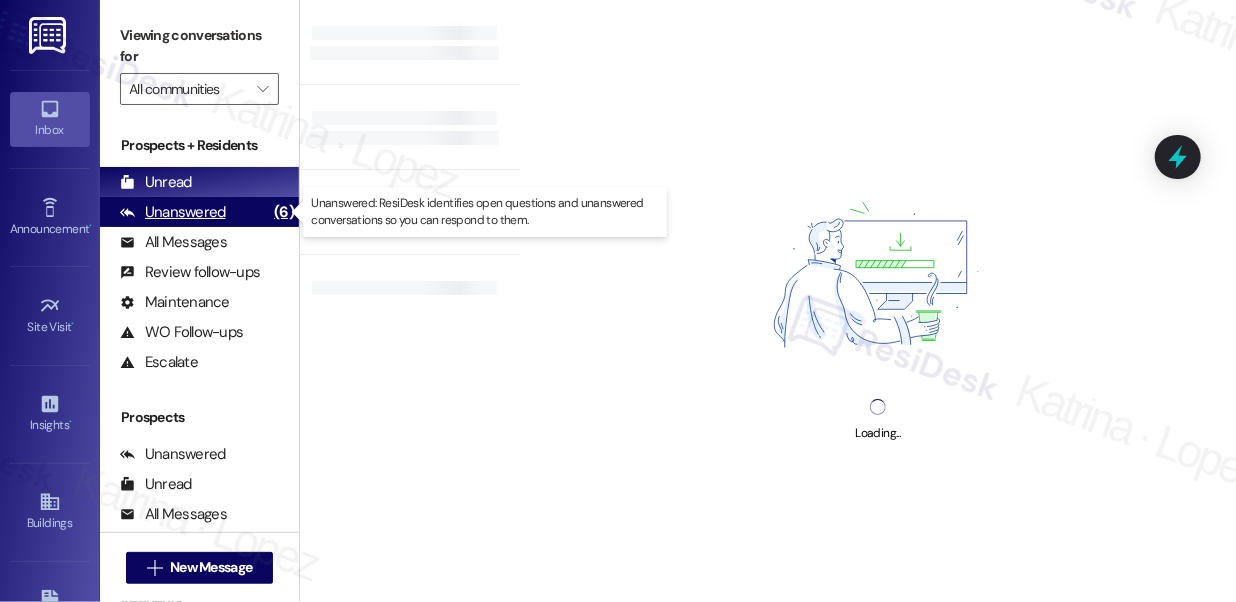click on "Unanswered" at bounding box center [173, 212] 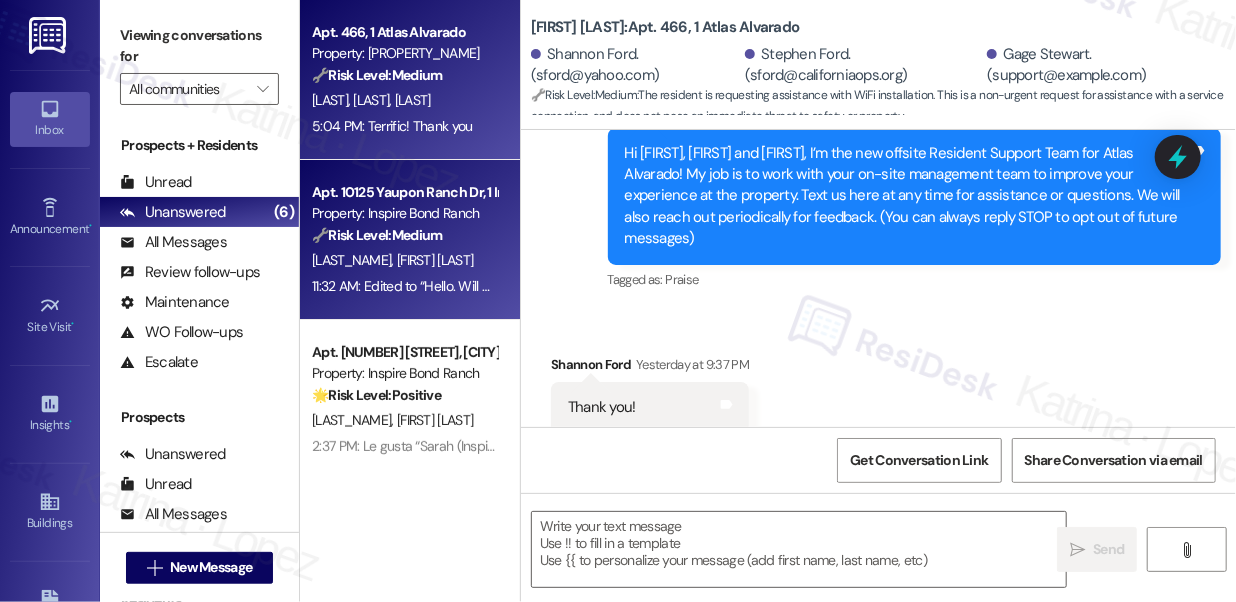 type on "Fetching suggested responses. Please feel free to read through the conversation in the meantime." 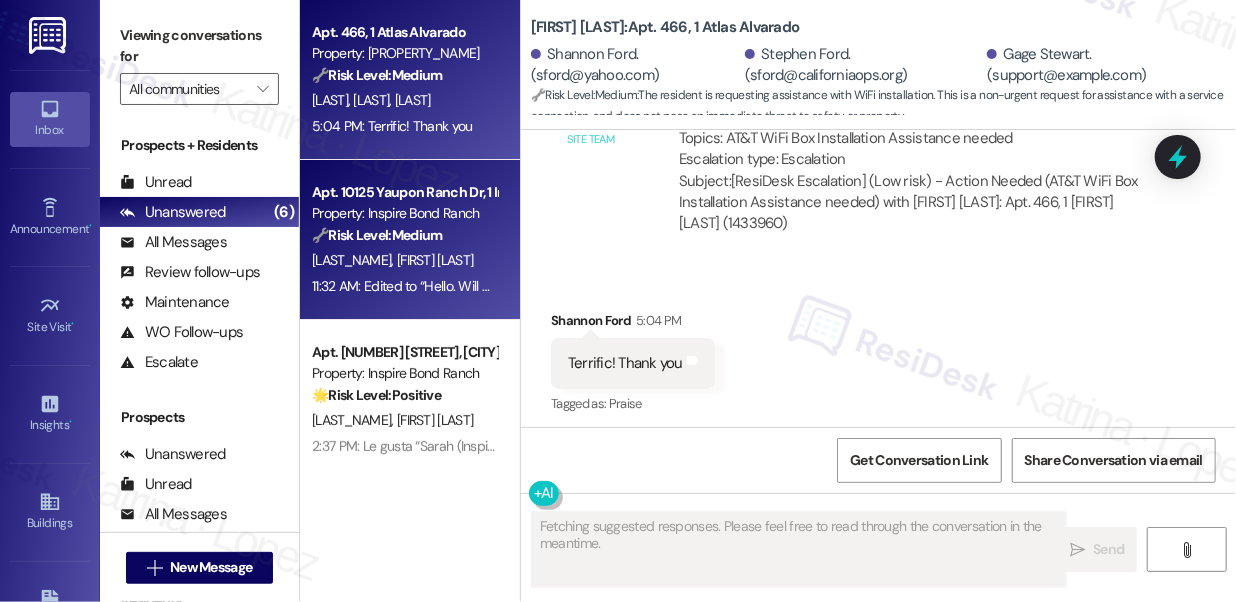 click on "🔧  Risk Level:  Medium" at bounding box center [377, 235] 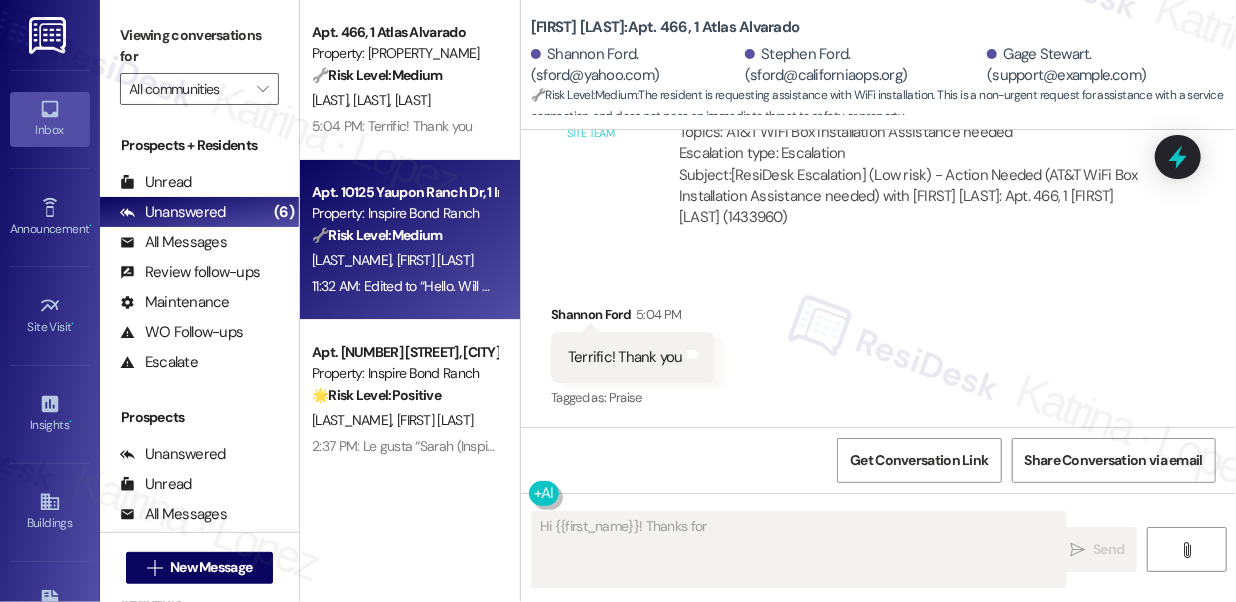 scroll, scrollTop: 610, scrollLeft: 0, axis: vertical 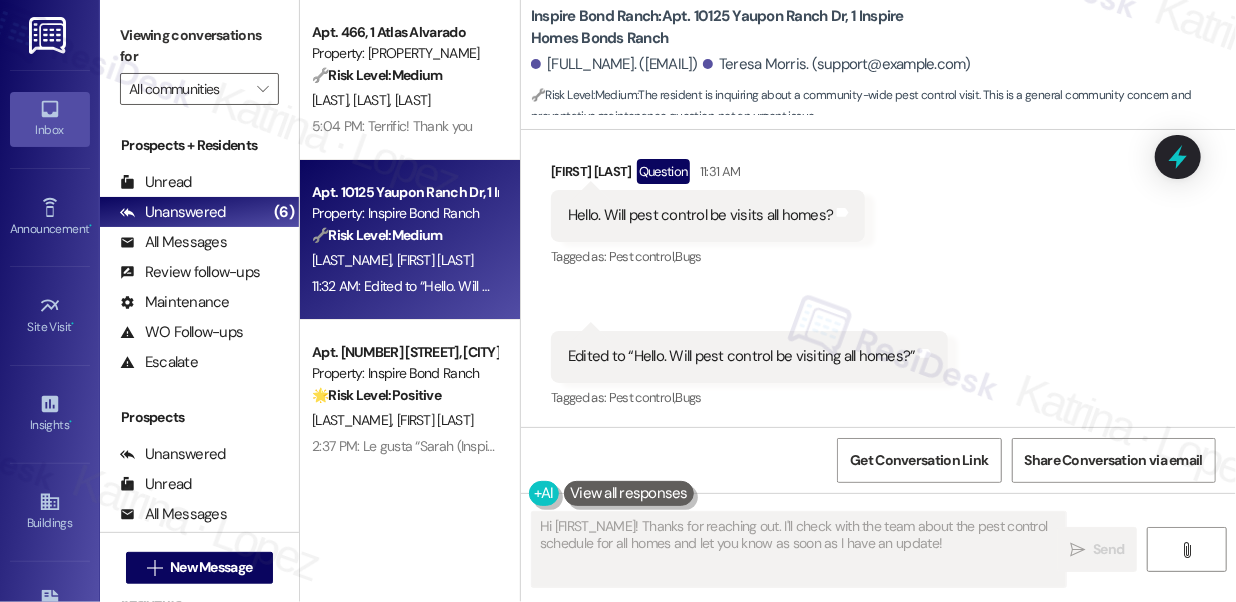 click on "Hello. Will pest control be visits all homes?" at bounding box center (700, 215) 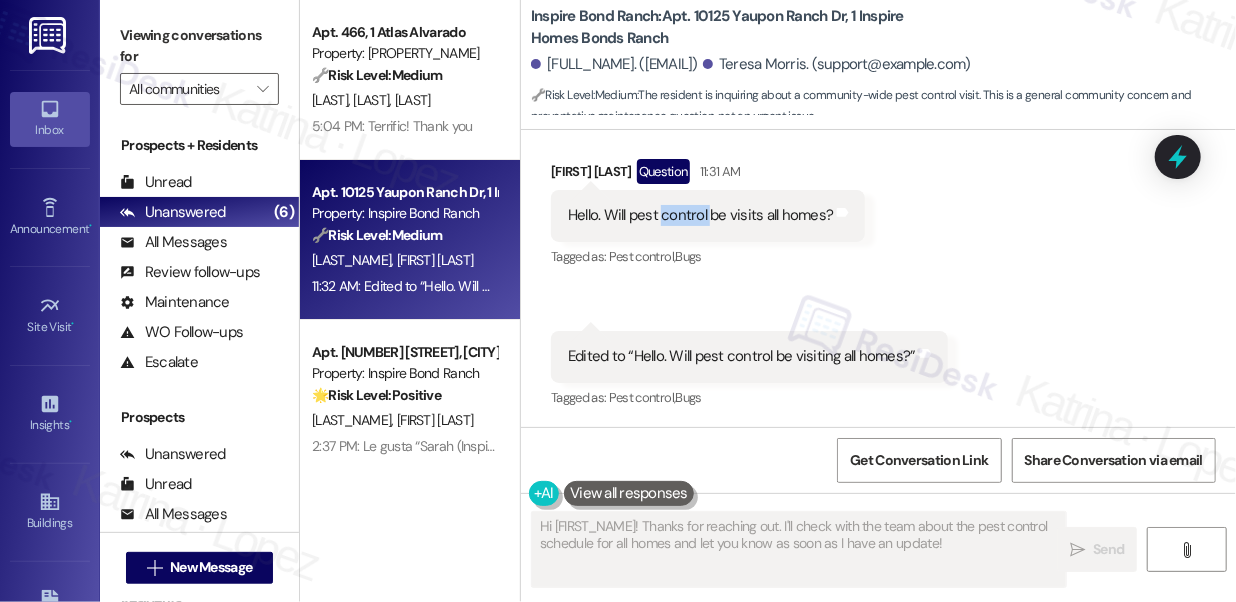 click on "Hello. Will pest control be visits all homes?" at bounding box center (700, 215) 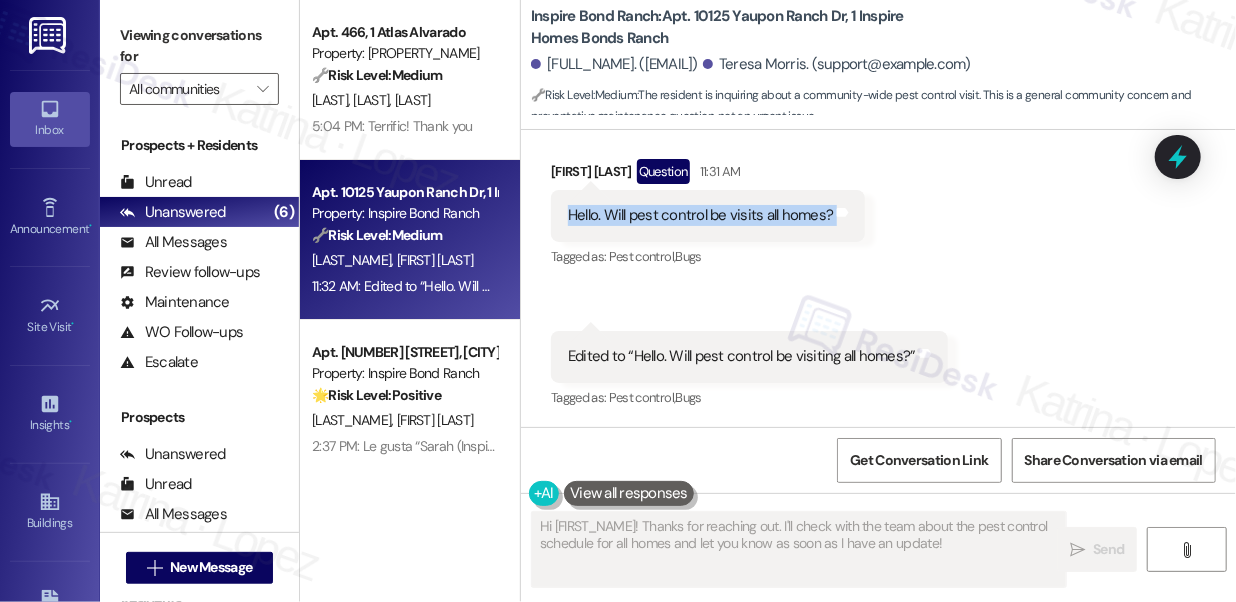 click on "Hello. Will pest control be visits all homes?" at bounding box center [700, 215] 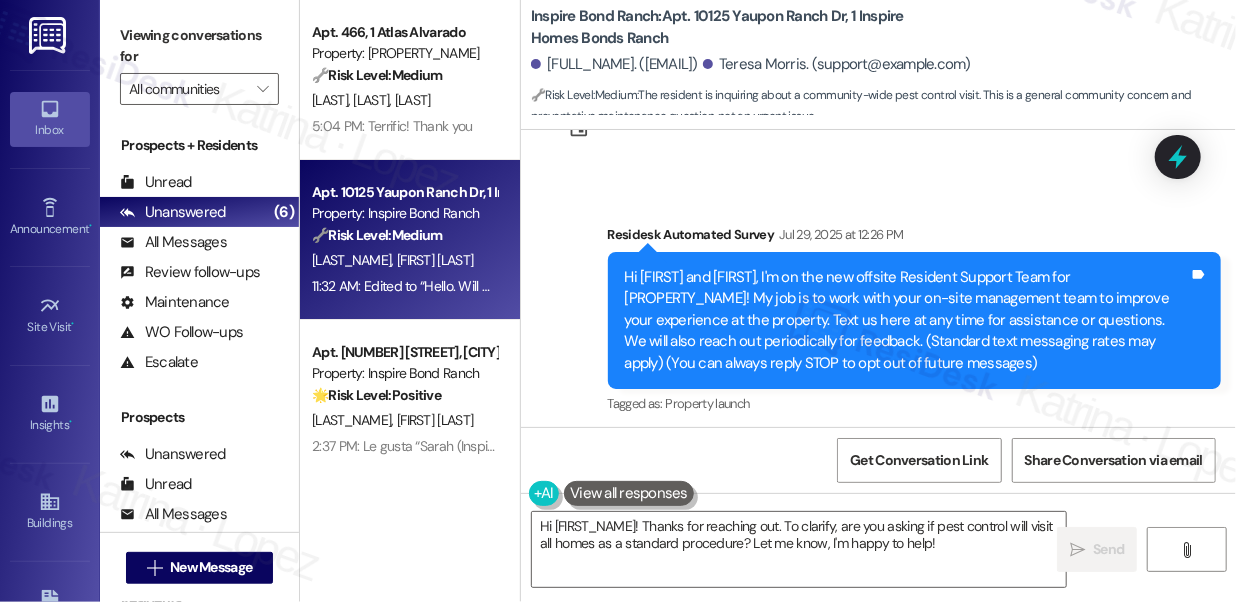 scroll, scrollTop: 65, scrollLeft: 0, axis: vertical 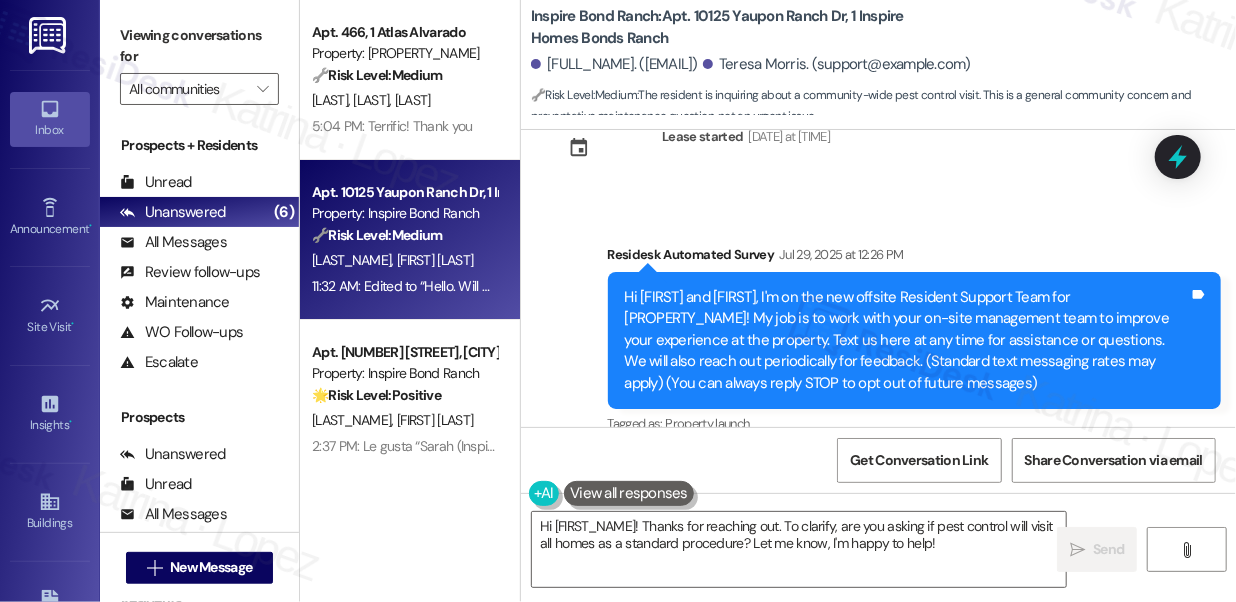 click on "Hi [FIRST] and [FIRST]! I'm on the new offsite Resident Support Team for Inspire Bond Ranch! My job is to work with your on-site management team to improve your experience at the property. Text us here at any time for assistance or questions. We will also reach out periodically for feedback. (Standard text messaging rates may apply) (You can always reply STOP to opt out of future messages)" at bounding box center (907, 340) 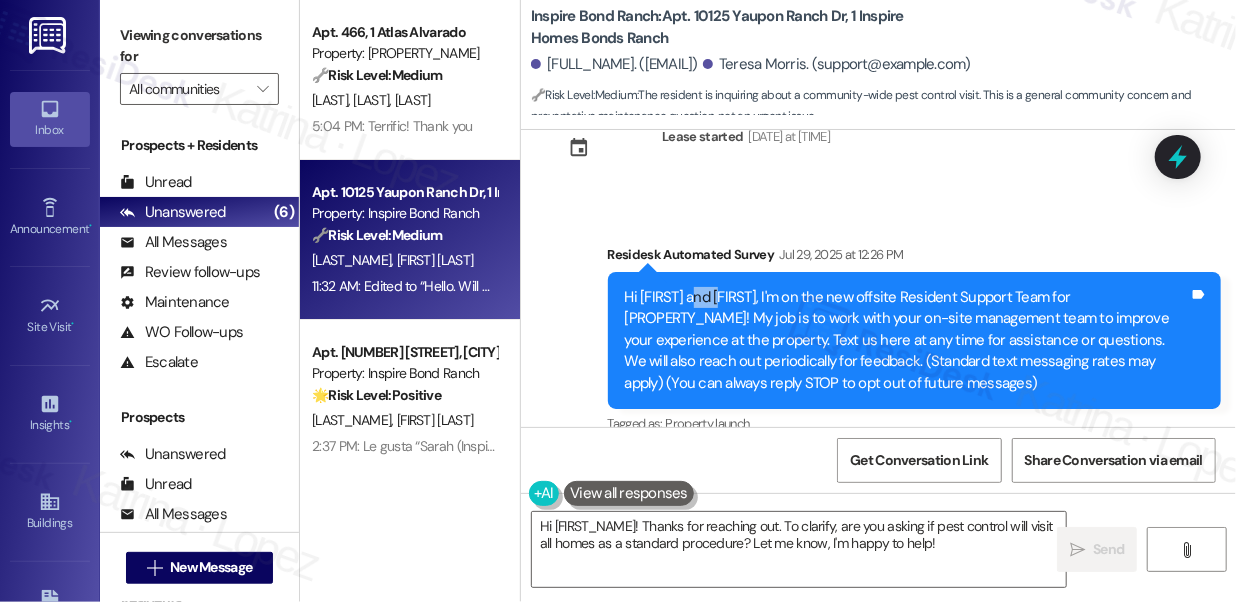 click on "Hi [FIRST] and [FIRST]! I'm on the new offsite Resident Support Team for Inspire Bond Ranch! My job is to work with your on-site management team to improve your experience at the property. Text us here at any time for assistance or questions. We will also reach out periodically for feedback. (Standard text messaging rates may apply) (You can always reply STOP to opt out of future messages)" at bounding box center (907, 340) 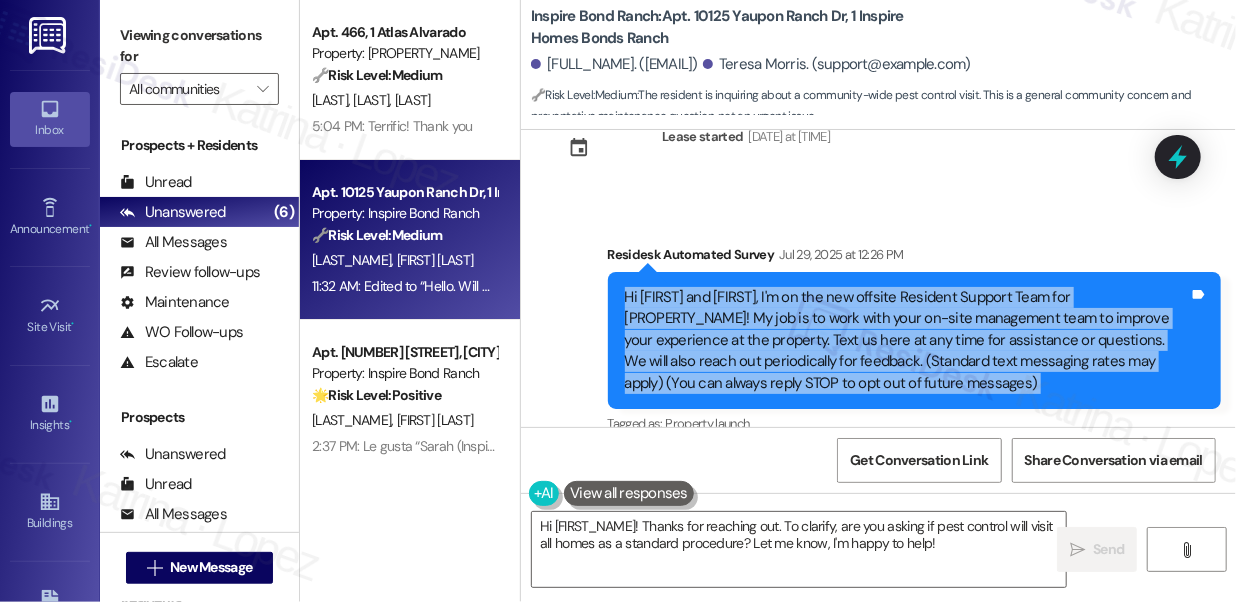 click on "Hi [FIRST] and [FIRST]! I'm on the new offsite Resident Support Team for Inspire Bond Ranch! My job is to work with your on-site management team to improve your experience at the property. Text us here at any time for assistance or questions. We will also reach out periodically for feedback. (Standard text messaging rates may apply) (You can always reply STOP to opt out of future messages)" at bounding box center [907, 340] 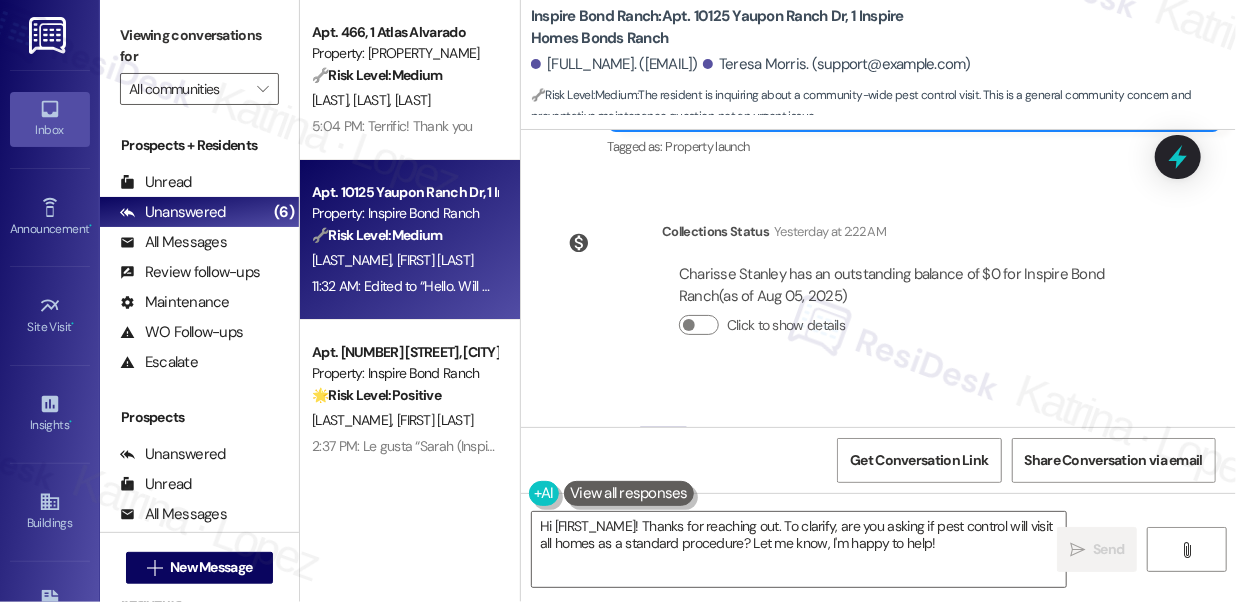 scroll, scrollTop: 429, scrollLeft: 0, axis: vertical 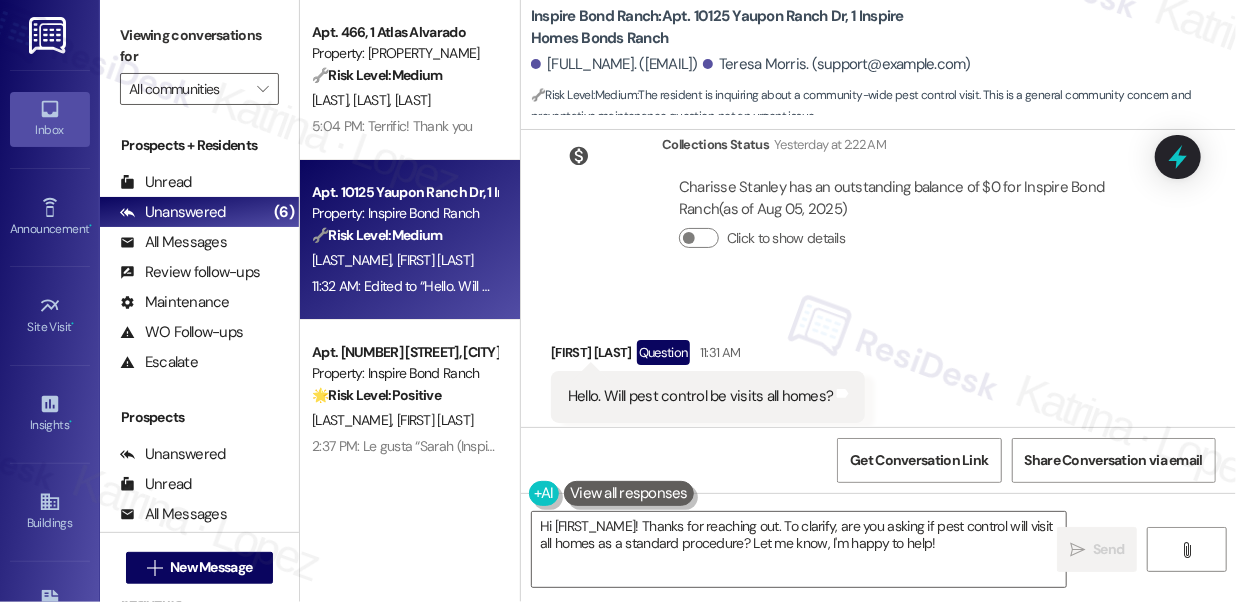 click on "Teresa Morris Question 11:31 AM" at bounding box center (708, 356) 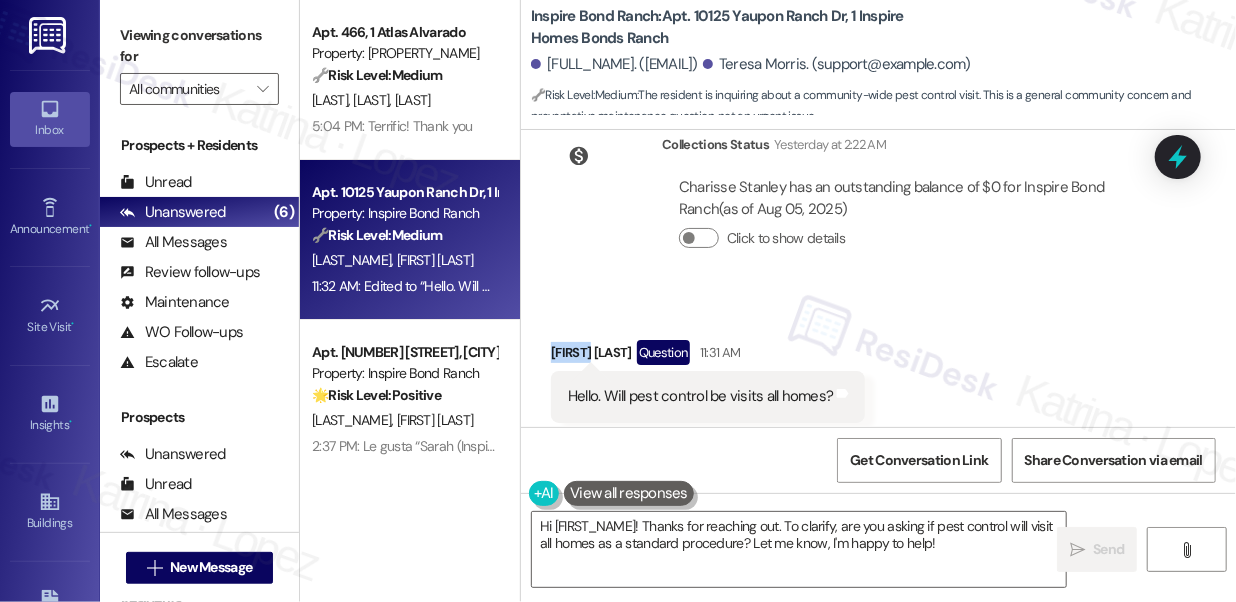click on "Teresa Morris Question 11:31 AM" at bounding box center [708, 356] 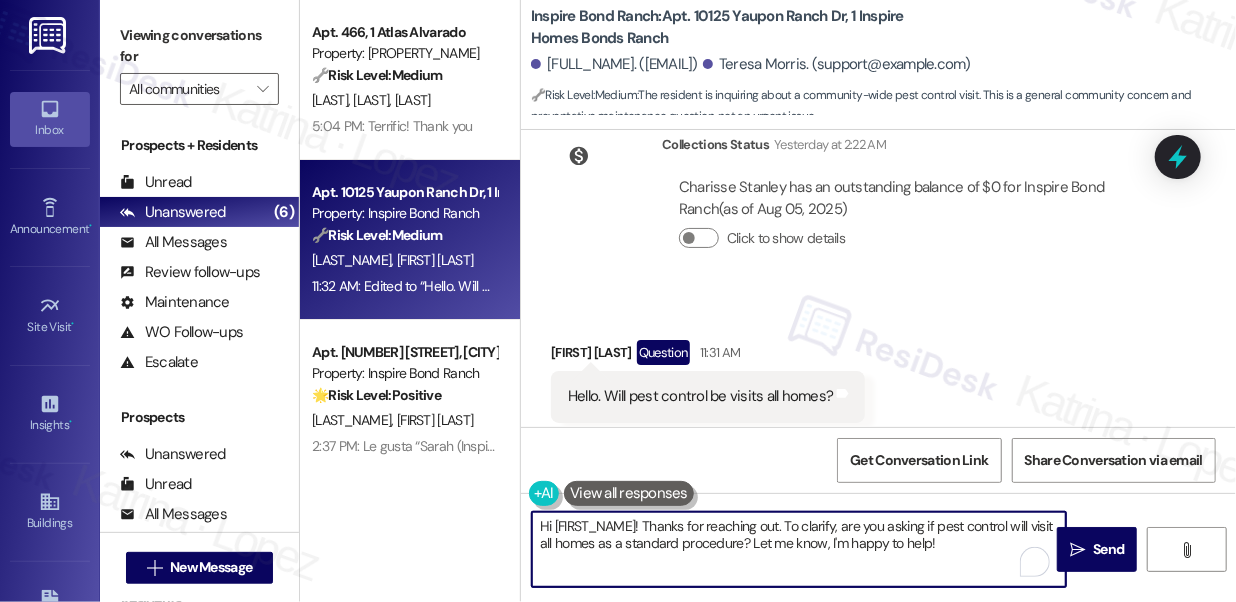 drag, startPoint x: 554, startPoint y: 521, endPoint x: 636, endPoint y: 517, distance: 82.0975 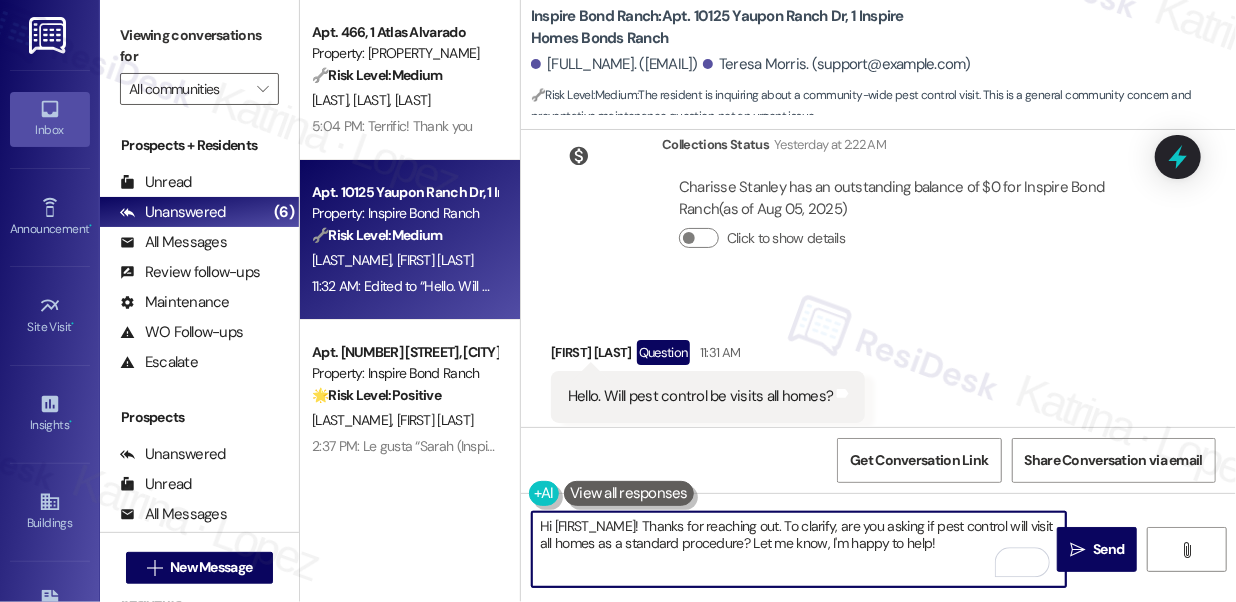 paste on "Teresa" 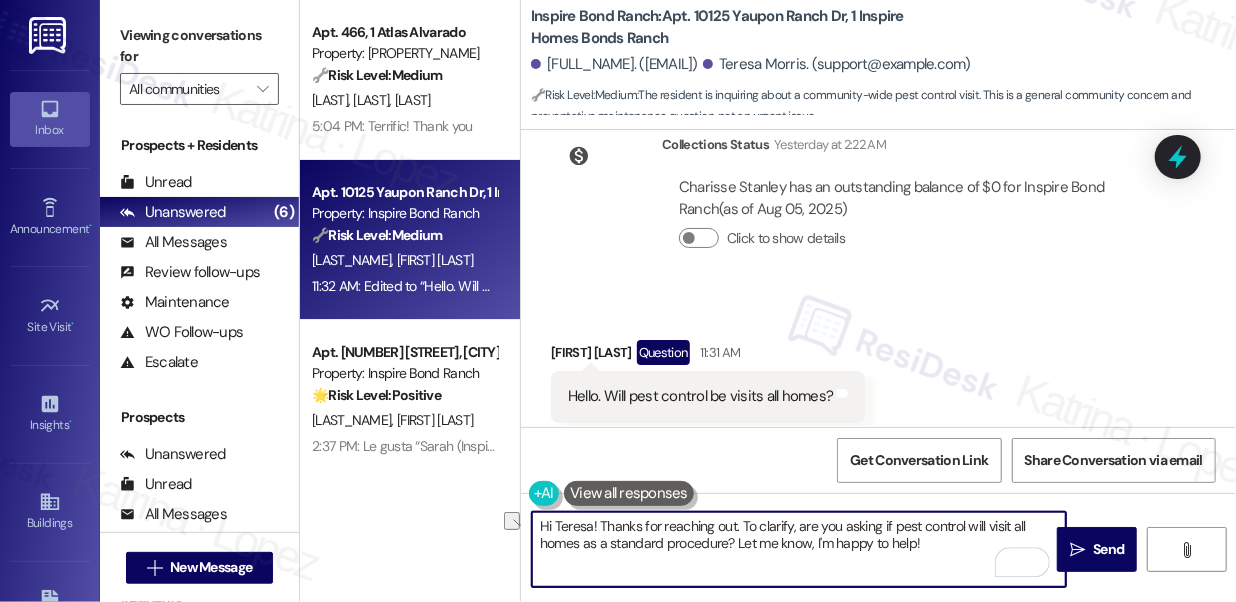 drag, startPoint x: 955, startPoint y: 530, endPoint x: 901, endPoint y: 527, distance: 54.08327 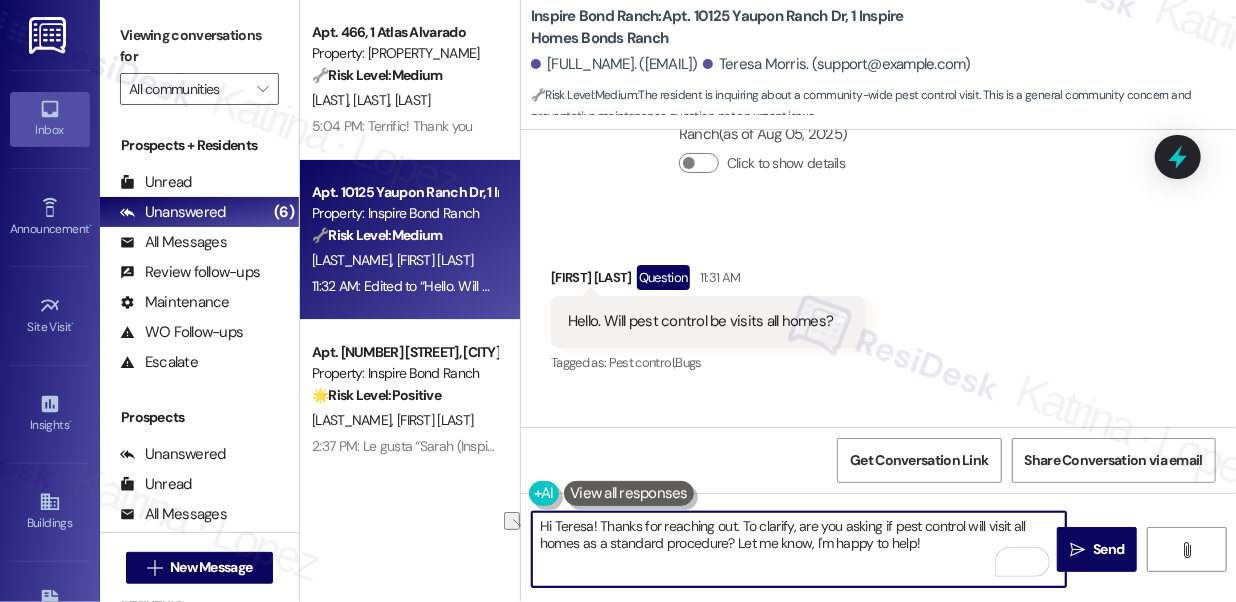 scroll, scrollTop: 610, scrollLeft: 0, axis: vertical 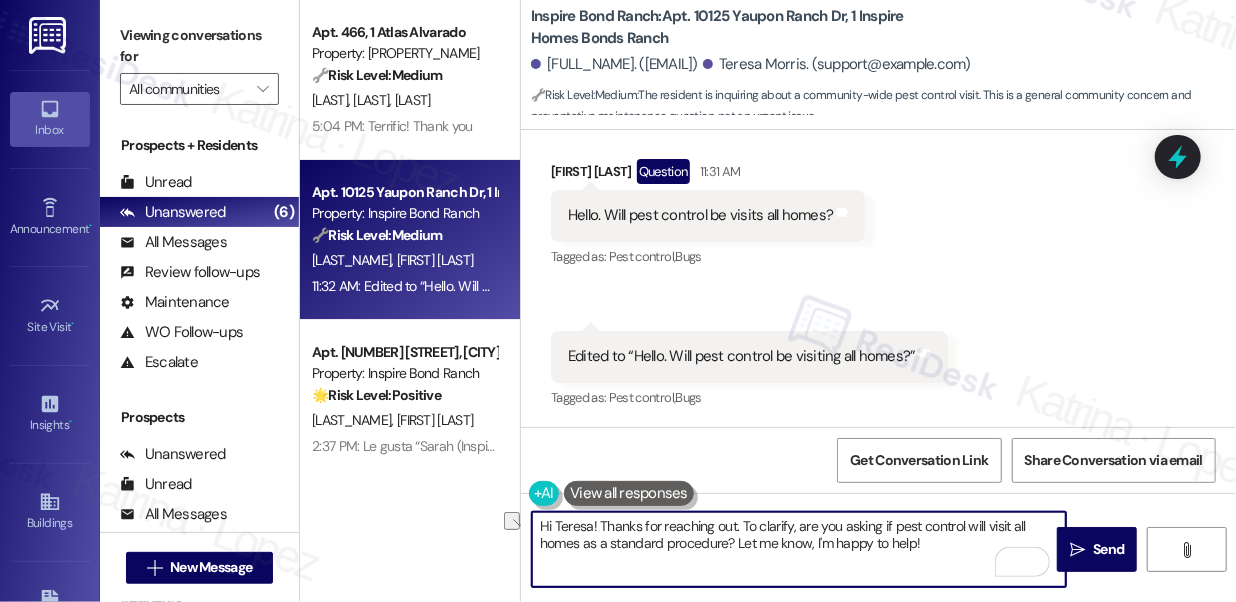click on "Hello. Will pest control be visits all homes?" at bounding box center (700, 215) 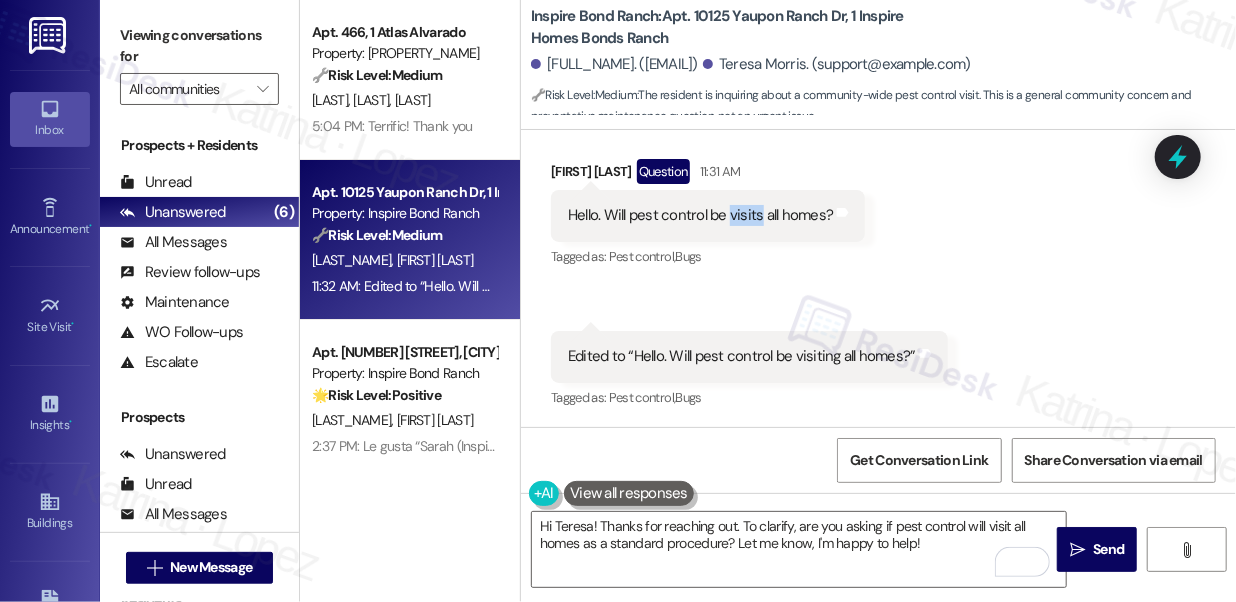 click on "Hello. Will pest control be visits all homes?" at bounding box center [700, 215] 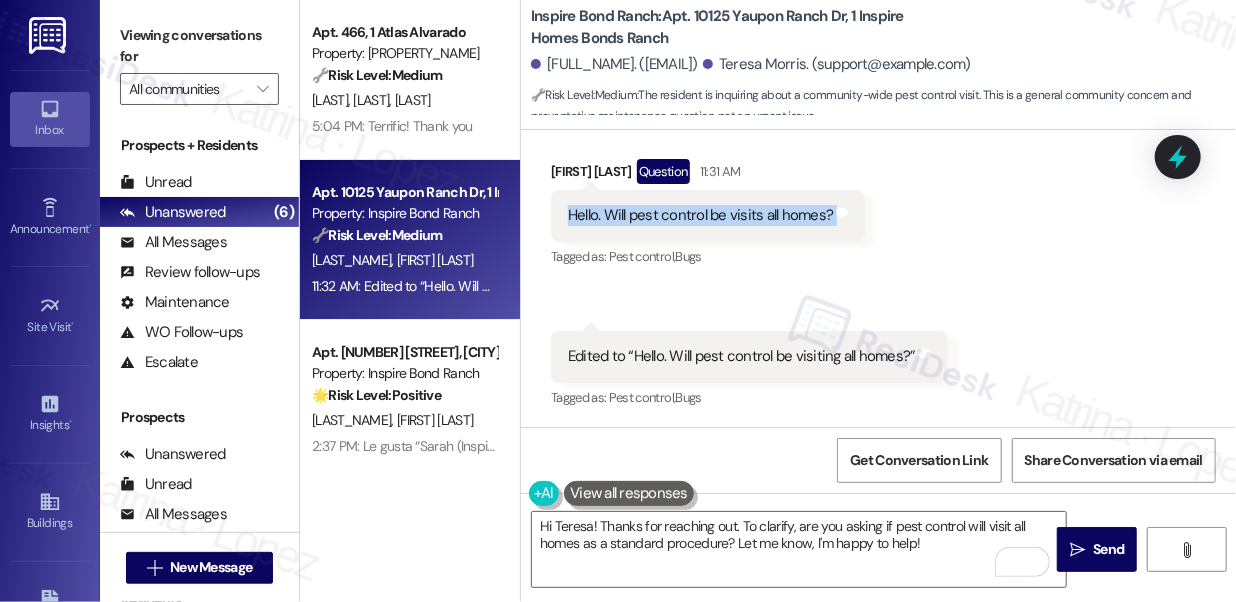 click on "Hello. Will pest control be visits all homes?" at bounding box center [700, 215] 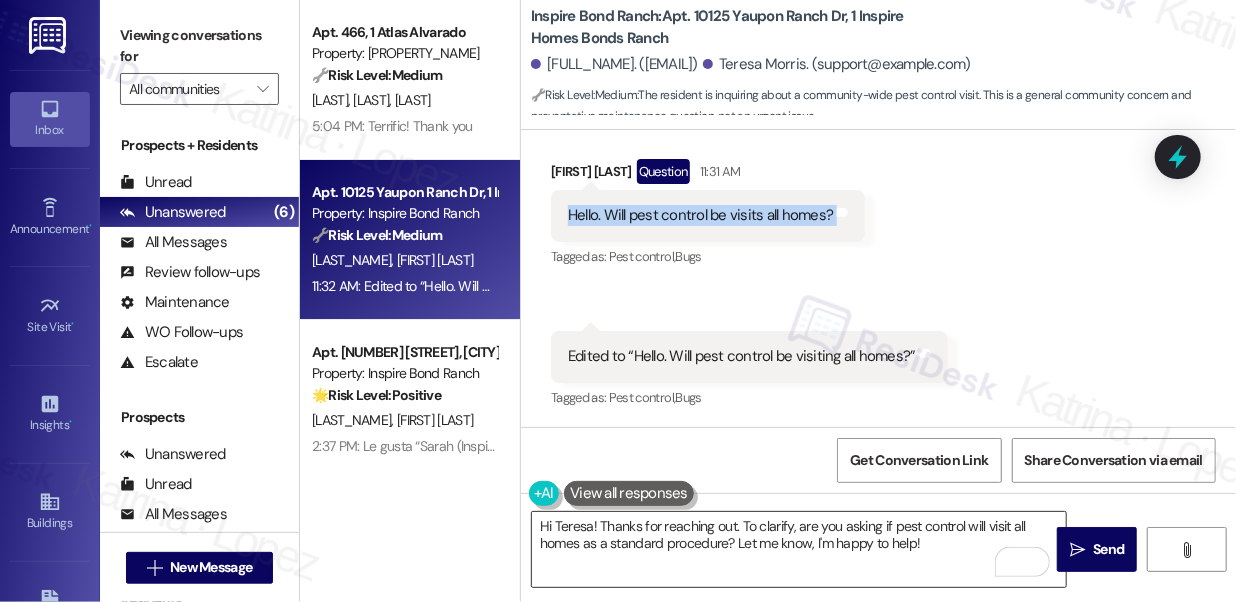 click on "Hi Teresa! Thanks for reaching out. To clarify, are you asking if pest control will visit all homes as a standard procedure? Let me know, I'm happy to help!" at bounding box center (799, 549) 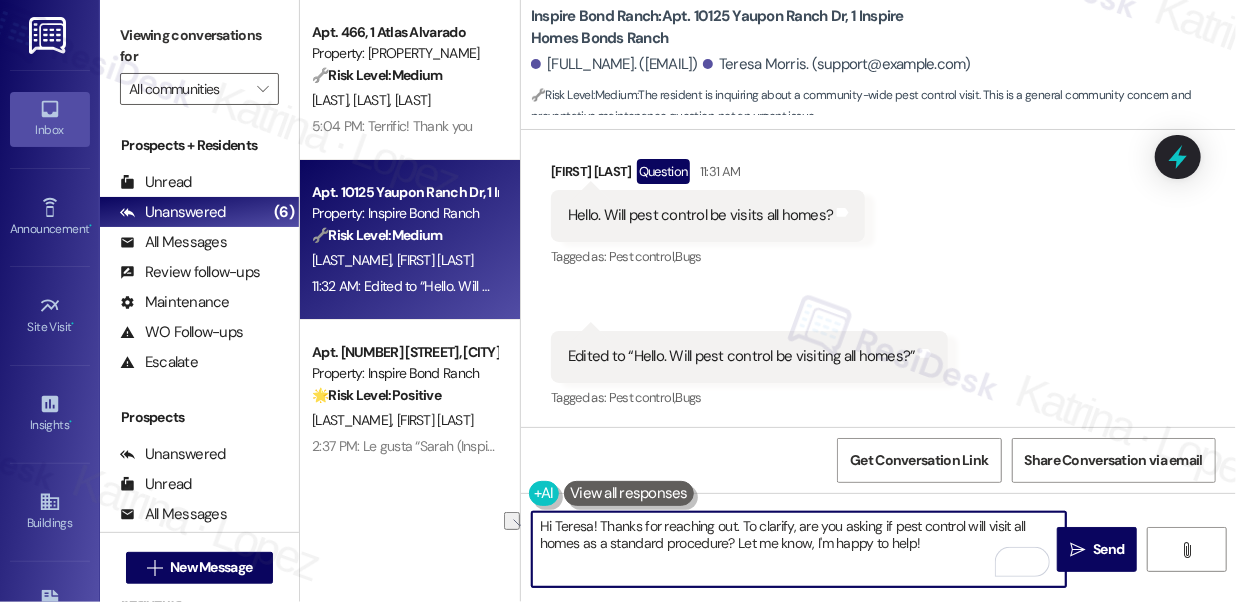 drag, startPoint x: 938, startPoint y: 542, endPoint x: 736, endPoint y: 543, distance: 202.00247 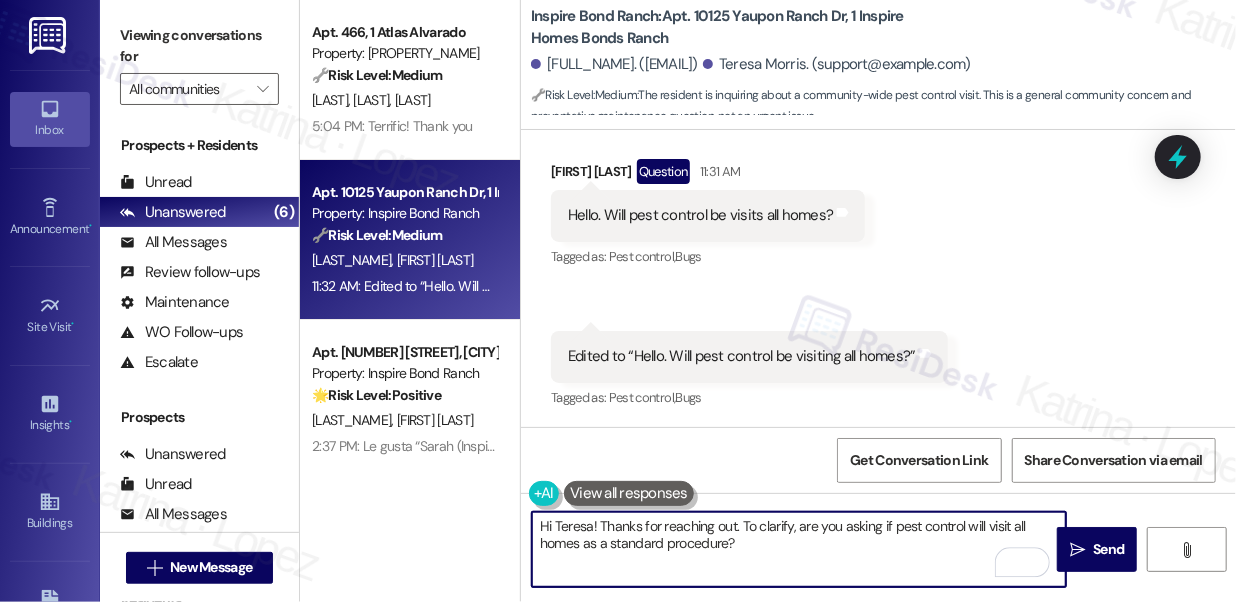 click on "Hi Teresa! Thanks for reaching out. To clarify, are you asking if pest control will visit all homes as a standard procedure?" at bounding box center (799, 549) 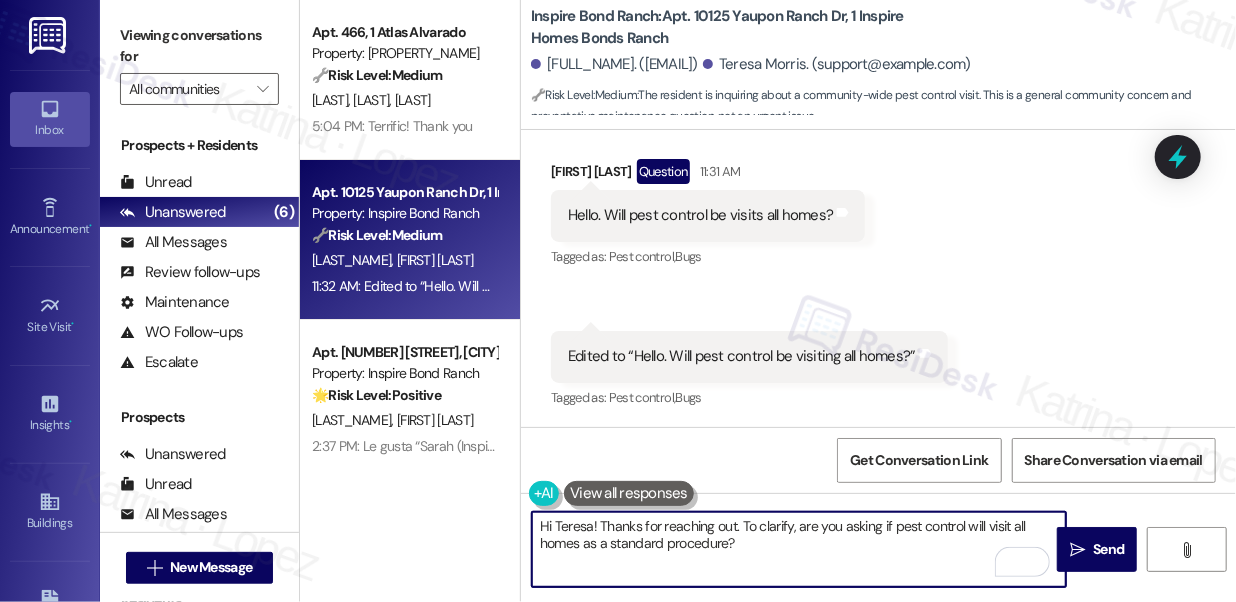 click on "Hi Teresa! Thanks for reaching out. To clarify, are you asking if pest control will visit all homes as a standard procedure?" at bounding box center [799, 549] 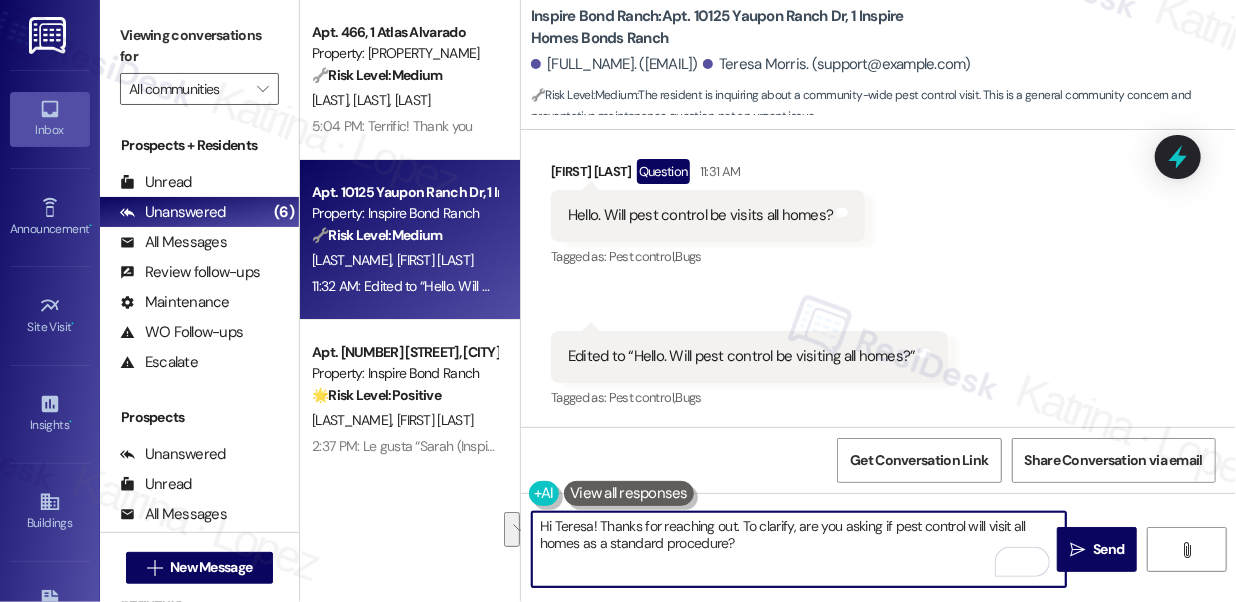 type on "Hi Teresa! Thanks for reaching out. To clarify, are you asking if pest control will visit all homes as a standard procedure?" 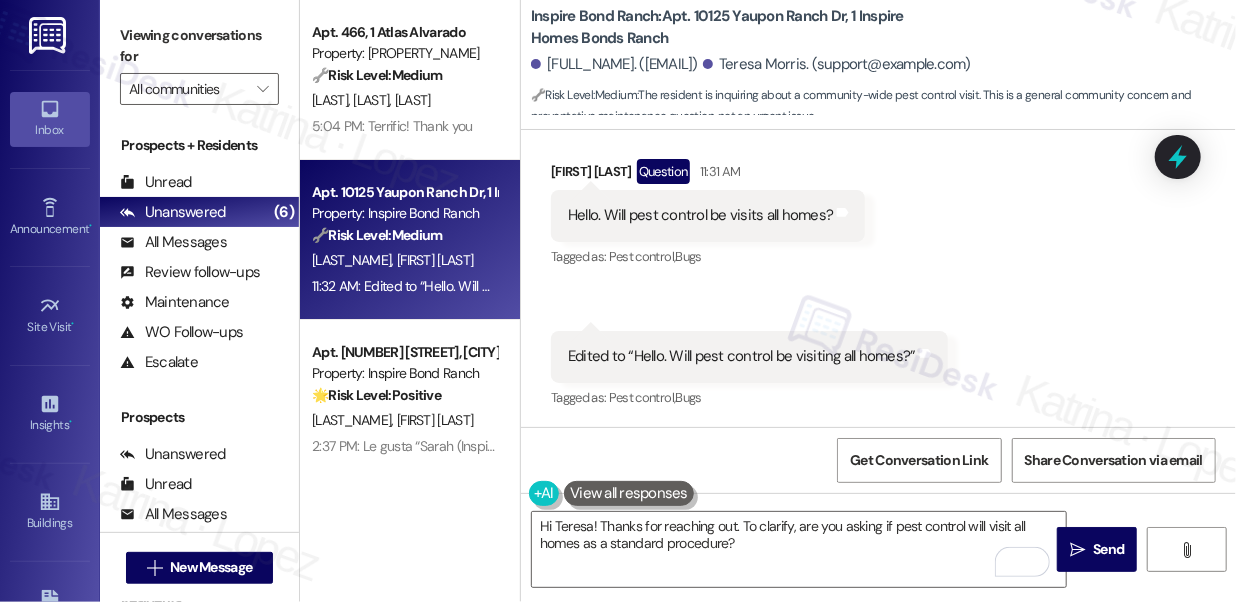 click at bounding box center (629, 493) 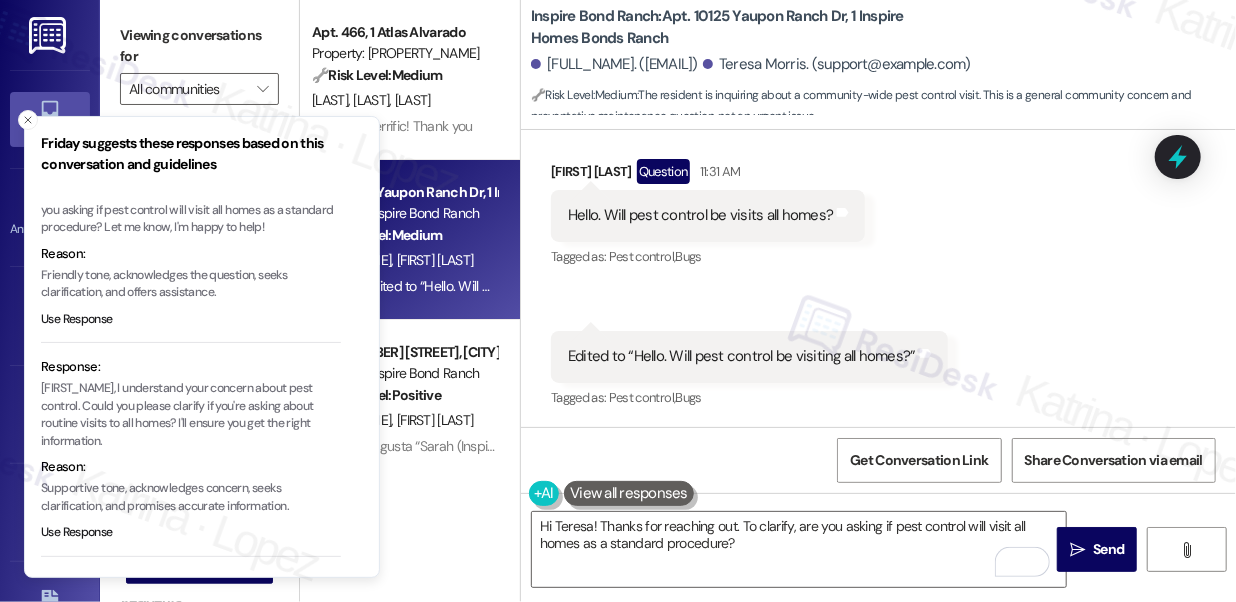scroll, scrollTop: 90, scrollLeft: 0, axis: vertical 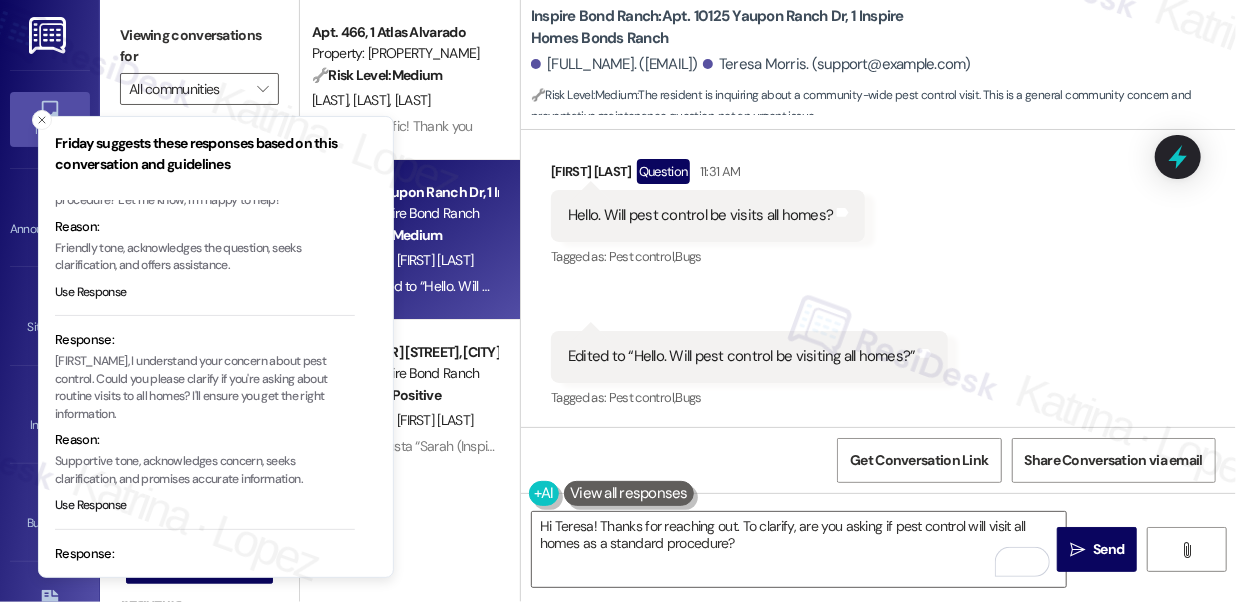 drag, startPoint x: 92, startPoint y: 381, endPoint x: 162, endPoint y: 381, distance: 70 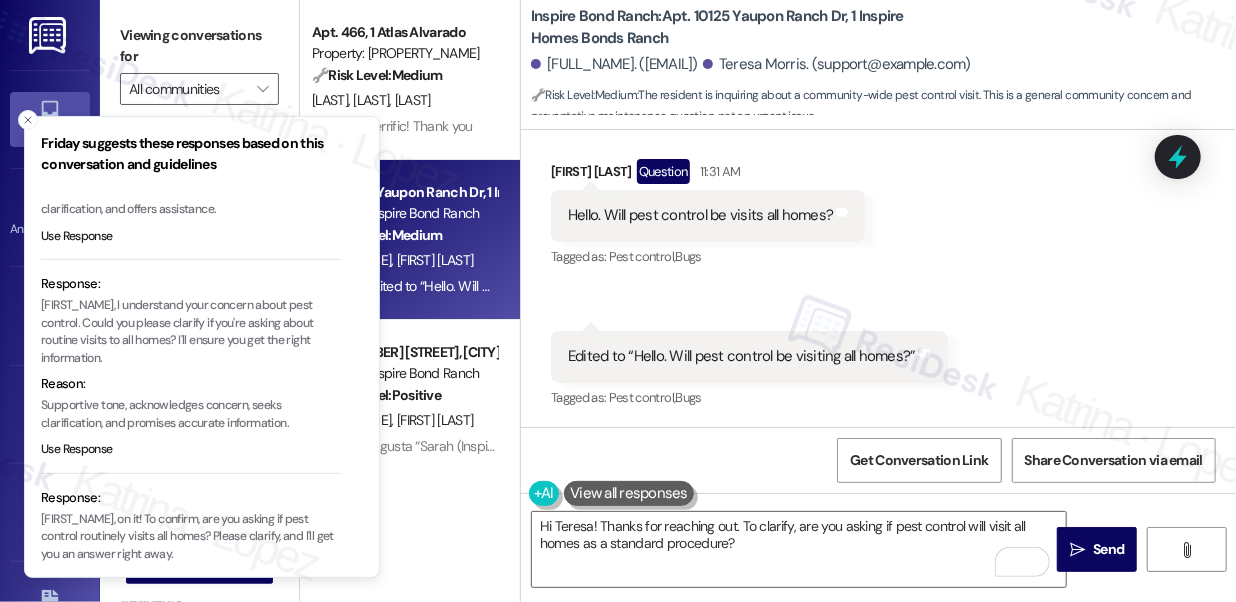 scroll, scrollTop: 253, scrollLeft: 0, axis: vertical 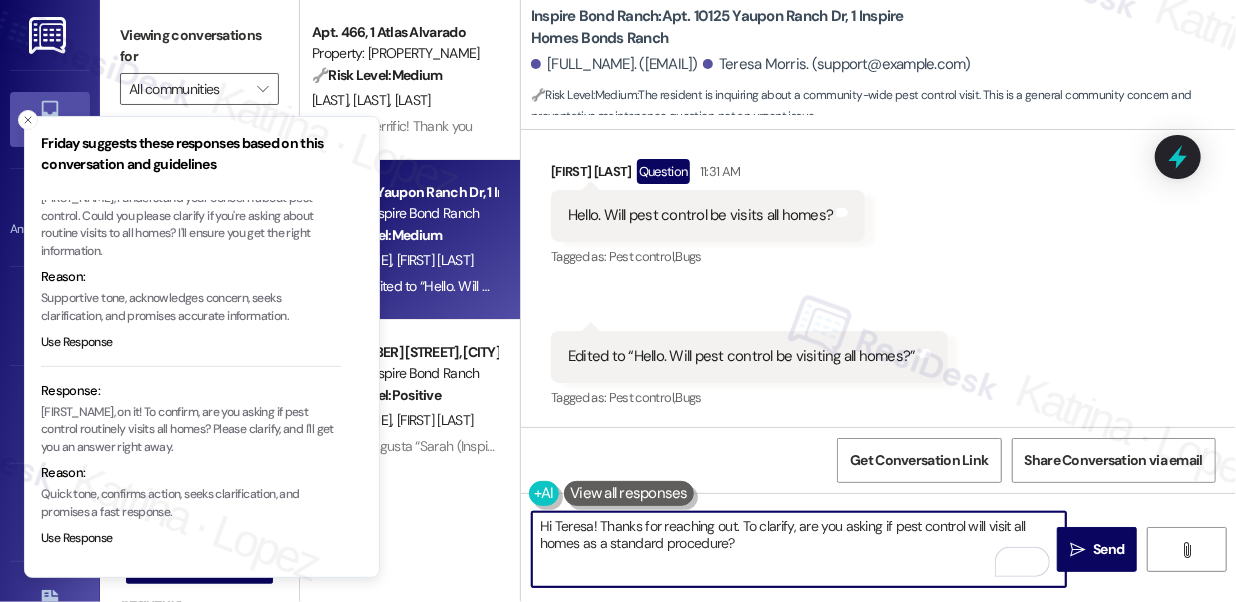 click on "Hi Teresa! Thanks for reaching out. To clarify, are you asking if pest control will visit all homes as a standard procedure?" at bounding box center [799, 549] 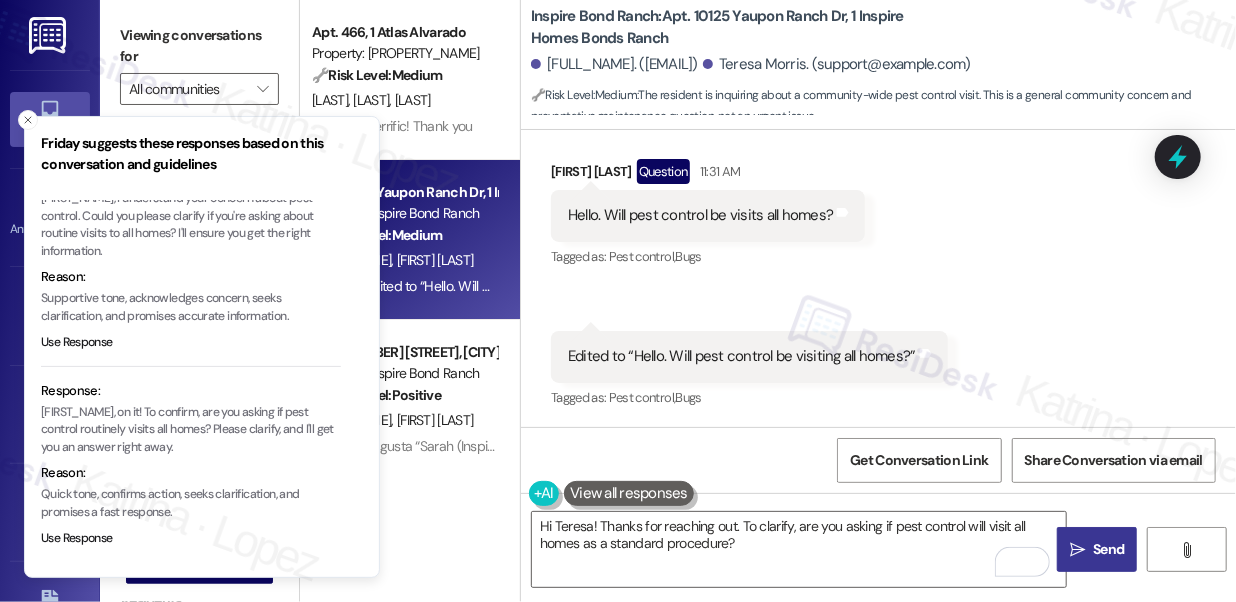 click on "" at bounding box center (1077, 550) 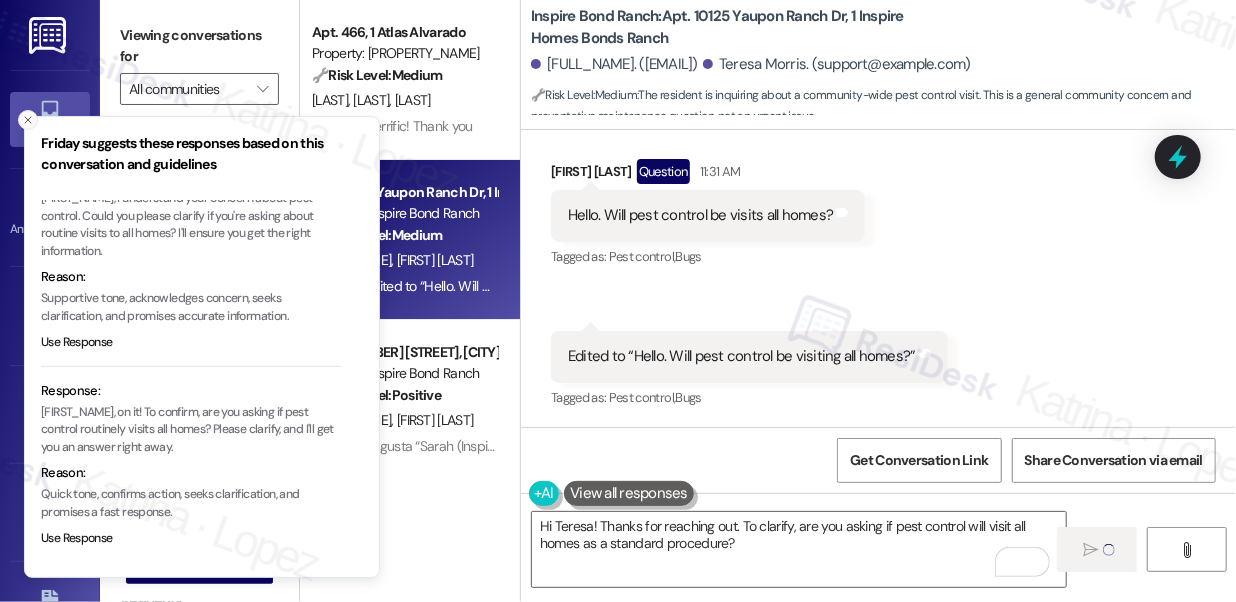 click 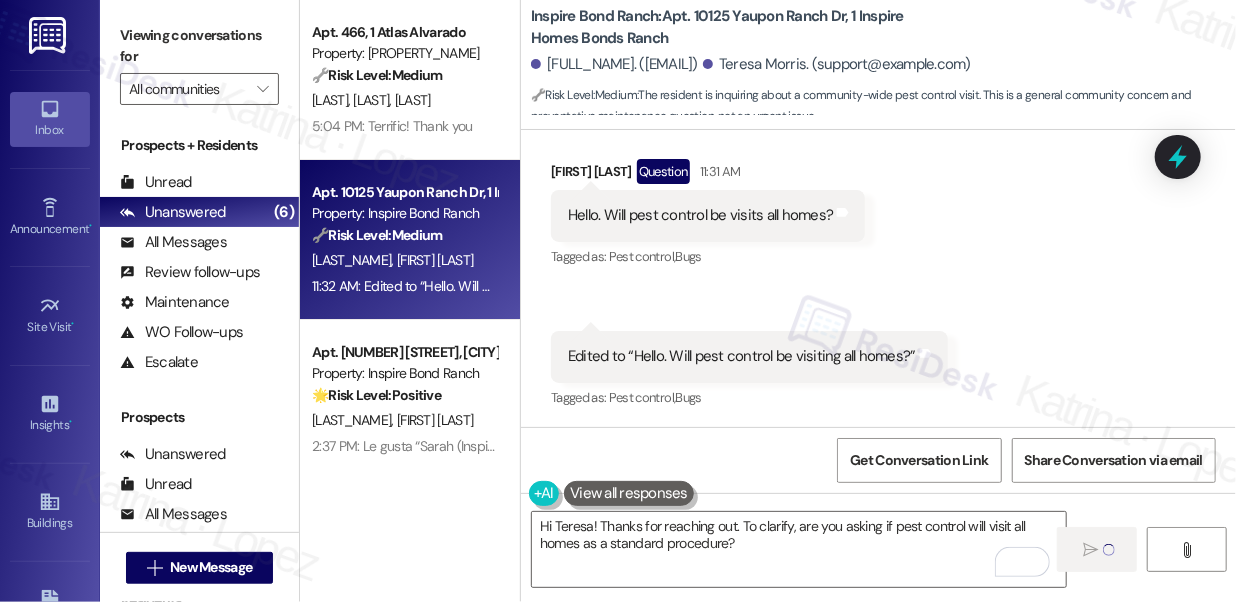 click on "Received via SMS Teresa Morris Question 11:31 AM Hello. Will pest control be visits all homes? Tags and notes Tagged as:   Pest control ,  Click to highlight conversations about Pest control Bugs Click to highlight conversations about Bugs Received via SMS 11:32 AM Teresa Morris 11:32 AM Edited to “Hello. Will pest control be visiting all homes?” Tags and notes Tagged as:   Pest control ,  Click to highlight conversations about Pest control Bugs Click to highlight conversations about Bugs" at bounding box center (878, 271) 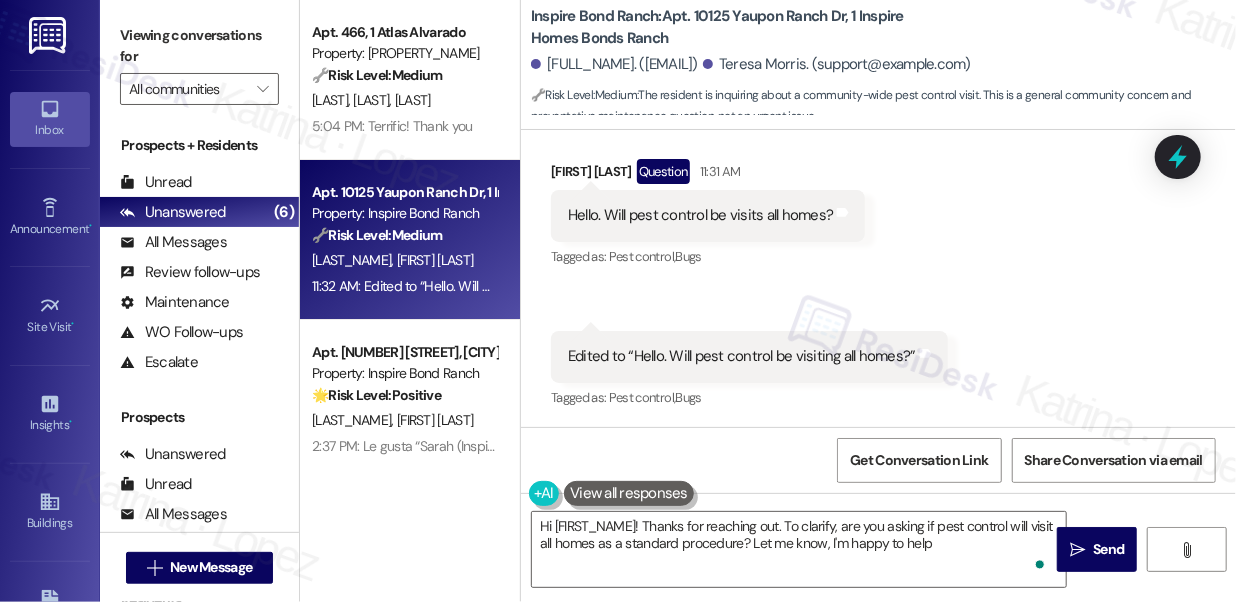 type on "Hi {{first_name}}! Thanks for reaching out. To clarify, are you asking if pest control will visit all homes as a standard procedure? Let me know, I'm happy to help!" 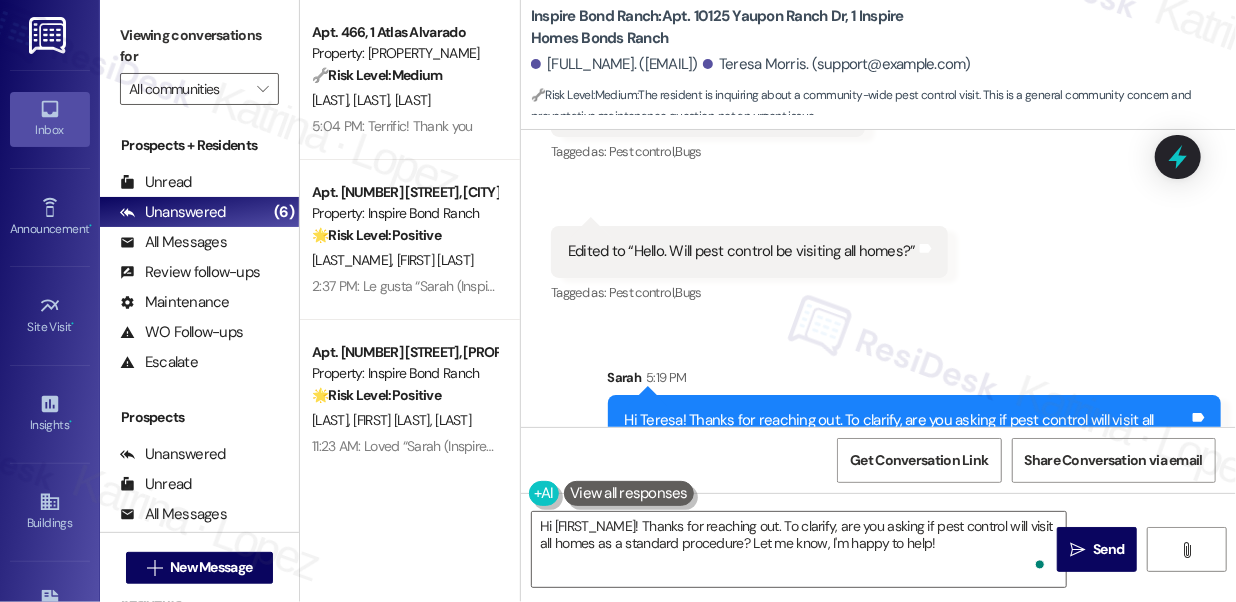 scroll, scrollTop: 771, scrollLeft: 0, axis: vertical 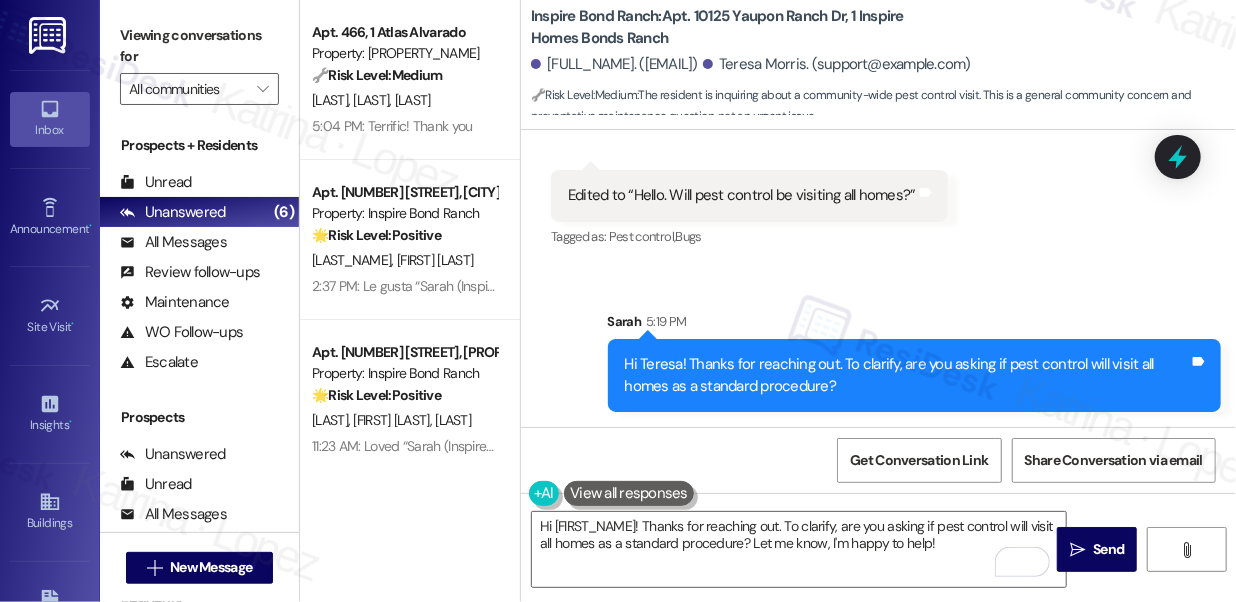 click on "Sent via SMS Sarah 5:19 PM Hi Teresa! Thanks for reaching out. To clarify, are you asking if pest control will visit all homes as a standard procedure? Tags and notes" at bounding box center (878, 346) 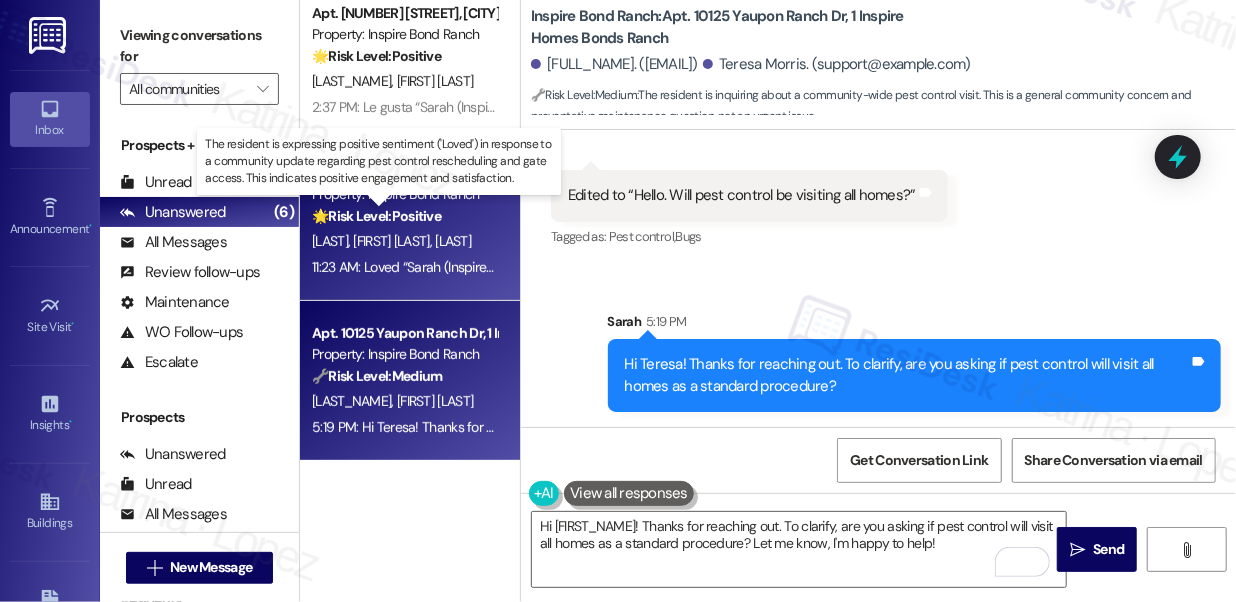 click on "🌟  Risk Level:  Positive" at bounding box center (376, 216) 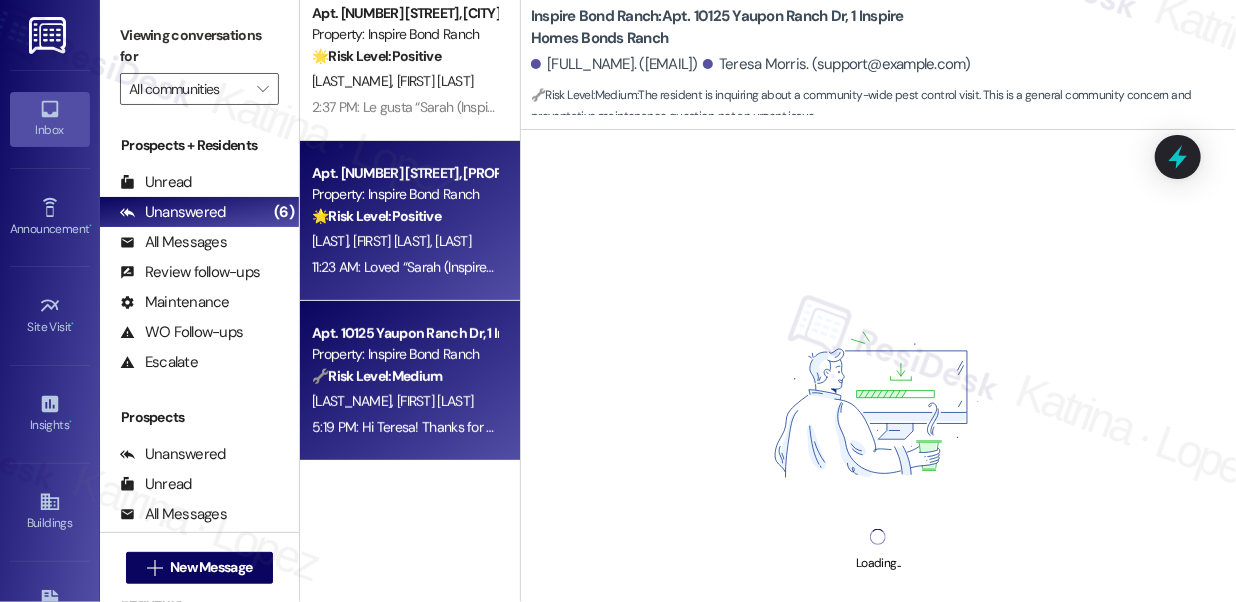 click on "Property: Inspire Bond Ranch" at bounding box center [404, 354] 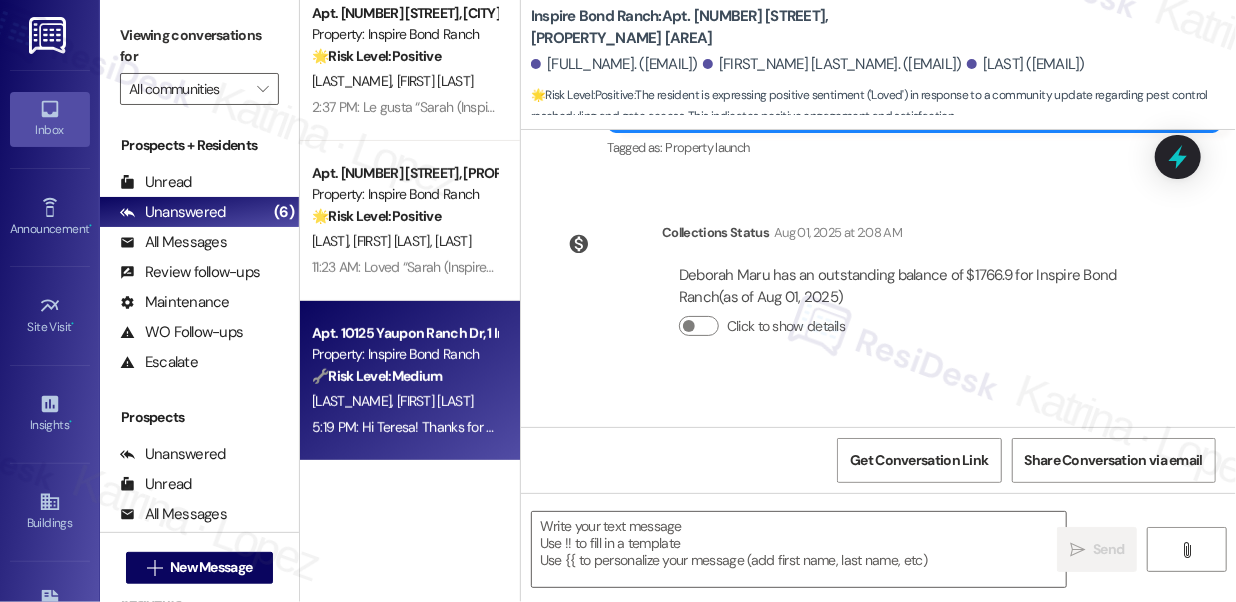 scroll, scrollTop: 801, scrollLeft: 0, axis: vertical 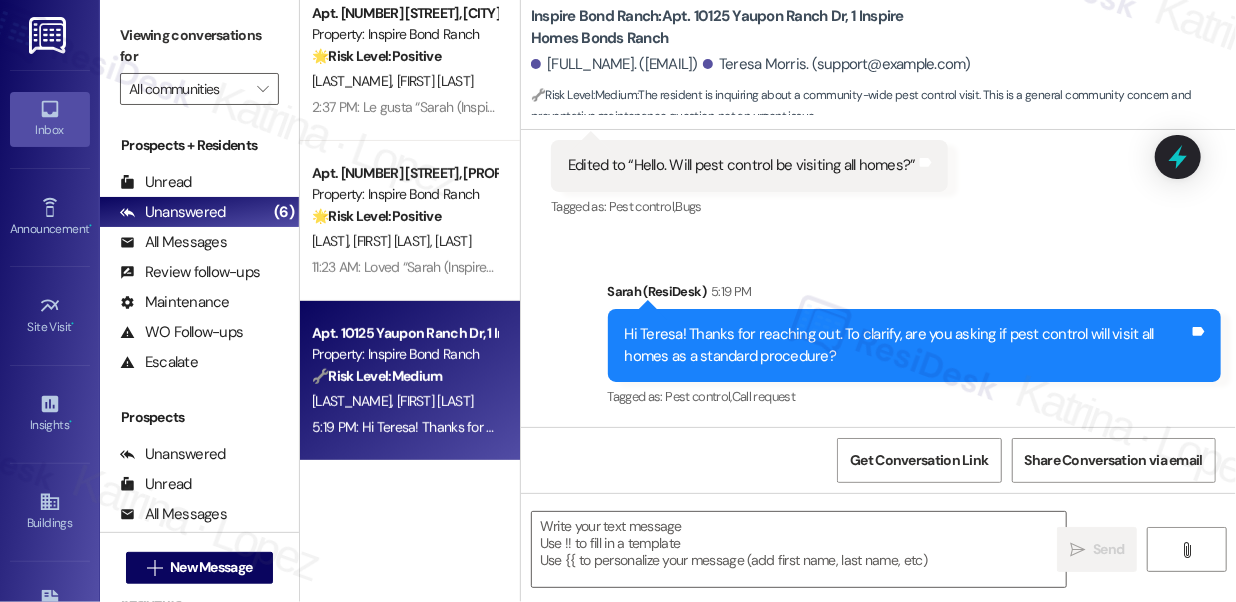type on "Fetching suggested responses. Please feel free to read through the conversation in the meantime." 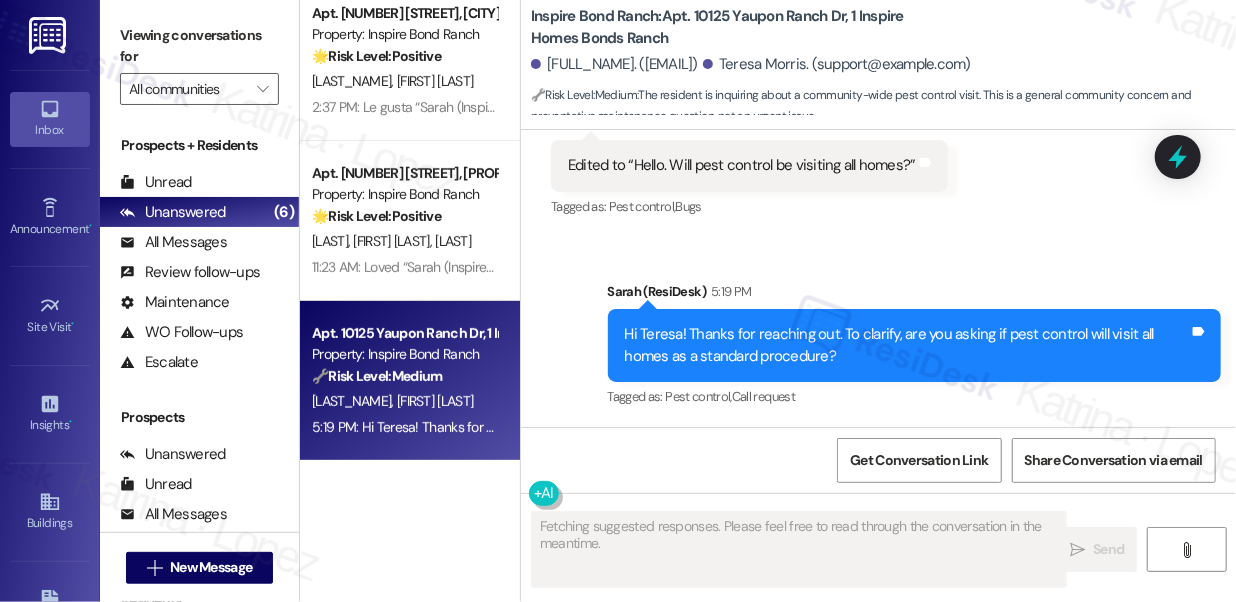 scroll, scrollTop: 4, scrollLeft: 0, axis: vertical 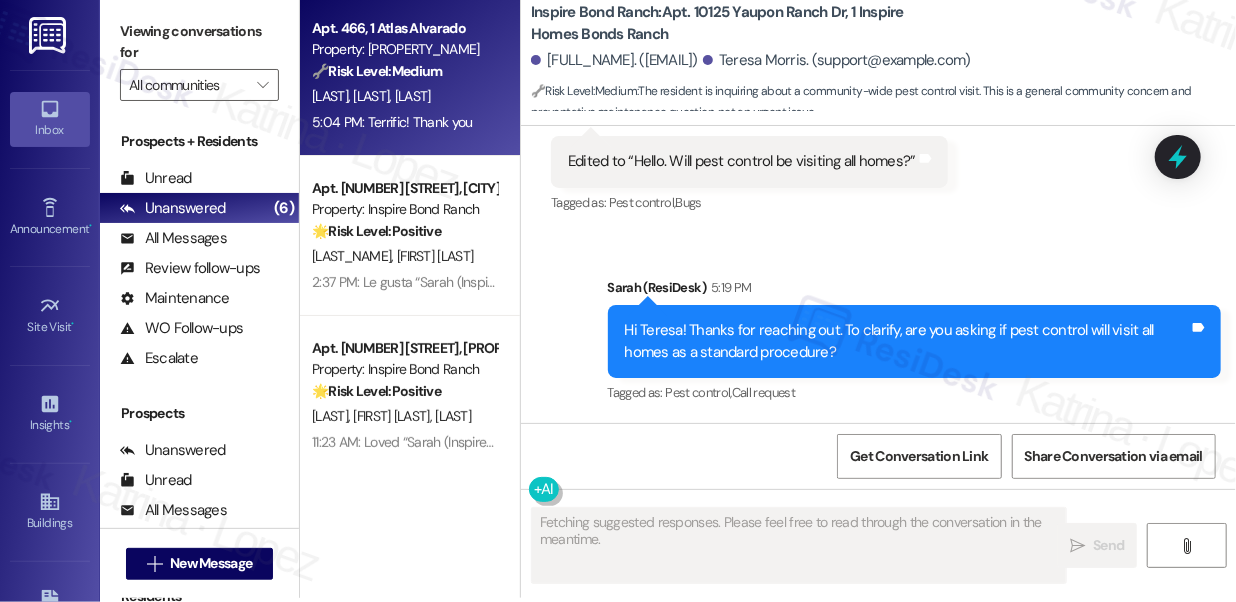 click on "5:04 PM: Terrific! Thank you  5:04 PM: Terrific! Thank you" at bounding box center (404, 122) 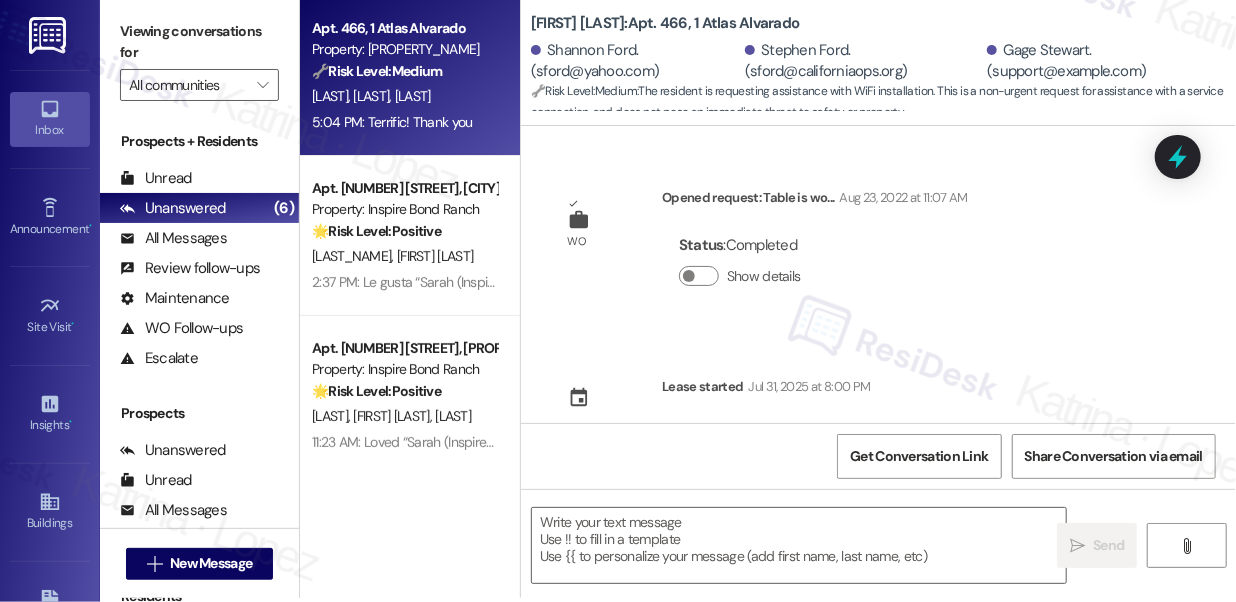 scroll, scrollTop: 84, scrollLeft: 0, axis: vertical 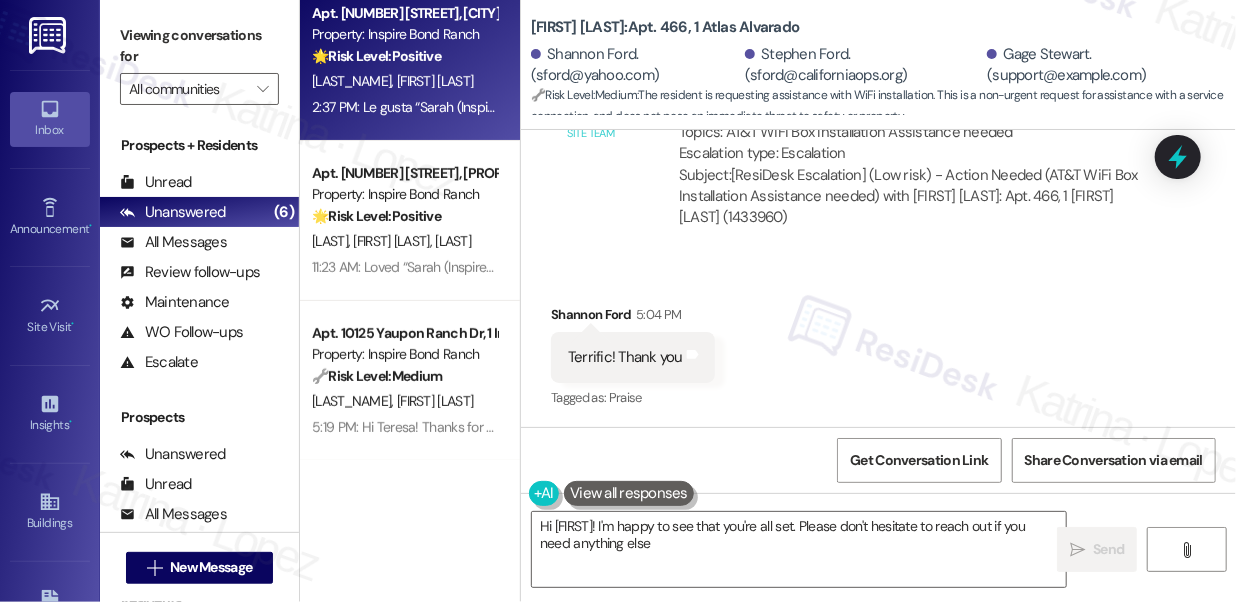 type on "Hi {{first_name}}! I'm happy to see that you're all set. Please don't hesitate to reach out if you need anything else!" 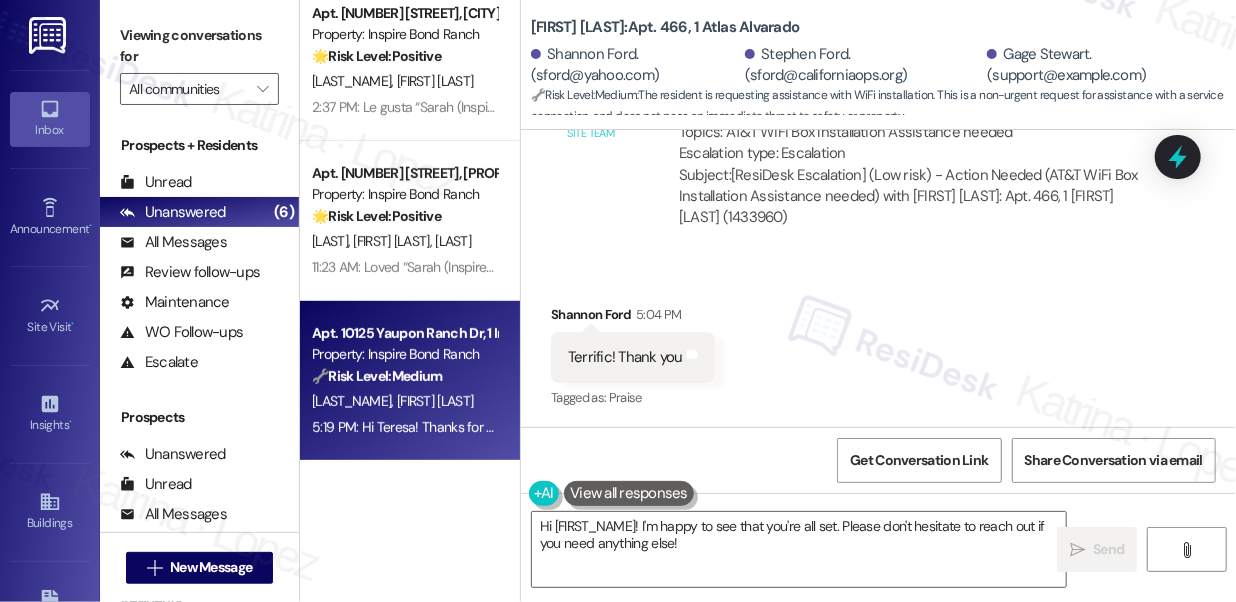 click on "🔧  Risk Level:  Medium The resident is inquiring about a community-wide pest control visit. This is a general community concern and preventative maintenance question, not an urgent issue." at bounding box center (404, 376) 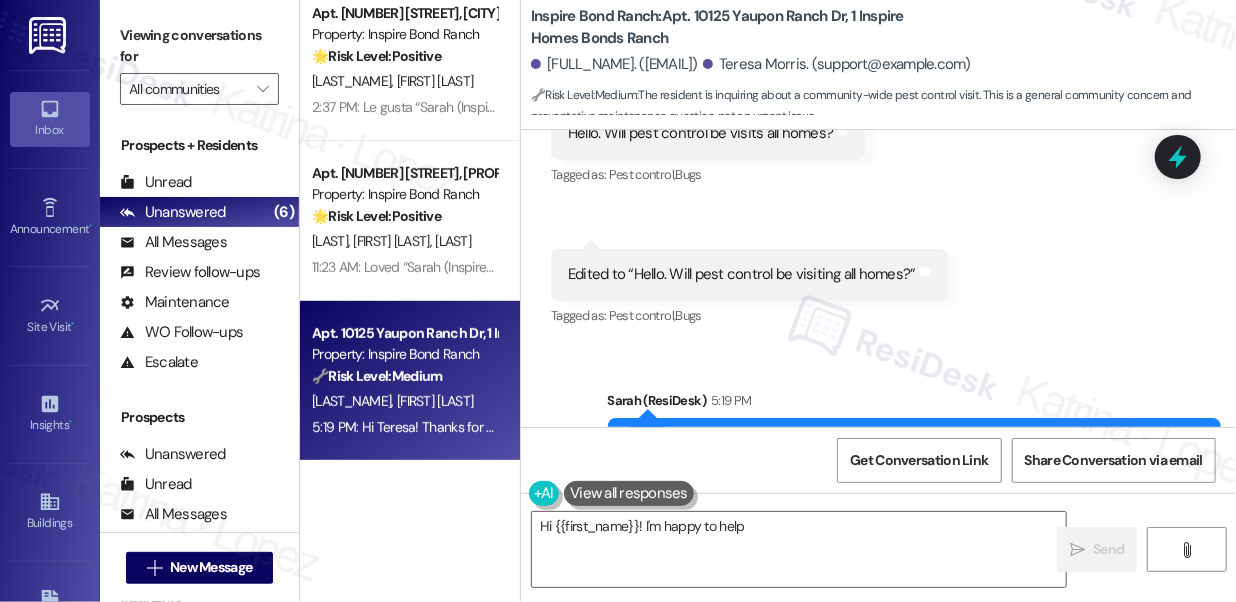 scroll, scrollTop: 619, scrollLeft: 0, axis: vertical 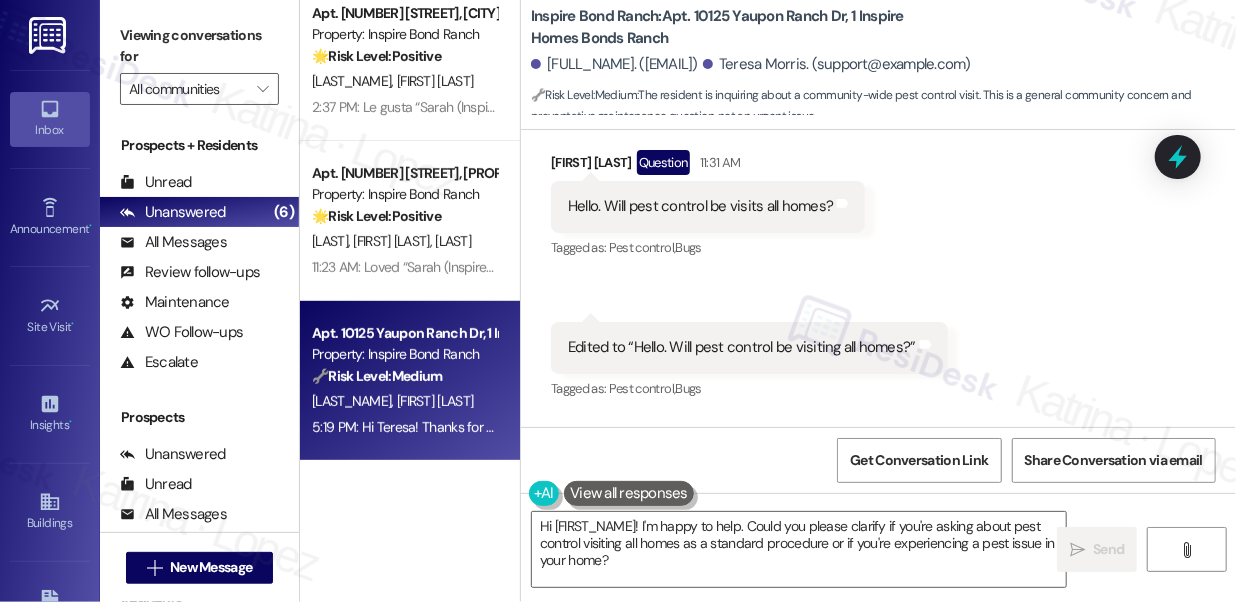 click on "Hello. Will pest control be visits all homes?" at bounding box center (700, 206) 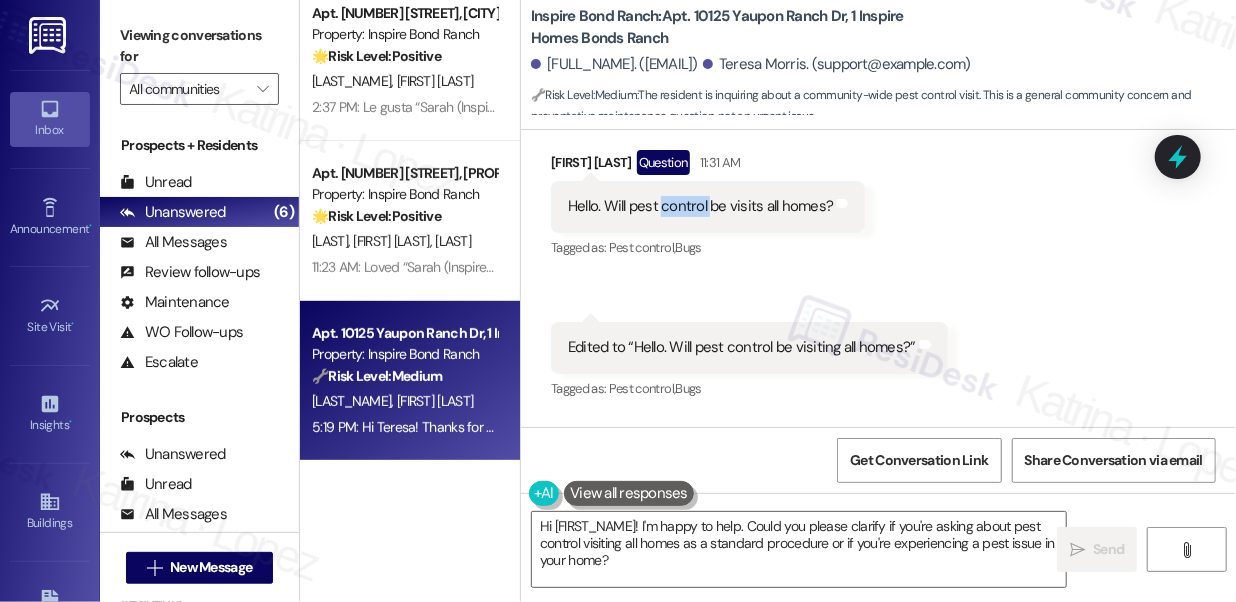 click on "Hello. Will pest control be visits all homes?" at bounding box center [700, 206] 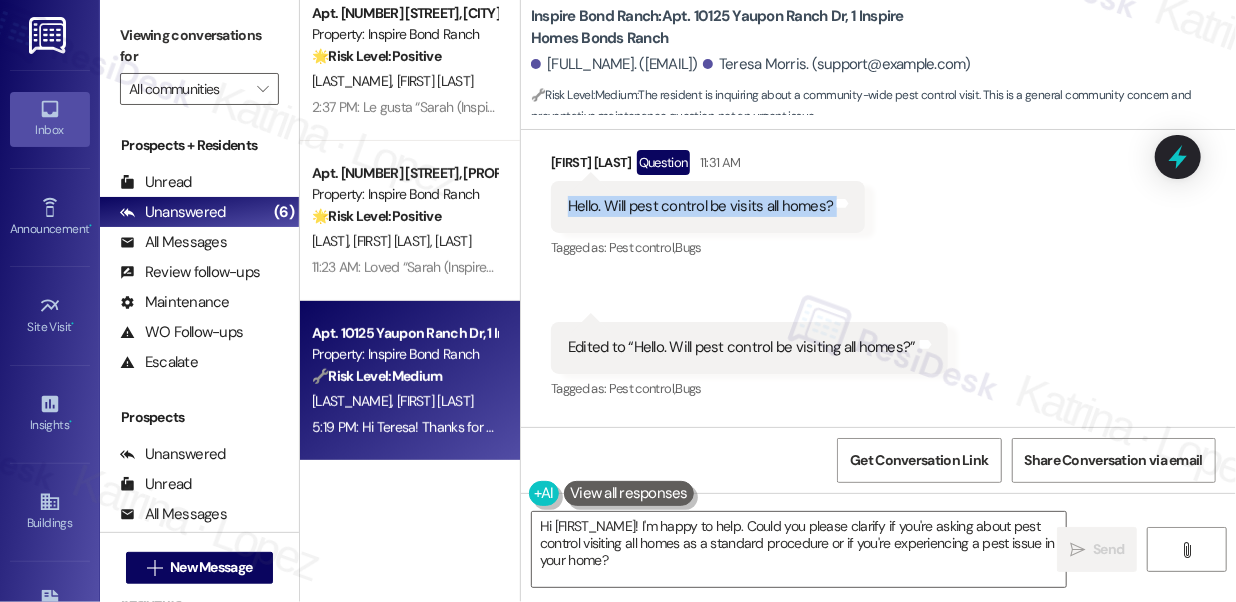 click on "Hello. Will pest control be visits all homes?" at bounding box center [700, 206] 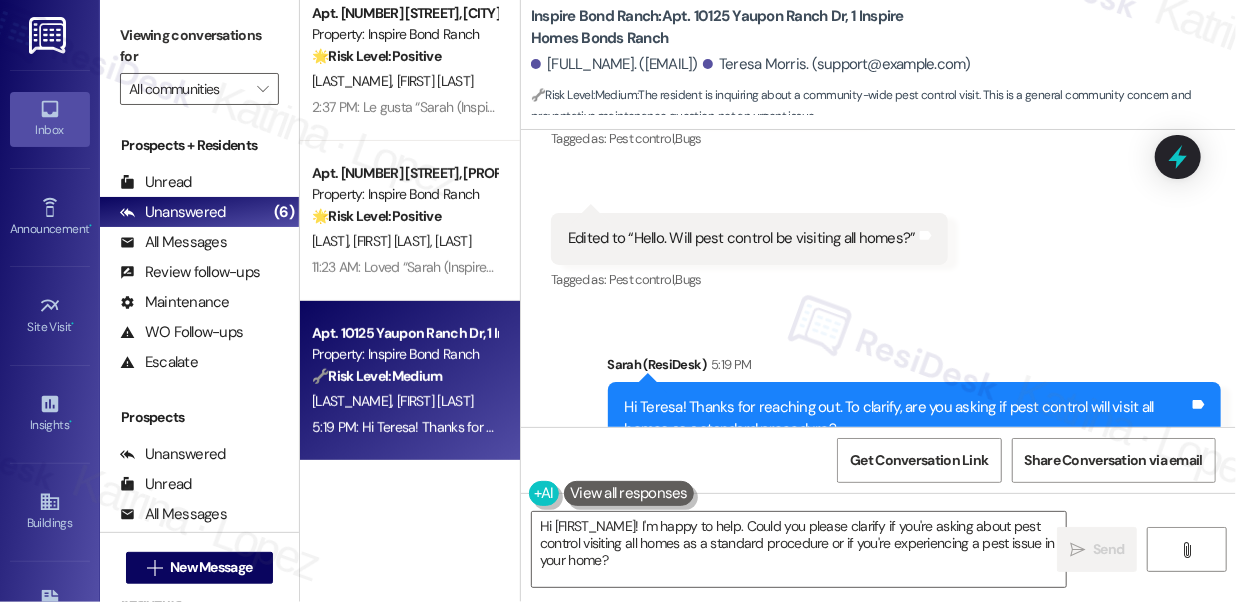 scroll, scrollTop: 801, scrollLeft: 0, axis: vertical 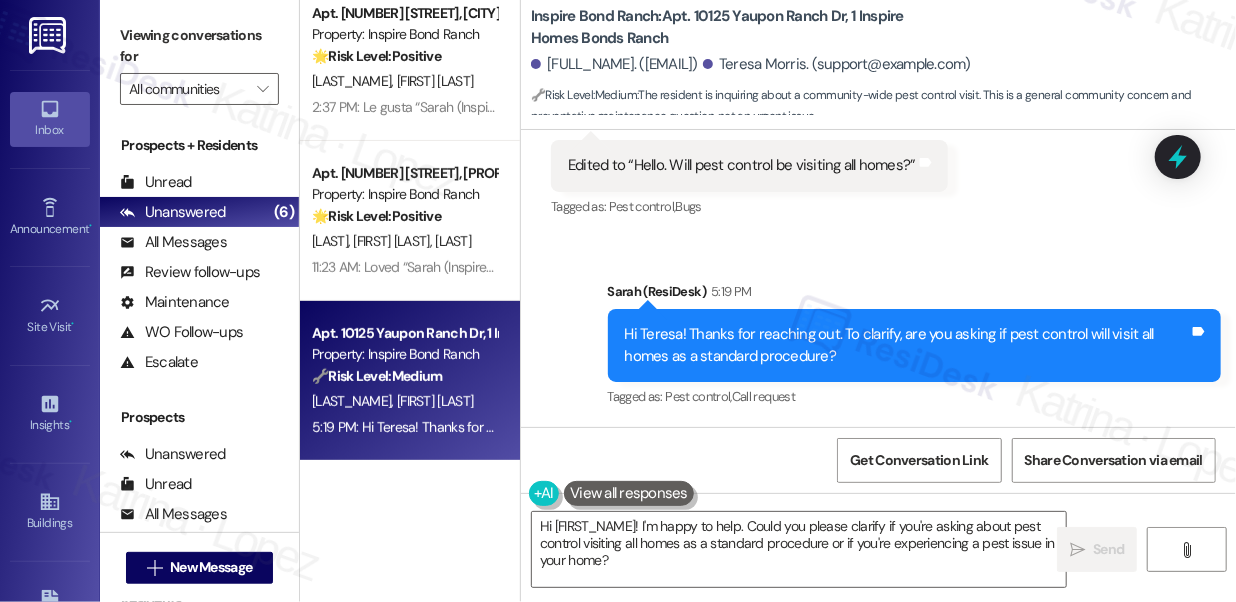 click on "Hi Teresa! Thanks for reaching out. To clarify, are you asking if pest control will visit all homes as a standard procedure?" at bounding box center [907, 345] 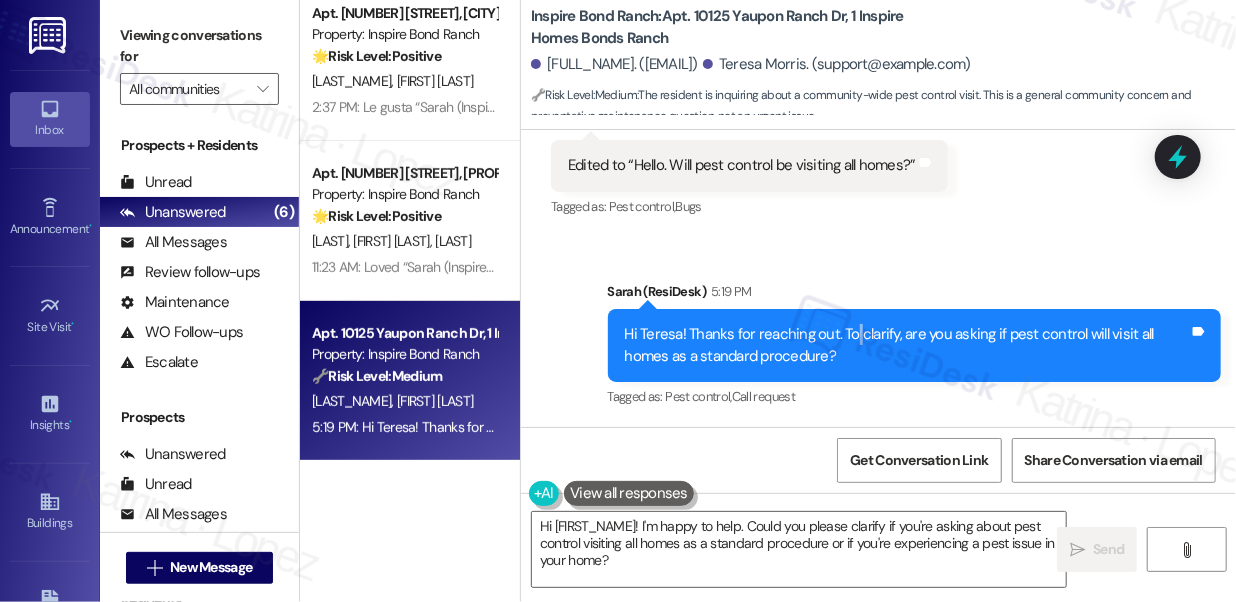 click on "Hi Teresa! Thanks for reaching out. To clarify, are you asking if pest control will visit all homes as a standard procedure?" at bounding box center (907, 345) 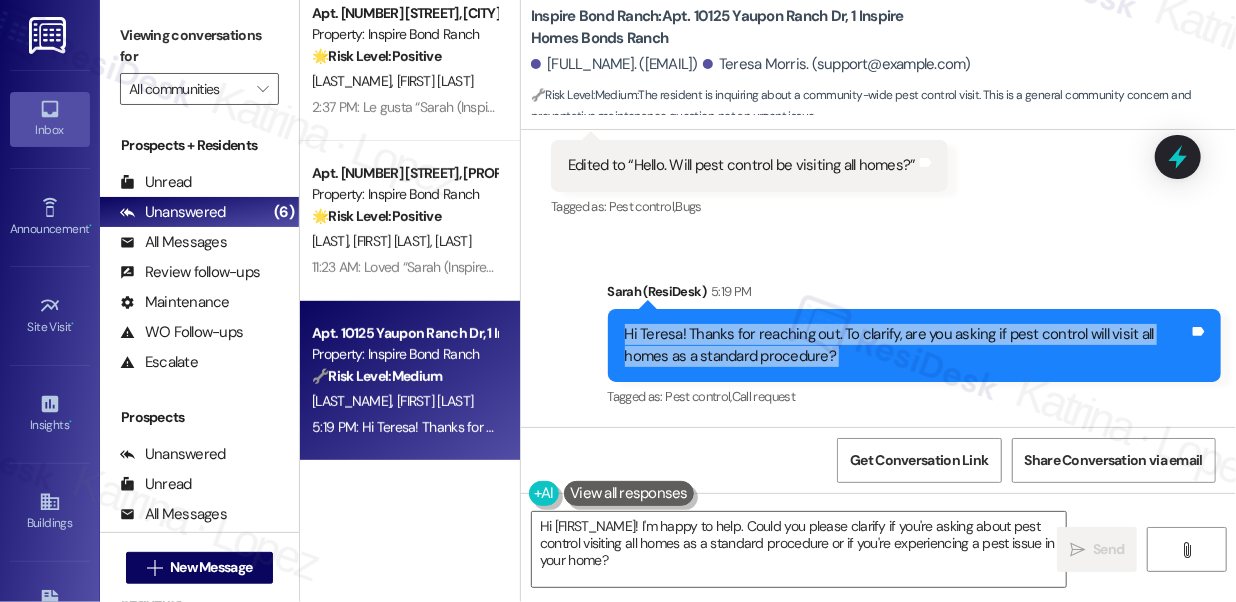 click on "Hi Teresa! Thanks for reaching out. To clarify, are you asking if pest control will visit all homes as a standard procedure?" at bounding box center (907, 345) 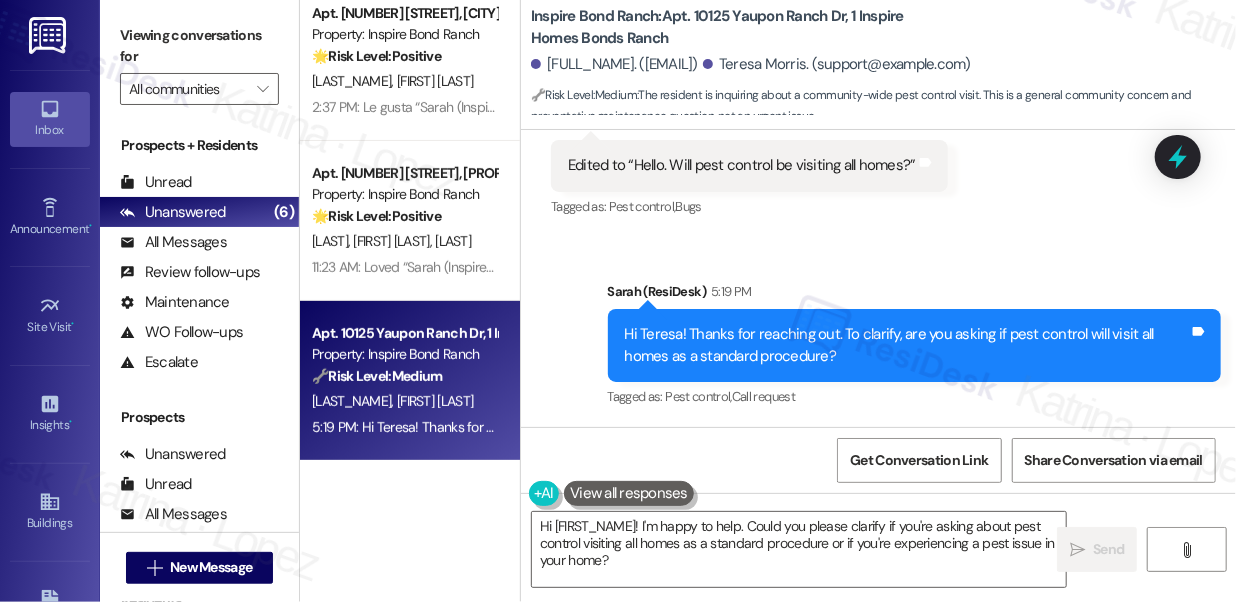click on "Sent via SMS Sarah   (ResiDesk) 5:19 PM Hi Teresa! Thanks for reaching out. To clarify, are you asking if pest control will visit all homes as a standard procedure? Tags and notes Tagged as:   Pest control ,  Click to highlight conversations about Pest control Call request Click to highlight conversations about Call request" at bounding box center (915, 346) 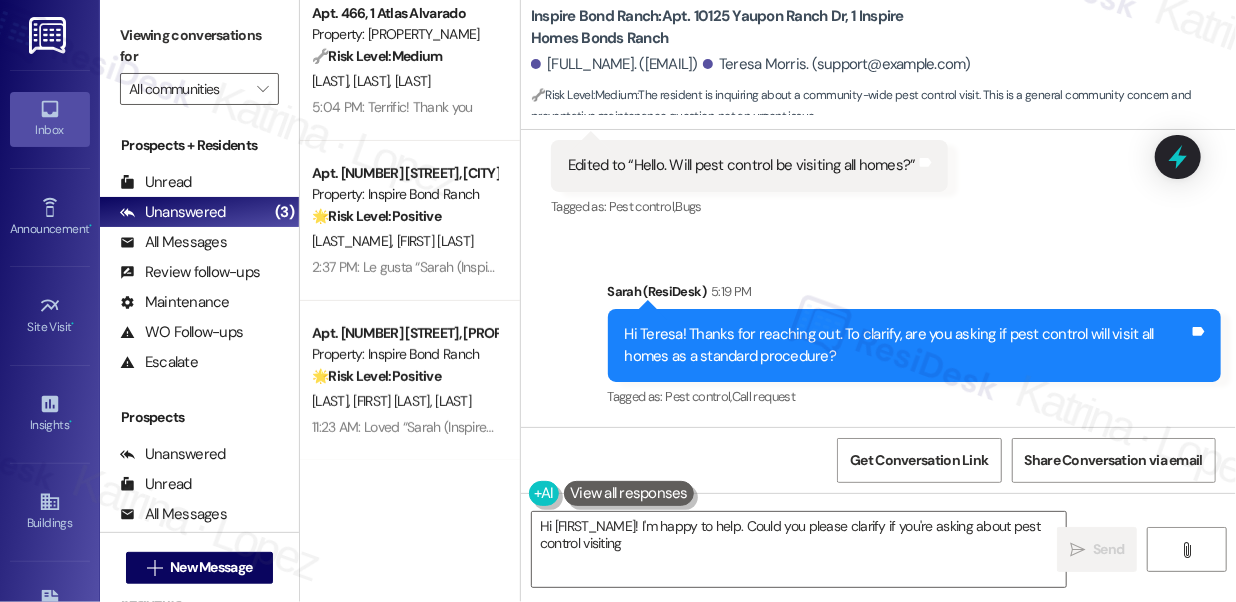 type on "Hi {{first_name}}! I'm happy to help. Could you please clarify if you're asking about pest control visiting" 